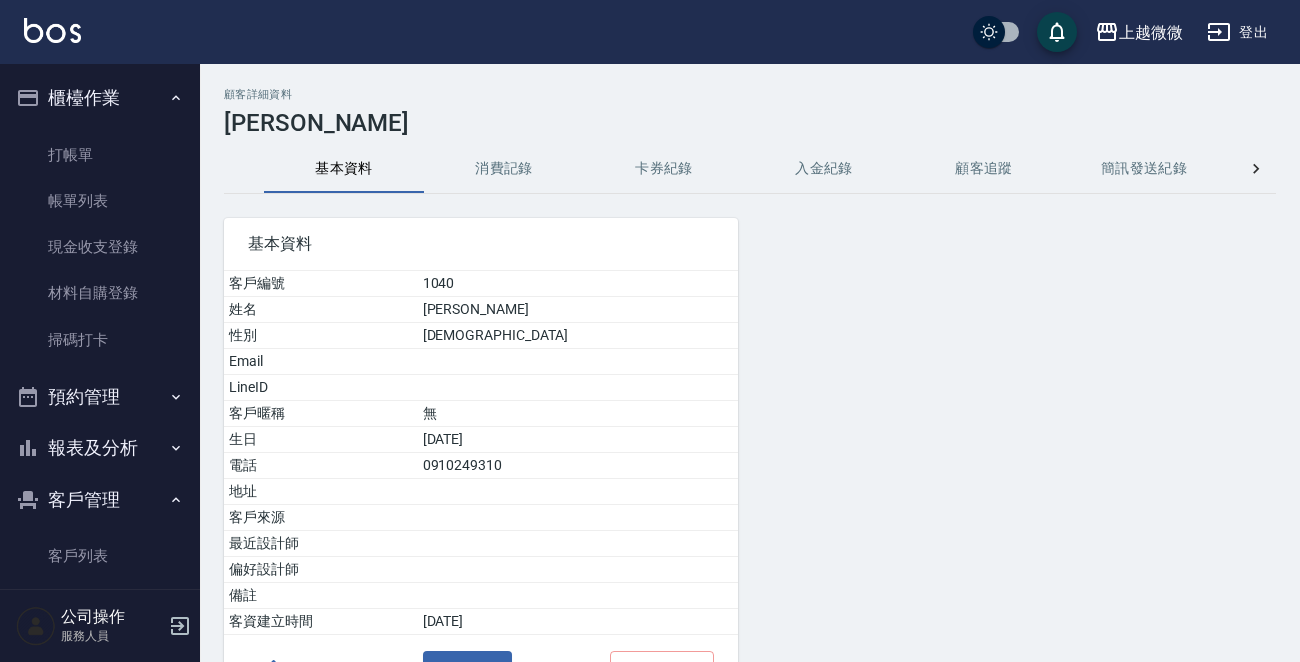 scroll, scrollTop: 0, scrollLeft: 0, axis: both 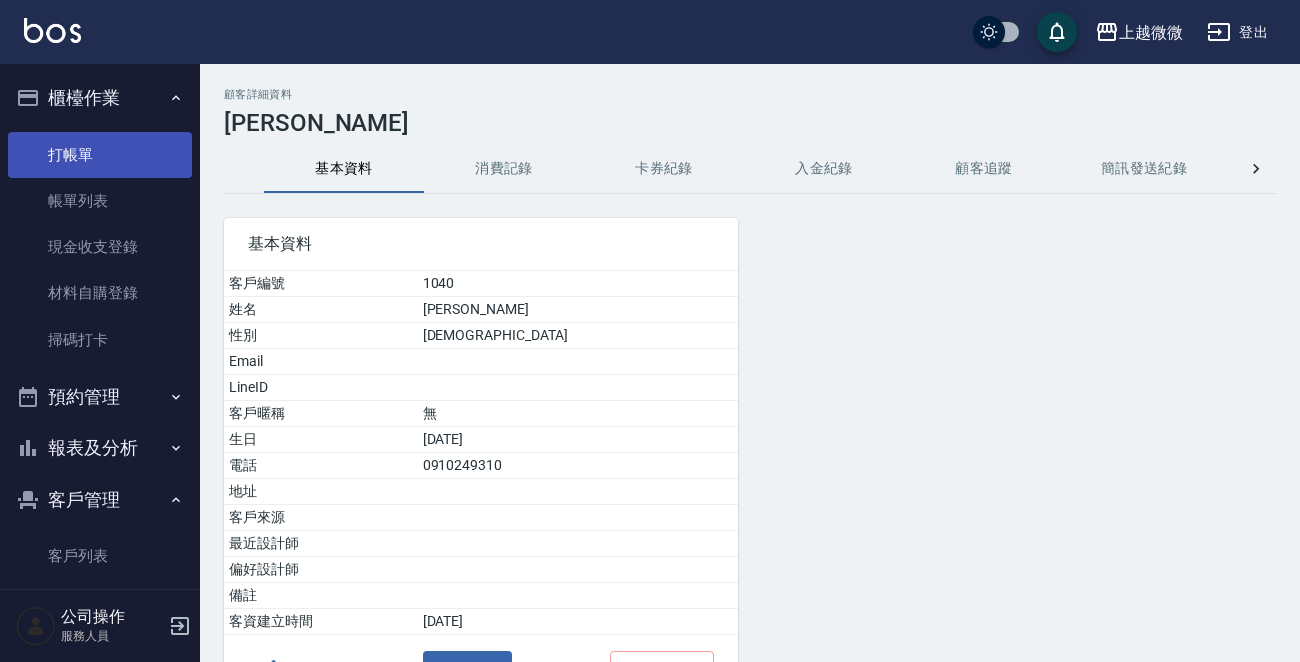 click on "打帳單" at bounding box center [100, 155] 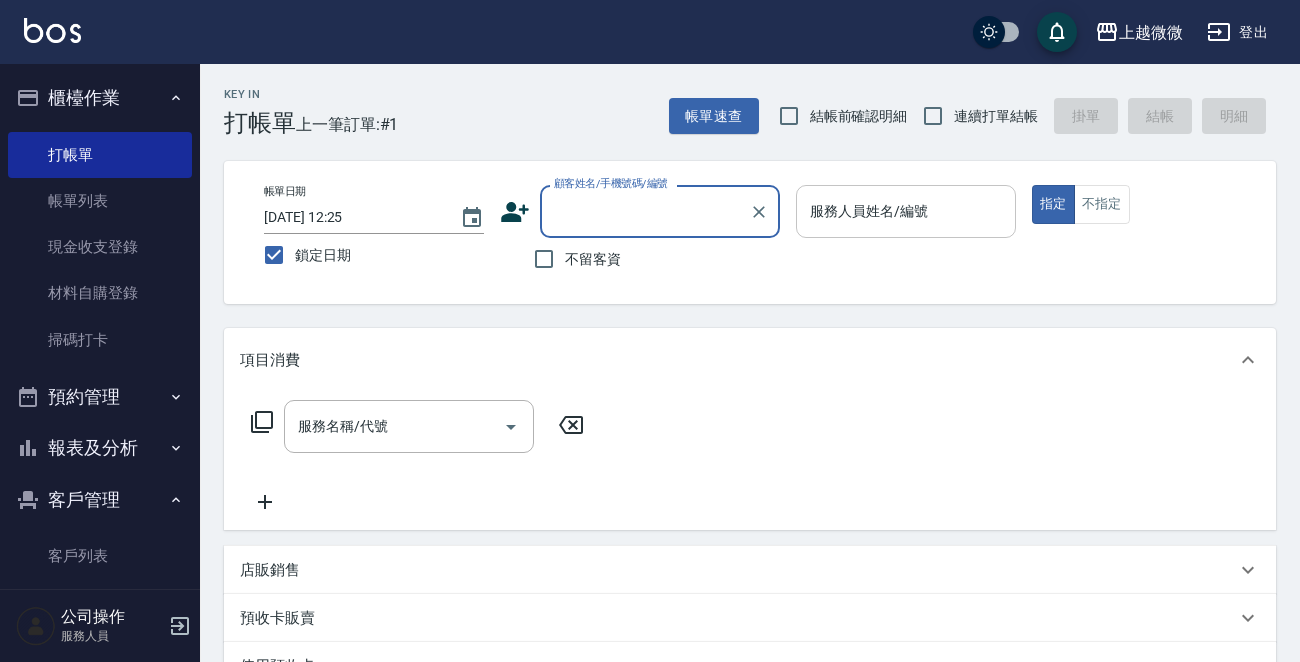 click on "服務人員姓名/編號" at bounding box center [906, 211] 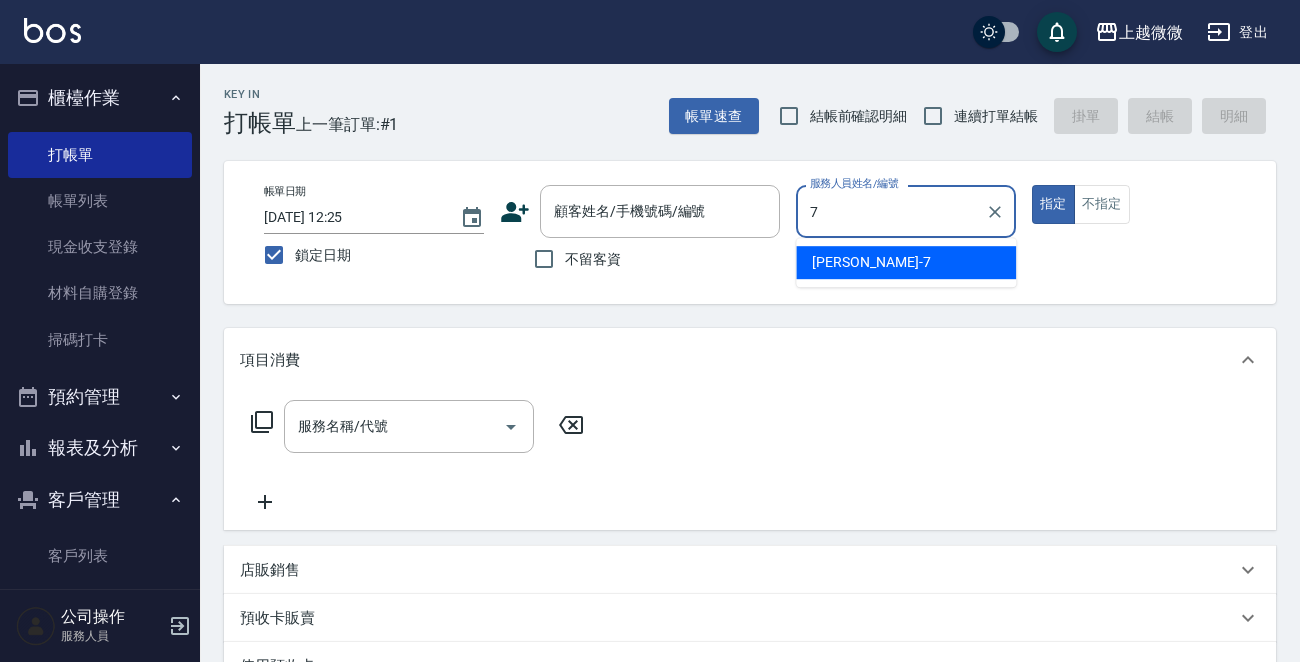 click on "[PERSON_NAME] -7" at bounding box center (906, 262) 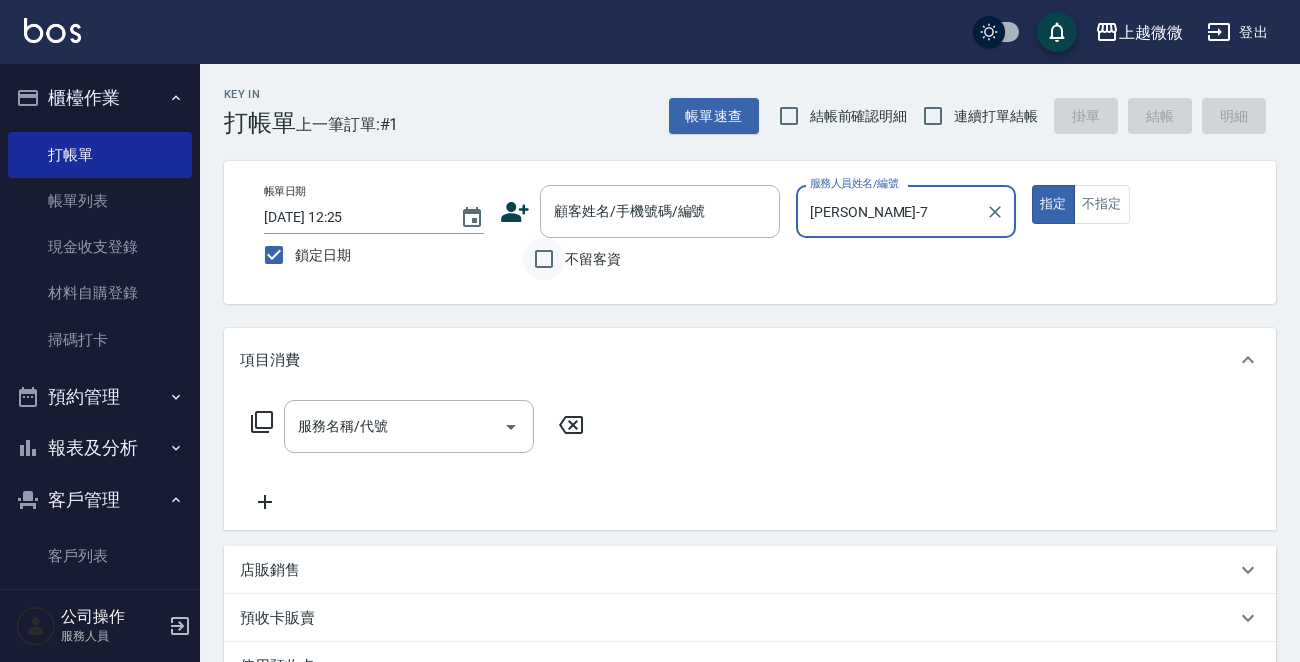 type on "[PERSON_NAME]-7" 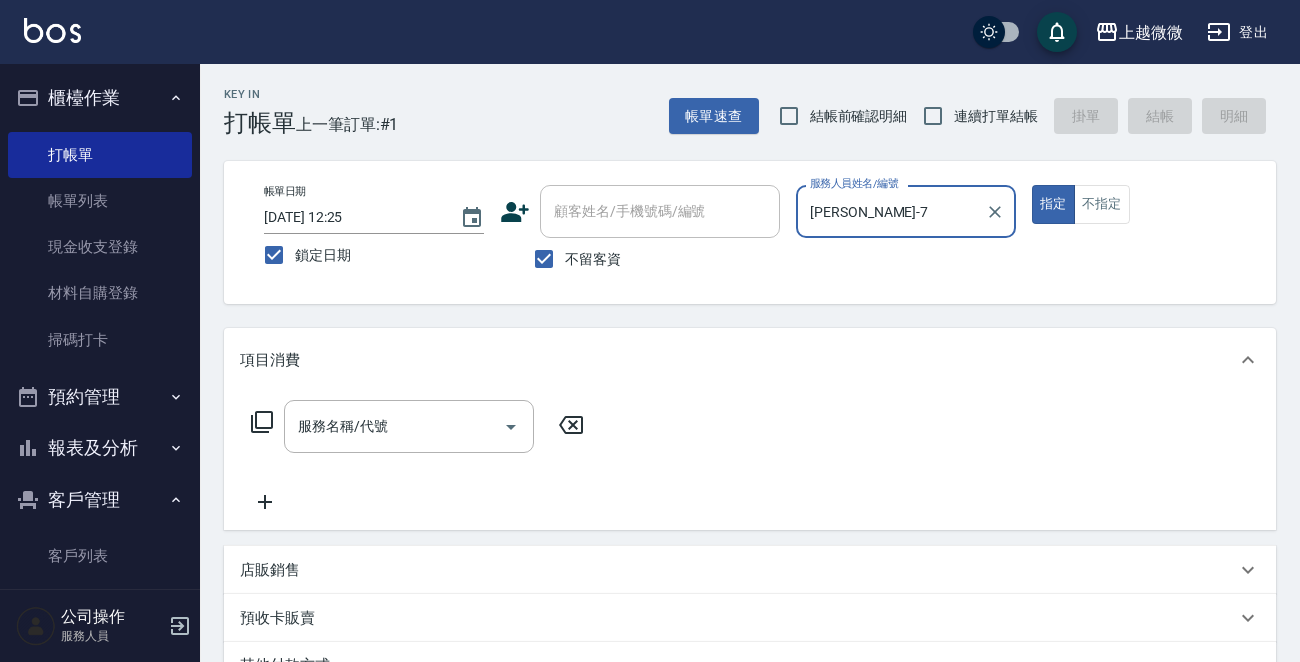 click on "服務名稱/代號 服務名稱/代號" at bounding box center (409, 426) 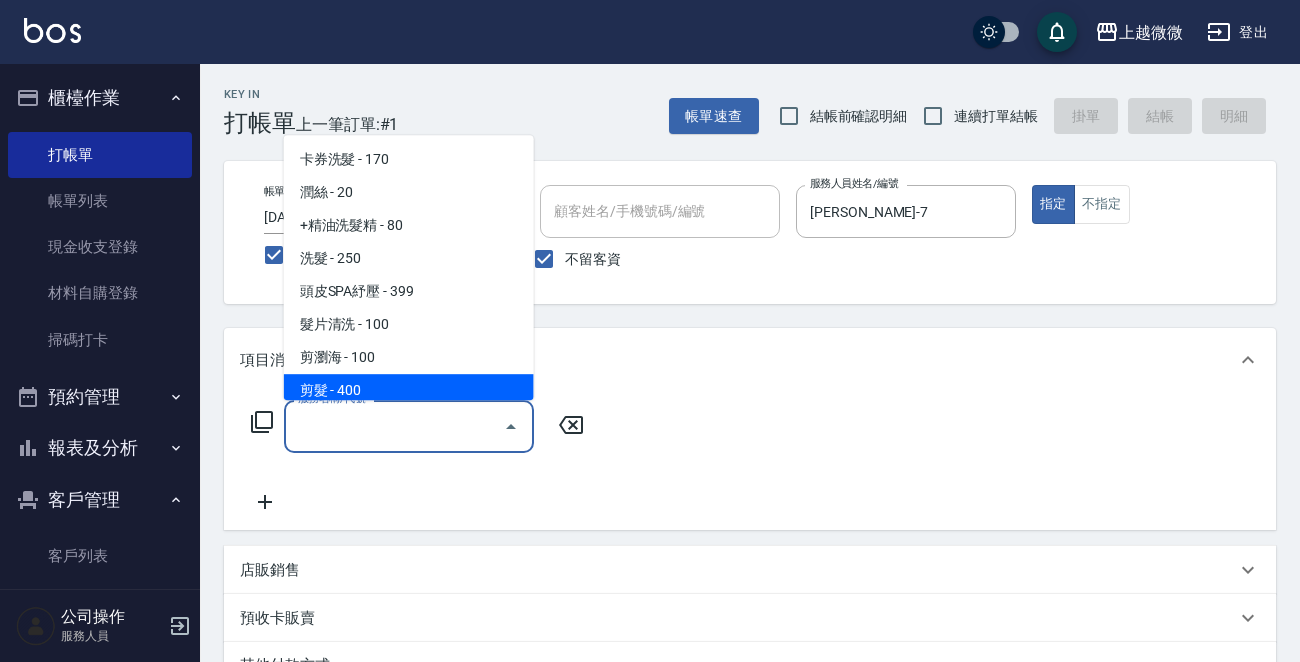 click on "剪髮 - 400" at bounding box center [409, 390] 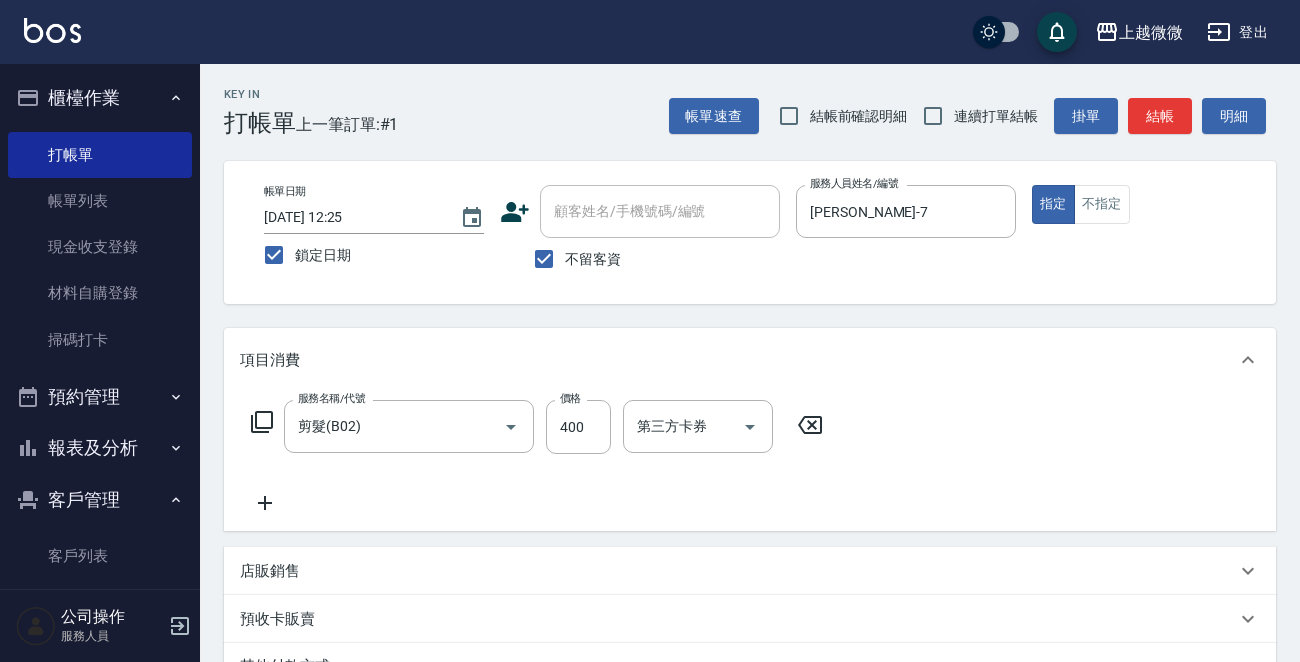 click 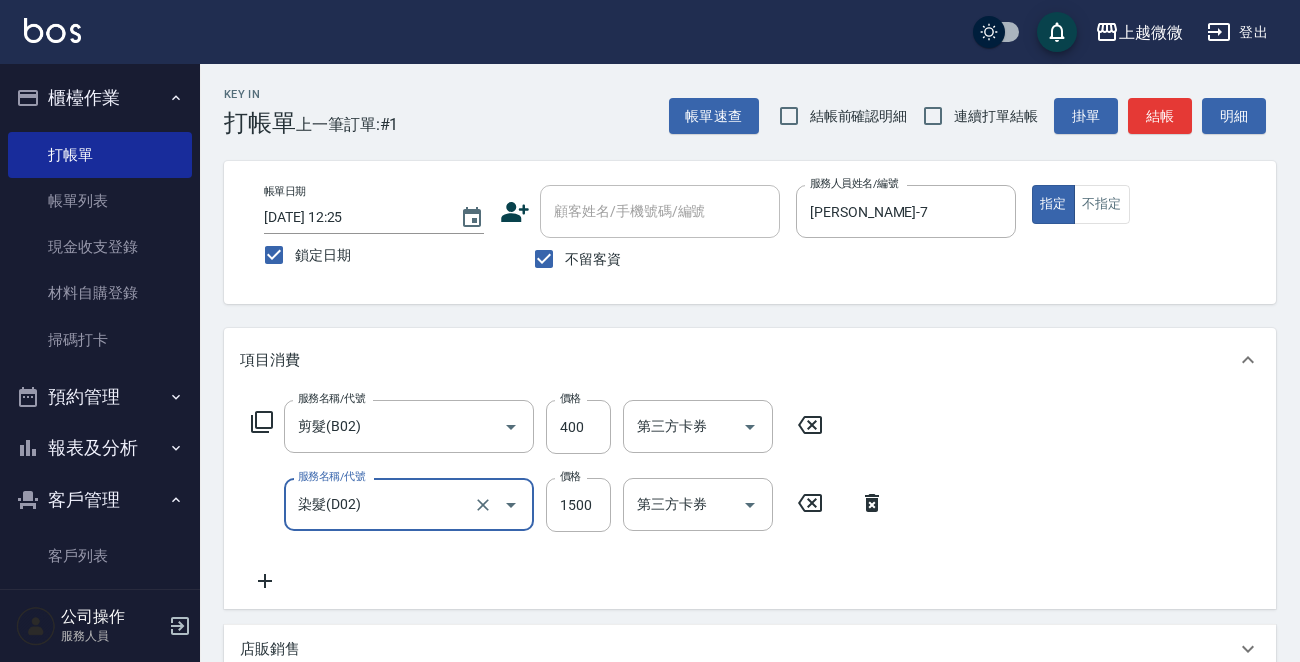 type on "染髮(D02)" 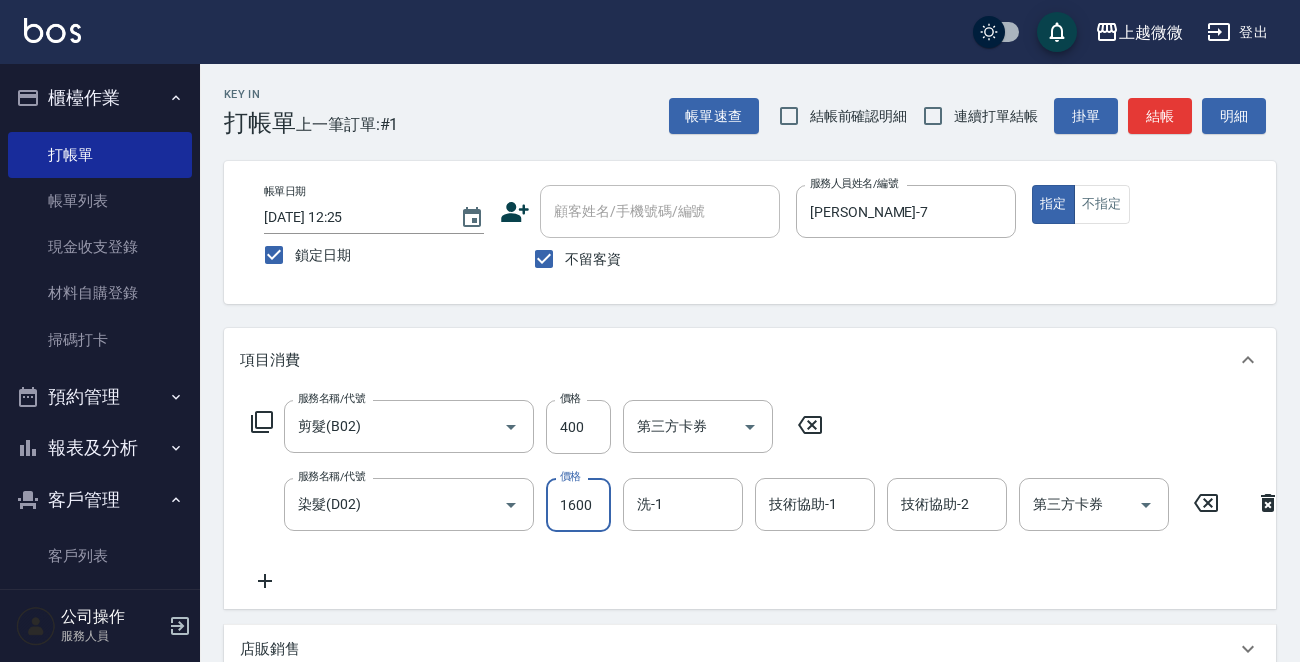 type on "1600" 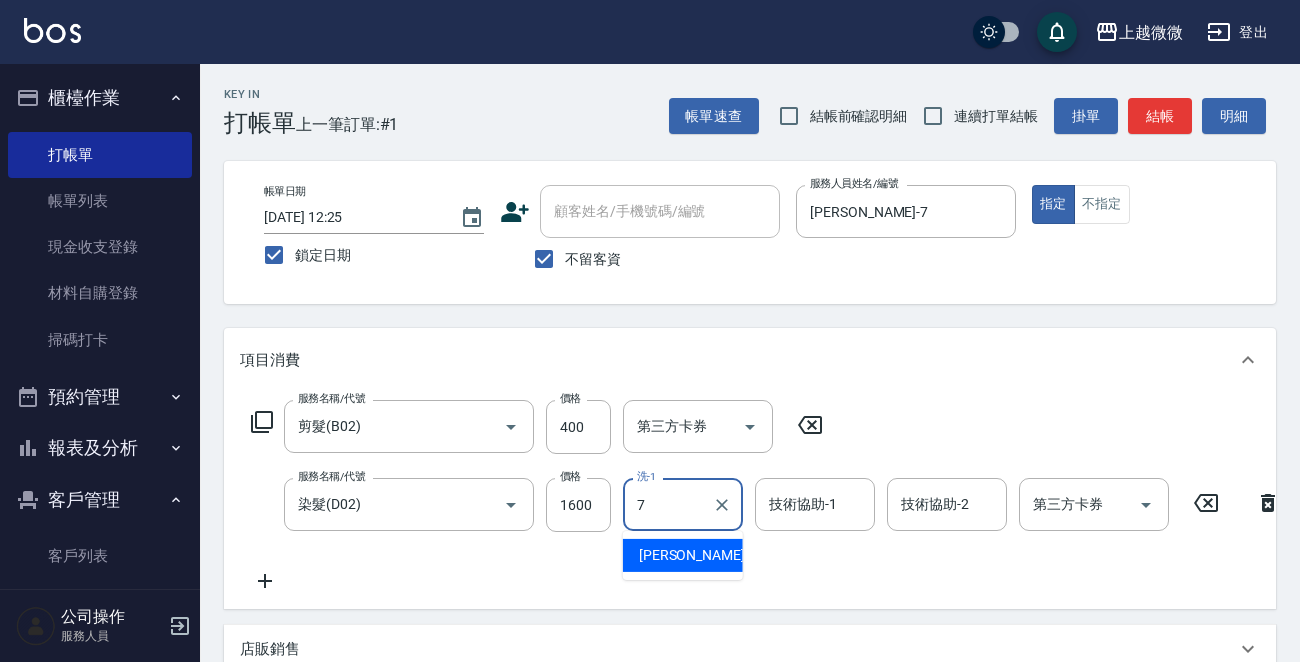 type on "[PERSON_NAME]-7" 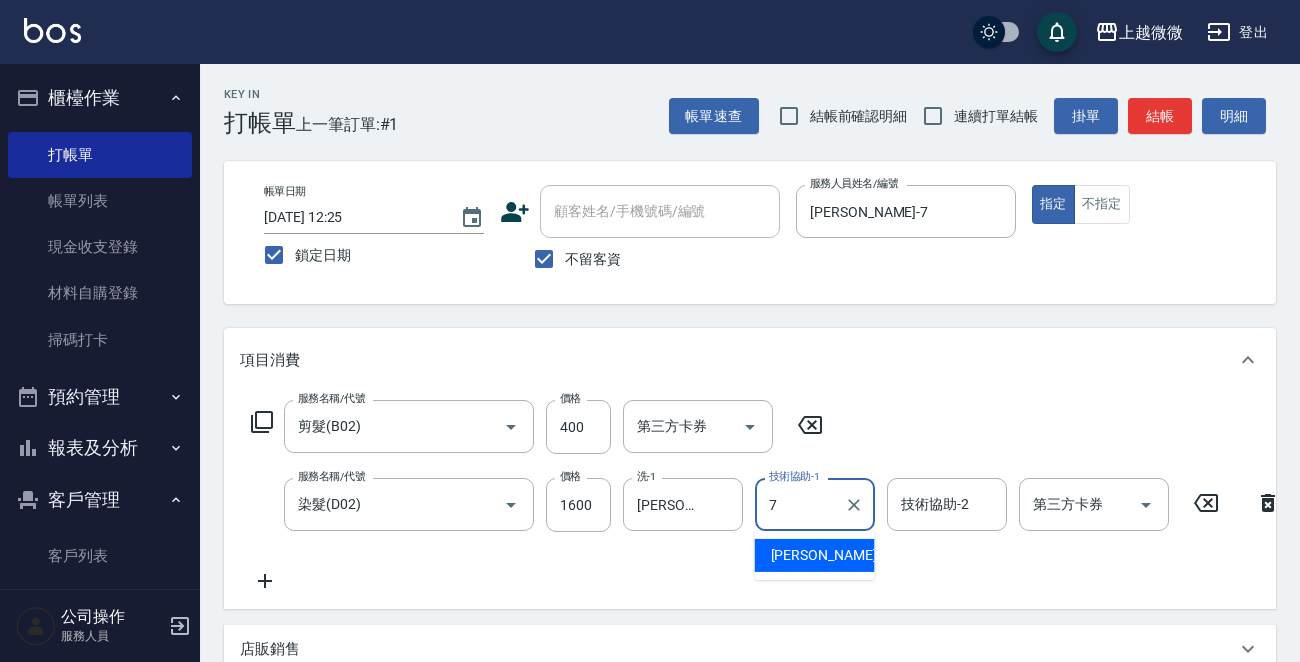 type on "[PERSON_NAME]-7" 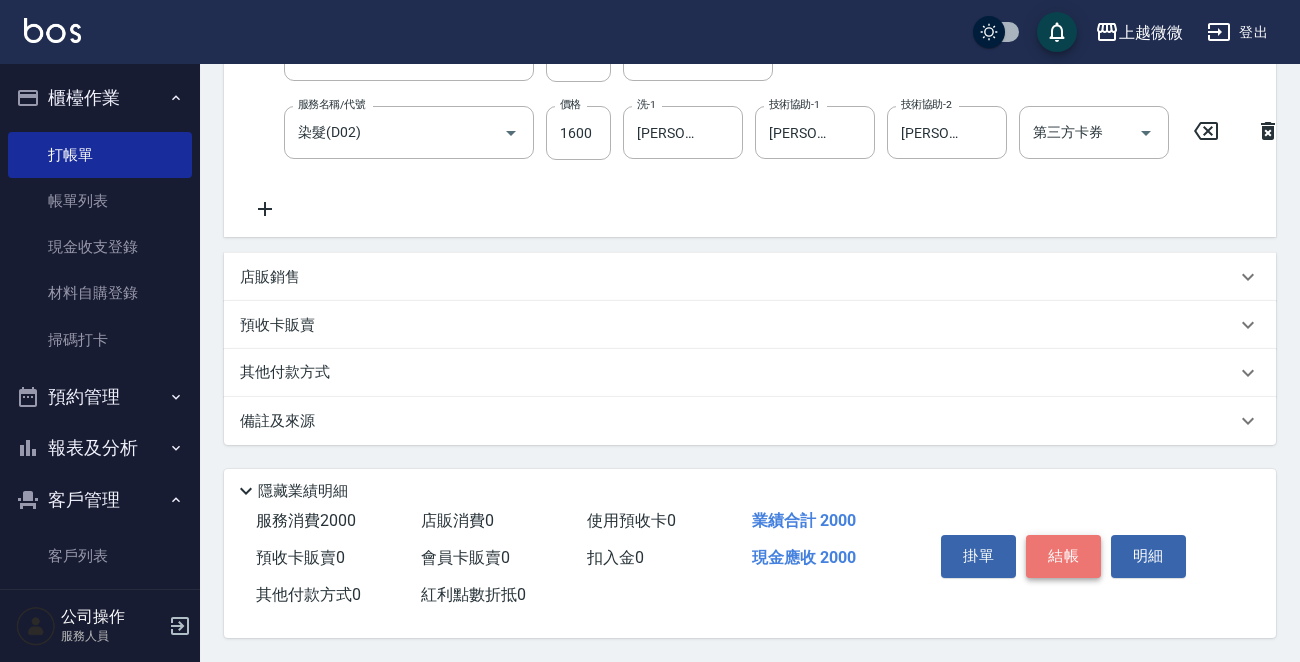 click on "結帳" at bounding box center [1063, 556] 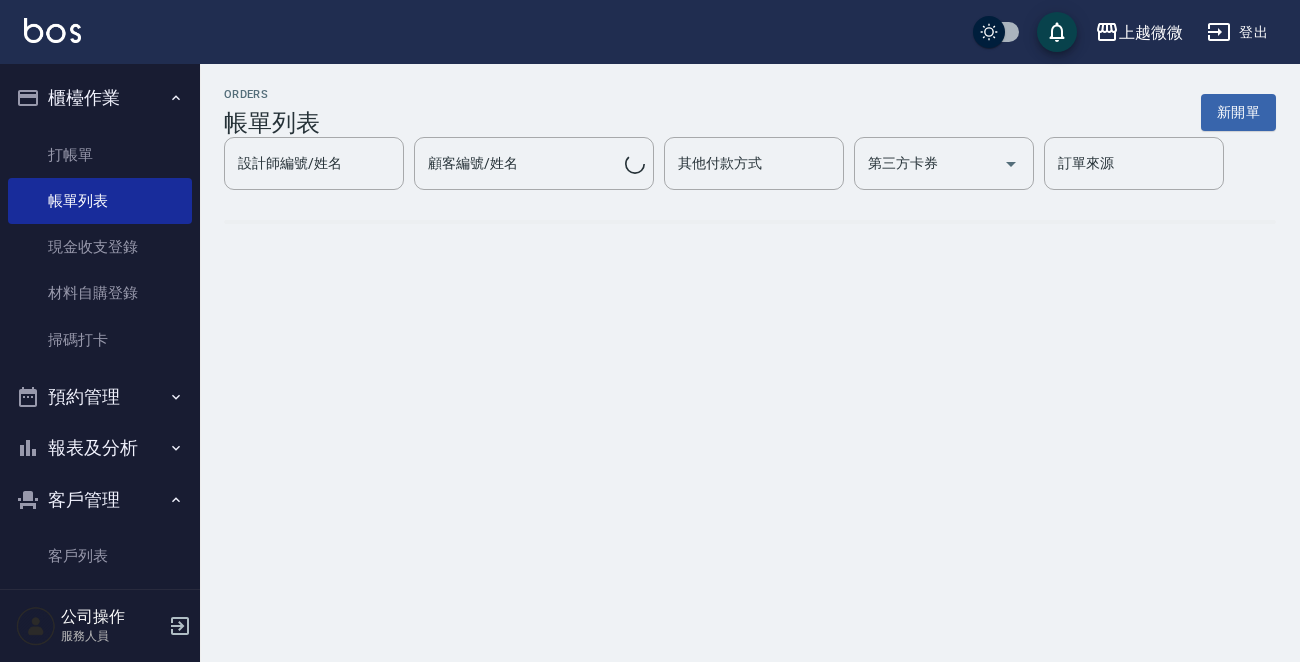 scroll, scrollTop: 0, scrollLeft: 0, axis: both 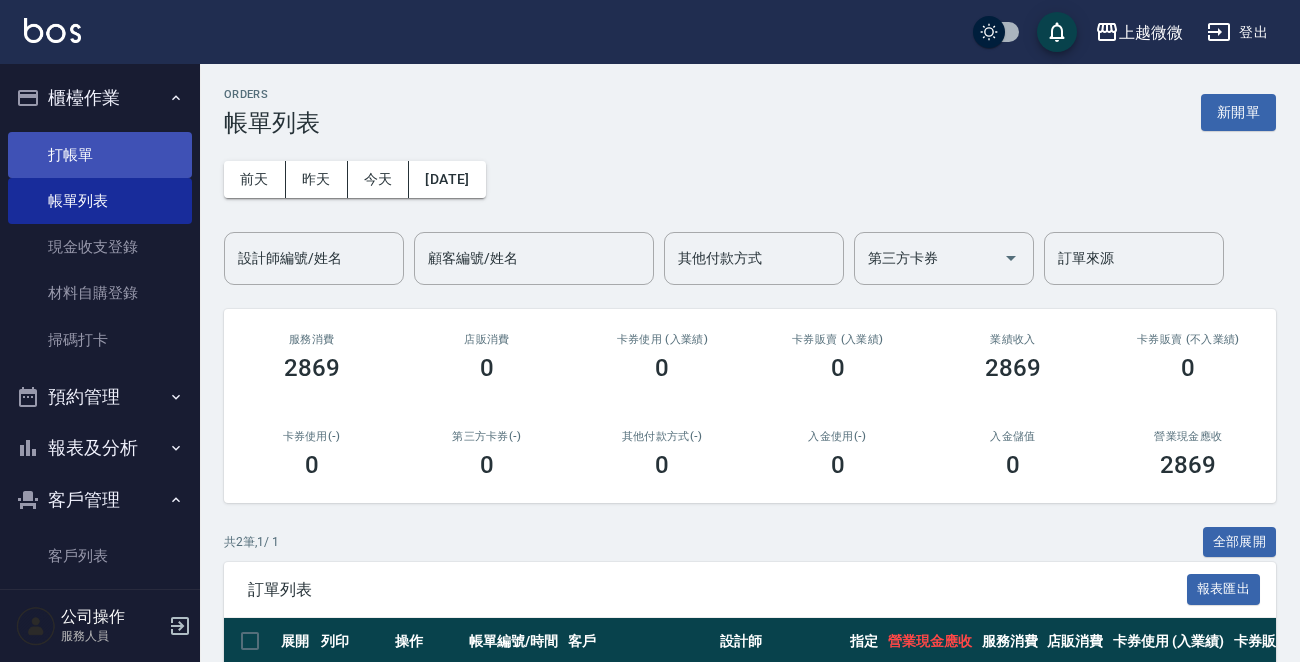 click on "打帳單" at bounding box center (100, 155) 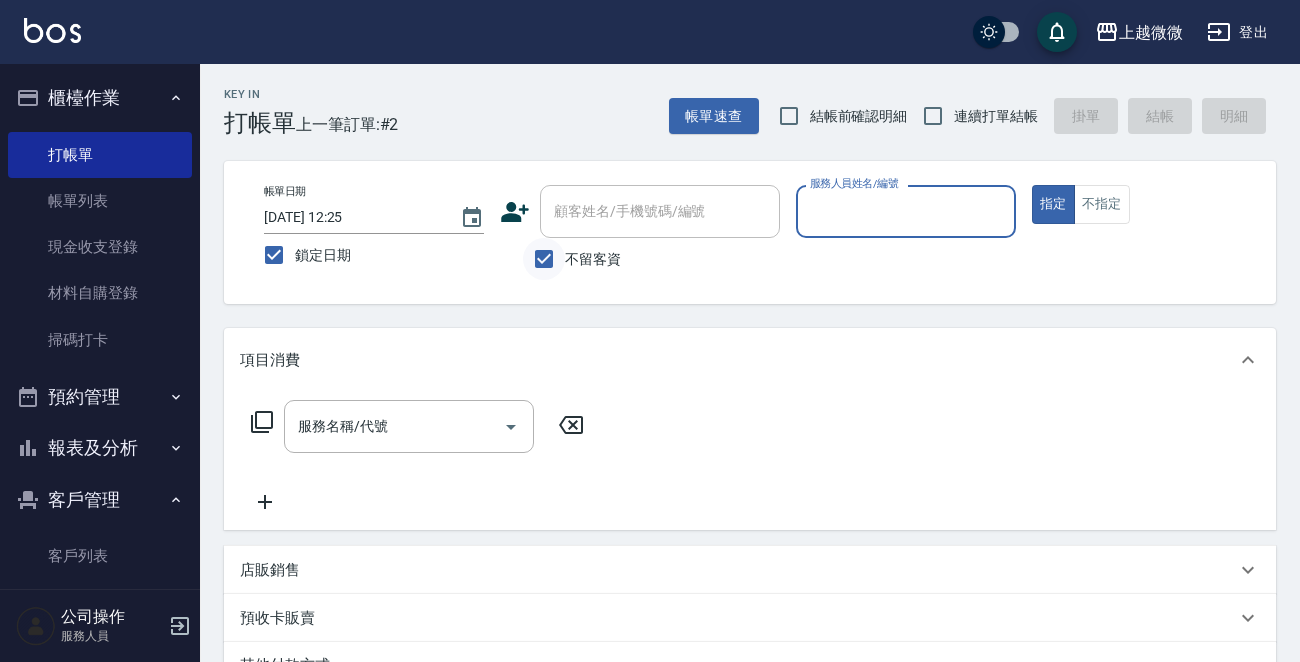 drag, startPoint x: 544, startPoint y: 252, endPoint x: 589, endPoint y: 229, distance: 50.537113 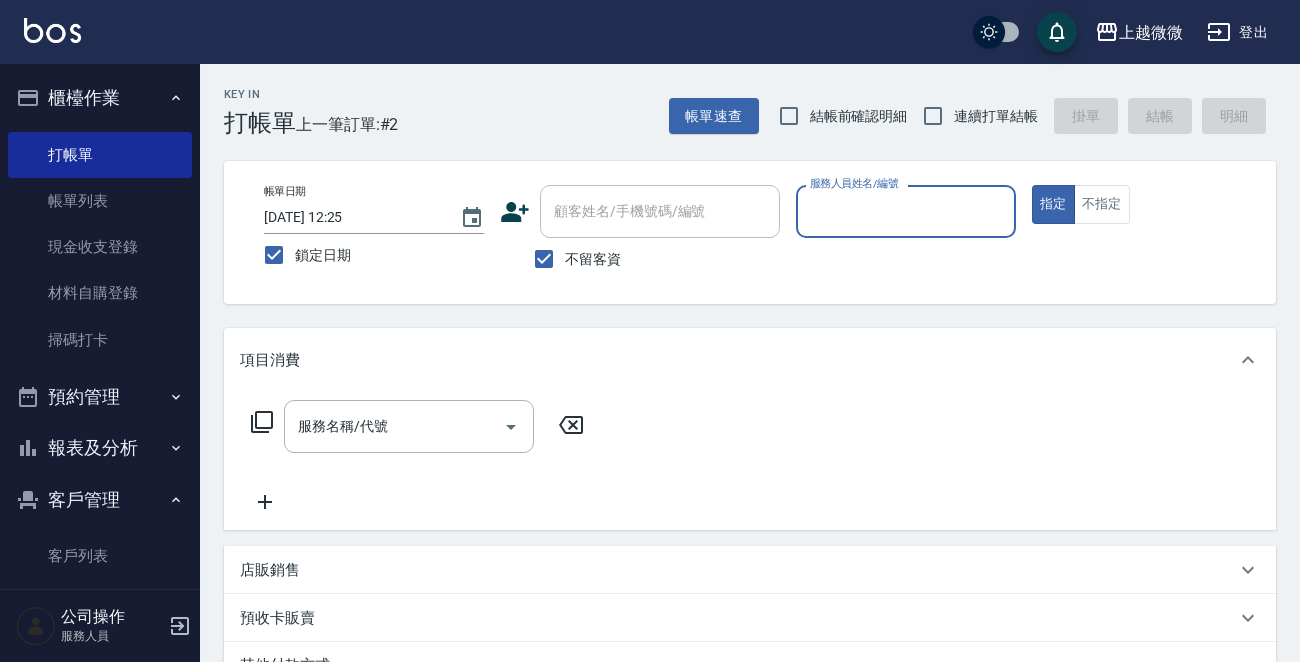 click on "不留客資" at bounding box center (544, 259) 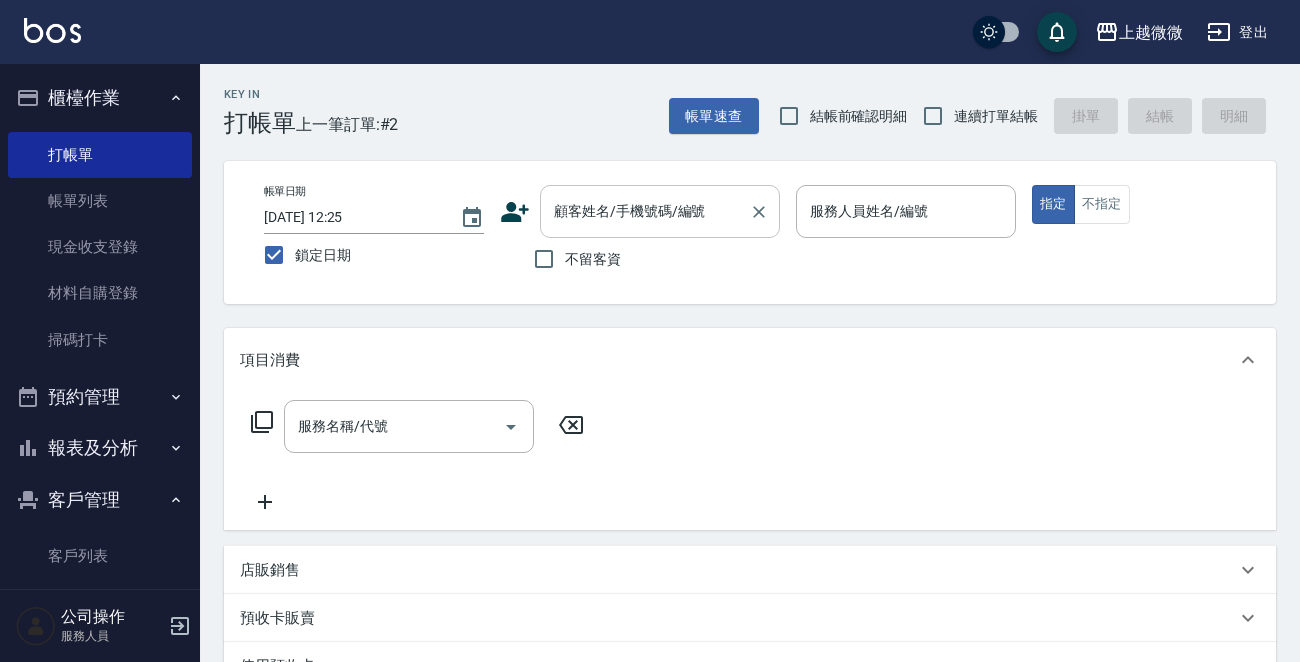 click on "顧客姓名/手機號碼/編號" at bounding box center (645, 211) 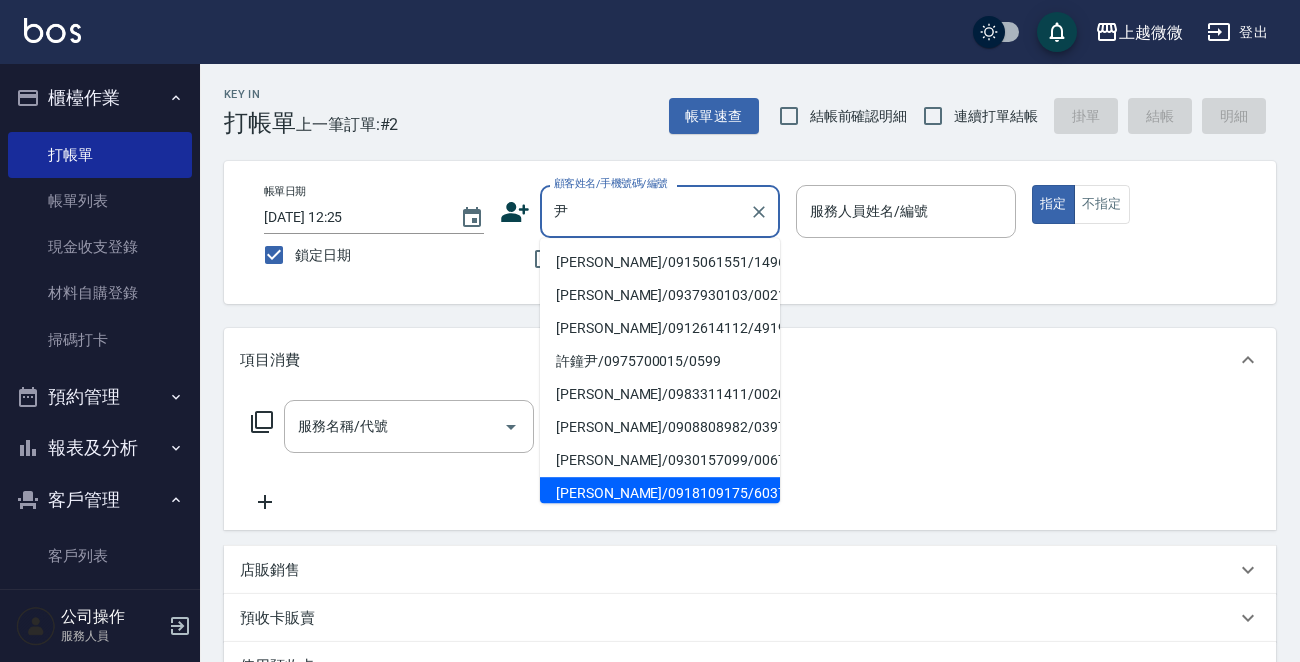 click on "[PERSON_NAME]/0918109175/6037" at bounding box center [660, 493] 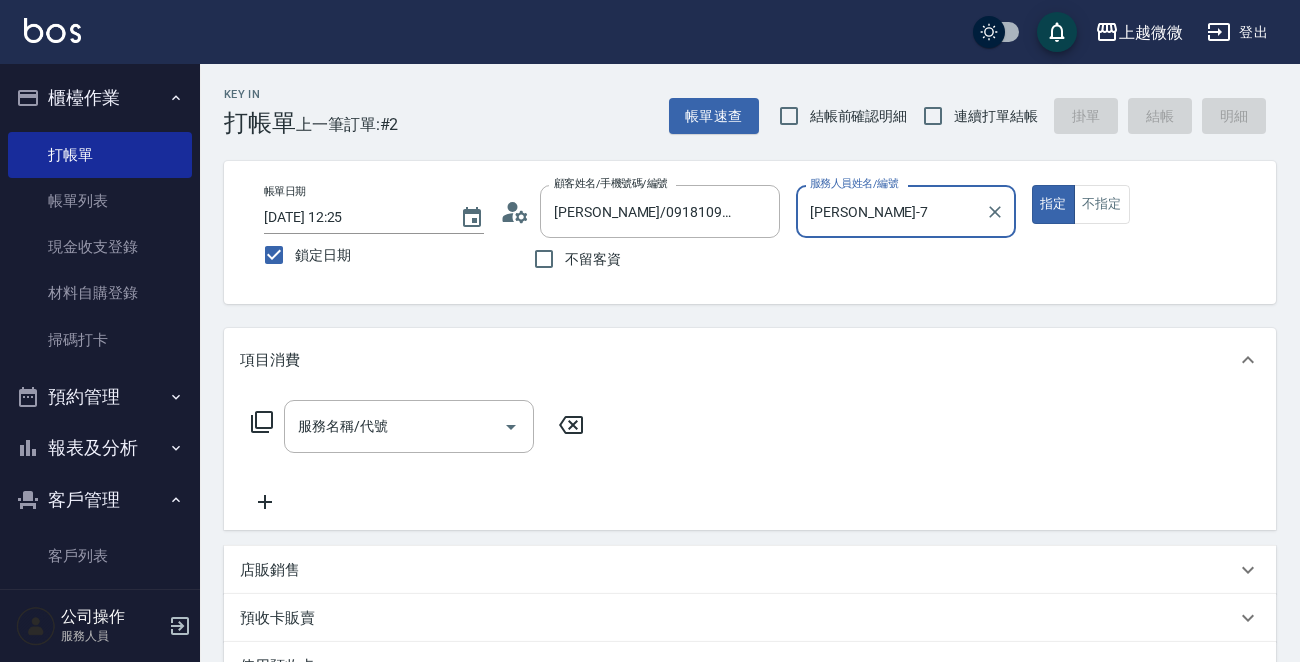 type on "[PERSON_NAME]-7" 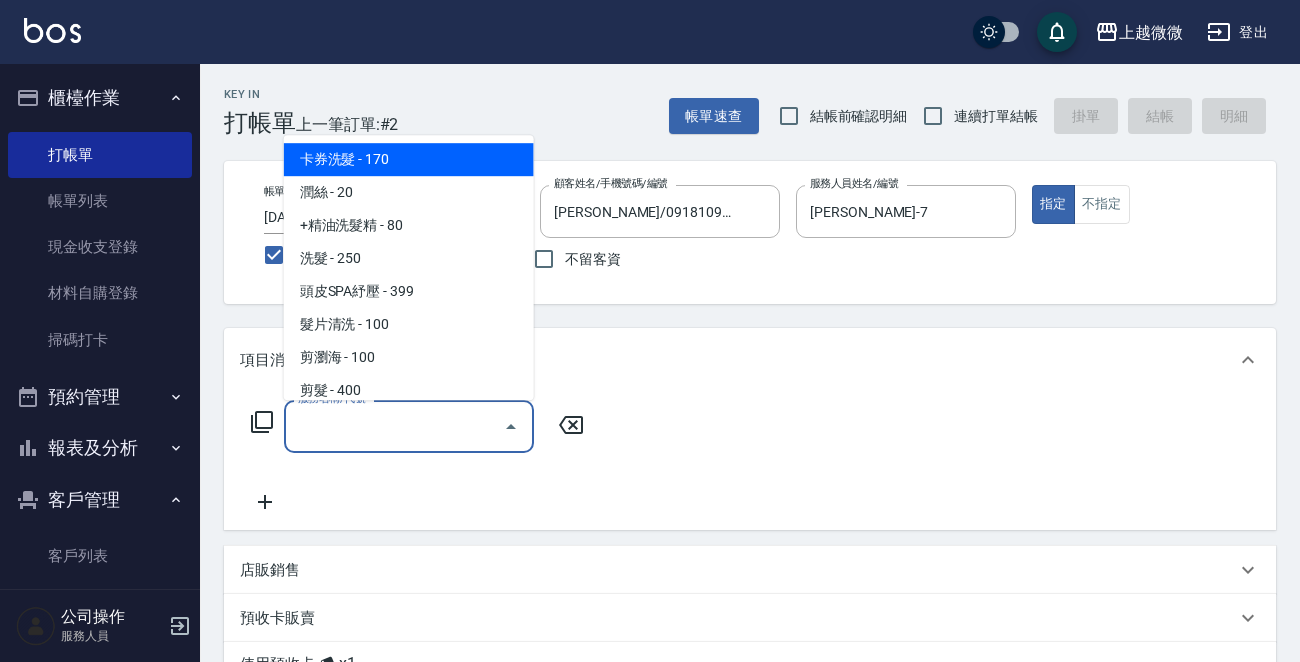 click on "服務名稱/代號" at bounding box center [394, 426] 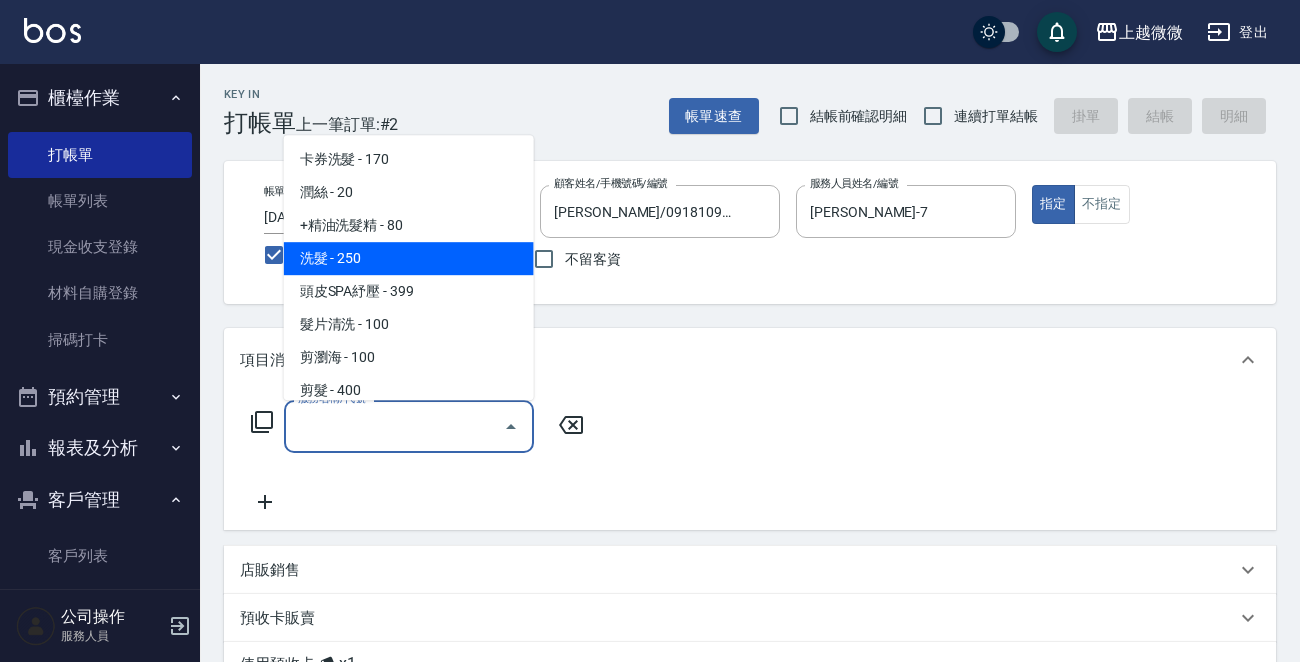 click on "洗髮 - 250" at bounding box center (409, 258) 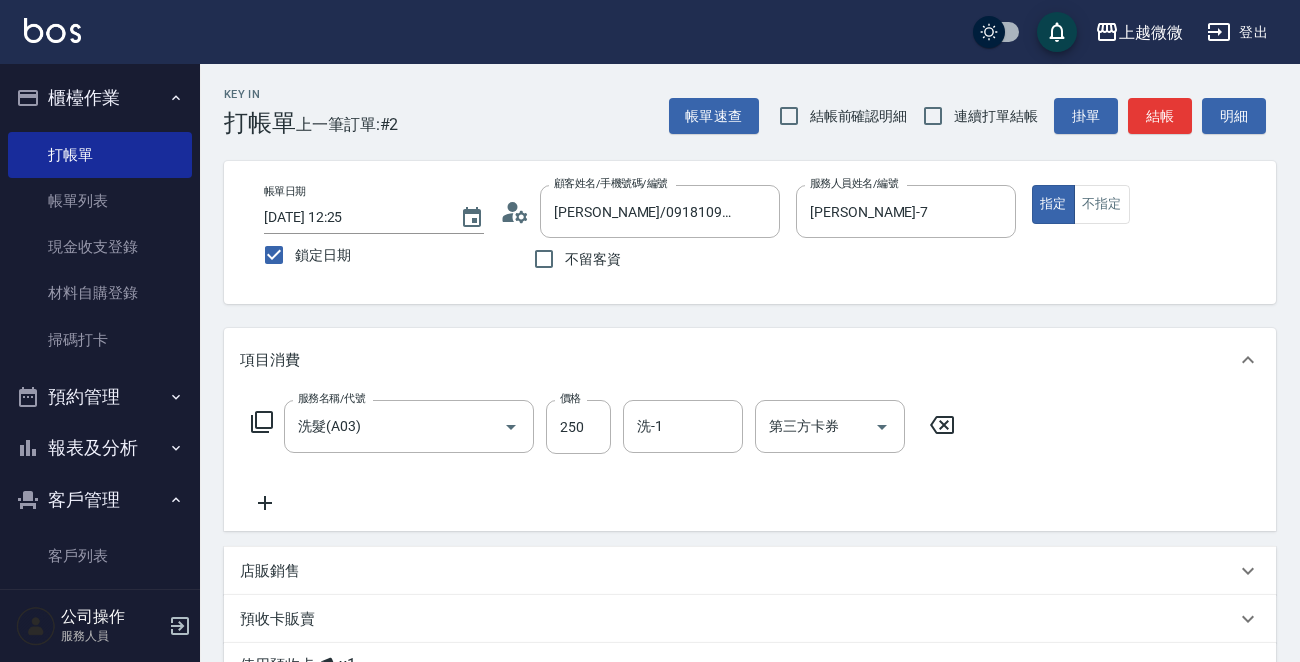click 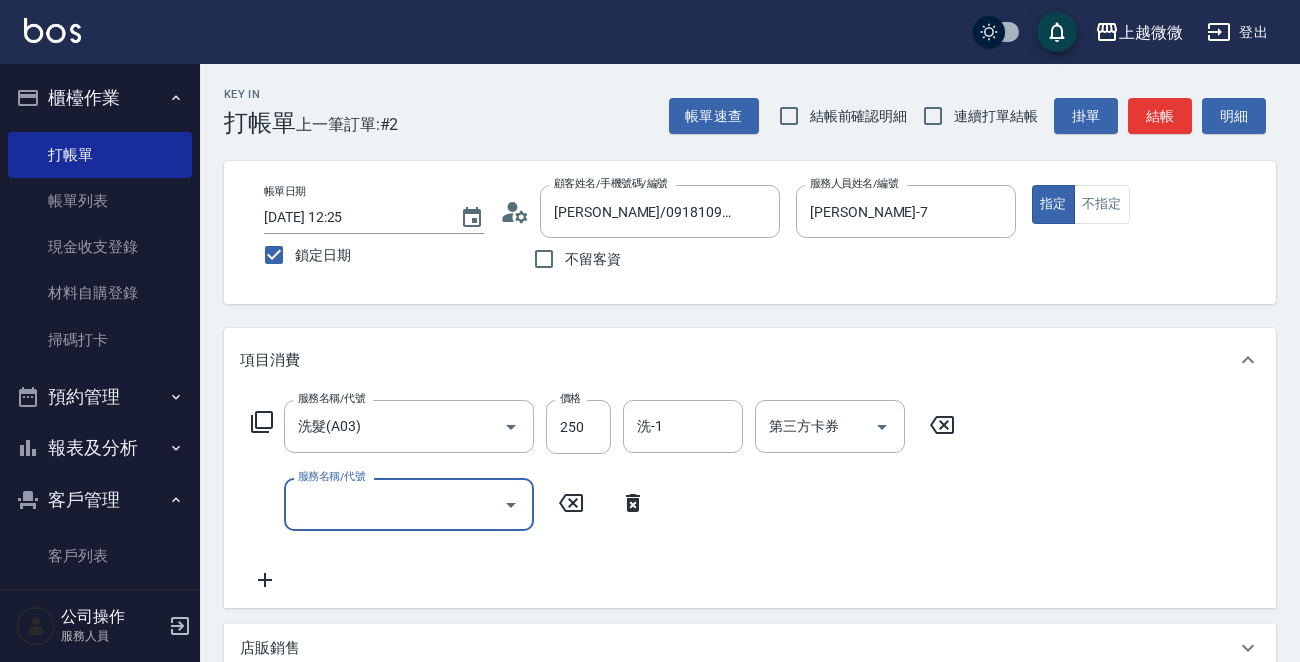 click on "服務名稱/代號" at bounding box center [394, 504] 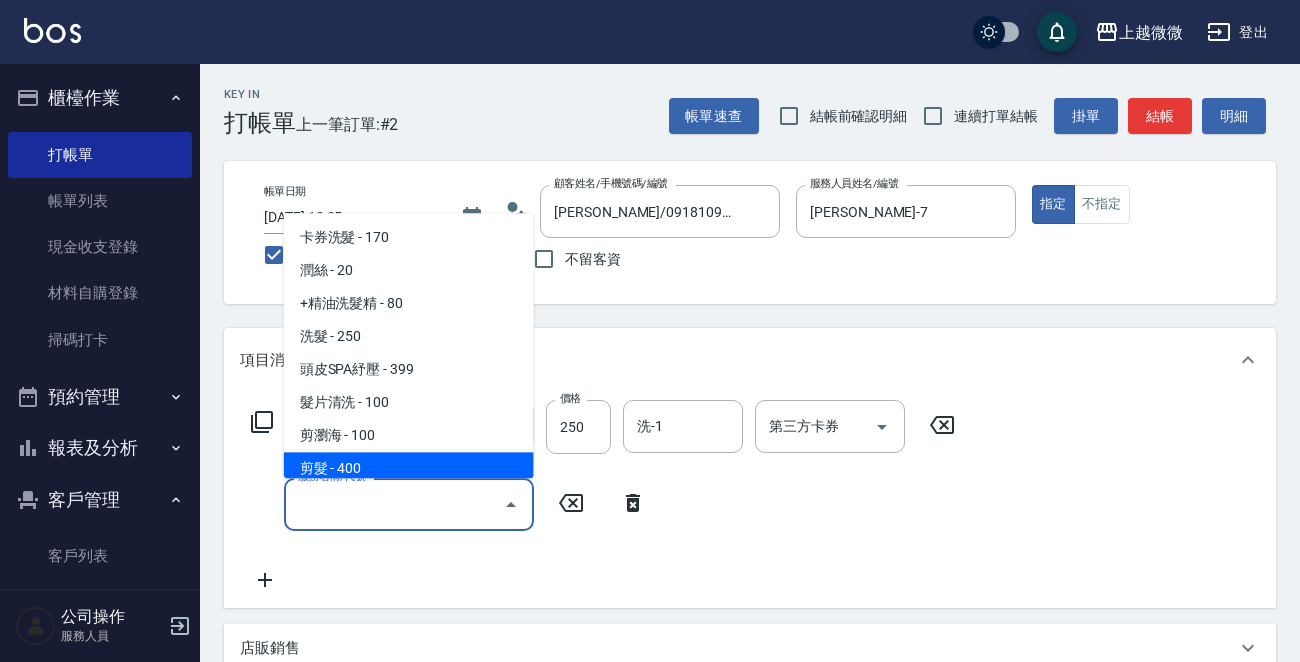 click on "剪髮 - 400" at bounding box center (409, 469) 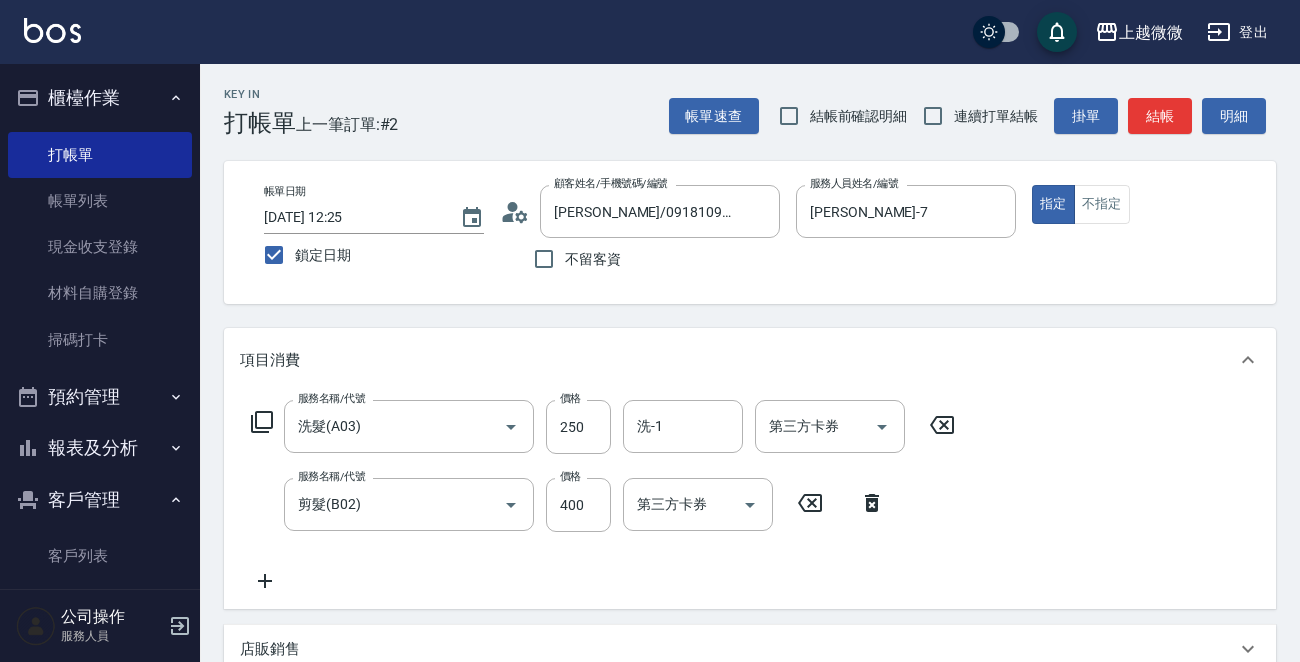 click 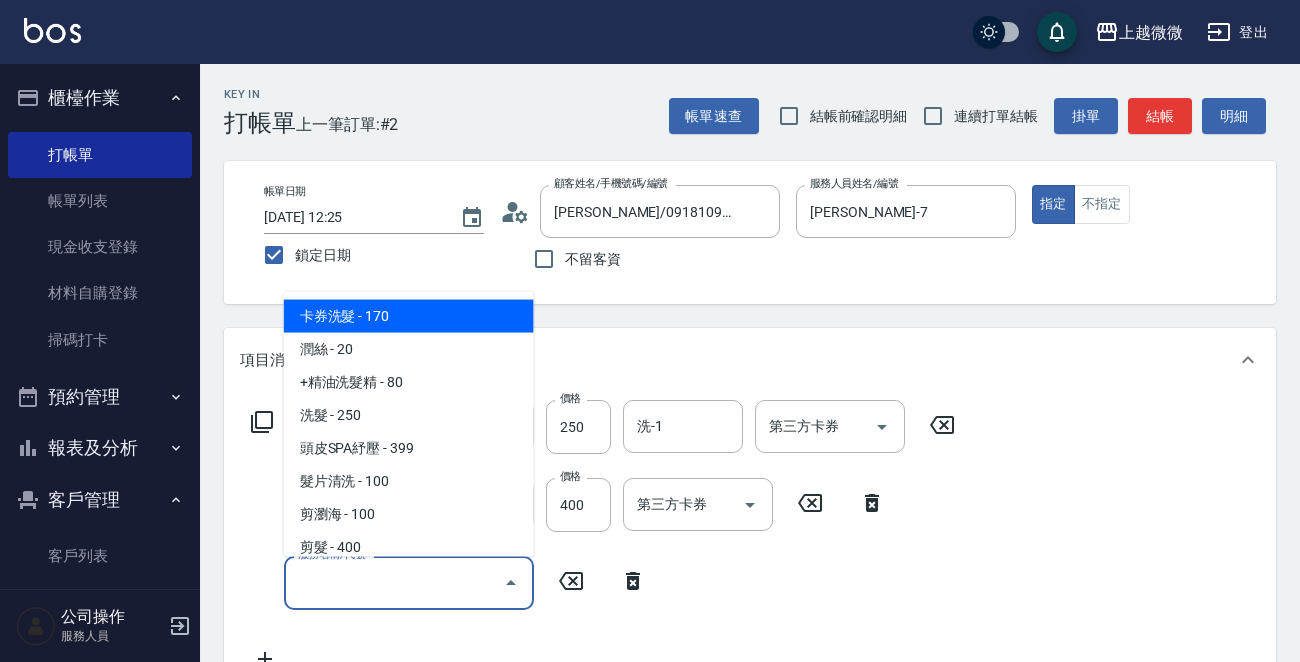 click on "服務名稱/代號" at bounding box center (394, 582) 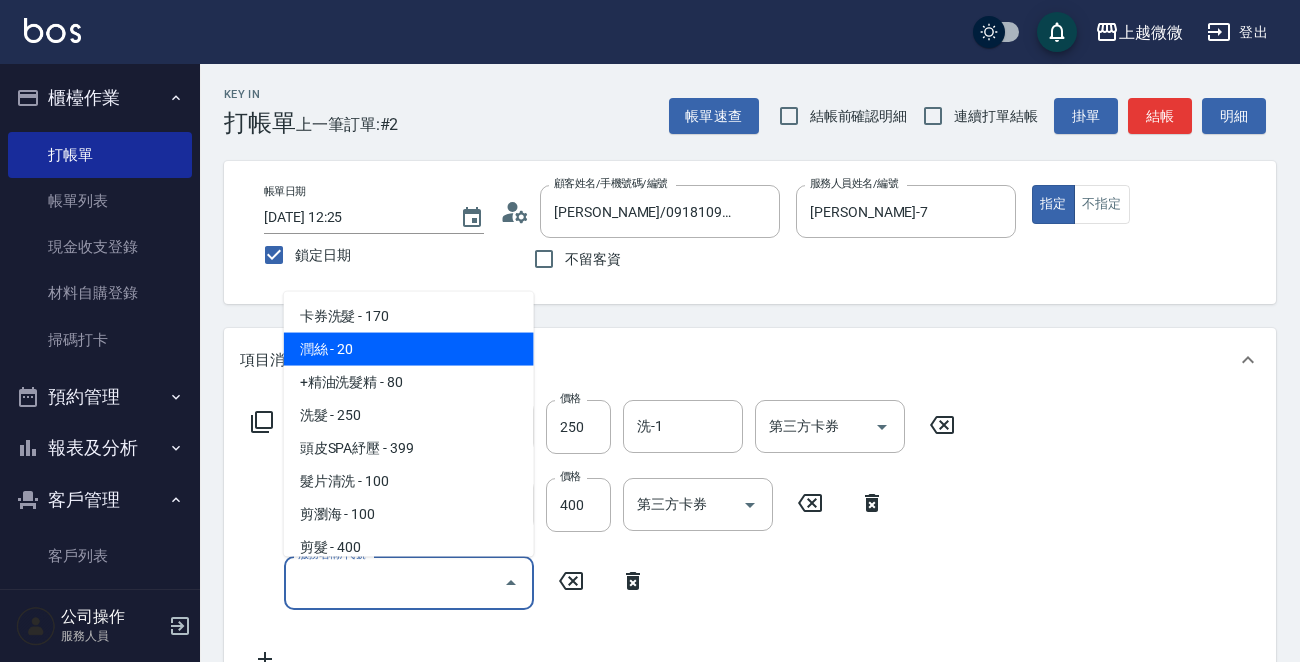 drag, startPoint x: 330, startPoint y: 354, endPoint x: 379, endPoint y: 382, distance: 56.435802 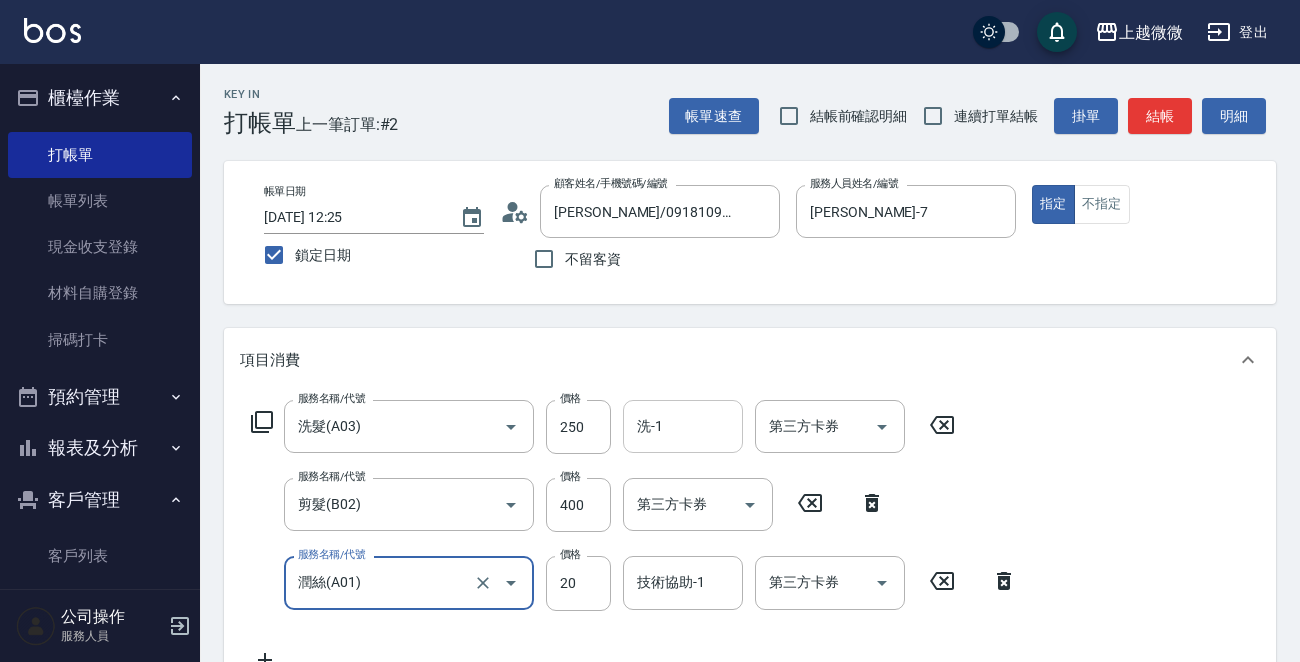 click on "洗-1" at bounding box center (683, 426) 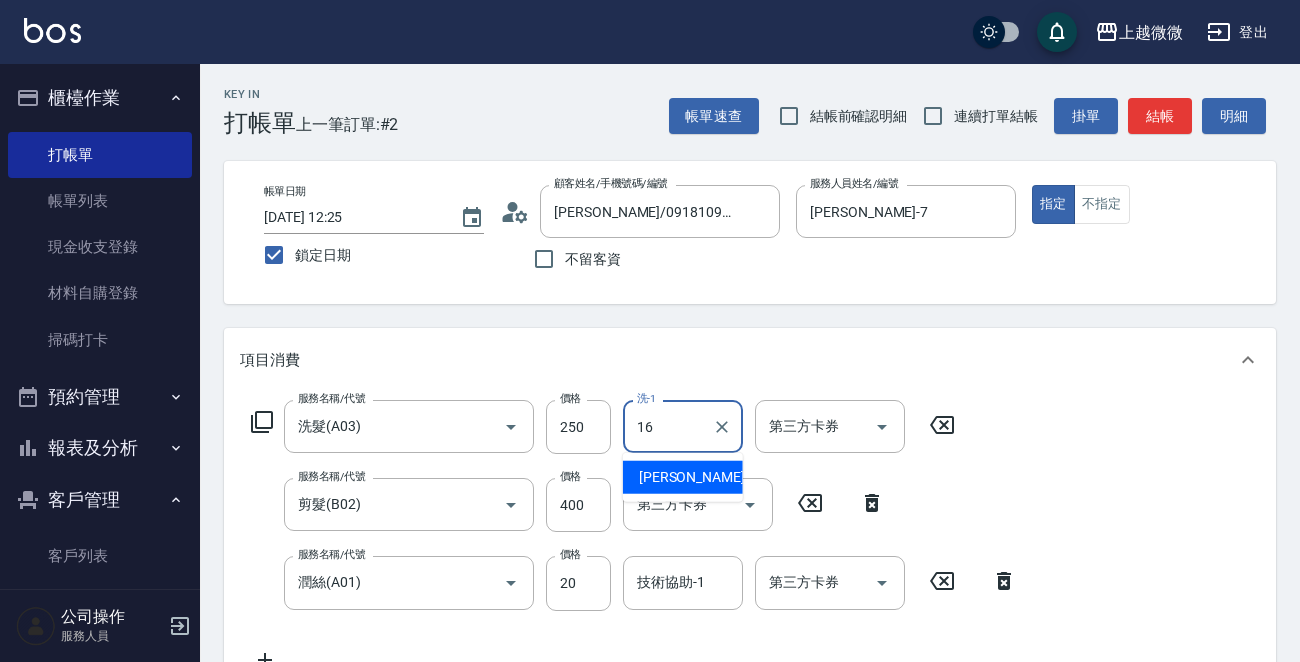 type on "[PERSON_NAME]-16" 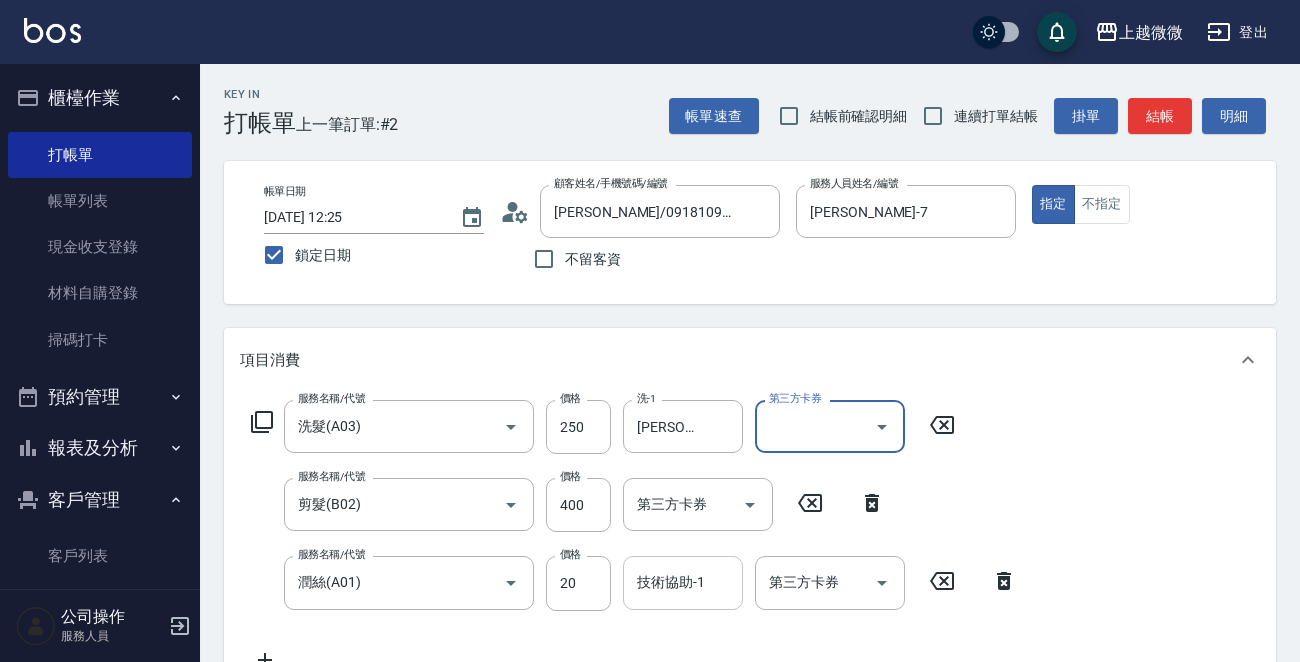 click on "技術協助-1 技術協助-1" at bounding box center (683, 582) 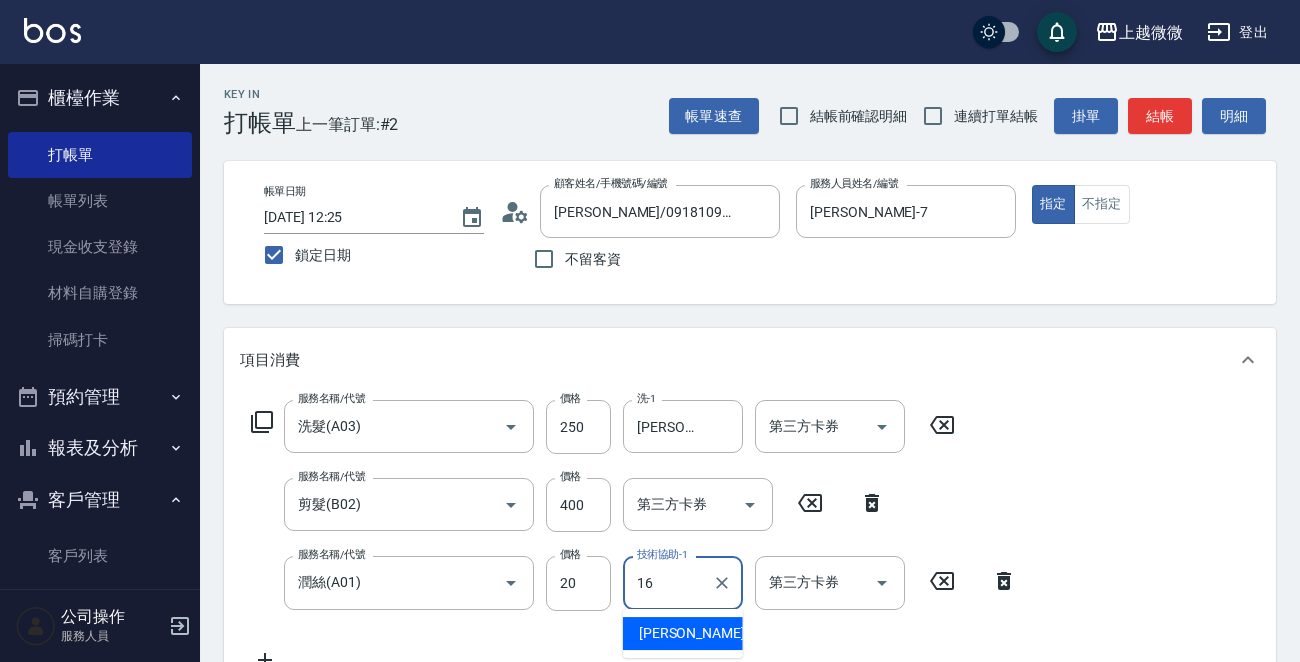 type on "[PERSON_NAME]-16" 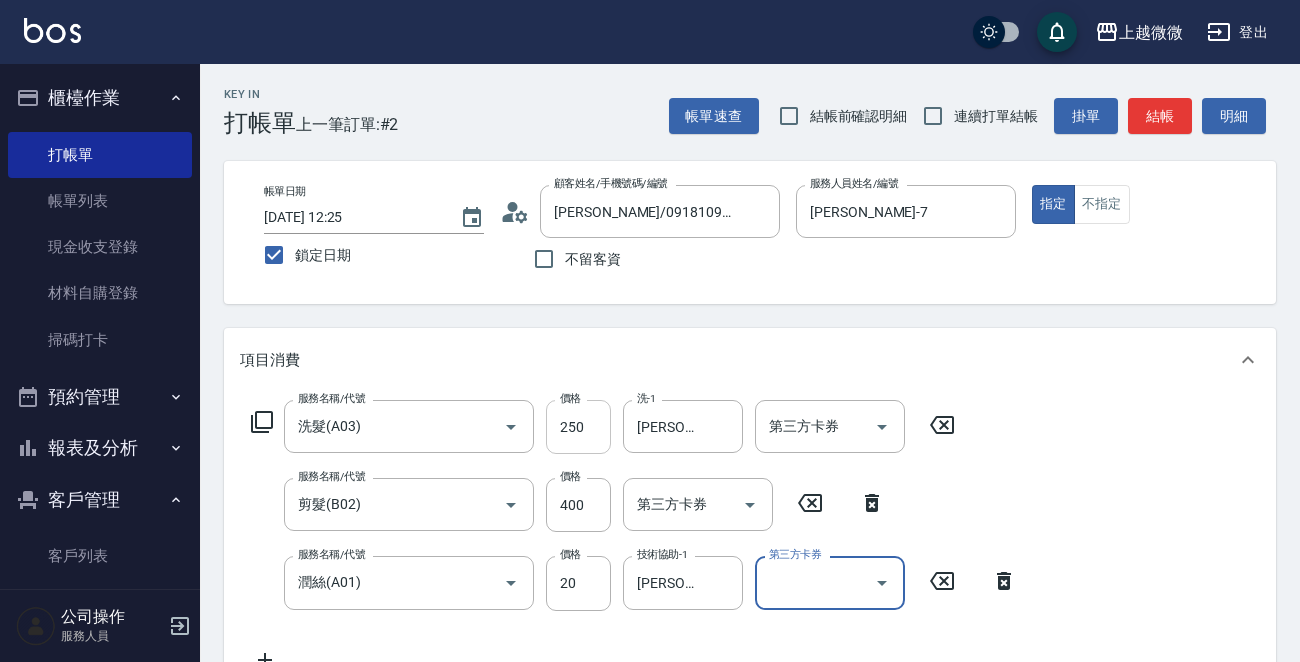 click on "250" at bounding box center [578, 427] 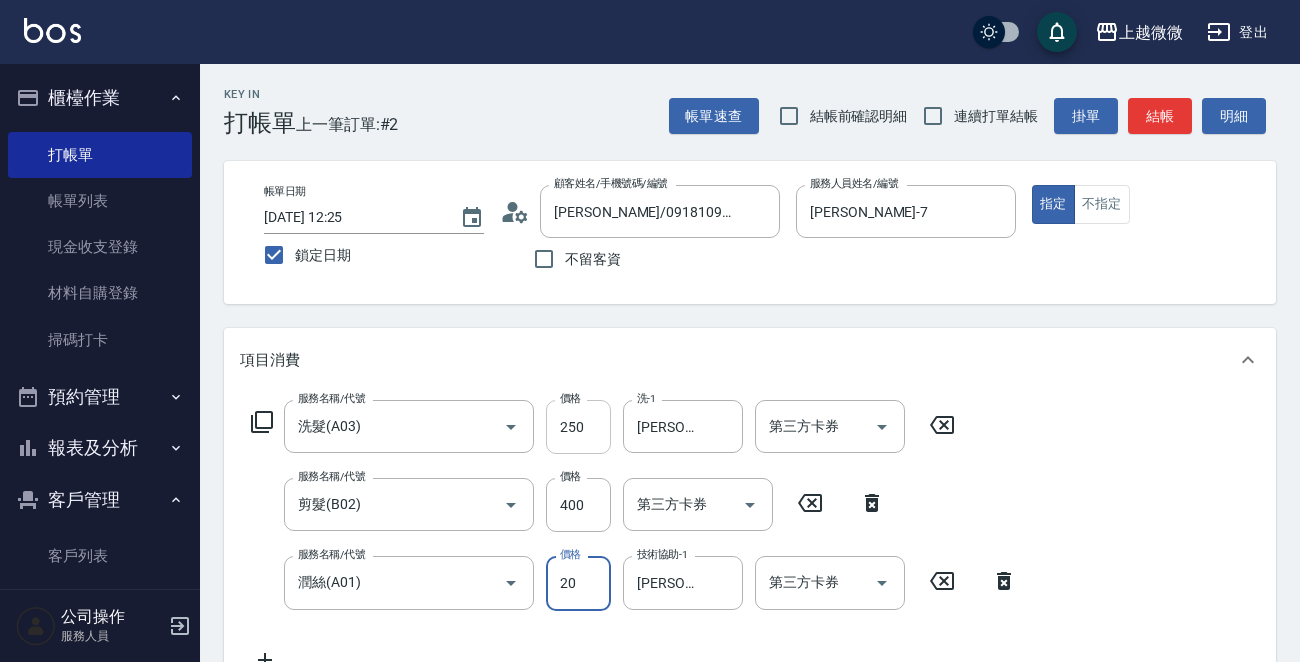 click on "250" at bounding box center [578, 427] 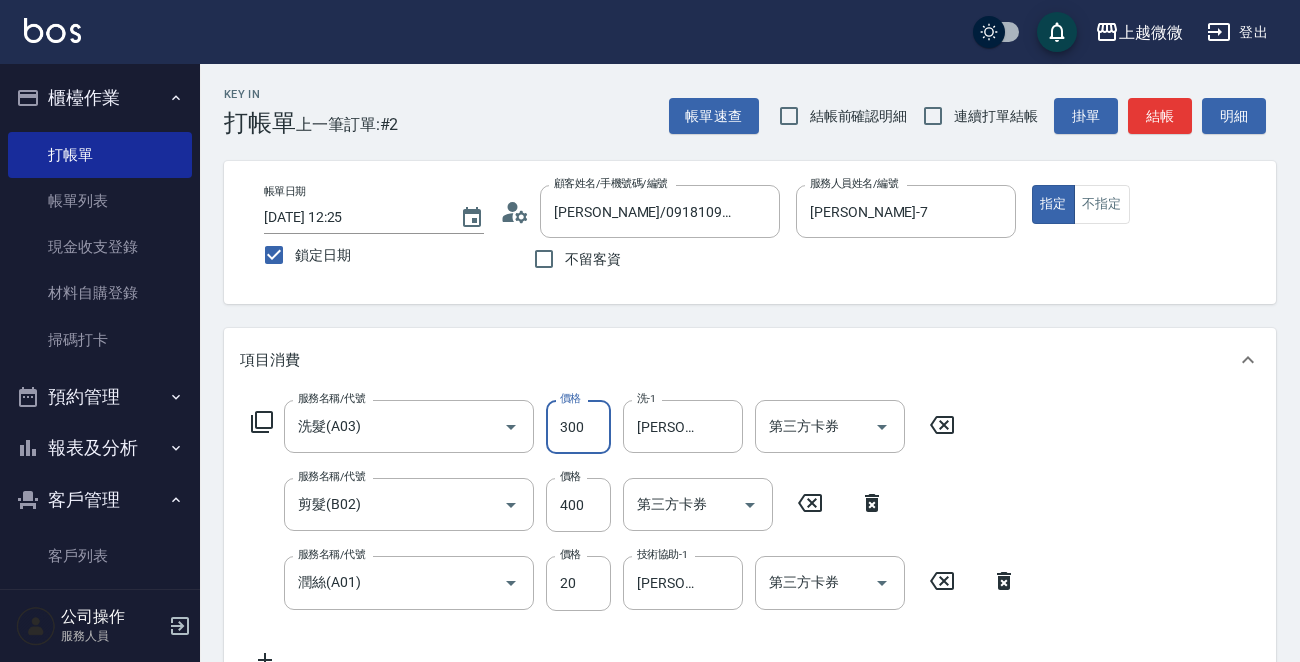 type on "300" 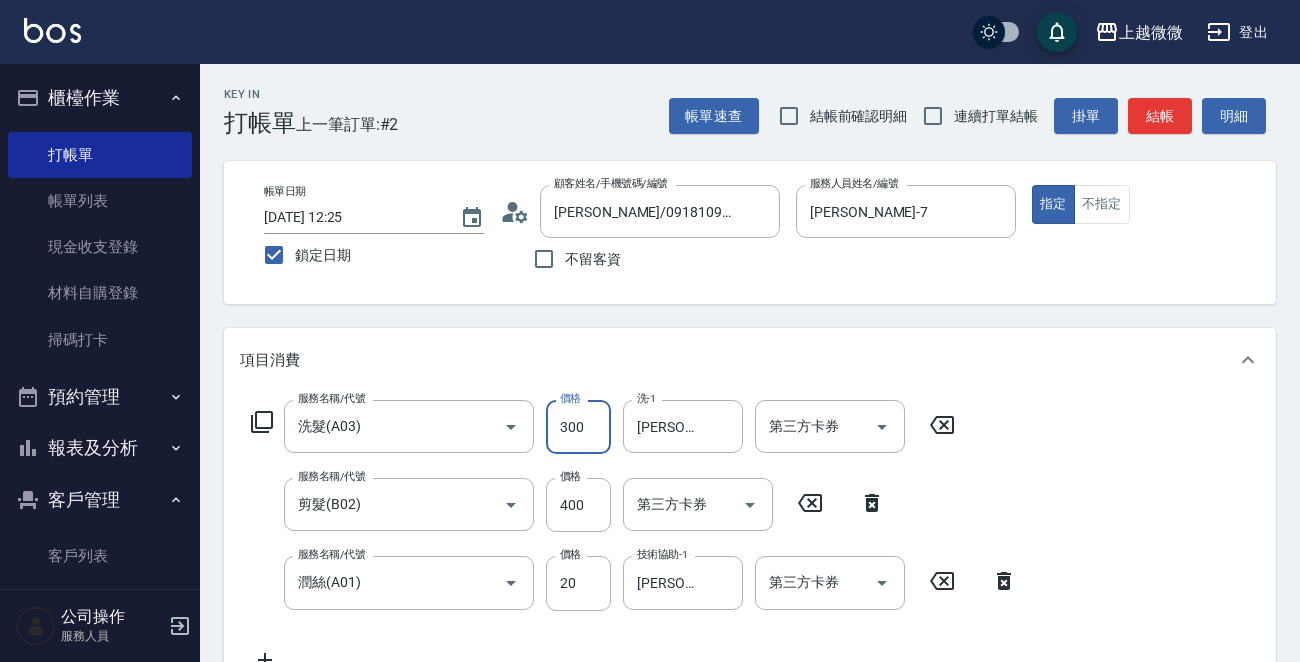 click on "帳單日期 [DATE] 12:25 鎖定日期 顧客姓名/手機號碼/編號 [PERSON_NAME]/0918109175/6037 顧客姓名/手機號碼/編號 不留客資 服務人員姓名/編號 [PERSON_NAME]-7 服務人員姓名/編號 指定 不指定" at bounding box center [750, 232] 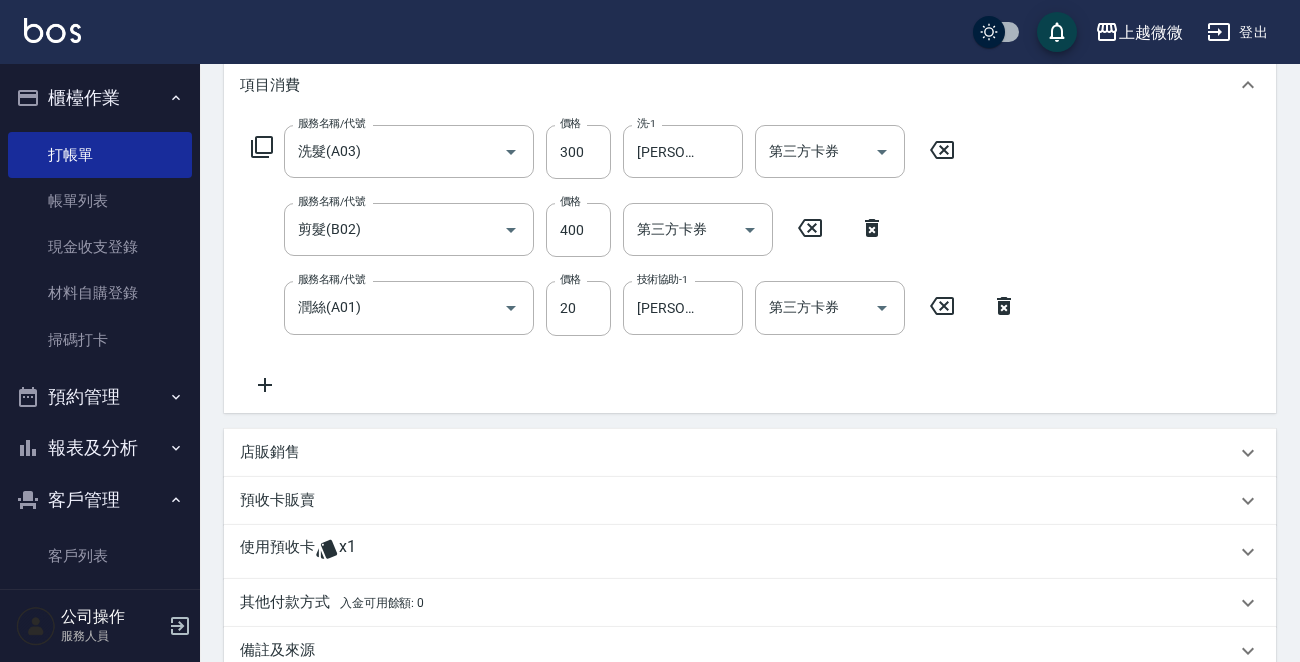 scroll, scrollTop: 509, scrollLeft: 0, axis: vertical 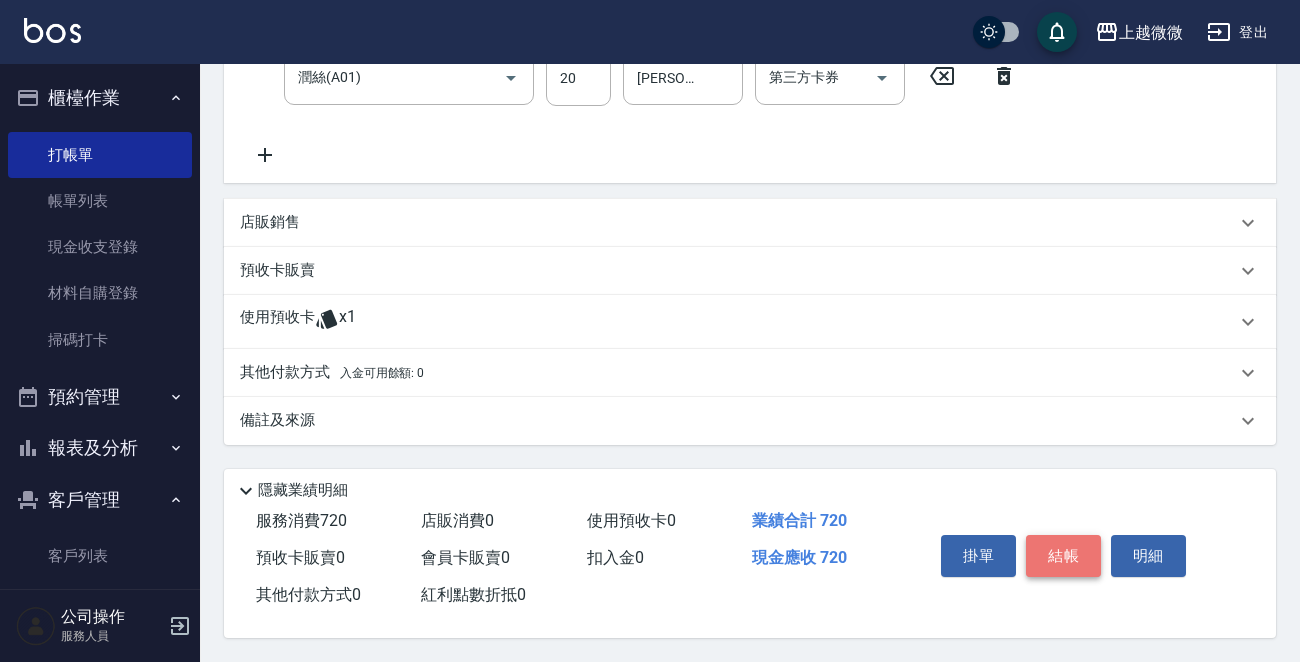click on "結帳" at bounding box center [1063, 556] 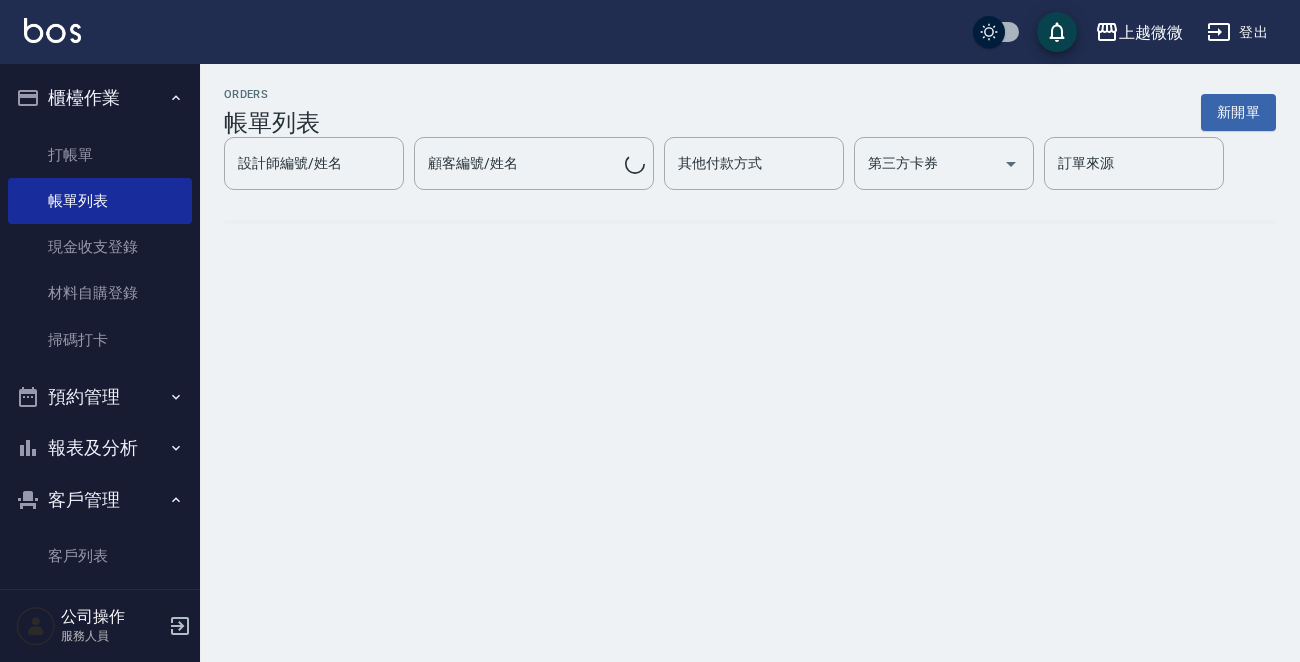 scroll, scrollTop: 0, scrollLeft: 0, axis: both 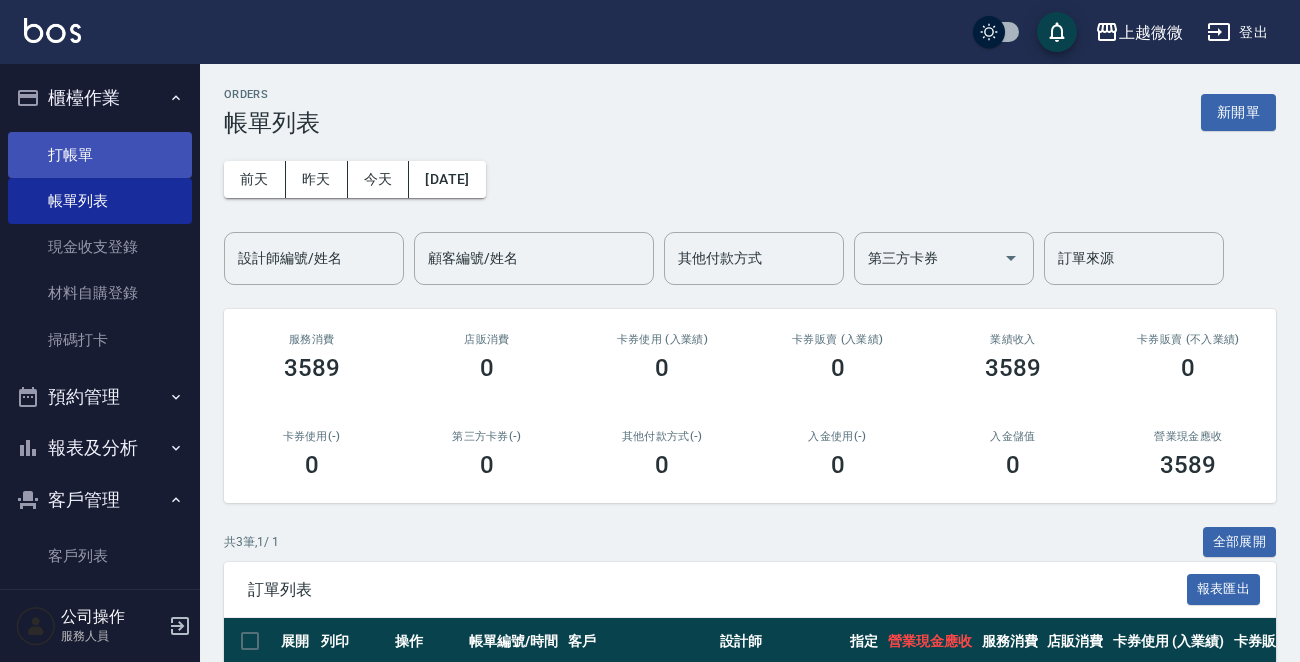 click on "打帳單" at bounding box center (100, 155) 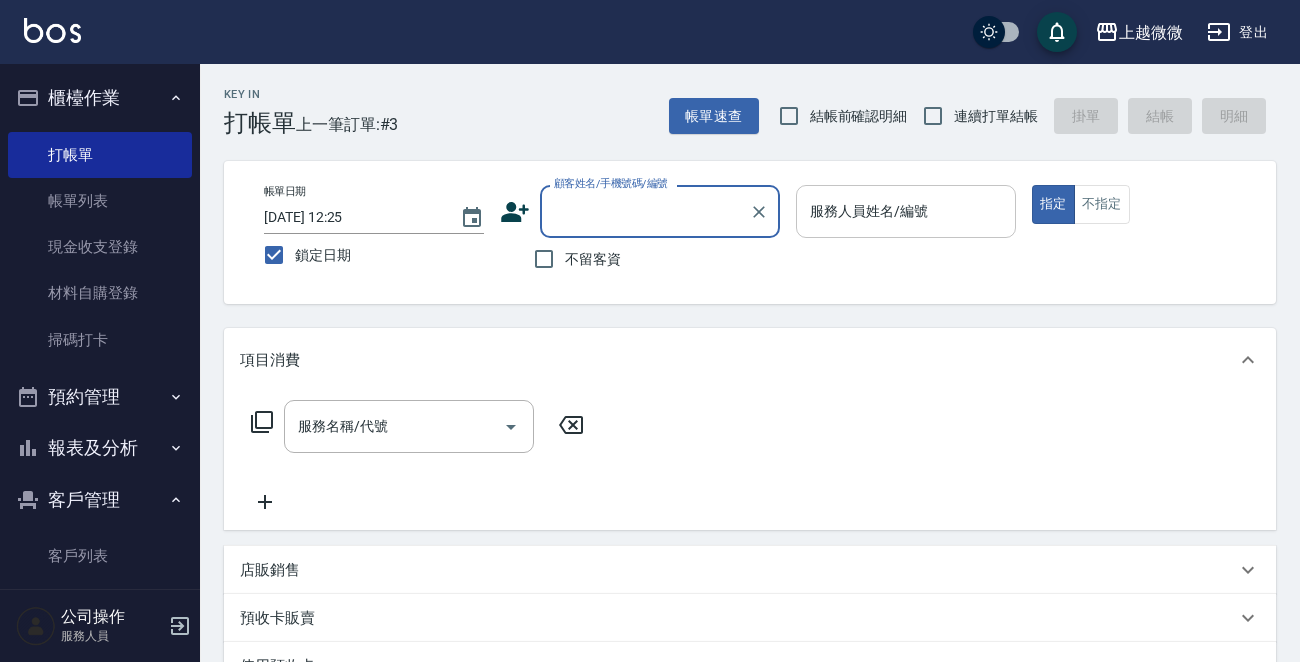 click on "服務人員姓名/編號" at bounding box center [906, 211] 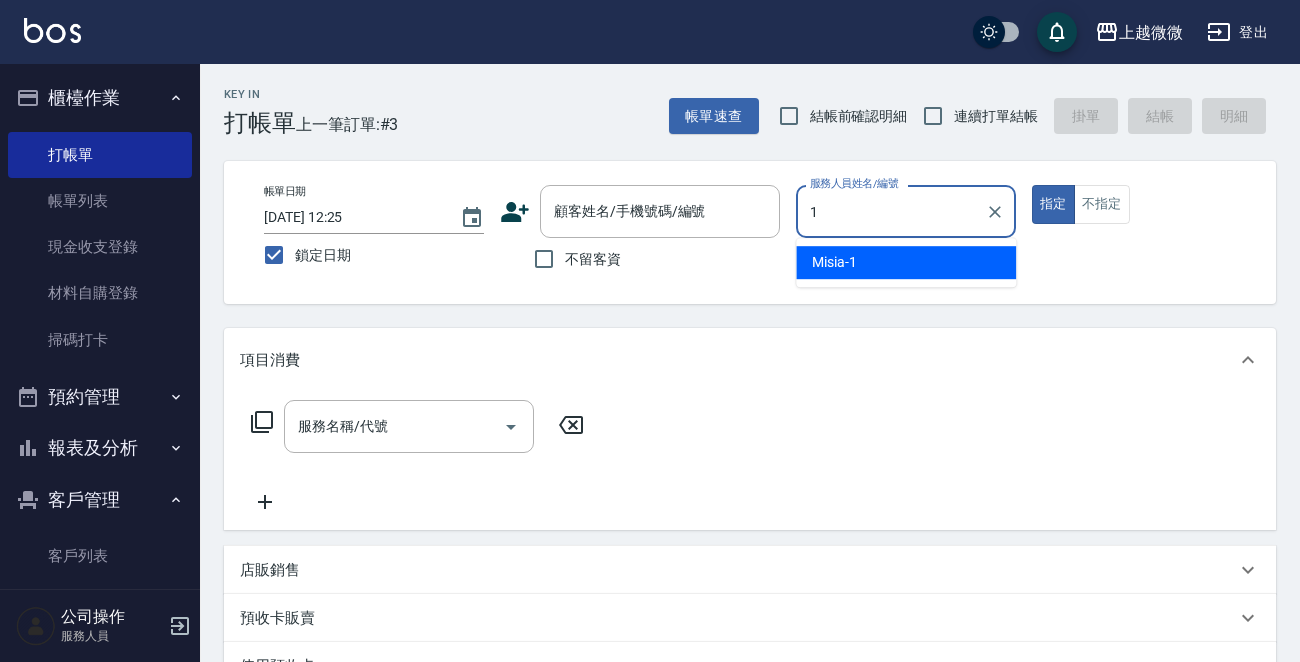 click on "Misia -1" at bounding box center (906, 262) 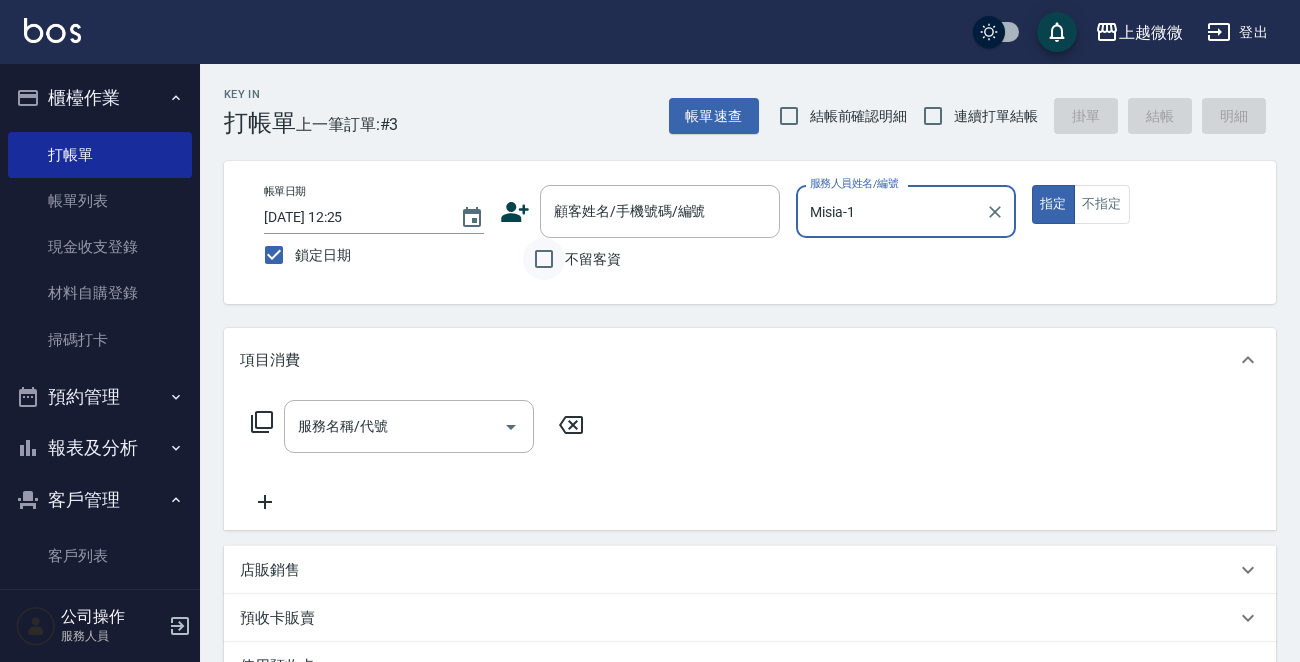 type on "Misia-1" 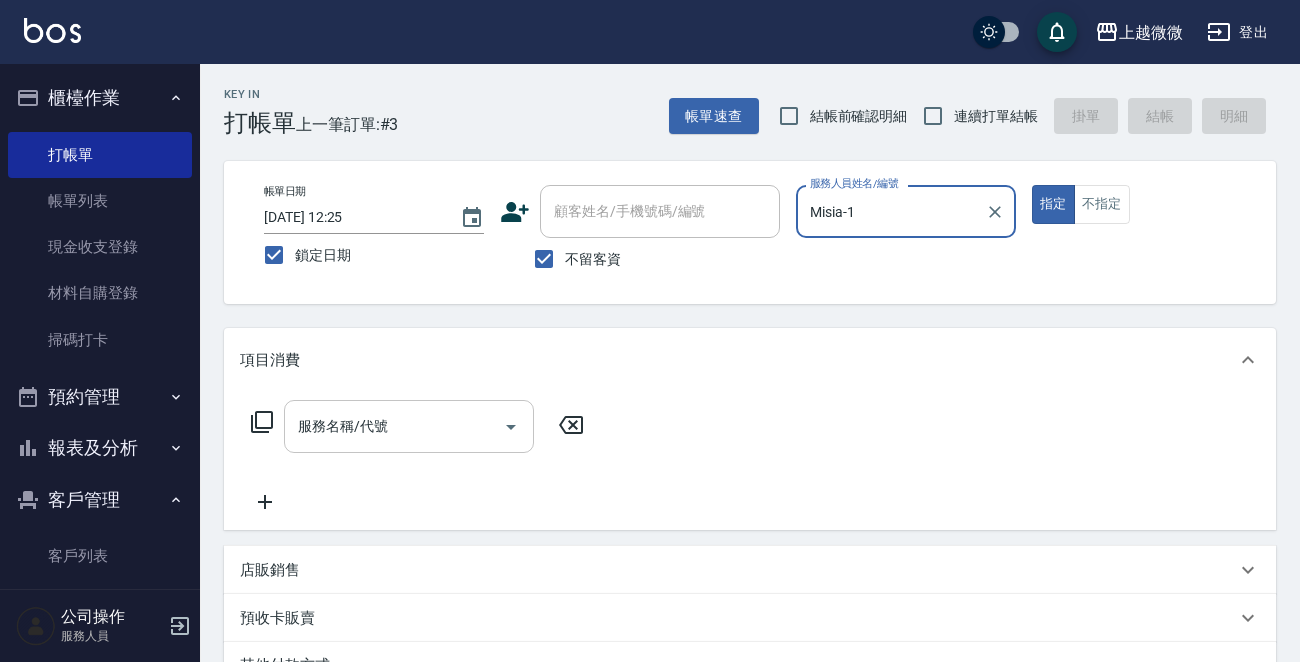 click on "服務名稱/代號" at bounding box center [394, 426] 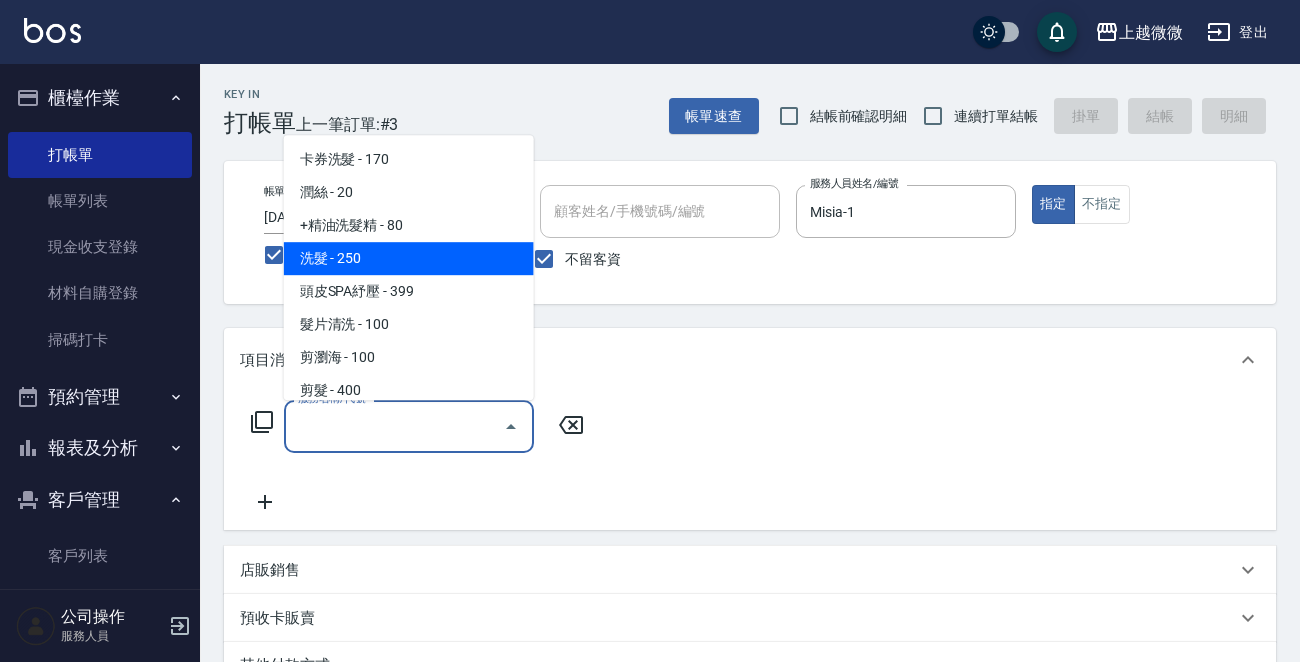 click on "洗髮 - 250" at bounding box center [409, 258] 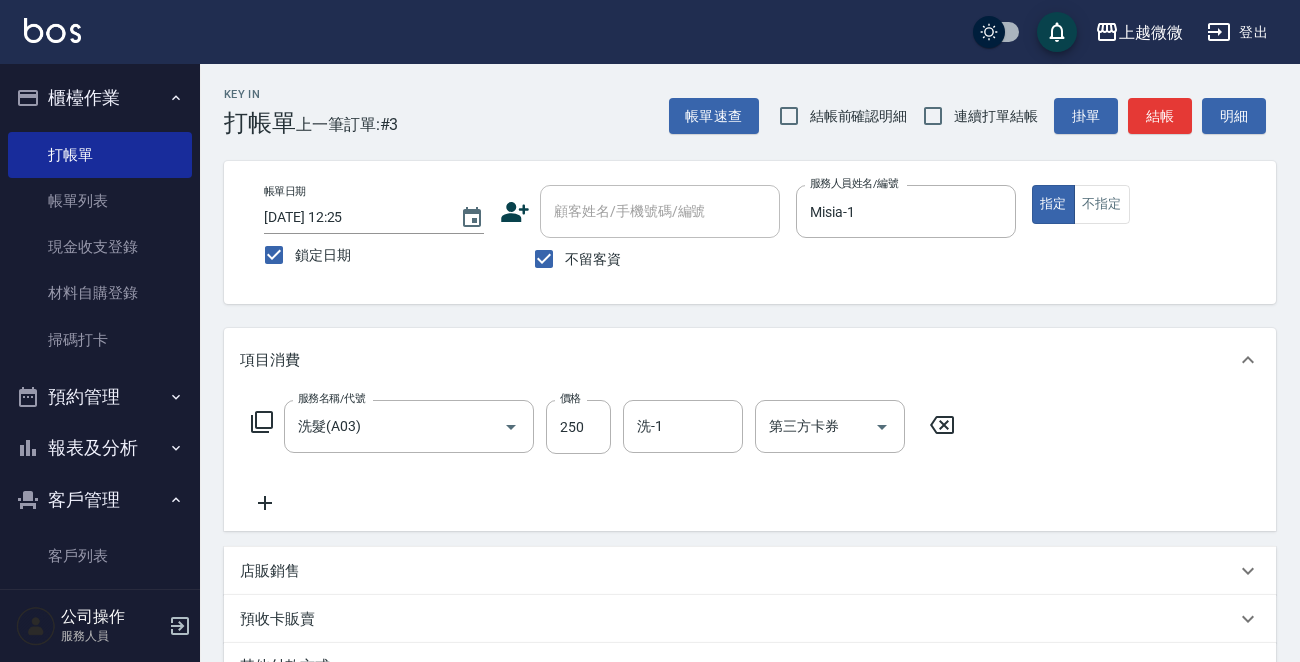 click 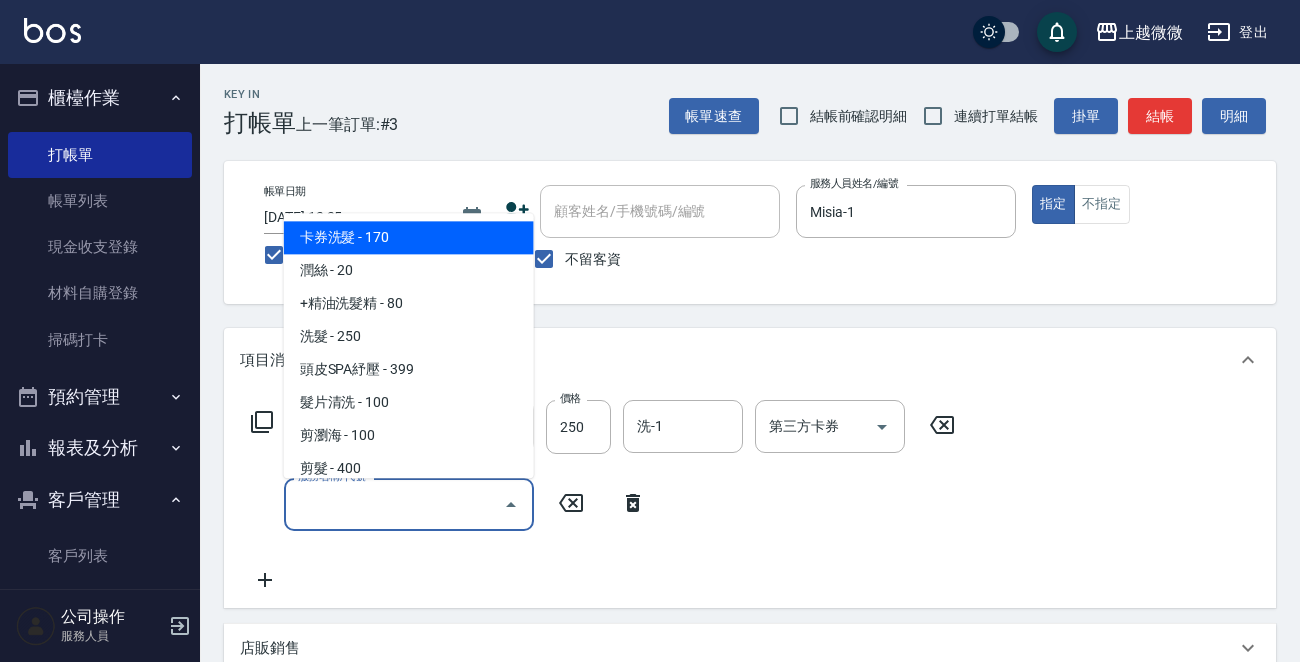 click on "服務名稱/代號" at bounding box center [394, 504] 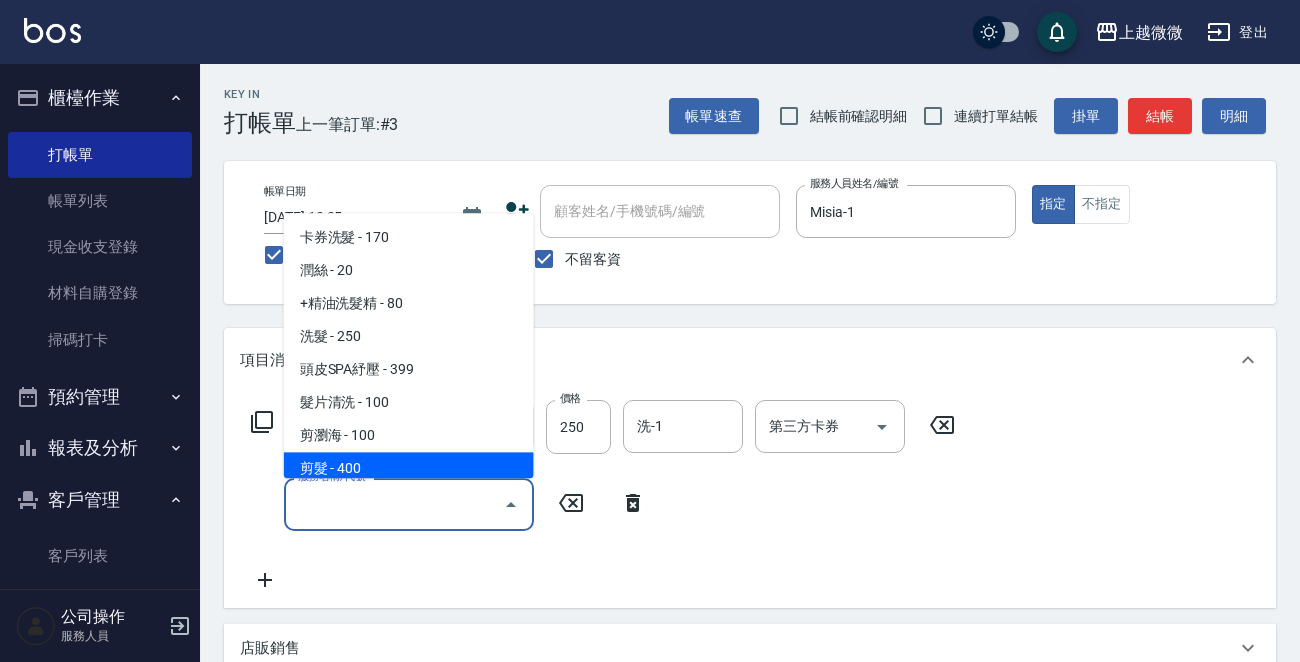 click on "剪髮 - 400" at bounding box center (409, 469) 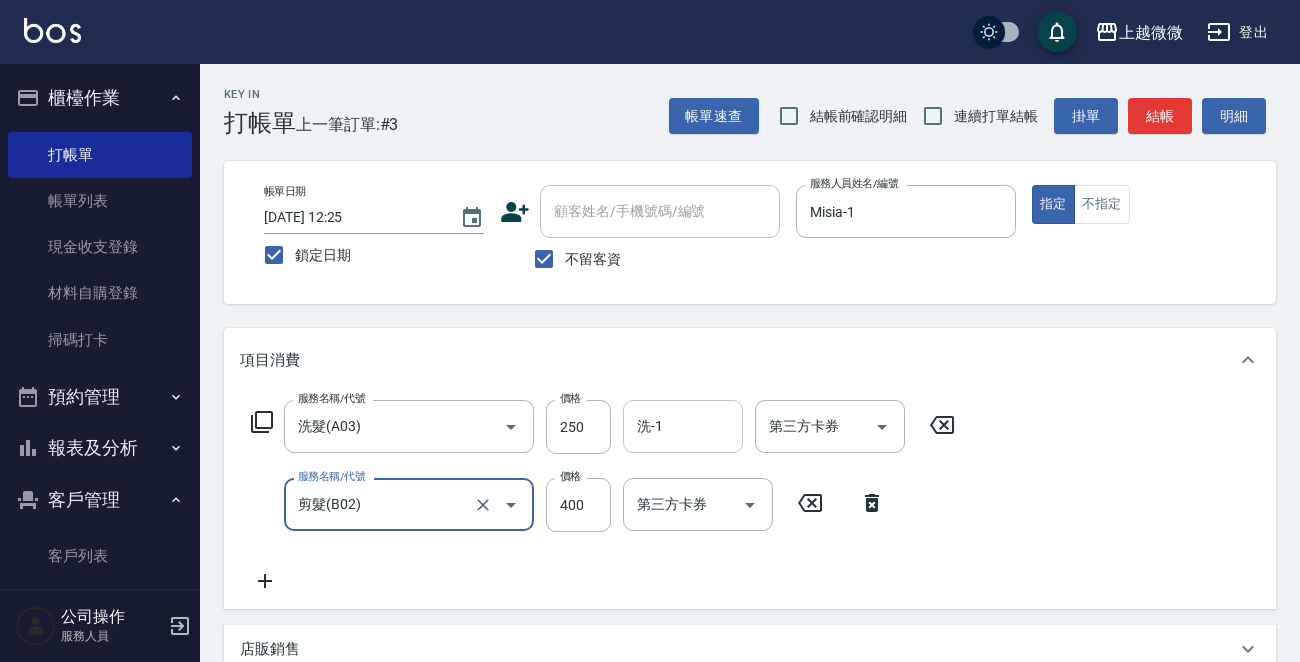 click on "洗-1" at bounding box center (683, 426) 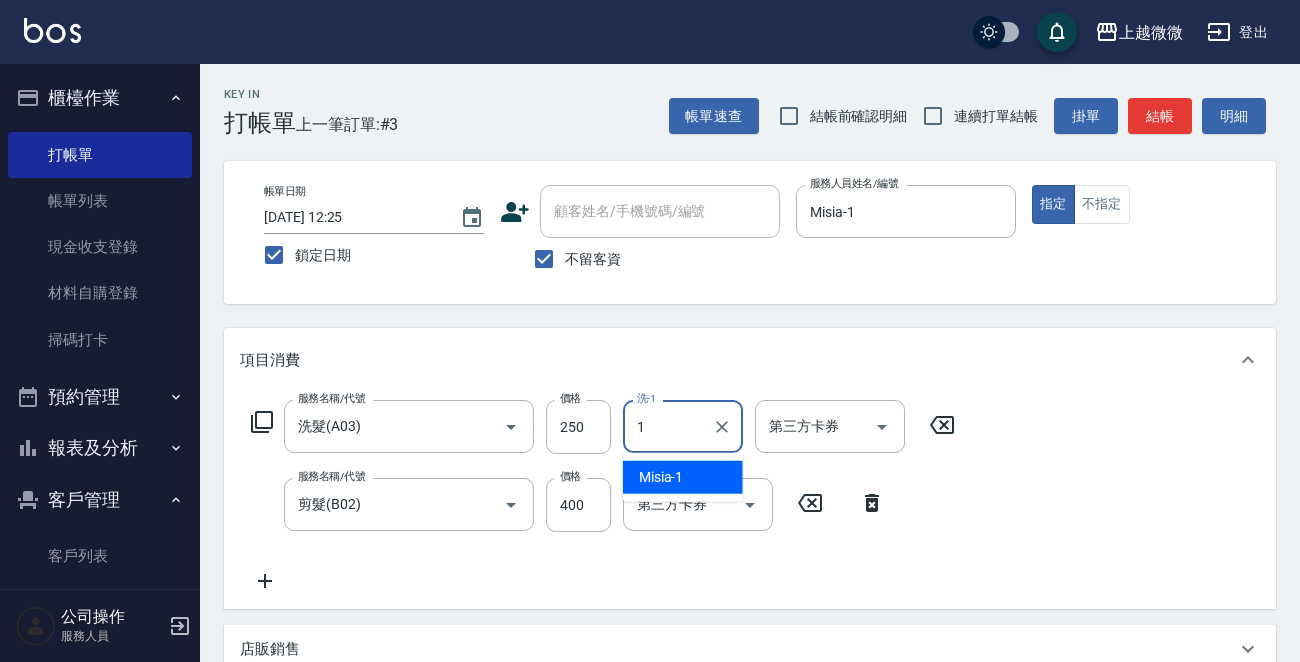 click on "Misia -1" at bounding box center (683, 477) 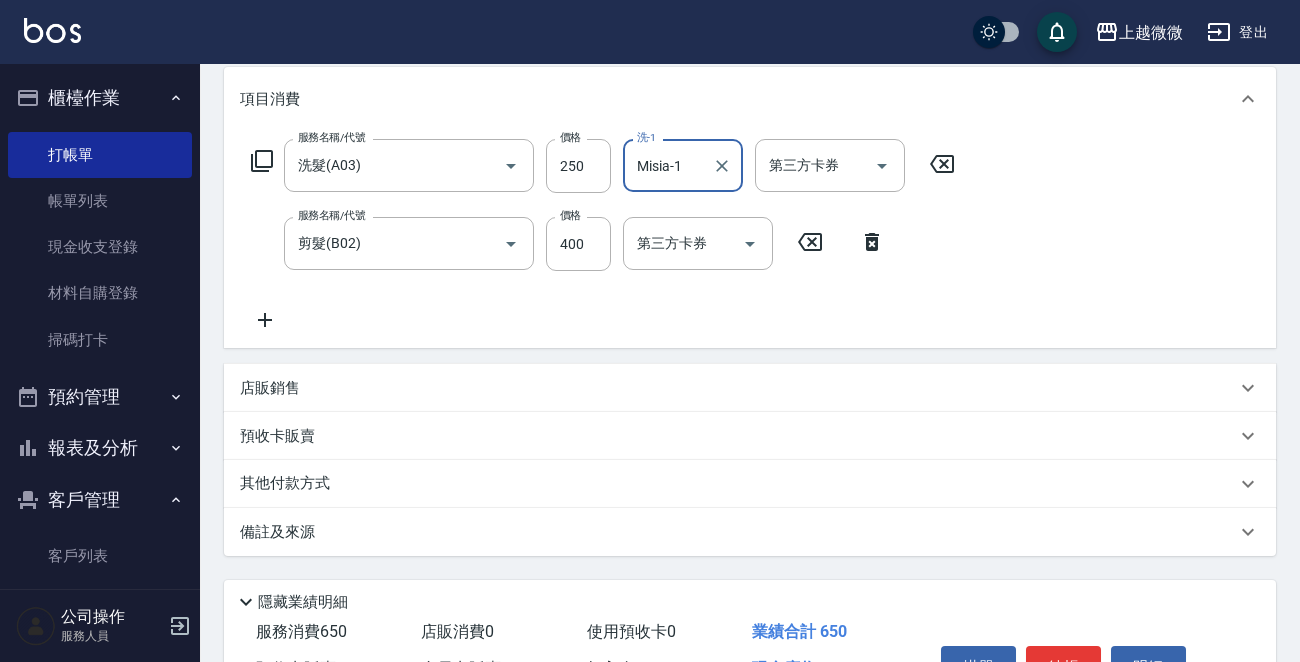 scroll, scrollTop: 377, scrollLeft: 0, axis: vertical 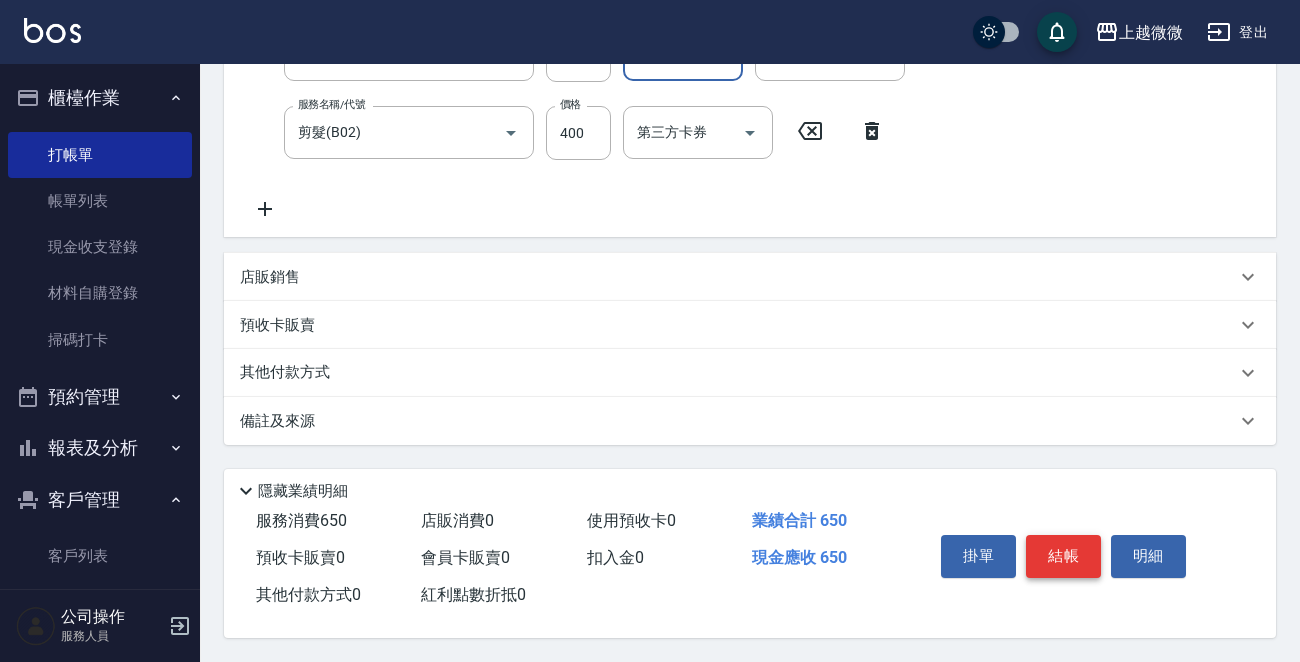 type on "Misia-1" 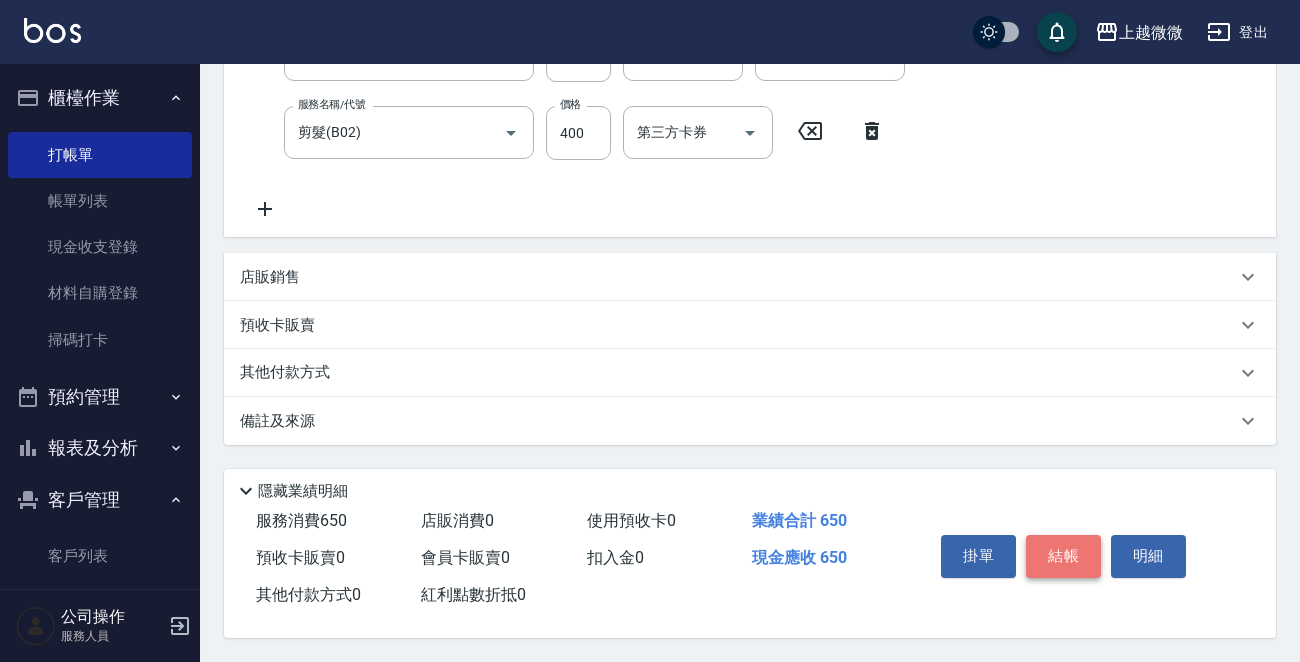 click on "結帳" at bounding box center (1063, 556) 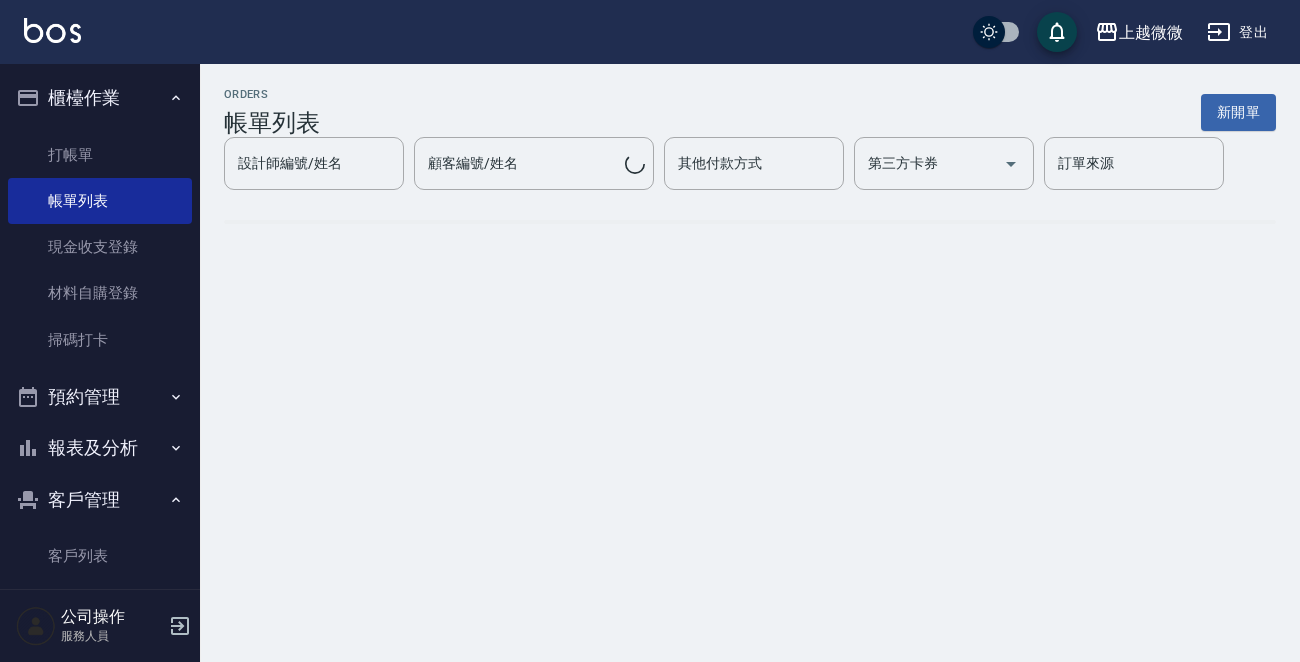 scroll, scrollTop: 0, scrollLeft: 0, axis: both 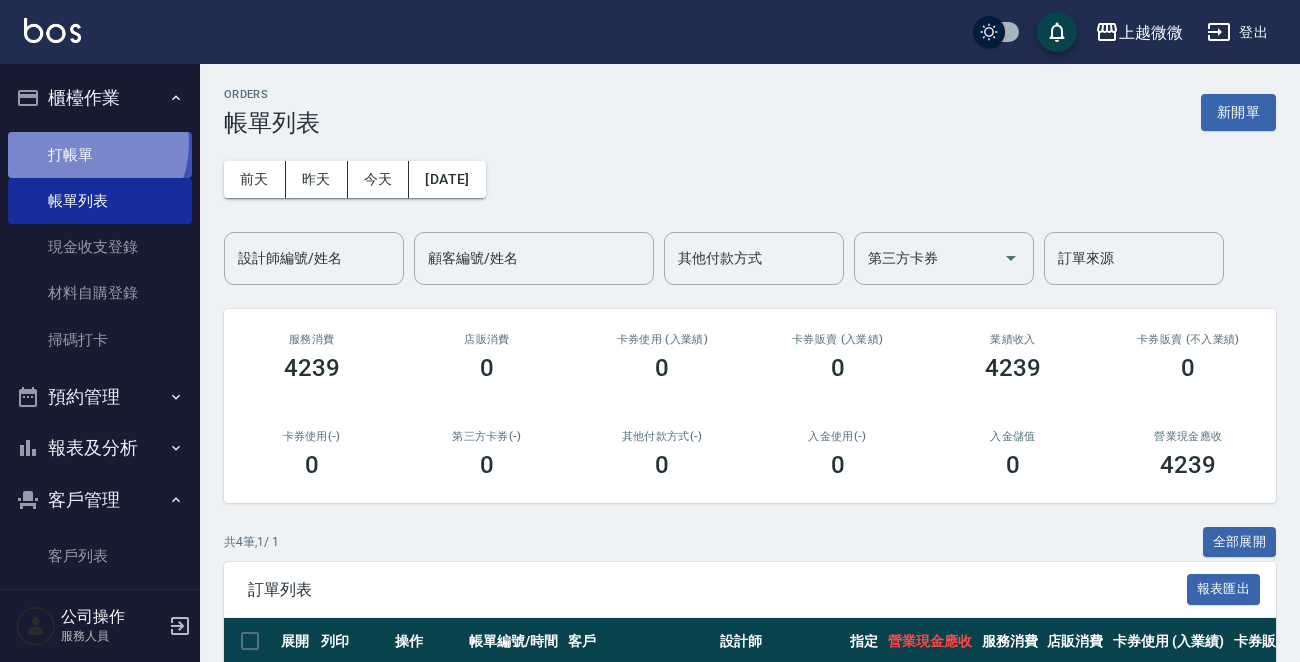 click on "打帳單" at bounding box center (100, 155) 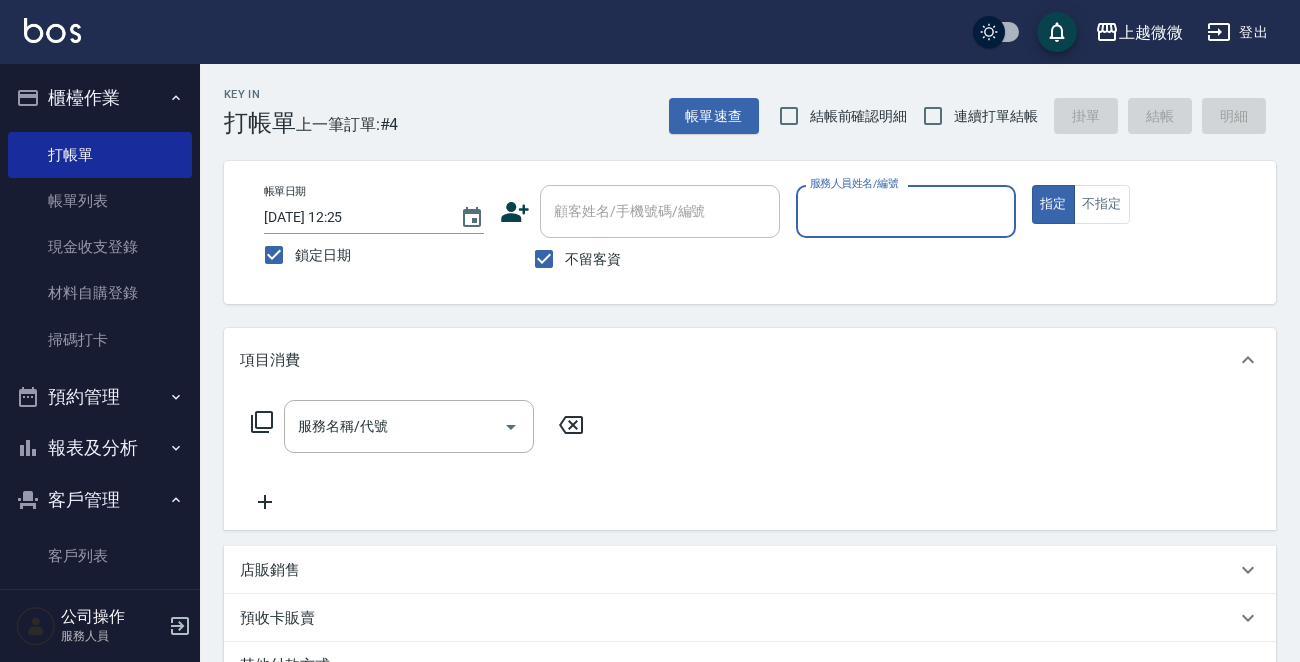 click on "連續打單結帳" at bounding box center (933, 116) 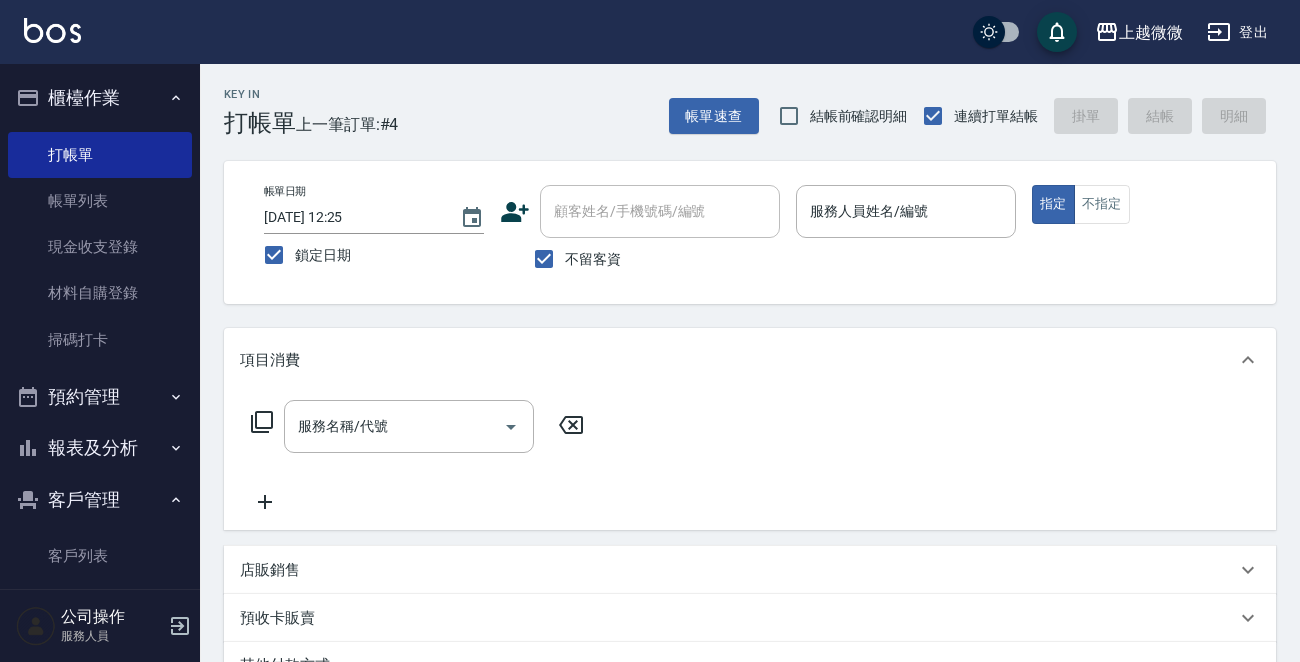 drag, startPoint x: 546, startPoint y: 251, endPoint x: 575, endPoint y: 239, distance: 31.38471 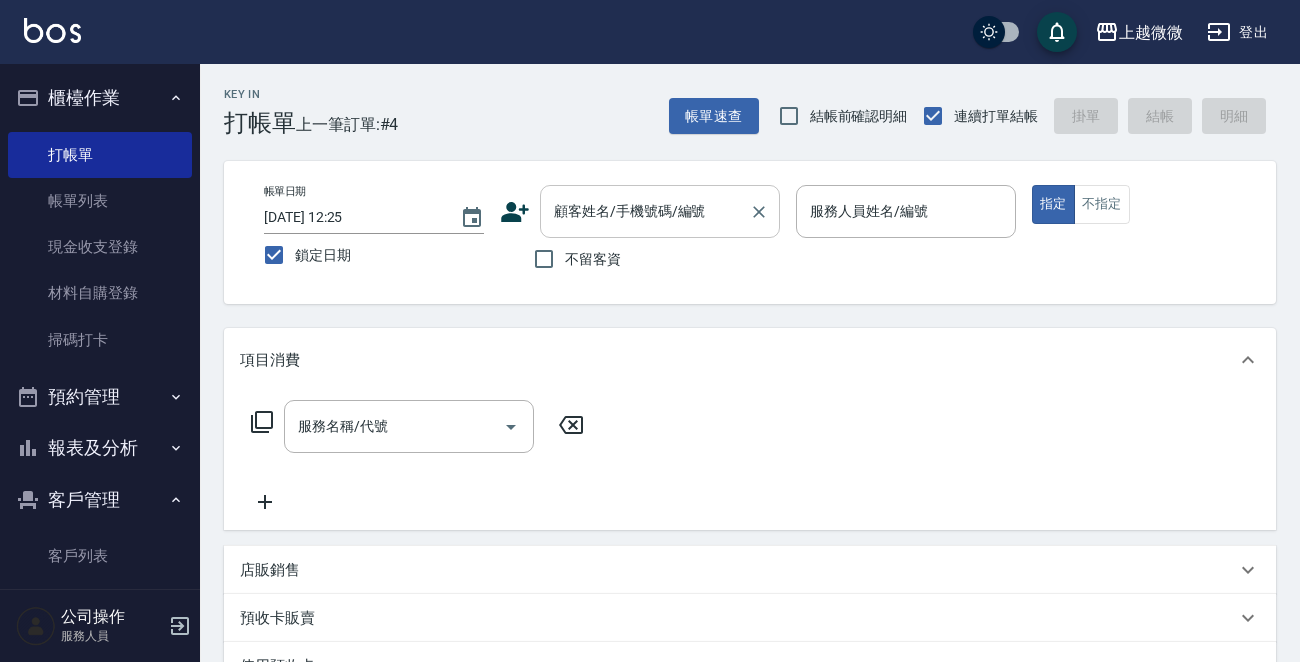 click on "顧客姓名/手機號碼/編號" at bounding box center [645, 211] 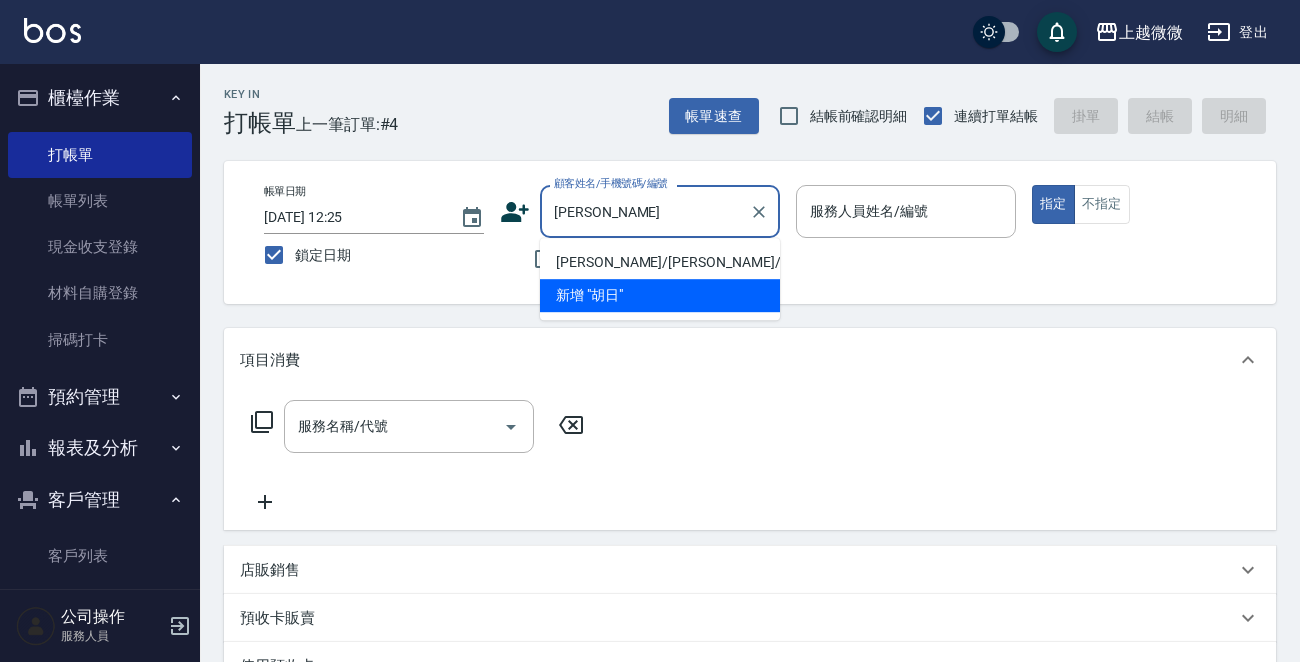 click on "[PERSON_NAME]/[PERSON_NAME]/1847" at bounding box center (660, 262) 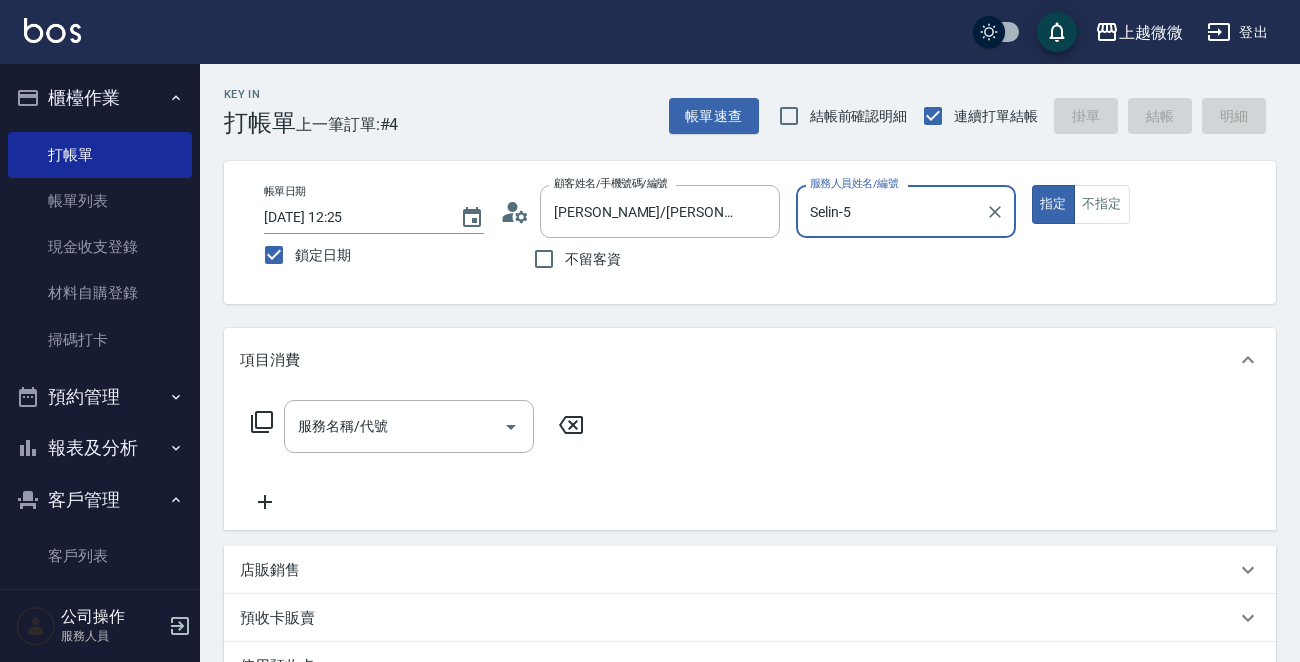 type on "Selin-5" 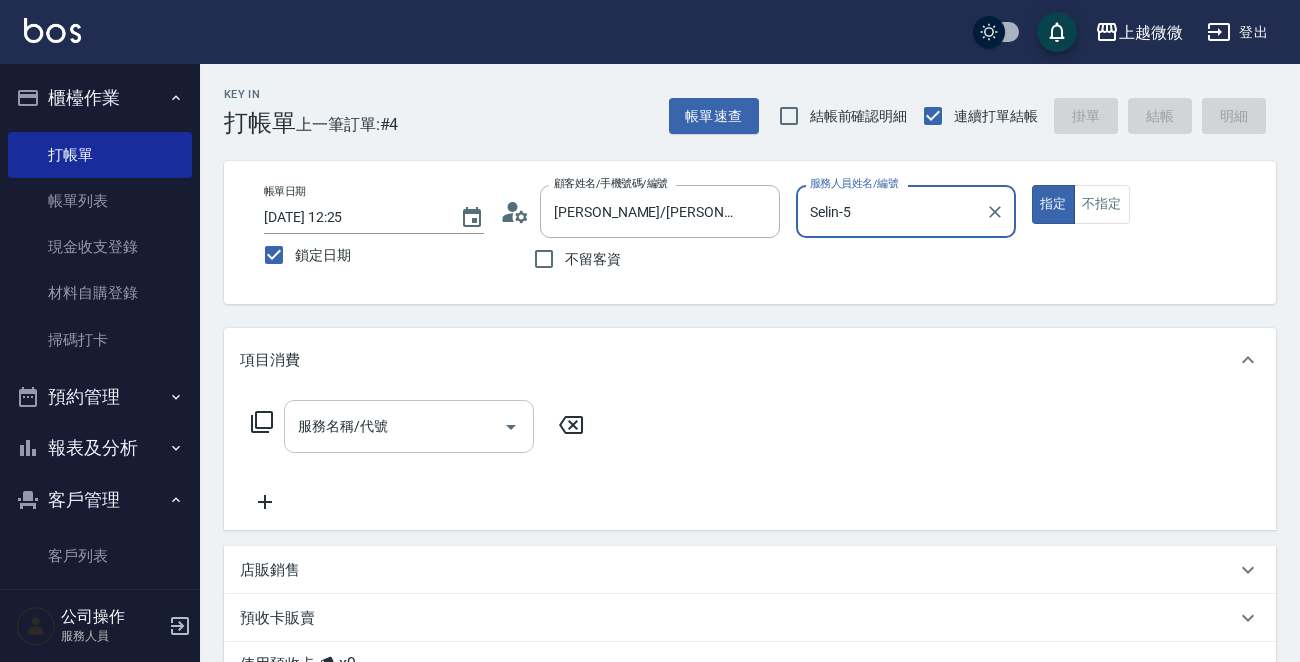 click on "服務名稱/代號" at bounding box center (394, 426) 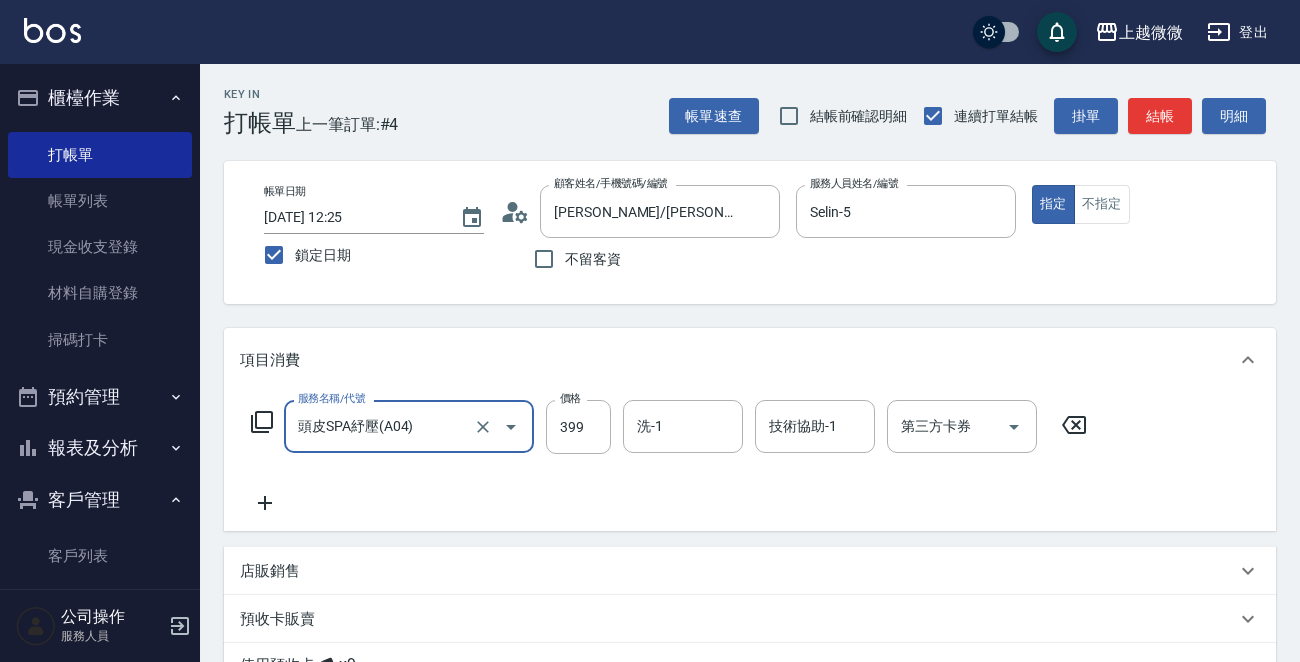 type on "頭皮SPA紓壓(A04)" 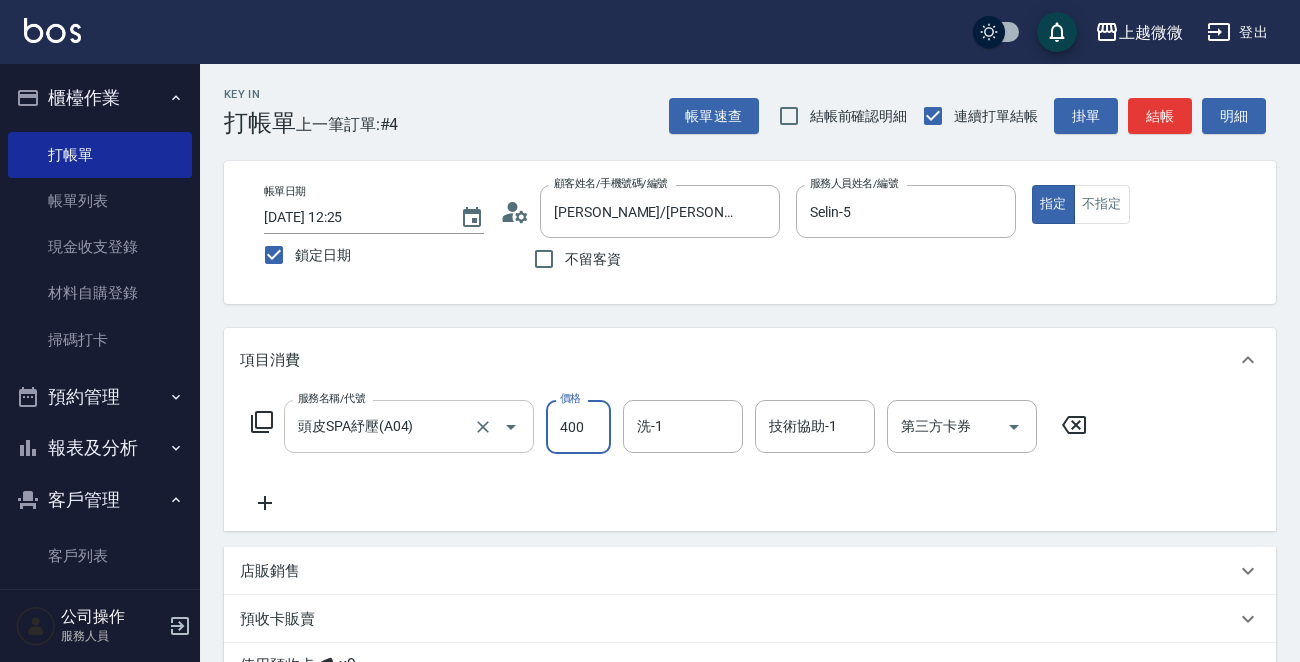 type on "400" 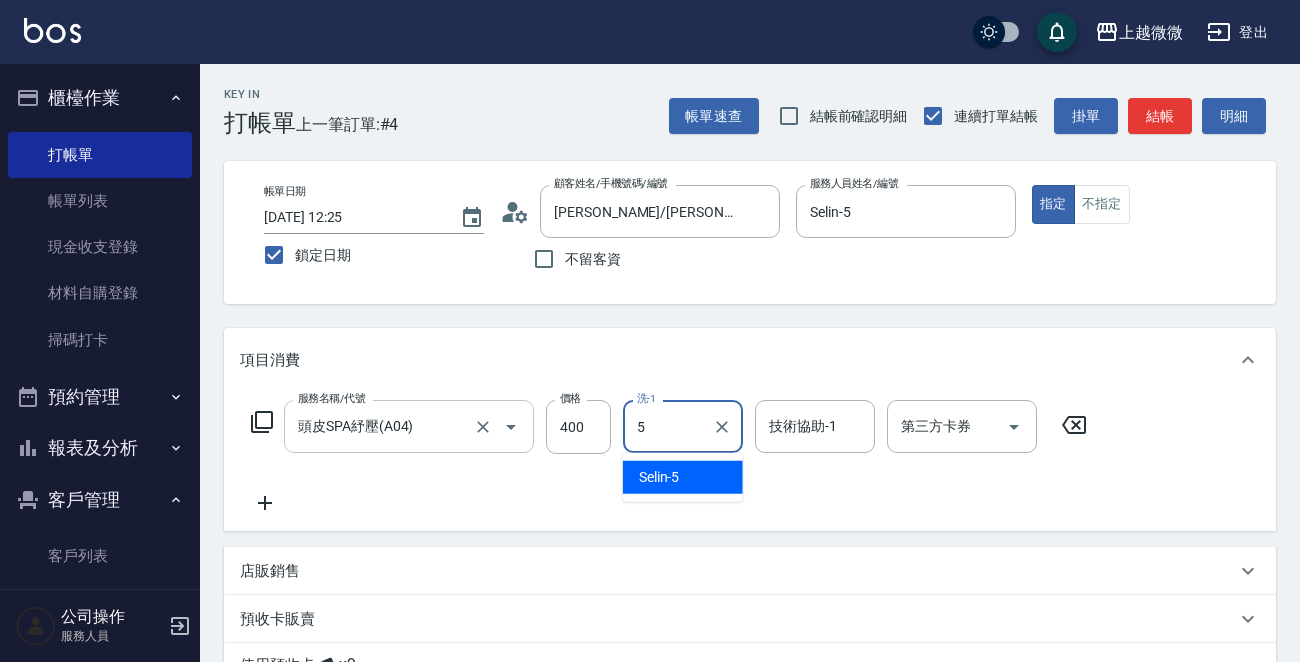 type on "Selin-5" 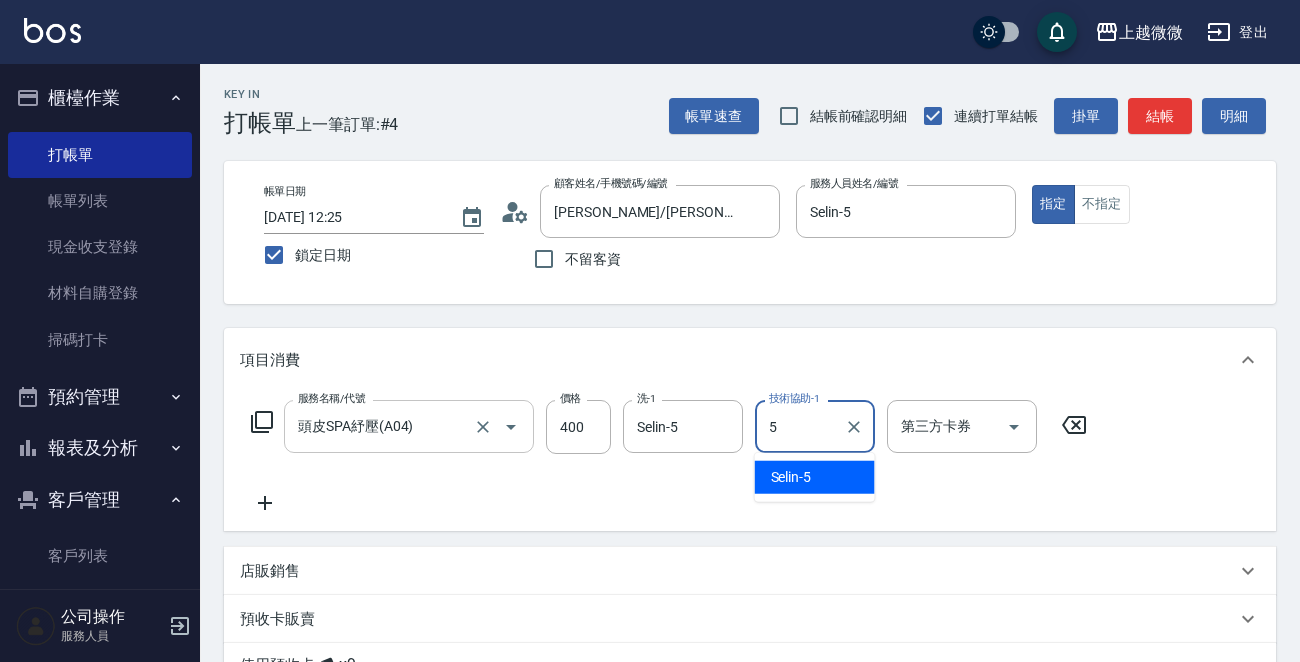 type on "Selin-5" 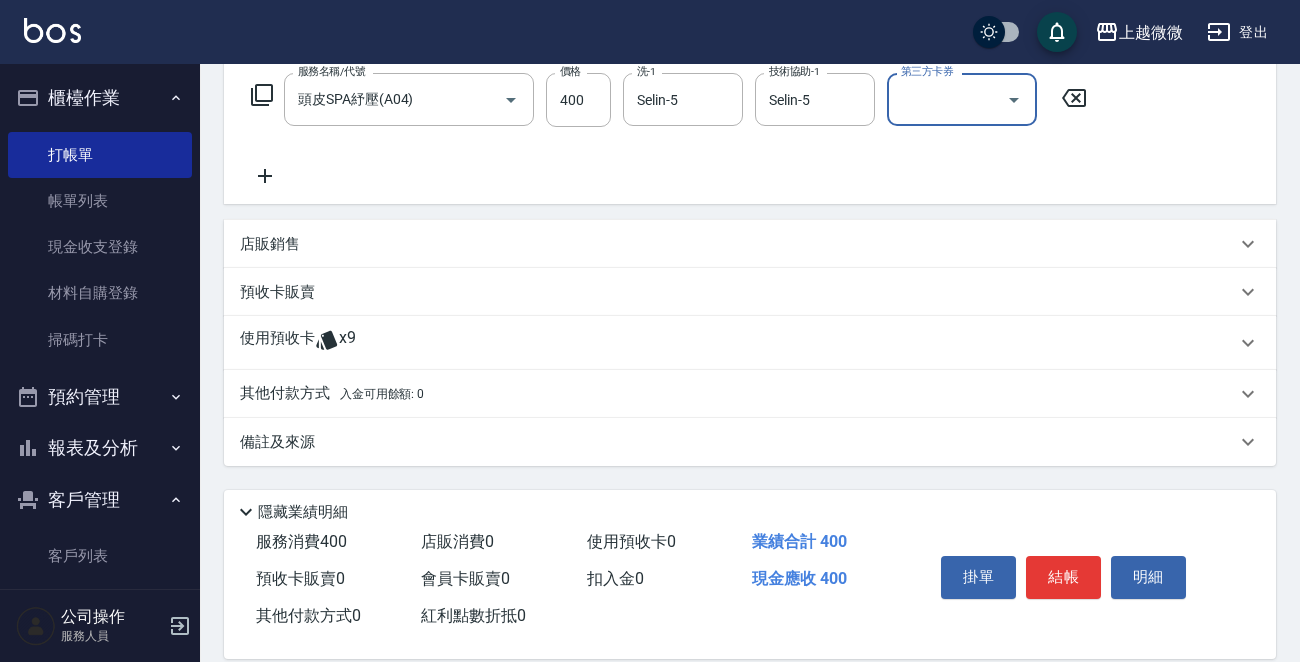scroll, scrollTop: 352, scrollLeft: 0, axis: vertical 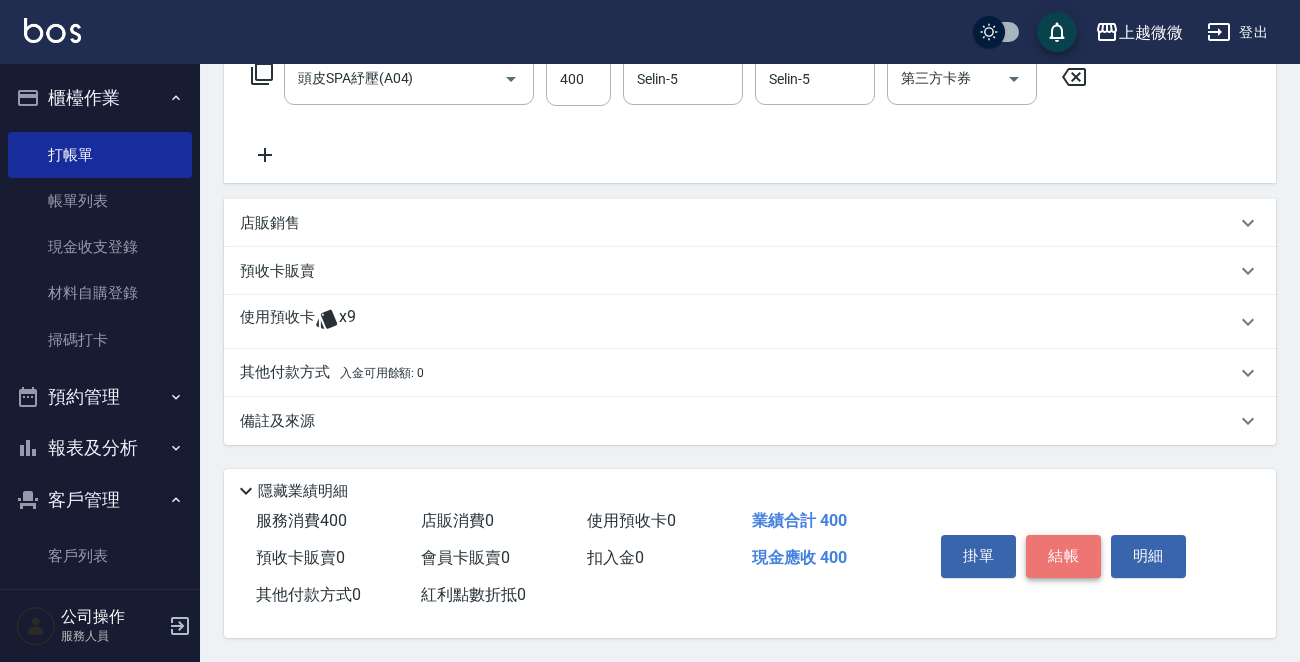 click on "結帳" at bounding box center [1063, 556] 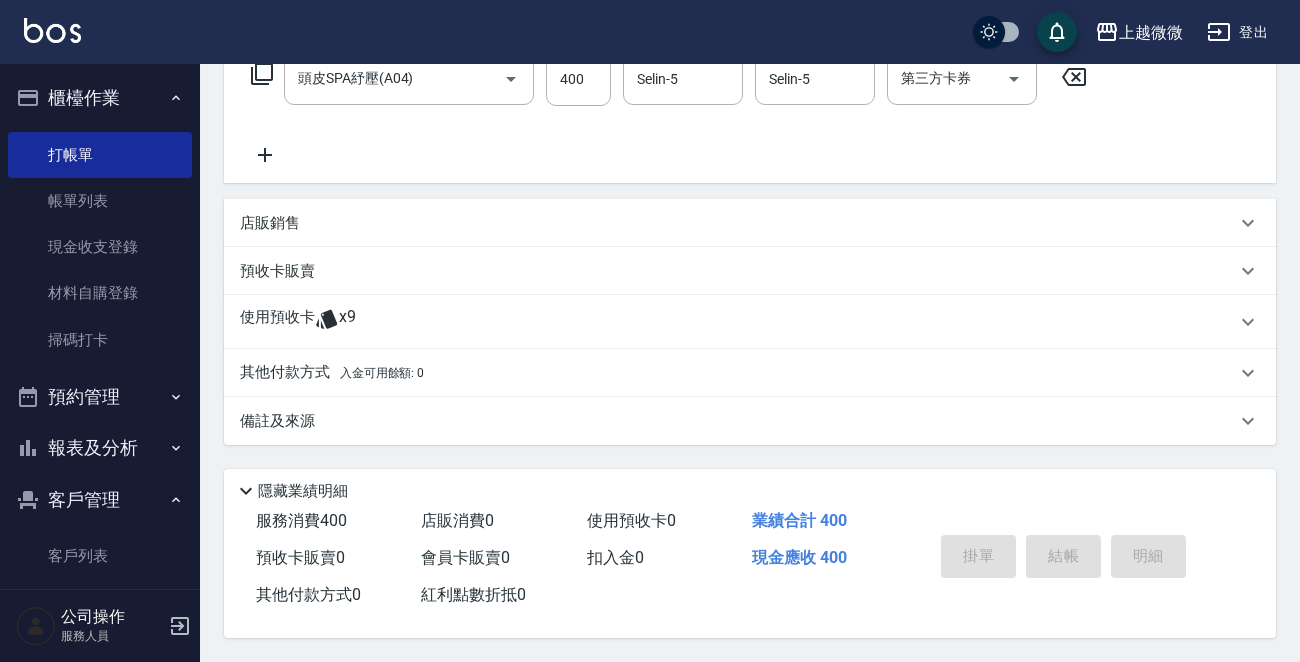 type 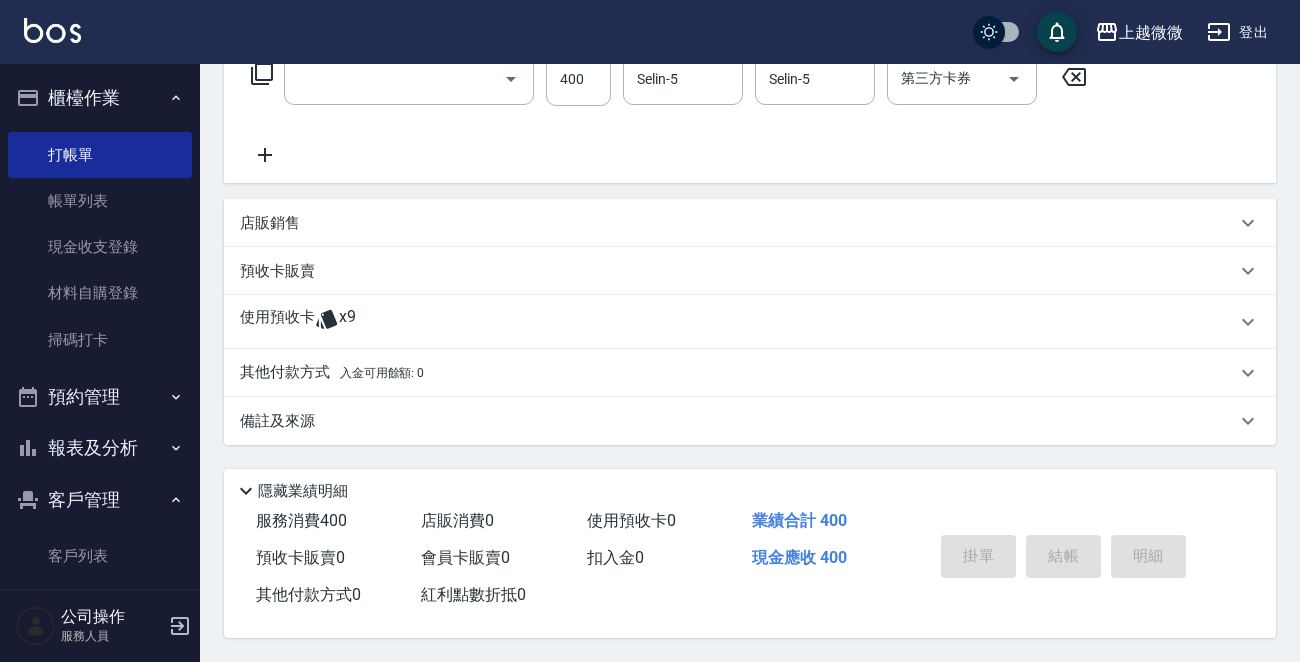 scroll, scrollTop: 0, scrollLeft: 0, axis: both 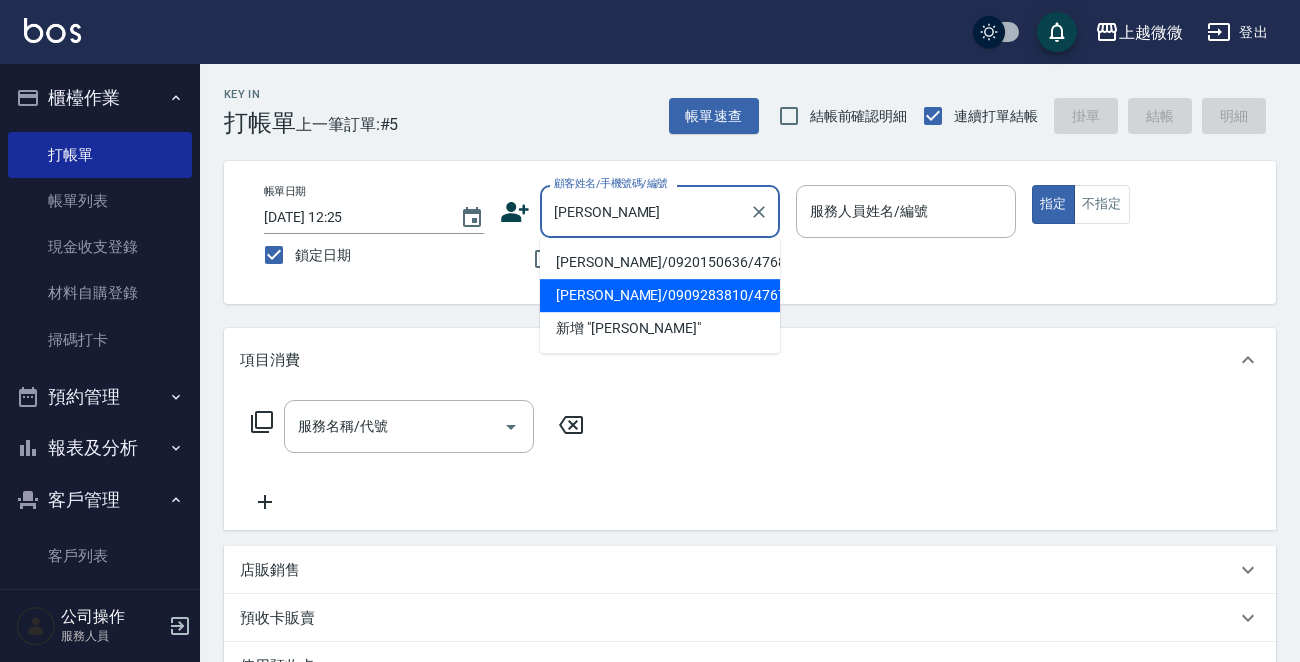 drag, startPoint x: 659, startPoint y: 295, endPoint x: 644, endPoint y: 286, distance: 17.492855 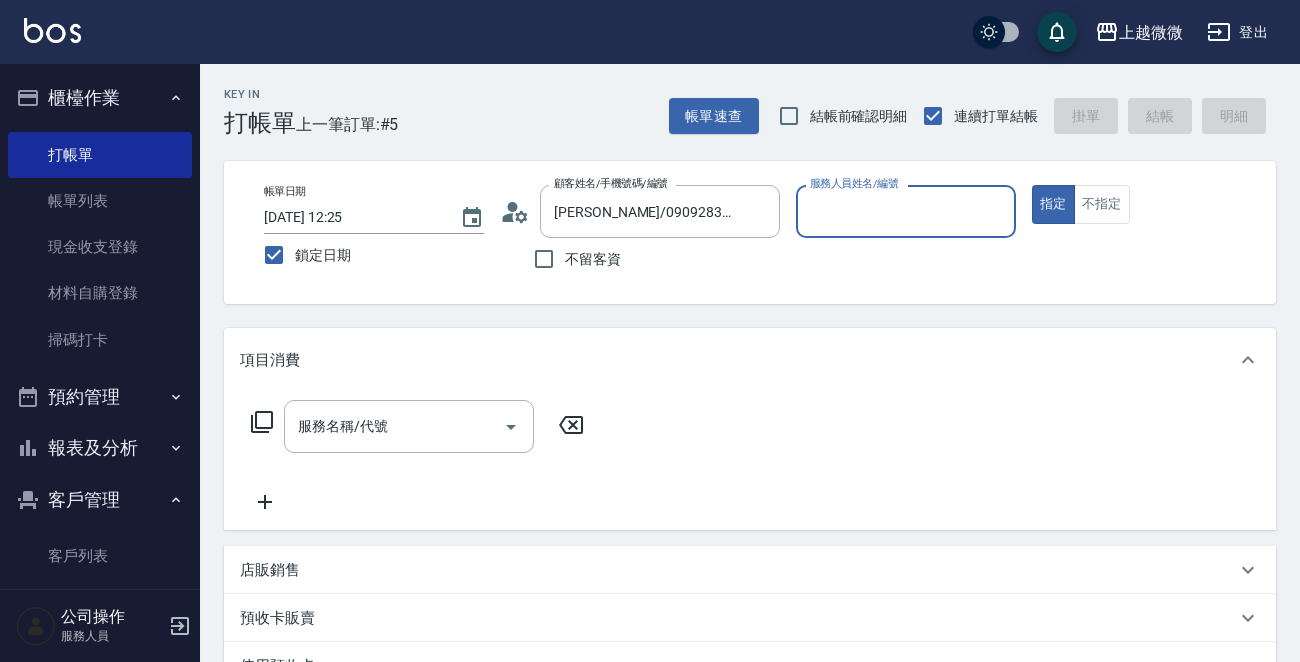 type on "Selin-5" 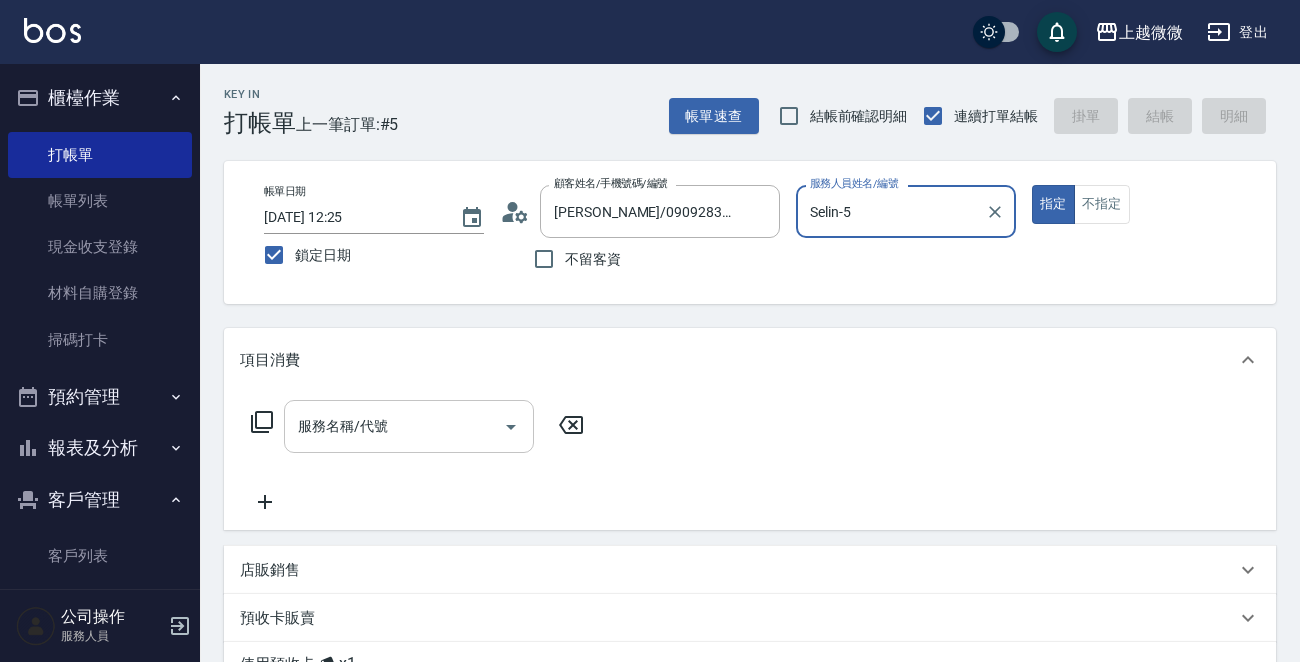 click on "服務名稱/代號" at bounding box center [394, 426] 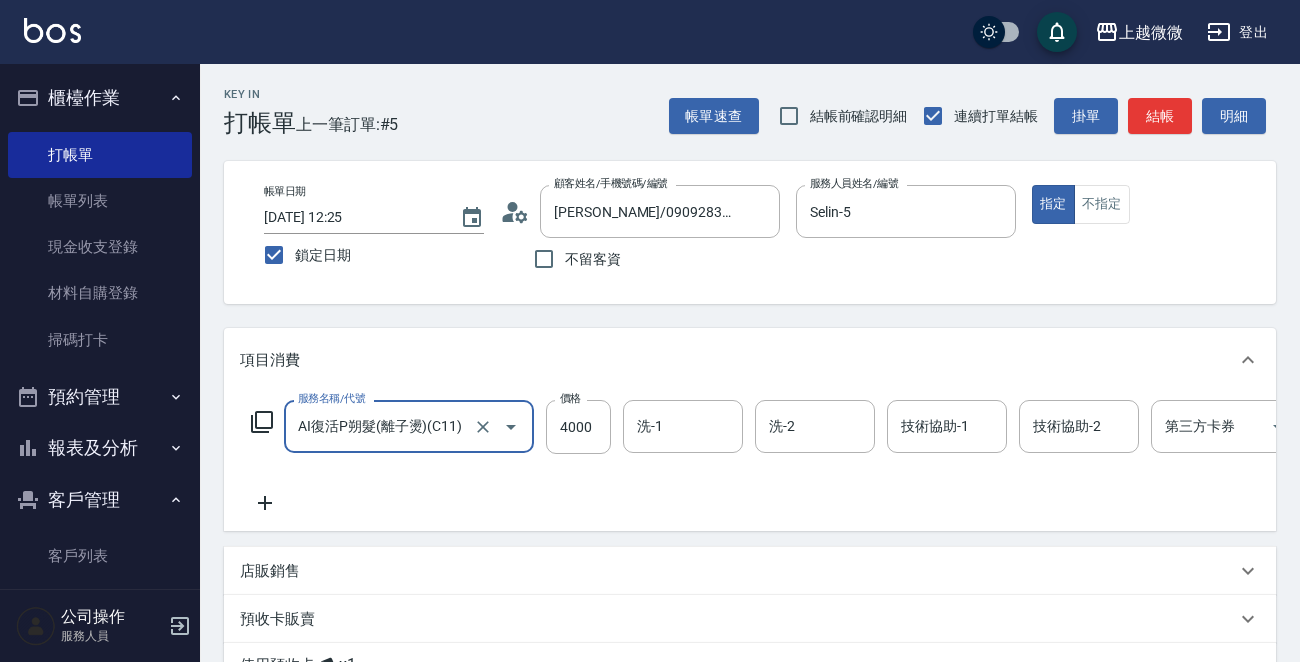 type on "AI復活P朔髮(離子燙)(C11)" 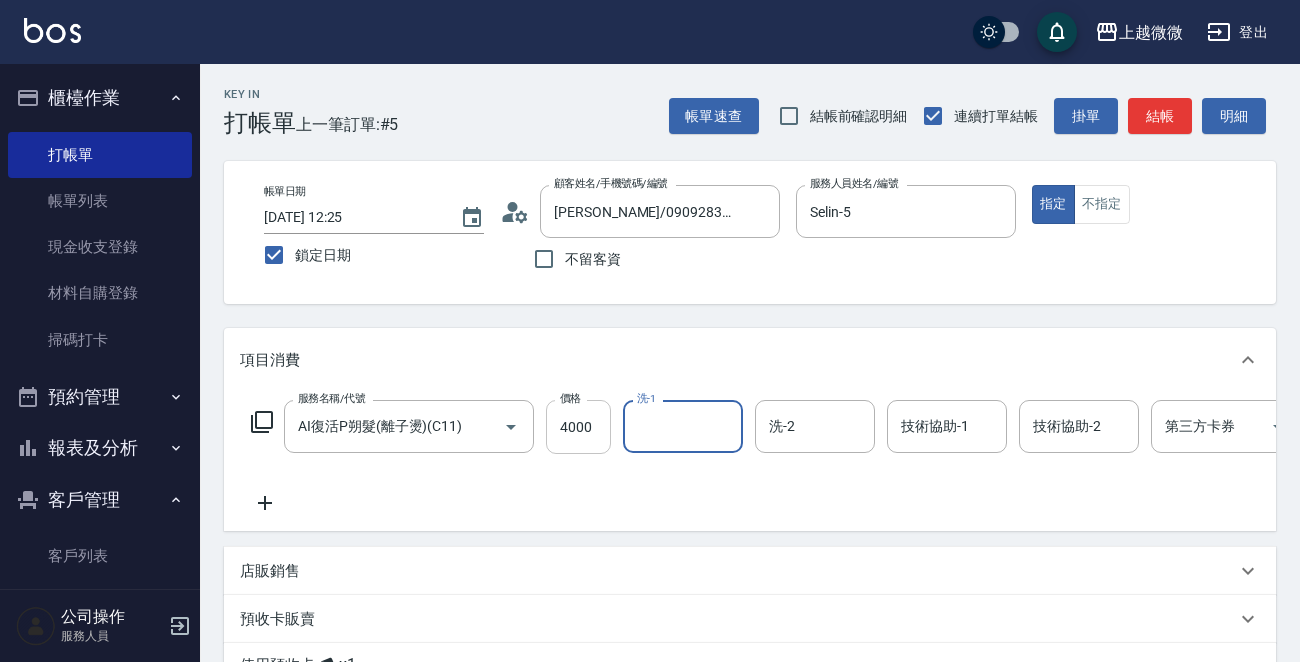 click on "4000" at bounding box center [578, 427] 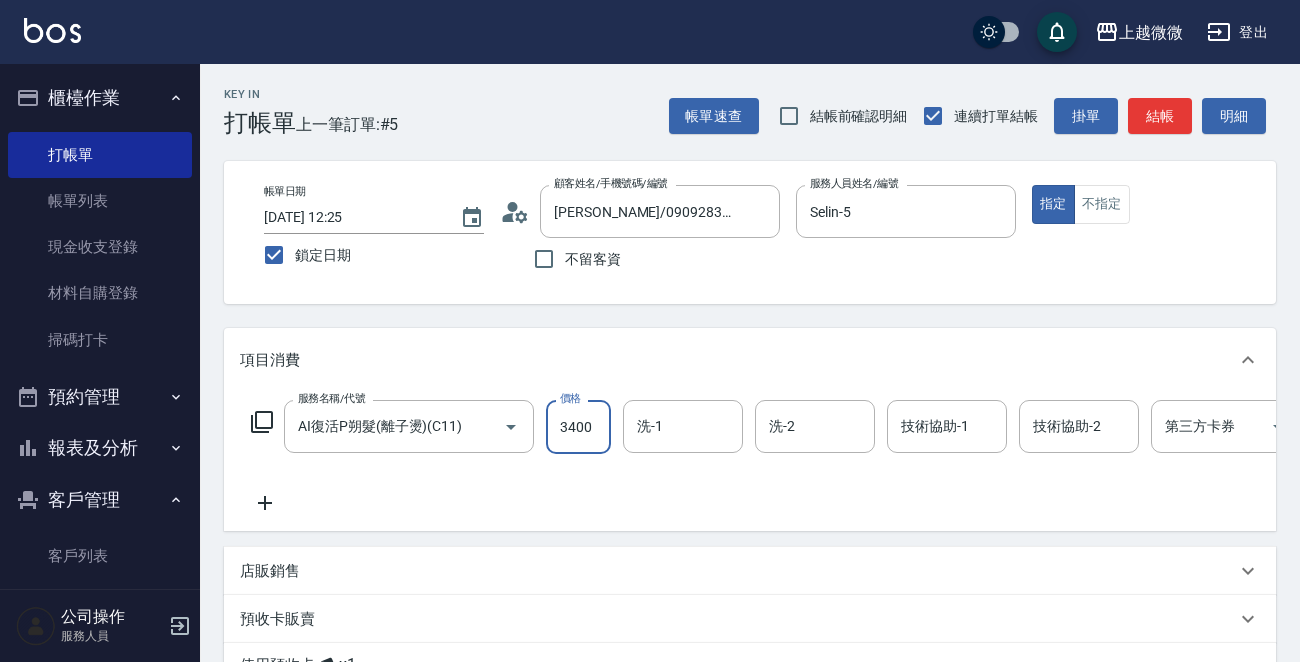 type on "3400" 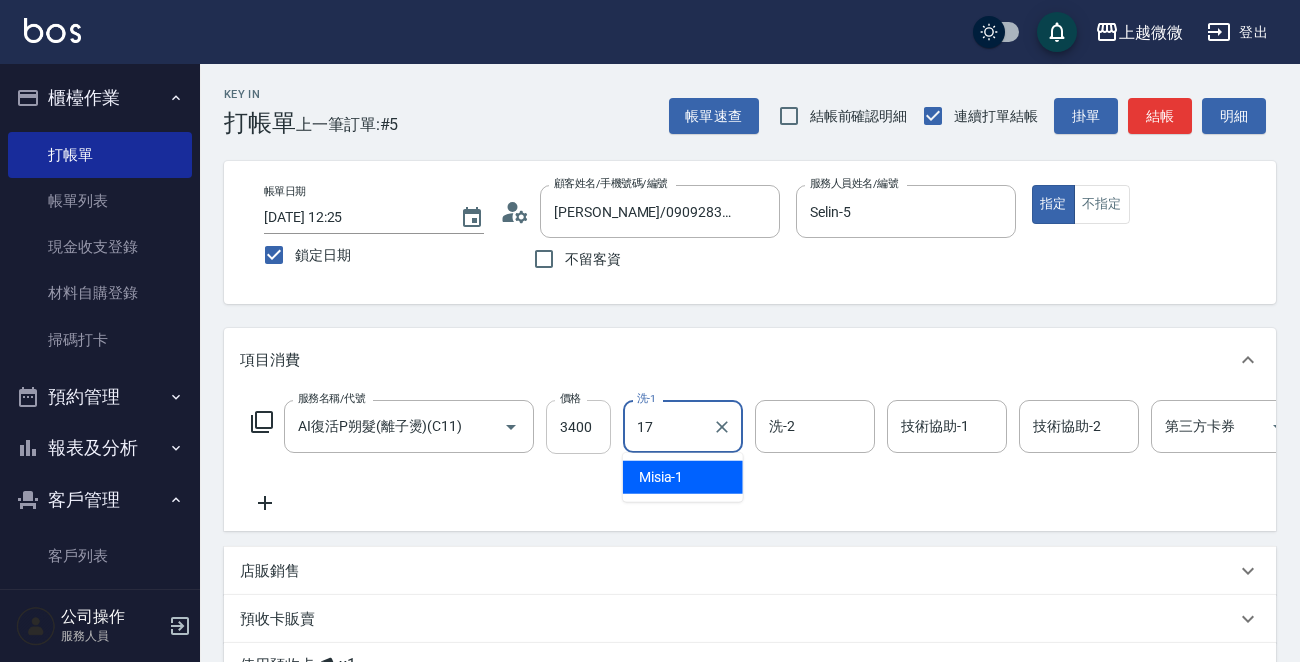 type on "Uly-17" 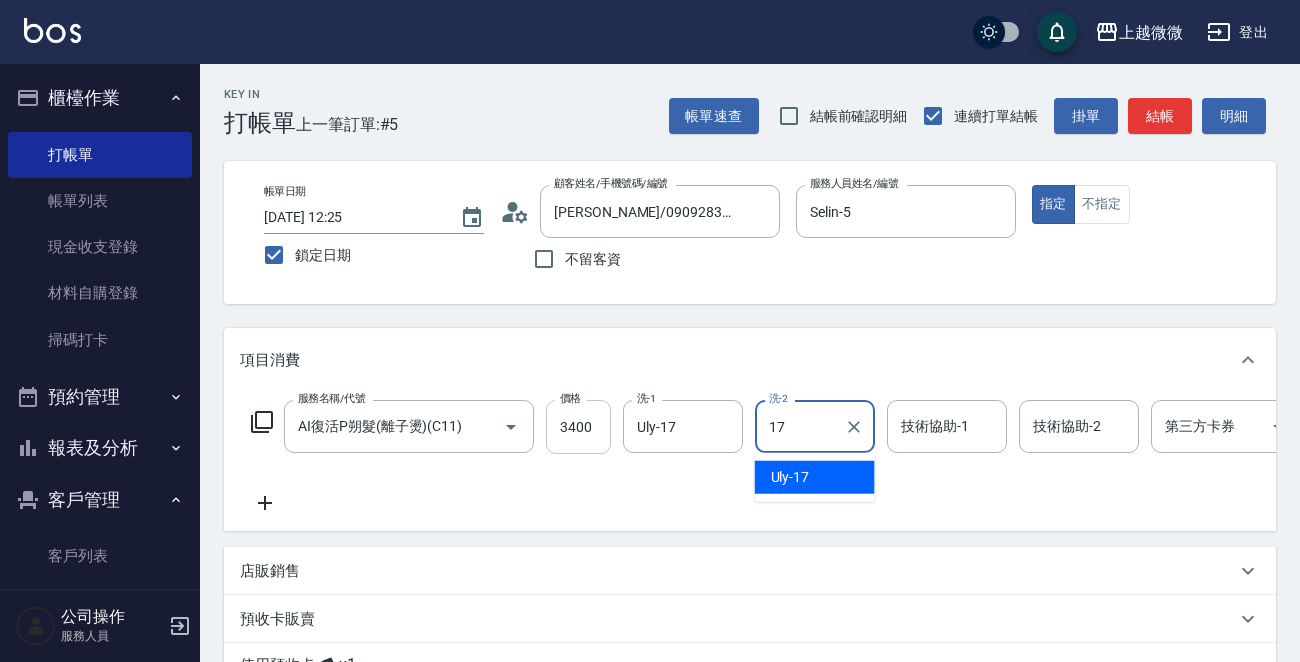 type on "Uly-17" 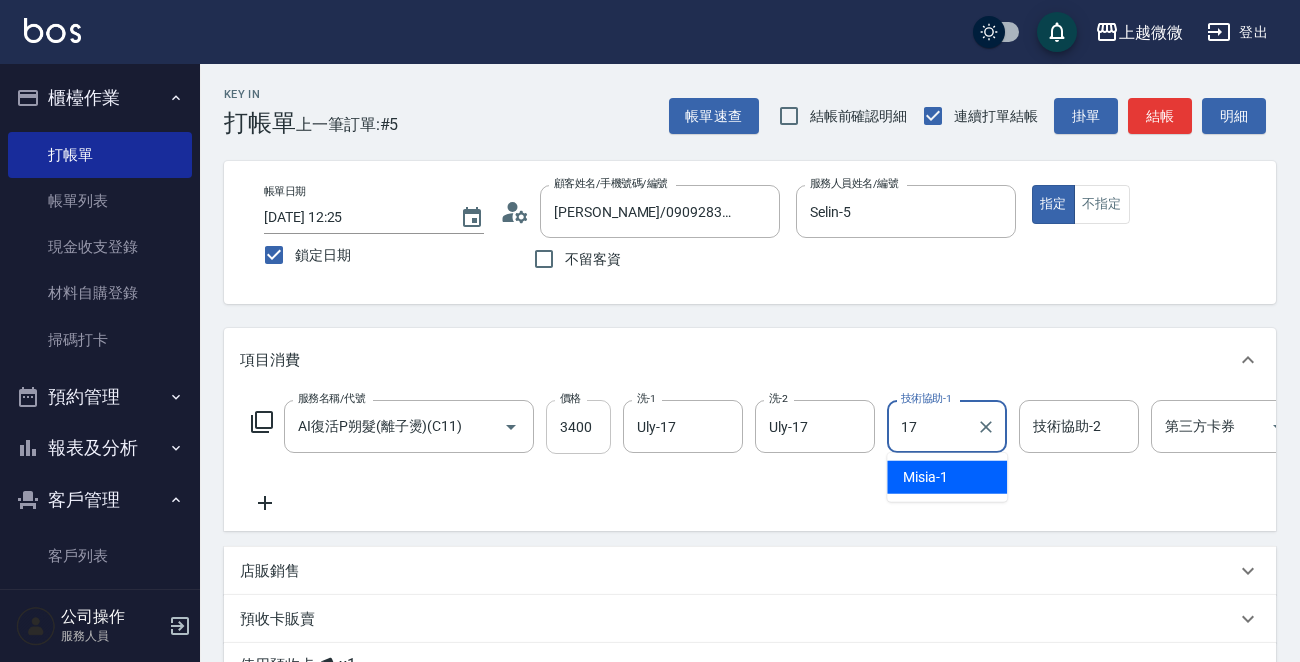 type on "Uly-17" 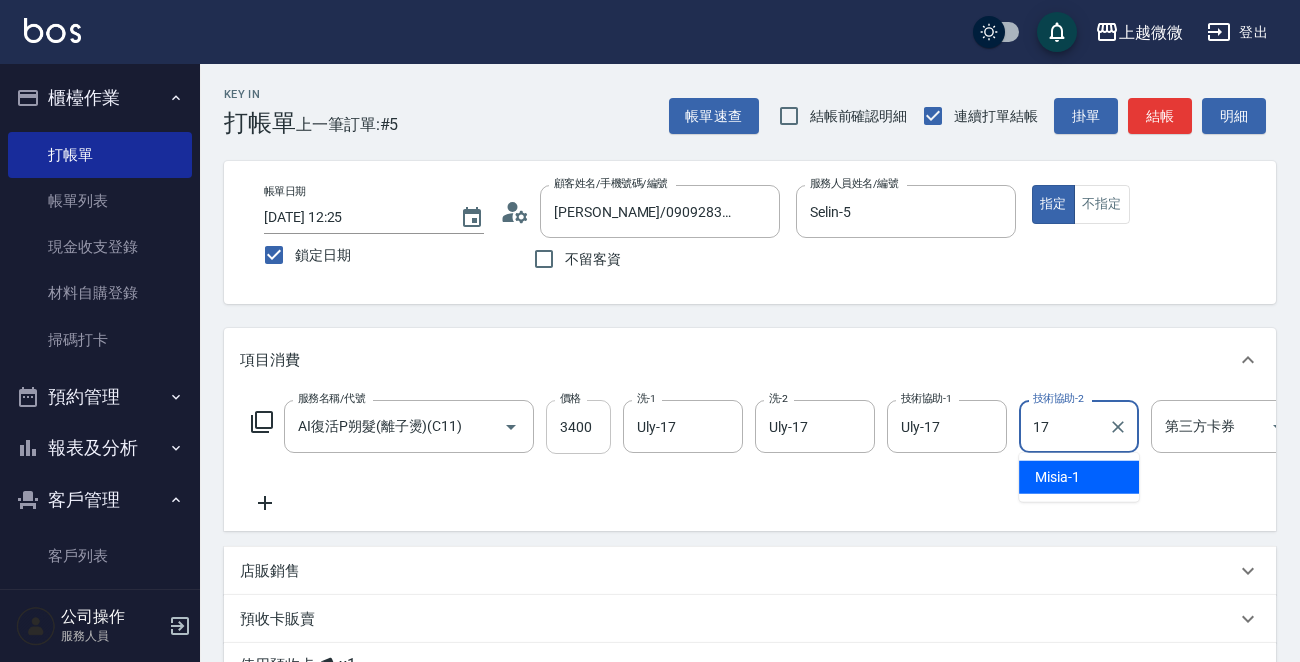 type on "Uly-17" 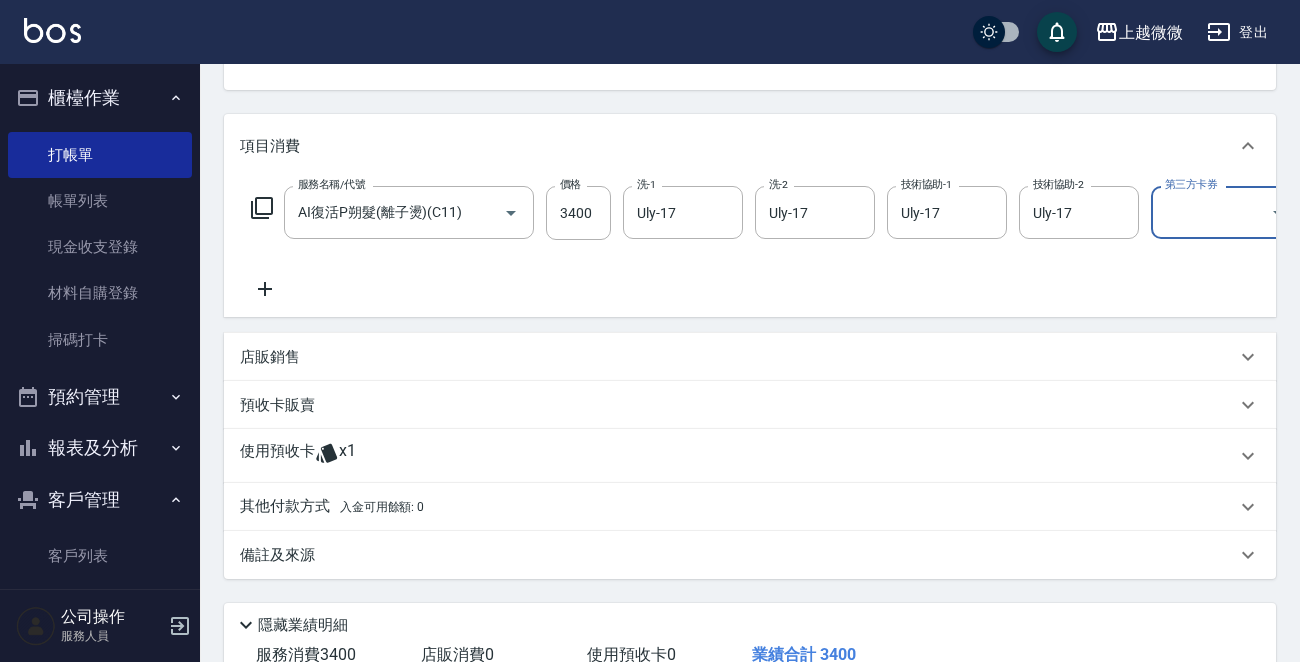 scroll, scrollTop: 368, scrollLeft: 0, axis: vertical 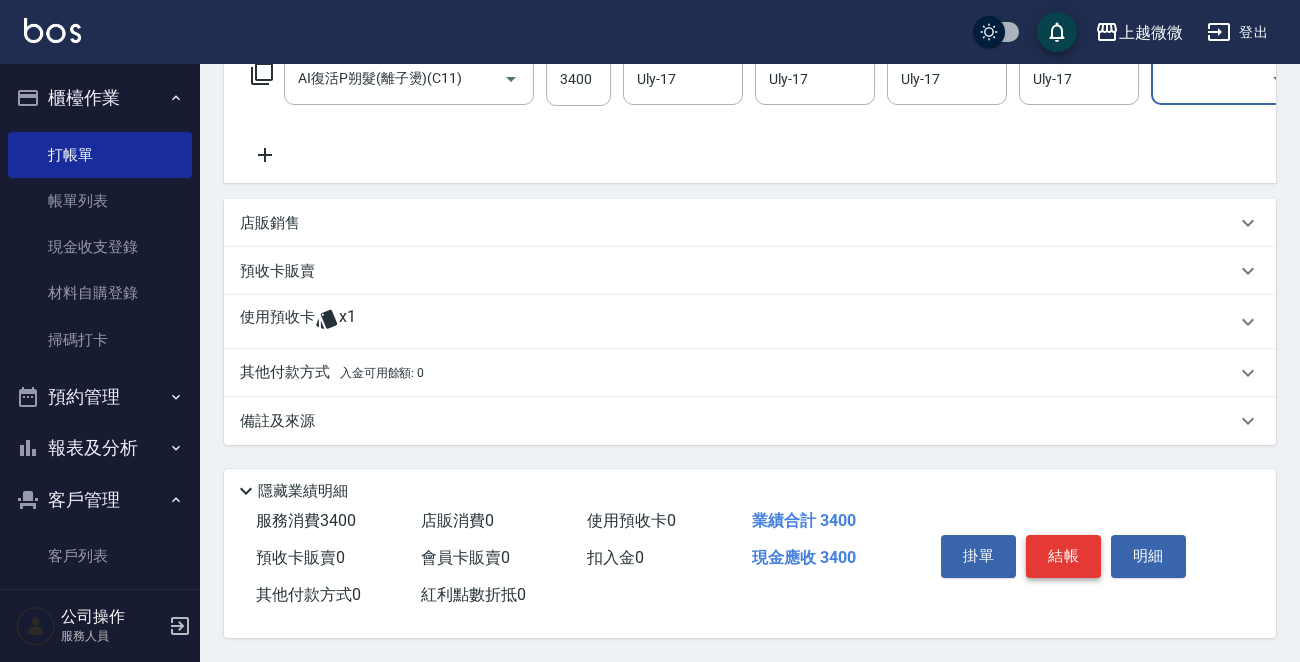click on "結帳" at bounding box center [1063, 556] 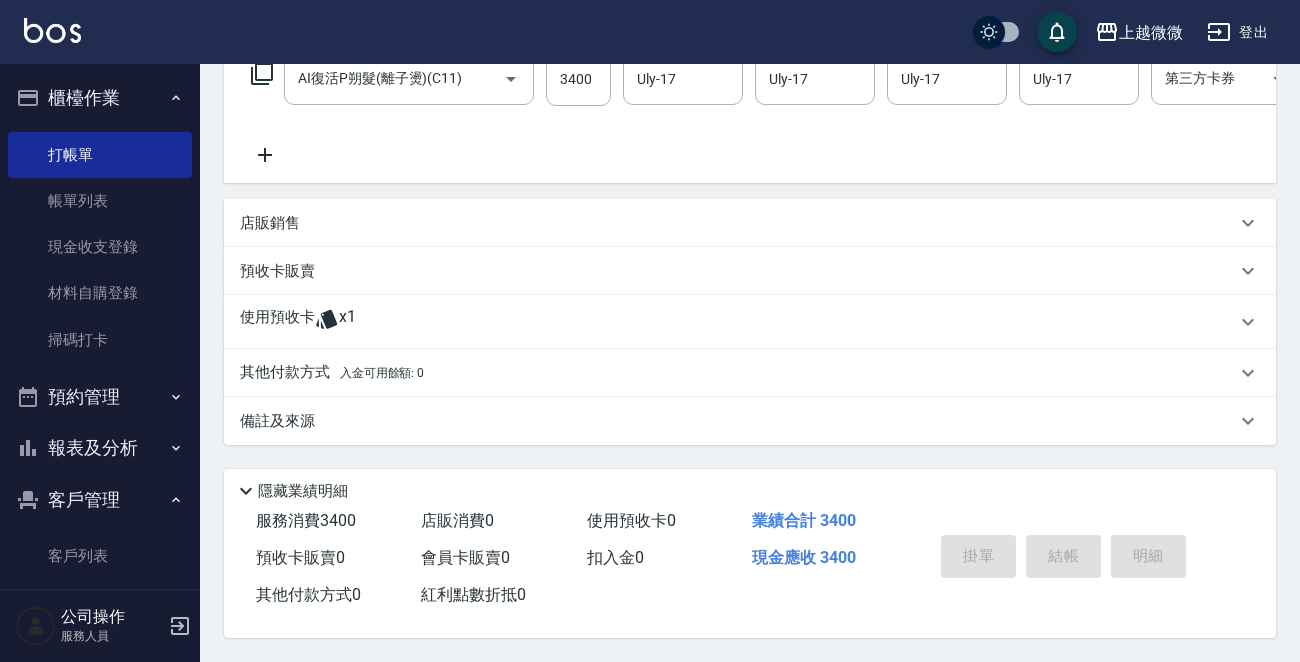 type 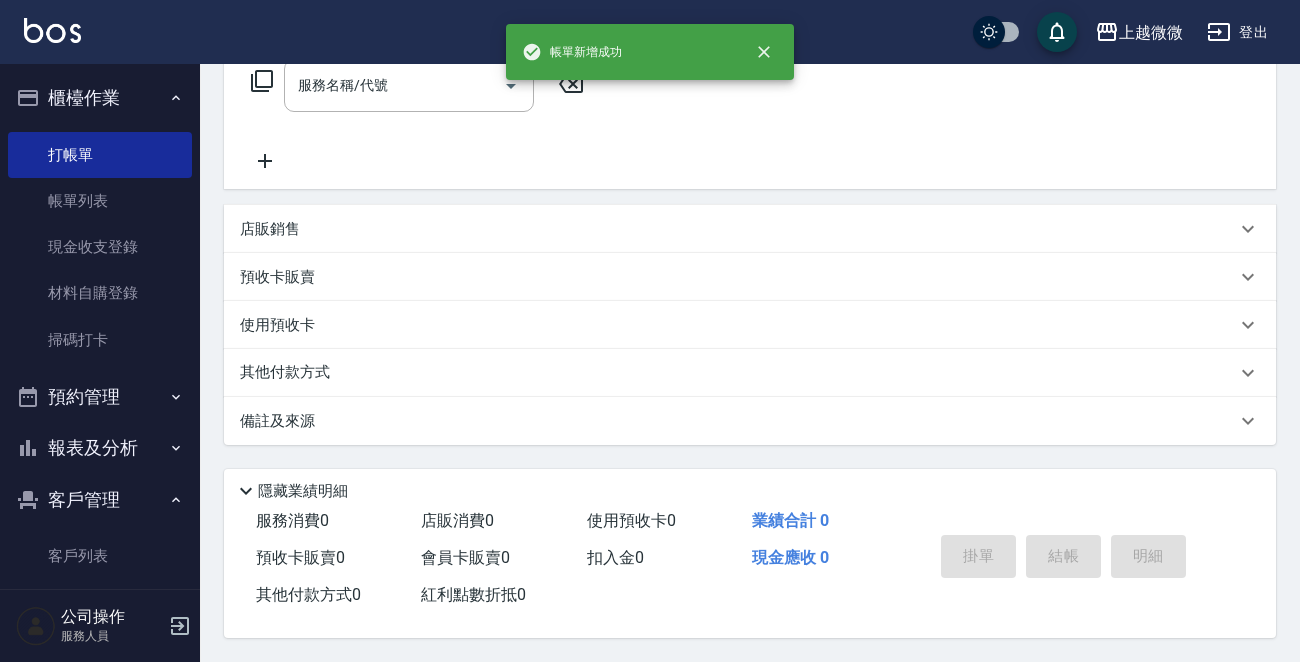 scroll, scrollTop: 0, scrollLeft: 0, axis: both 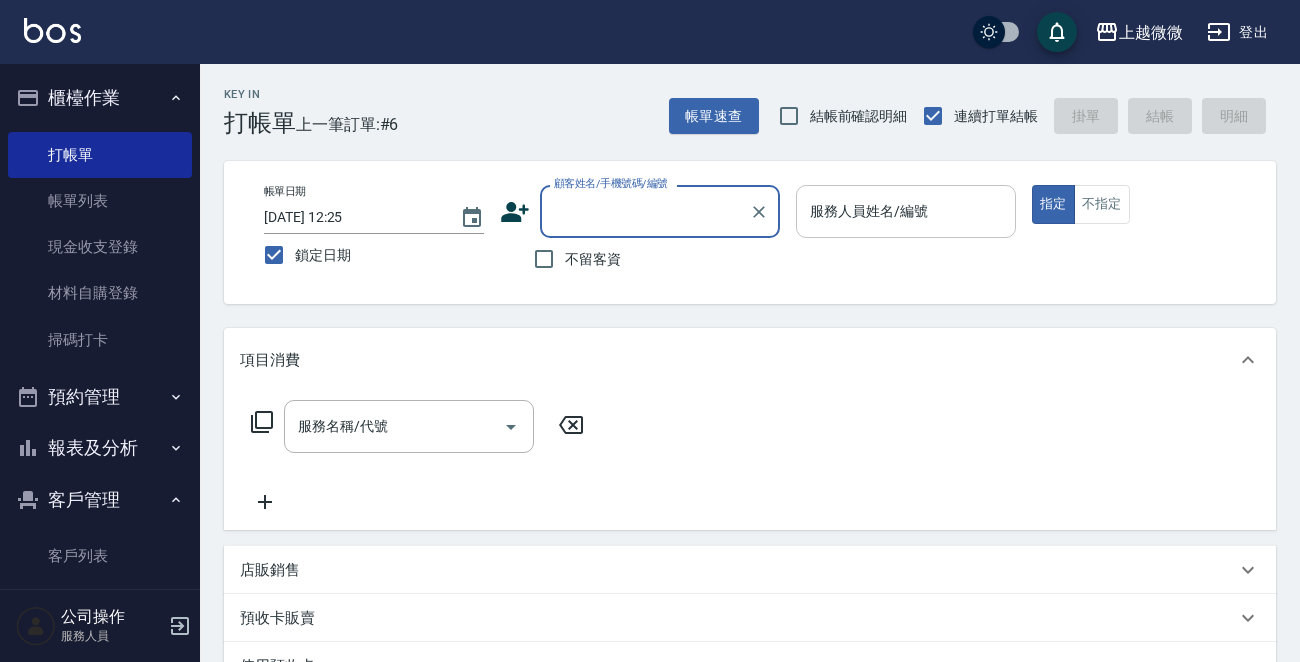 click on "服務人員姓名/編號 服務人員姓名/編號" at bounding box center (906, 211) 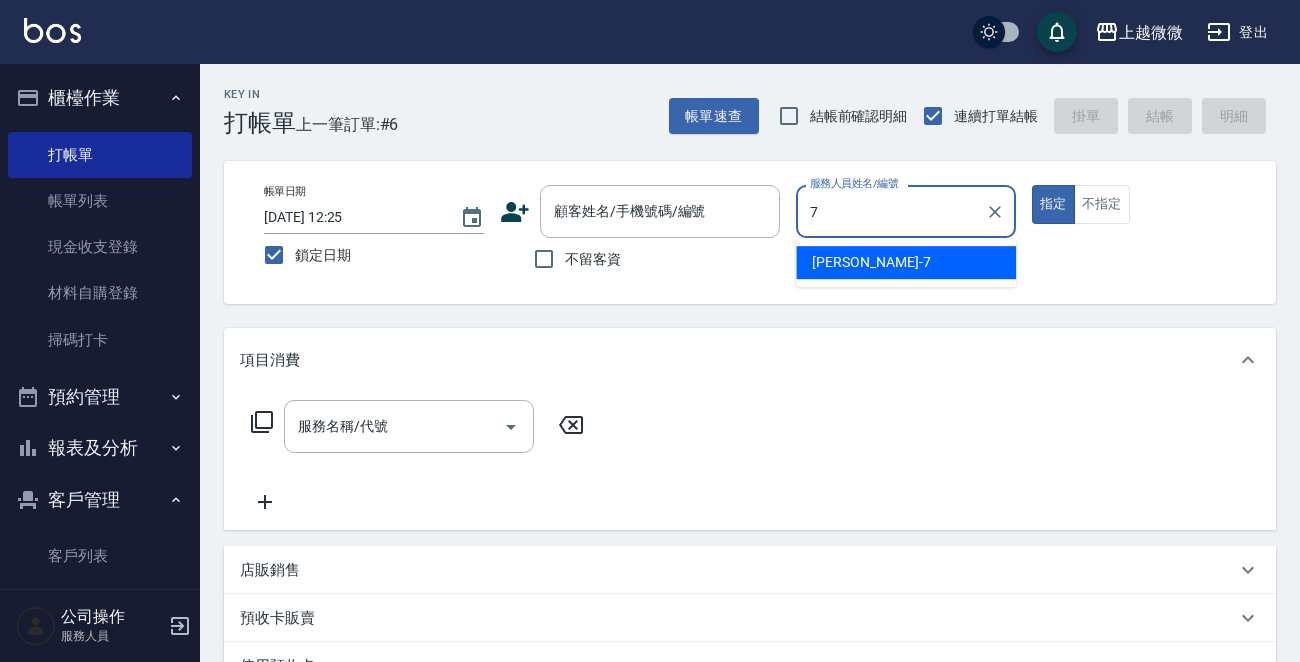 click on "[PERSON_NAME] -7" at bounding box center [871, 262] 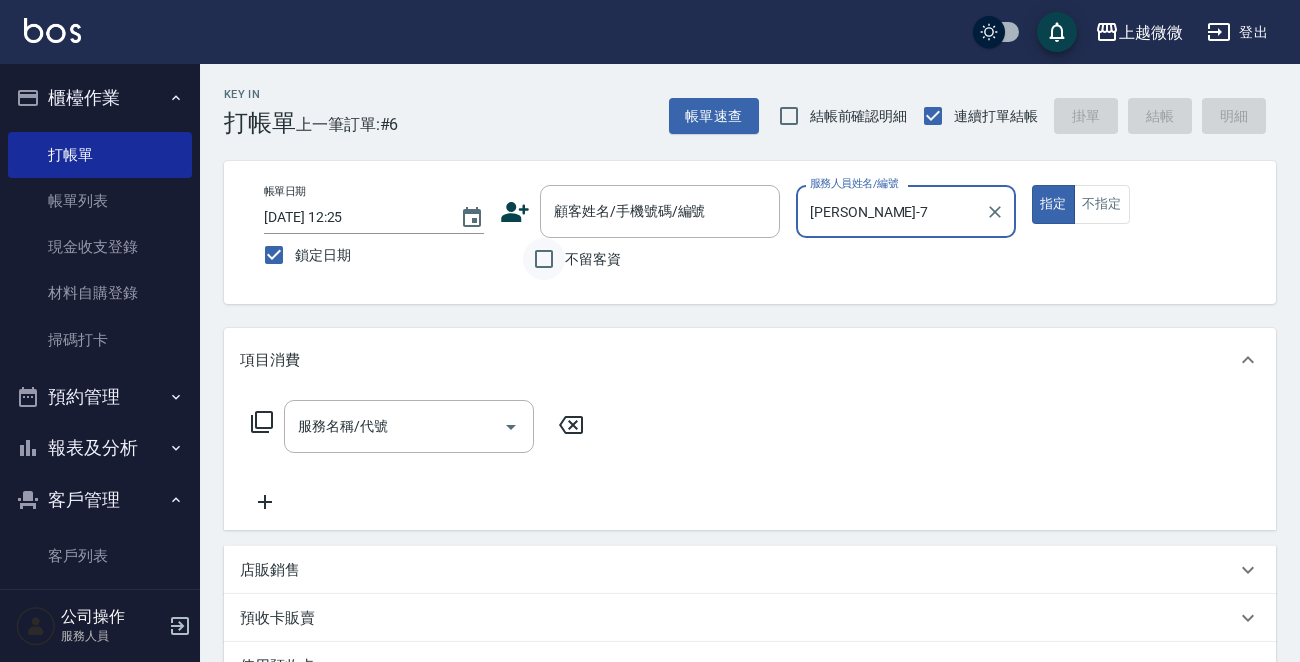 type on "[PERSON_NAME]-7" 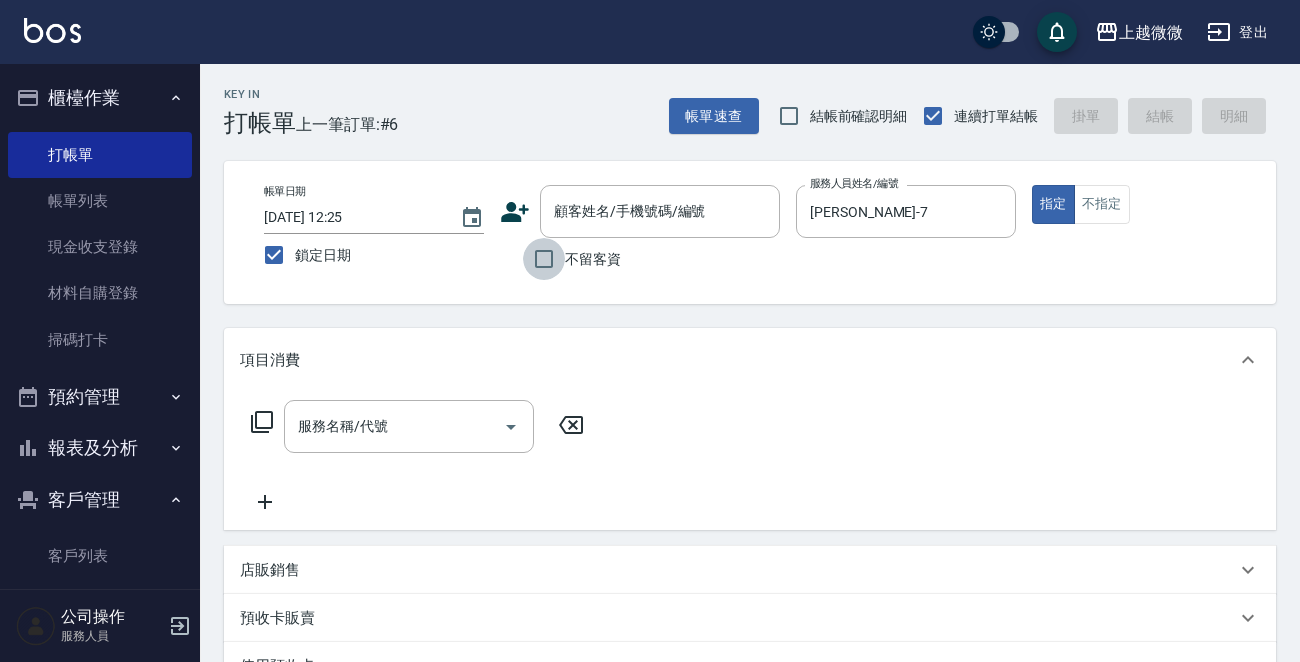 click on "不留客資" at bounding box center [544, 259] 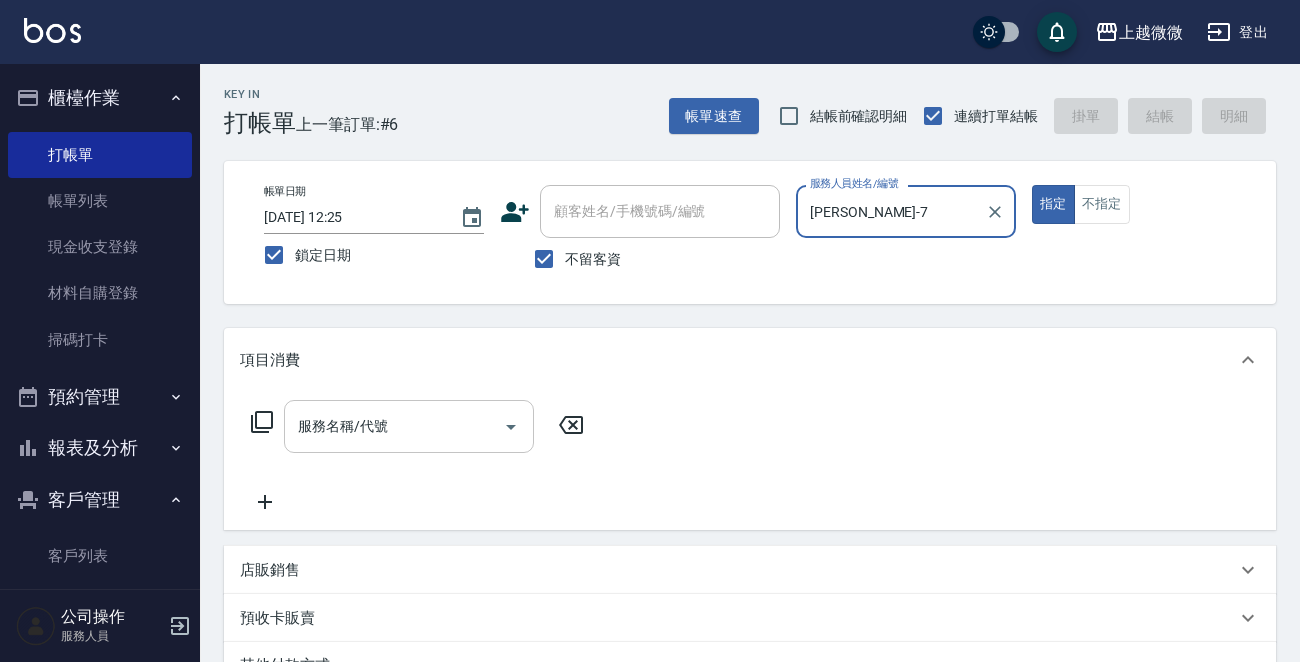 click on "服務名稱/代號 服務名稱/代號" at bounding box center [409, 426] 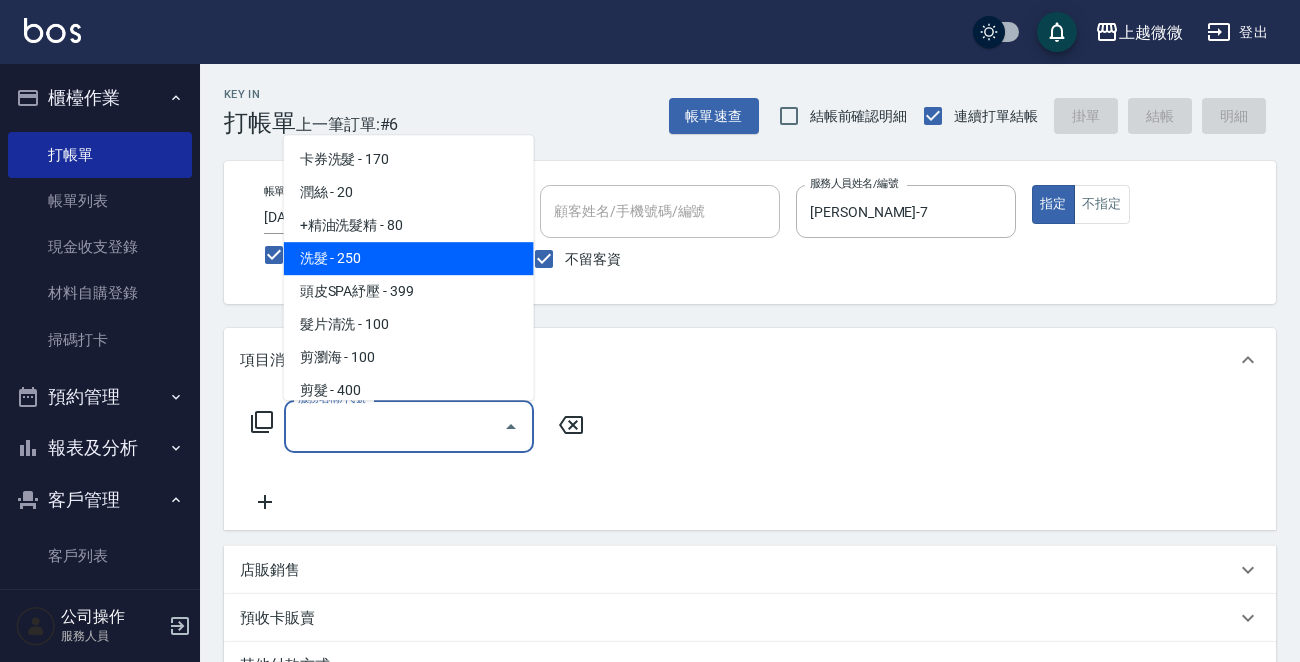 click on "洗髮 - 250" at bounding box center (409, 258) 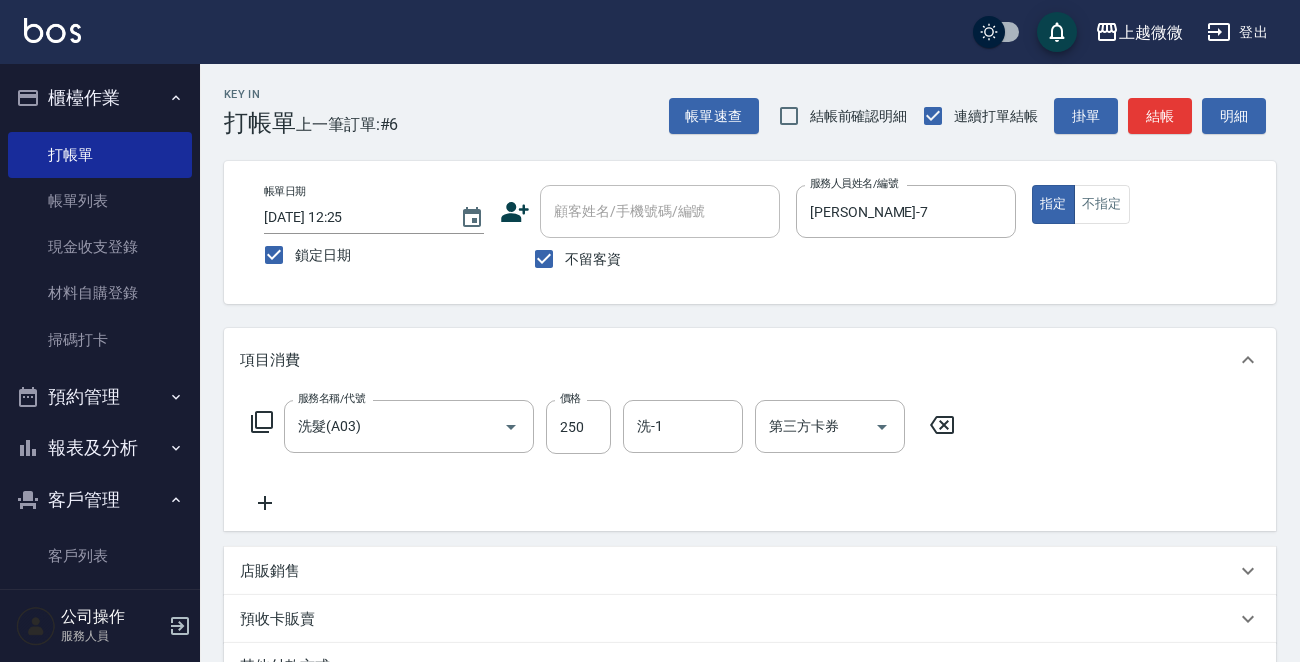 click 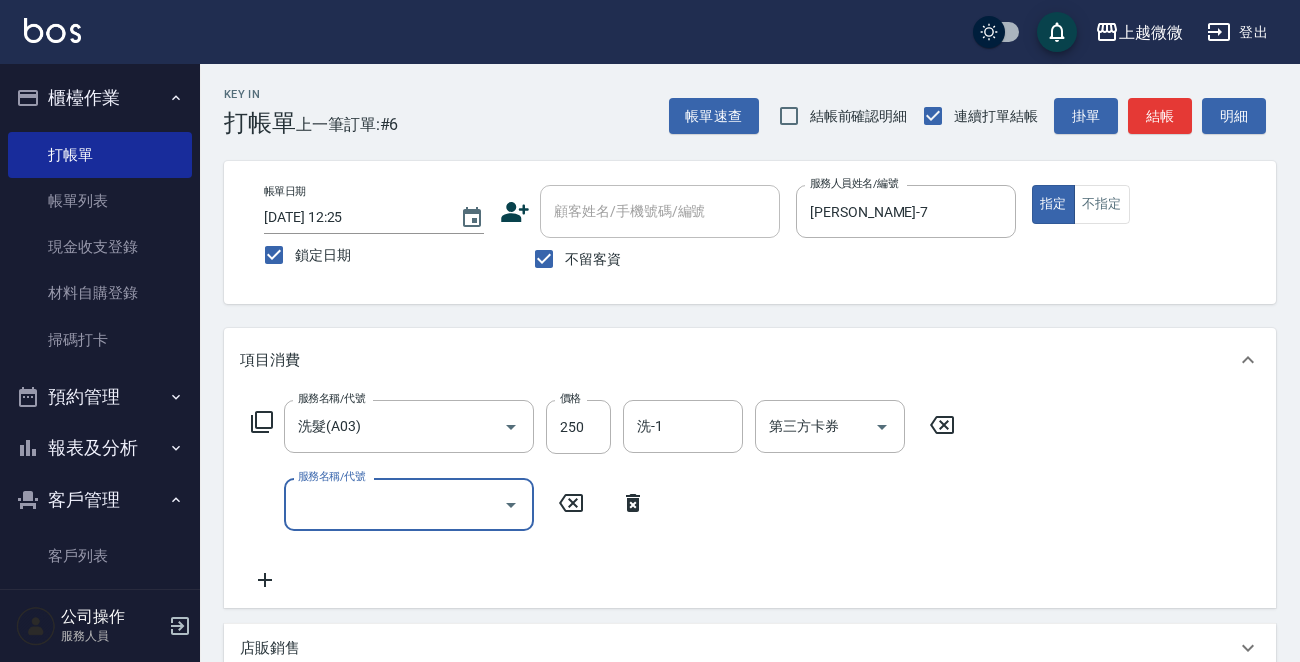 click on "服務名稱/代號" at bounding box center (394, 504) 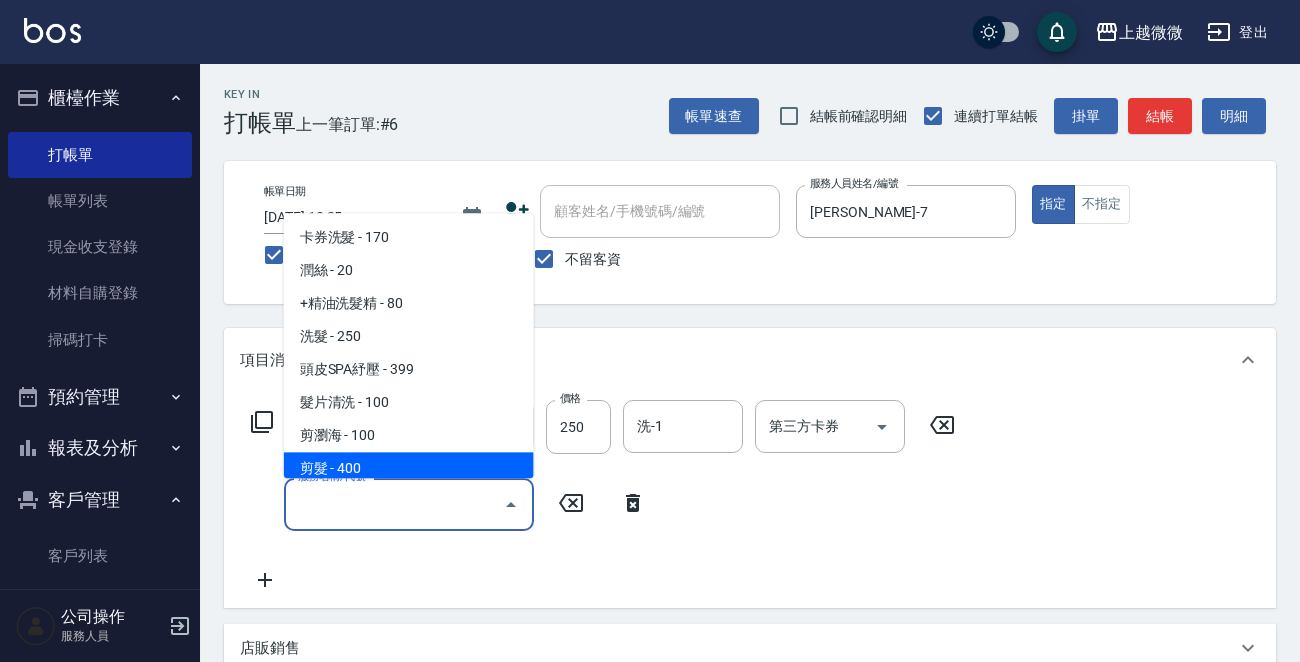 click on "剪髮 - 400" at bounding box center [409, 469] 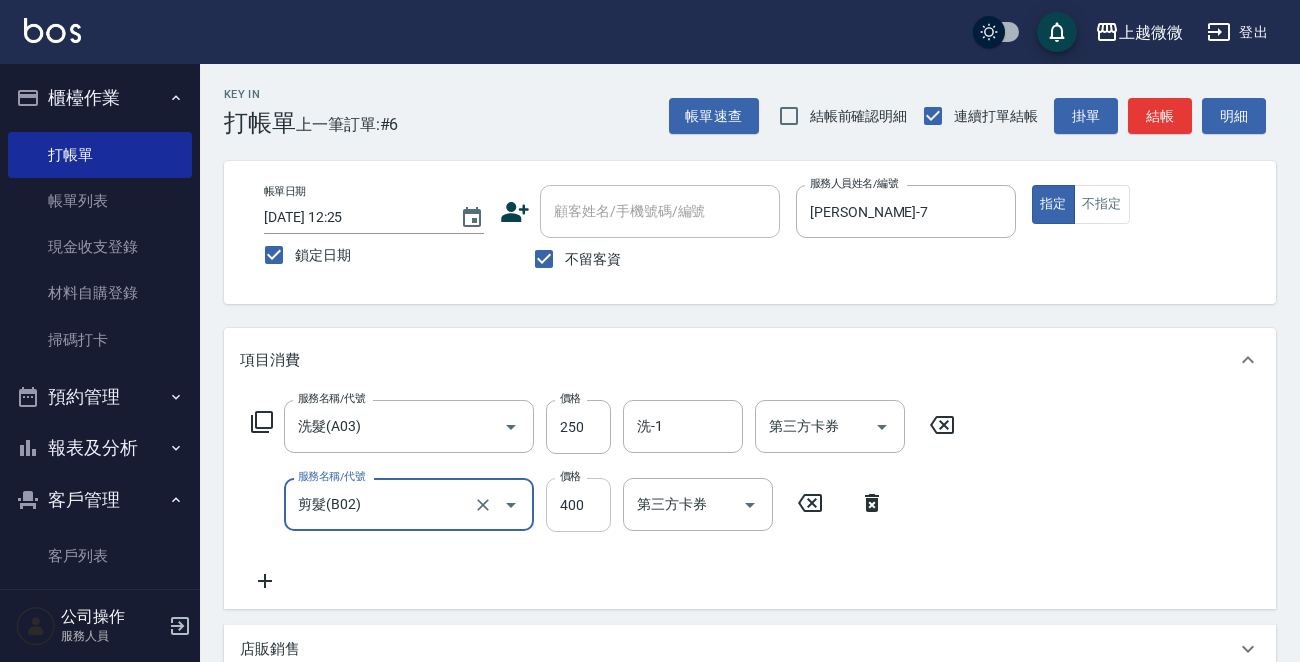 click on "400" at bounding box center [578, 505] 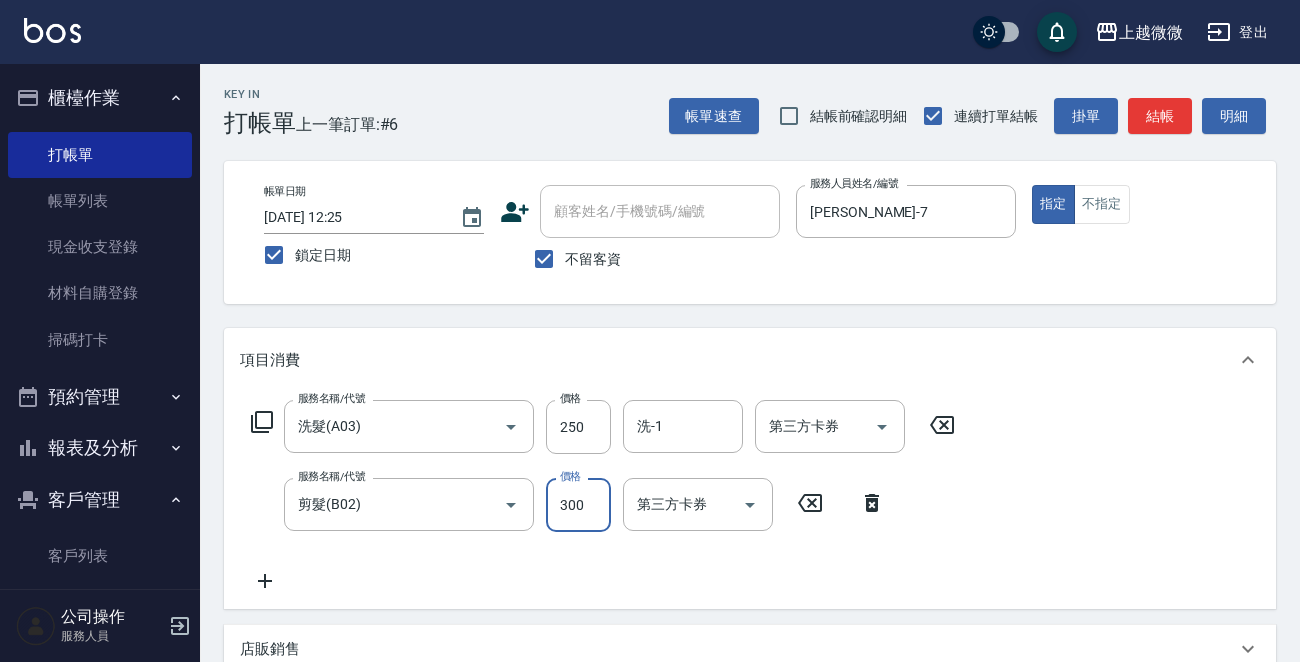 type on "300" 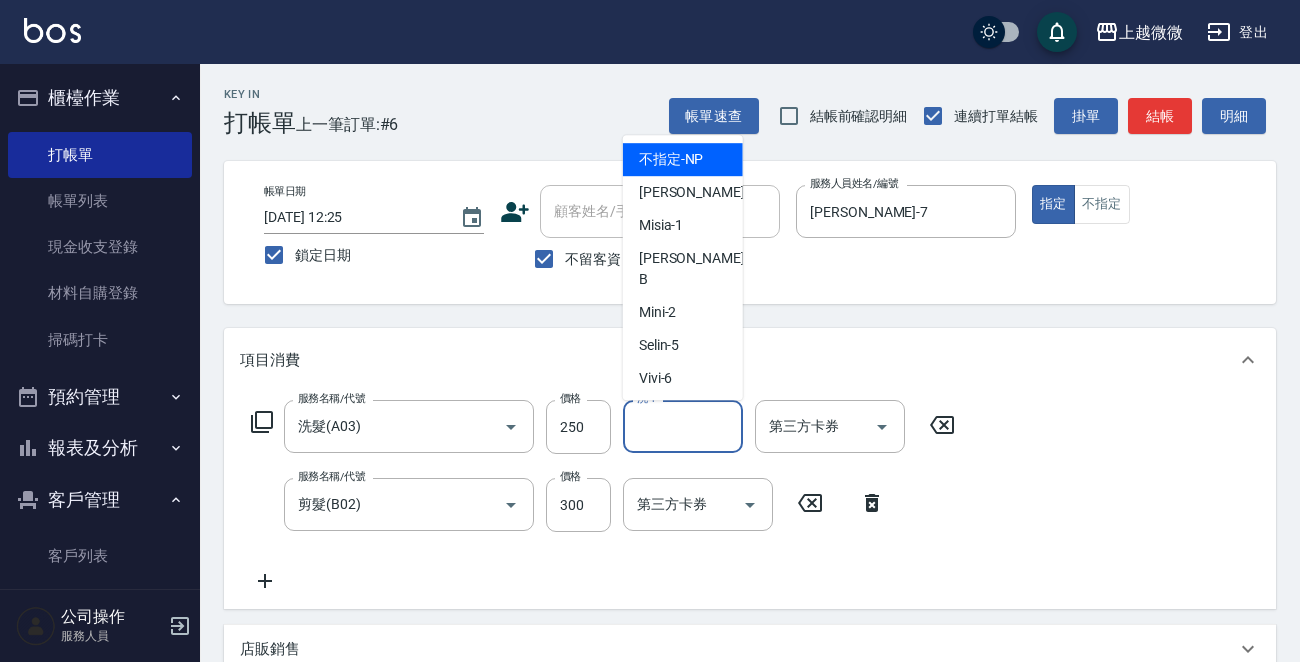 click on "洗-1 洗-1" at bounding box center (683, 426) 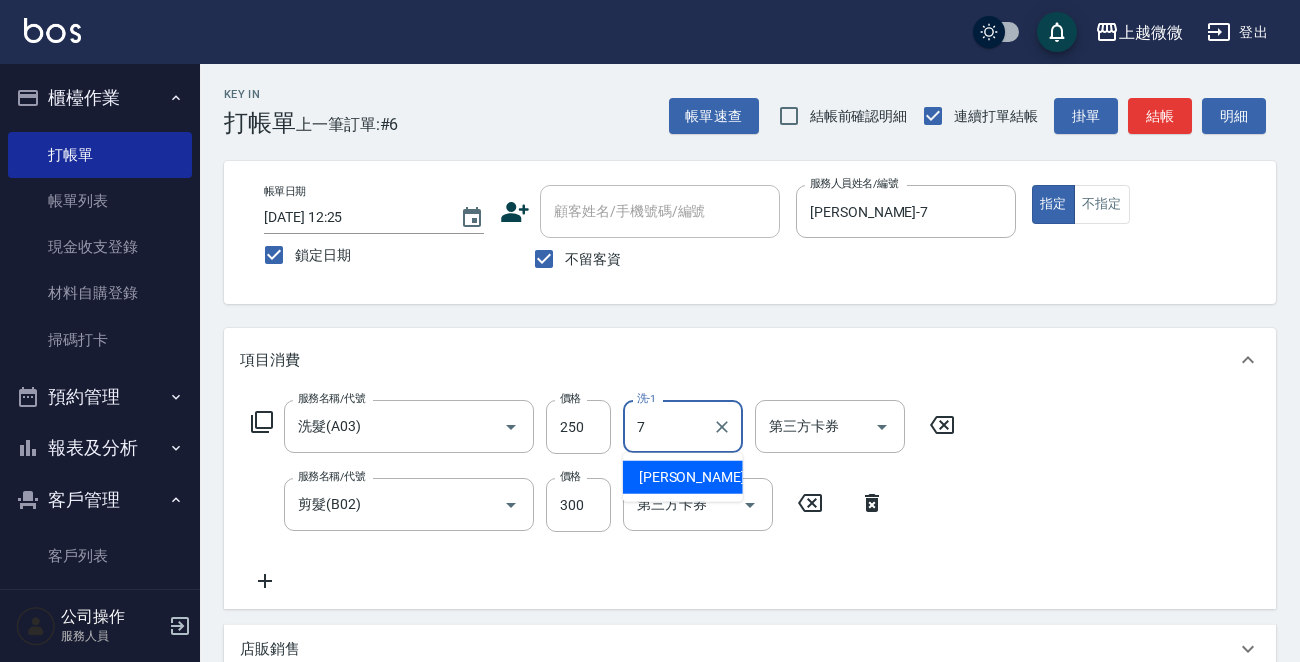 click on "[PERSON_NAME] -7" at bounding box center (683, 477) 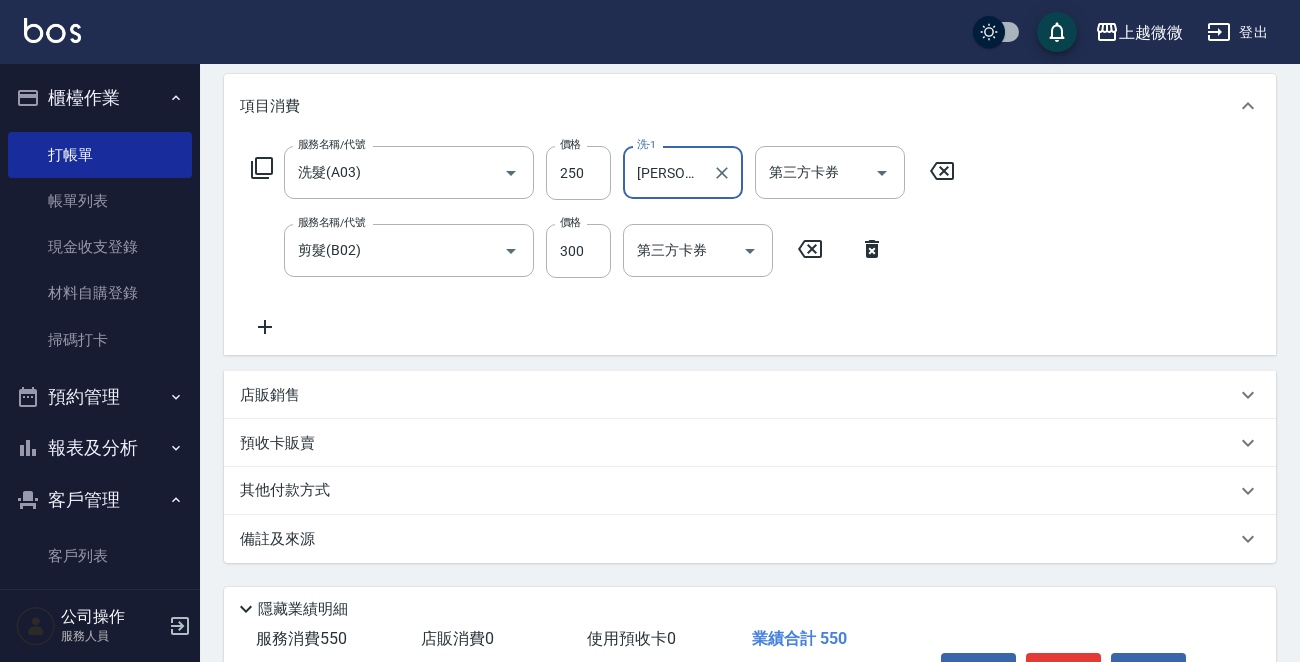 scroll, scrollTop: 377, scrollLeft: 0, axis: vertical 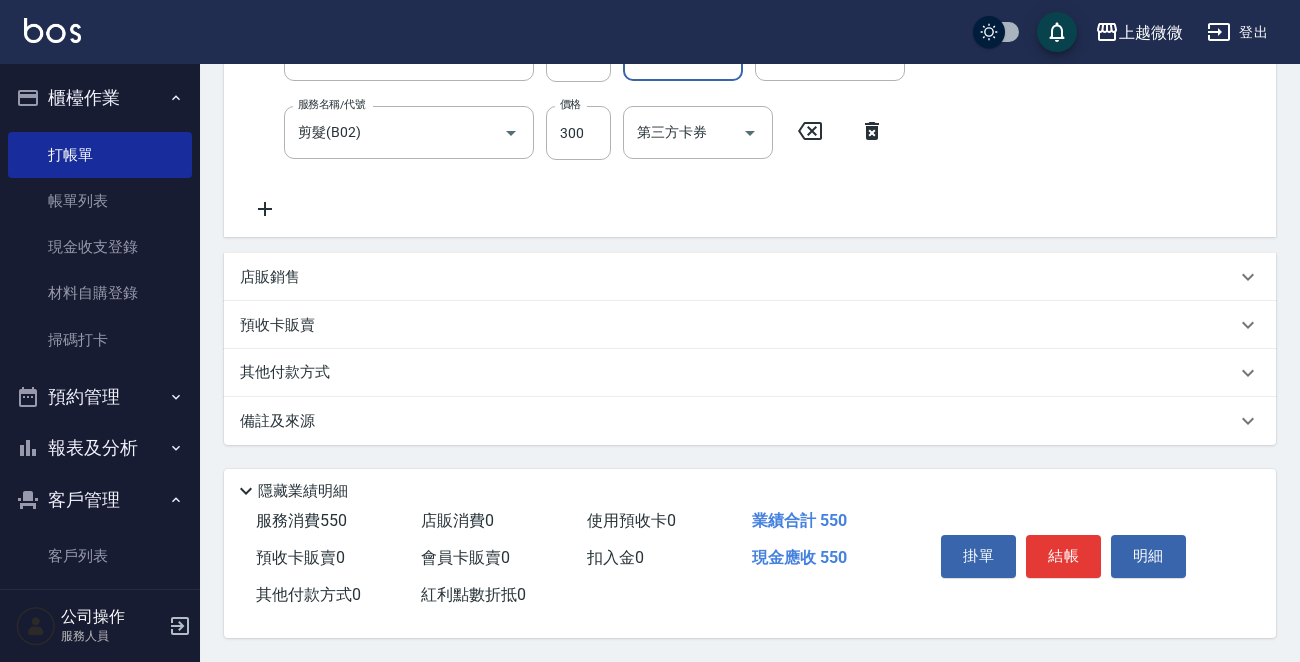 type on "[PERSON_NAME]-7" 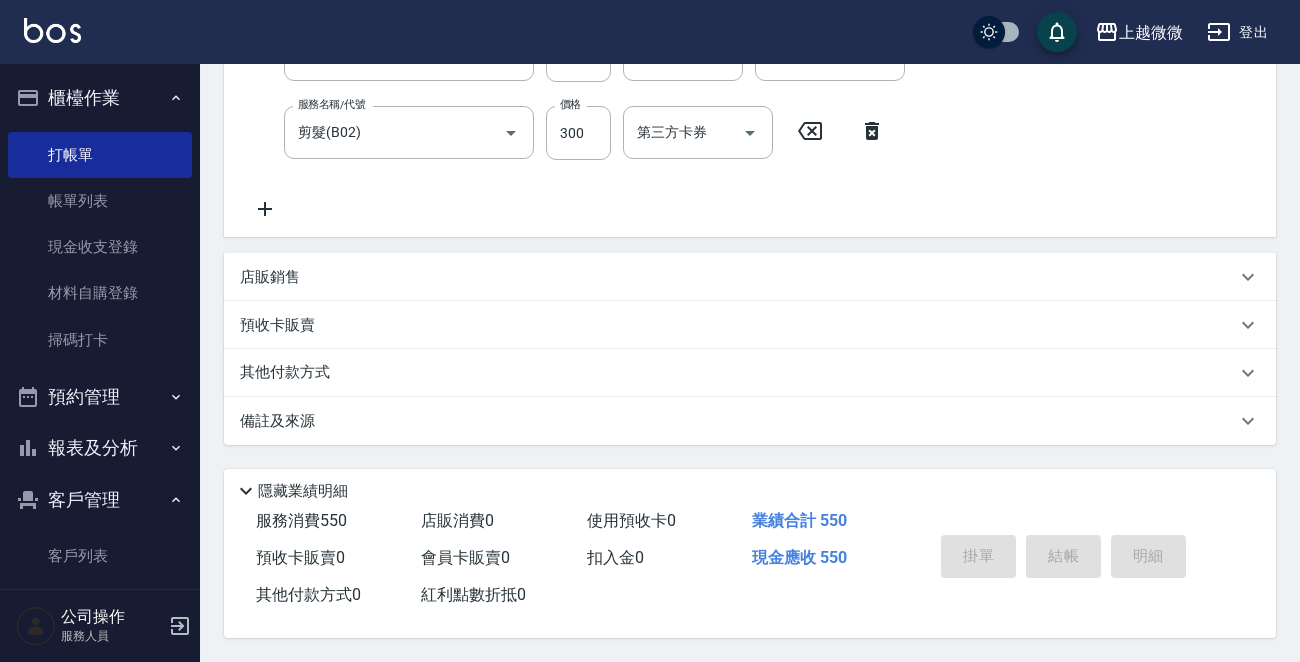 type 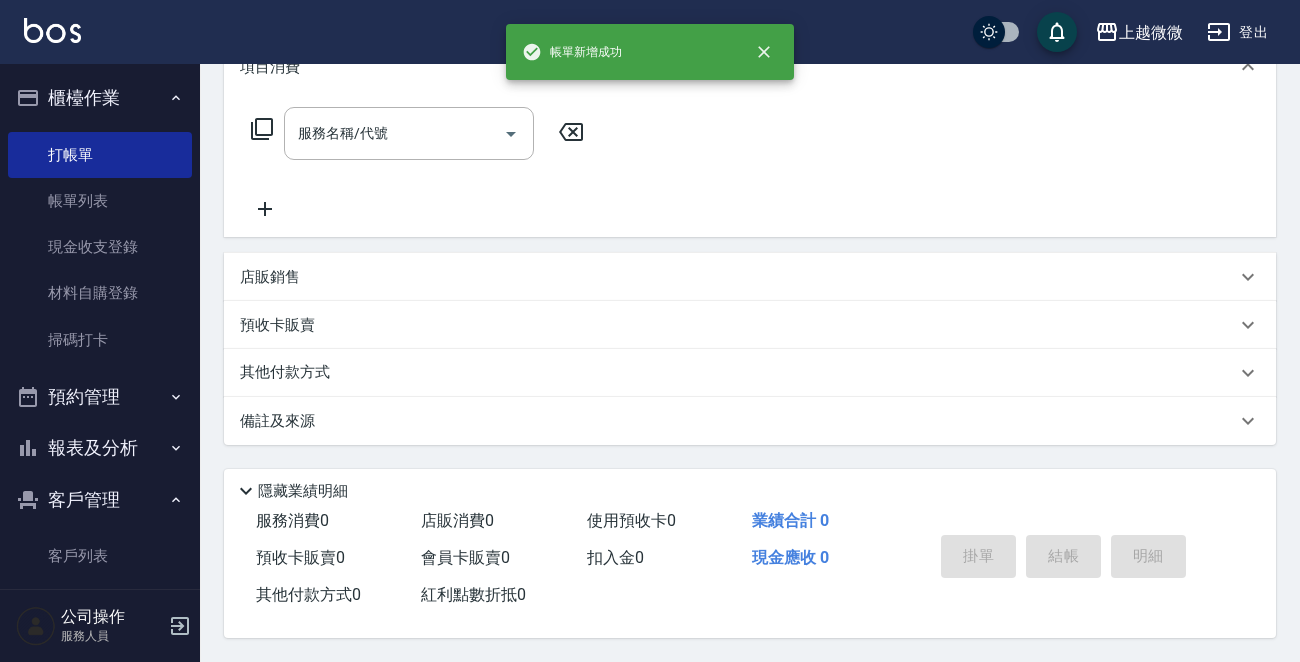 scroll, scrollTop: 0, scrollLeft: 0, axis: both 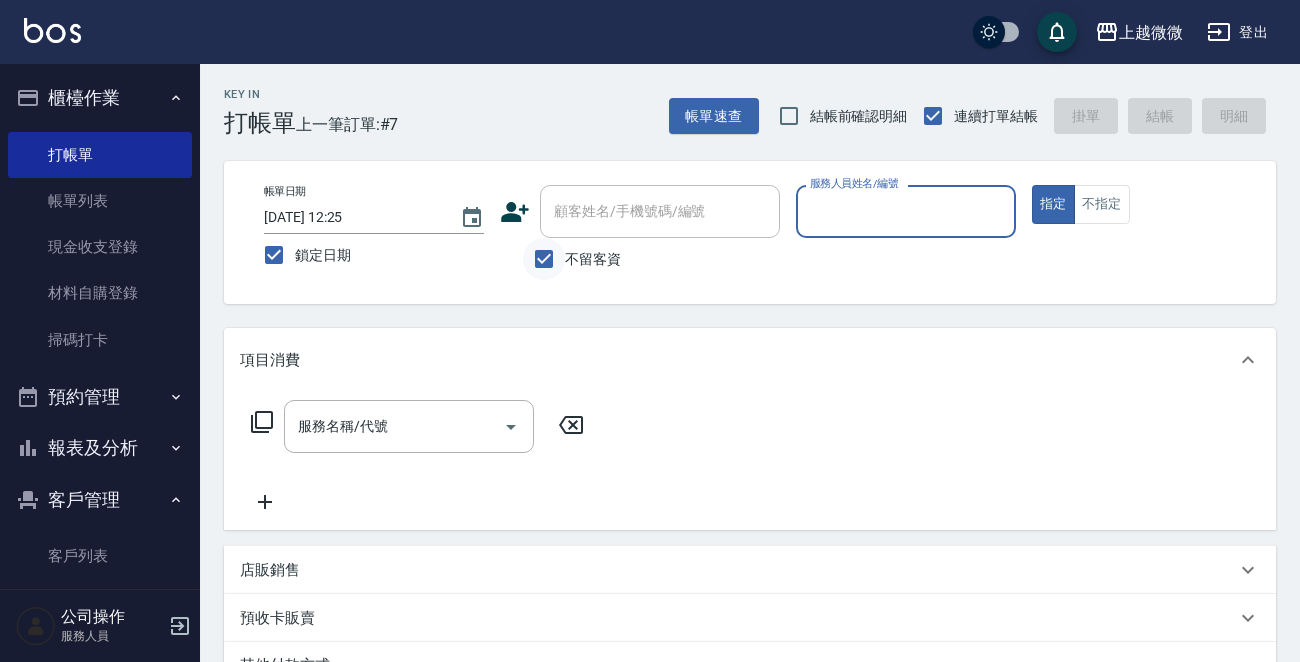 click on "不留客資" at bounding box center [544, 259] 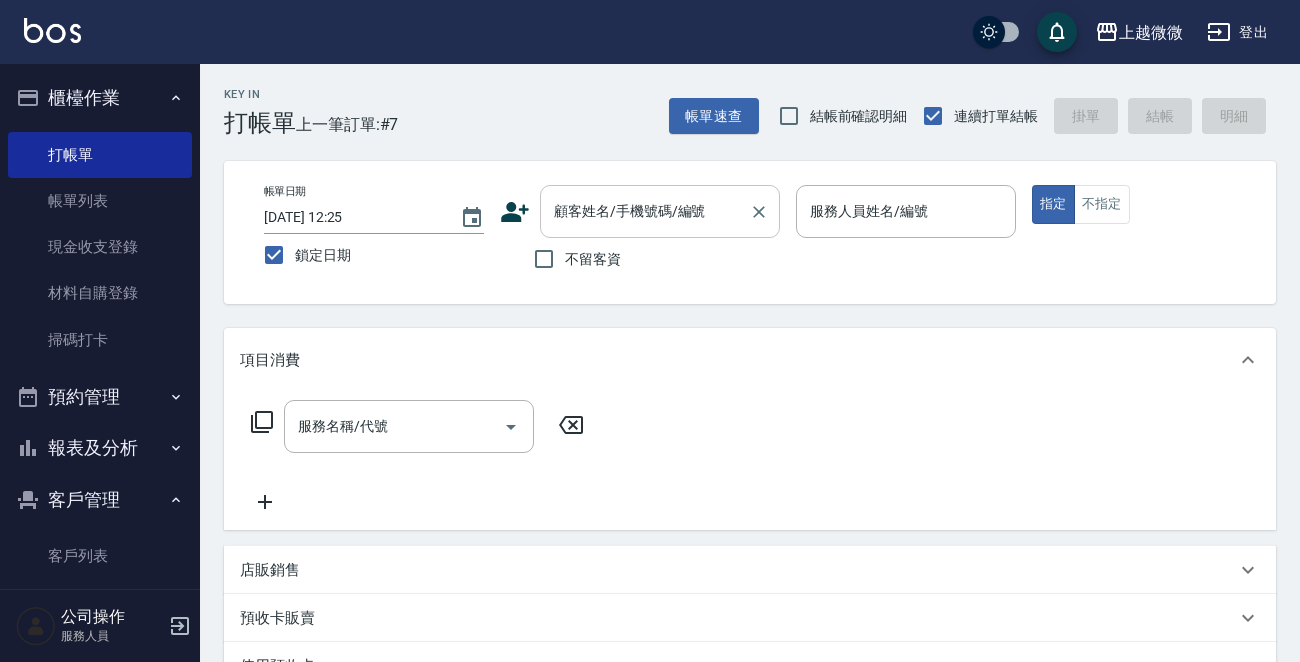 click on "顧客姓名/手機號碼/編號 顧客姓名/手機號碼/編號" at bounding box center [660, 211] 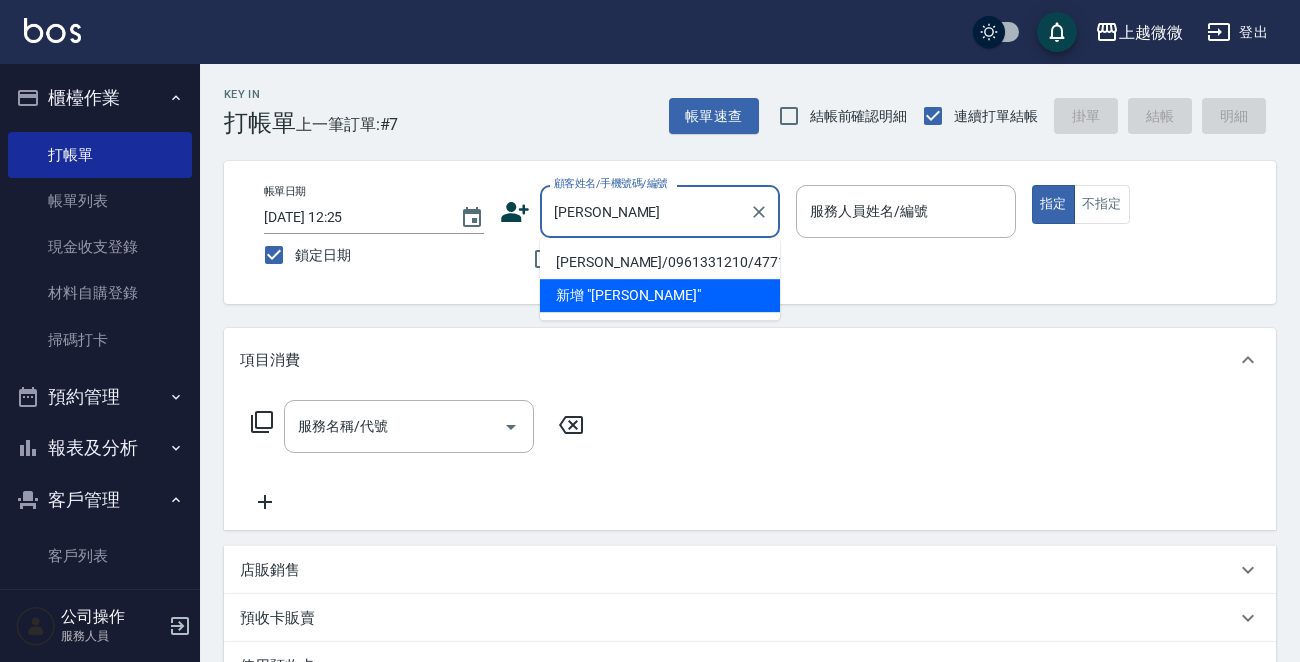 click on "[PERSON_NAME]/0961331210/4771" at bounding box center [660, 262] 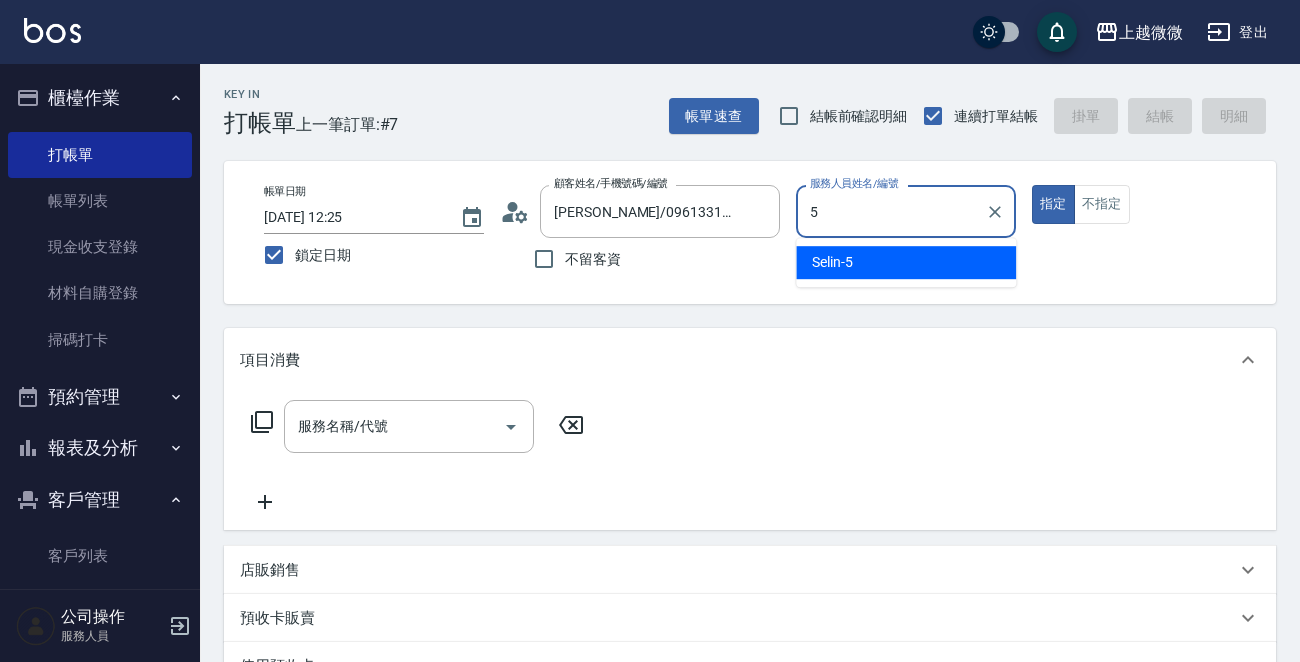 click on "Selin -5" at bounding box center (906, 262) 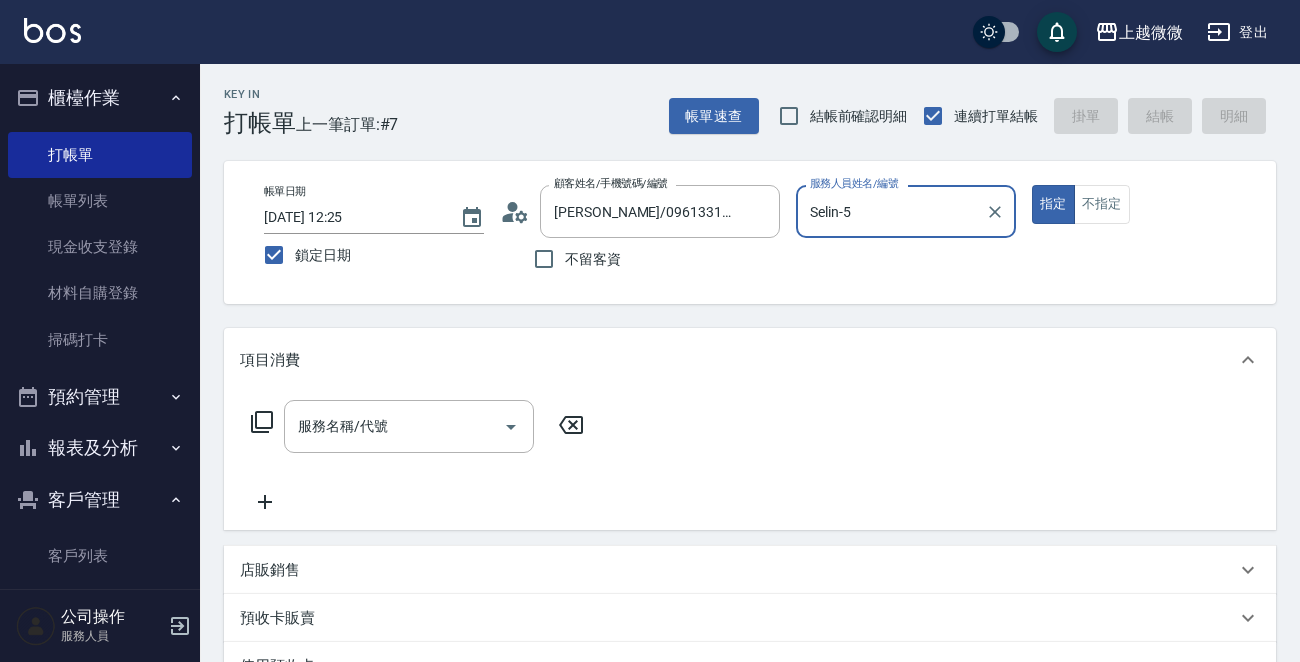 type on "Selin-5" 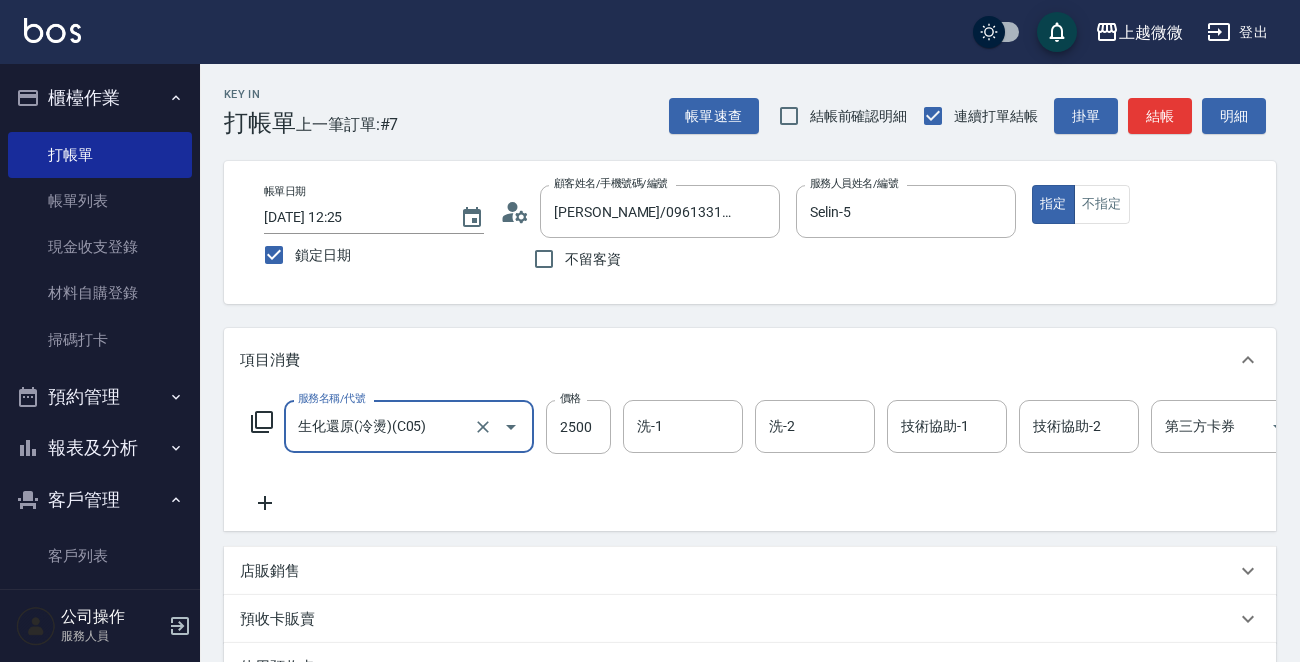 type on "生化還原(冷燙)(C05)" 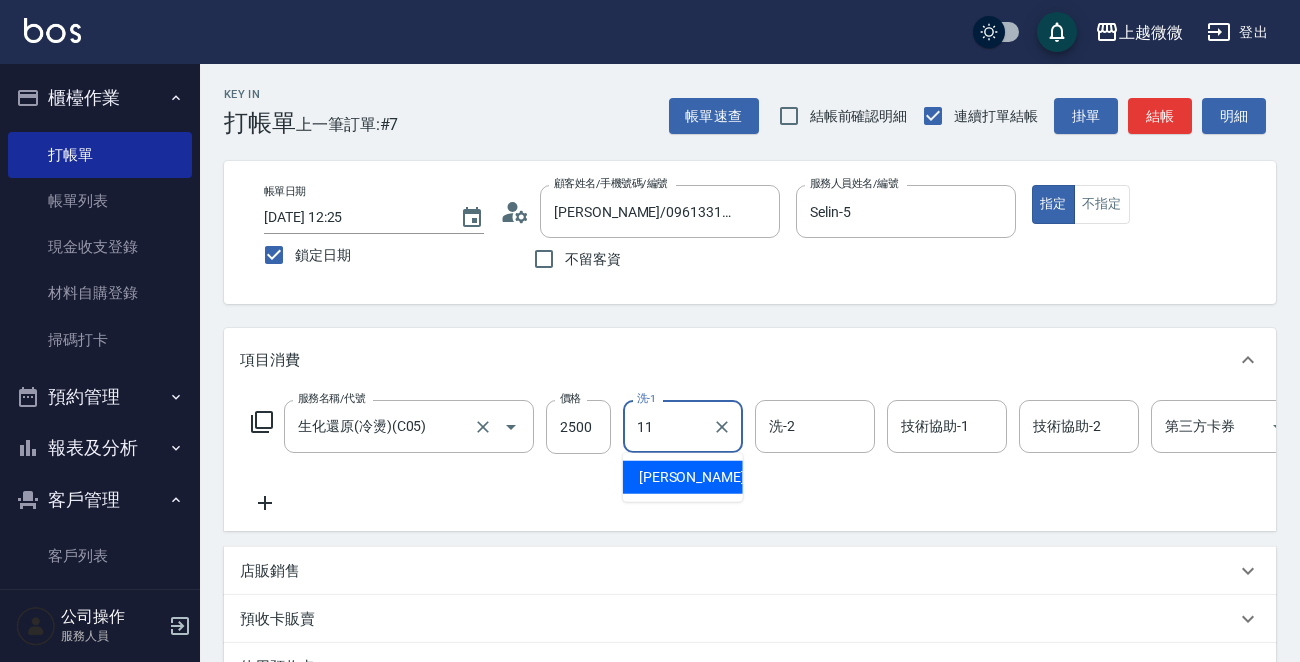 type on "[PERSON_NAME]-11" 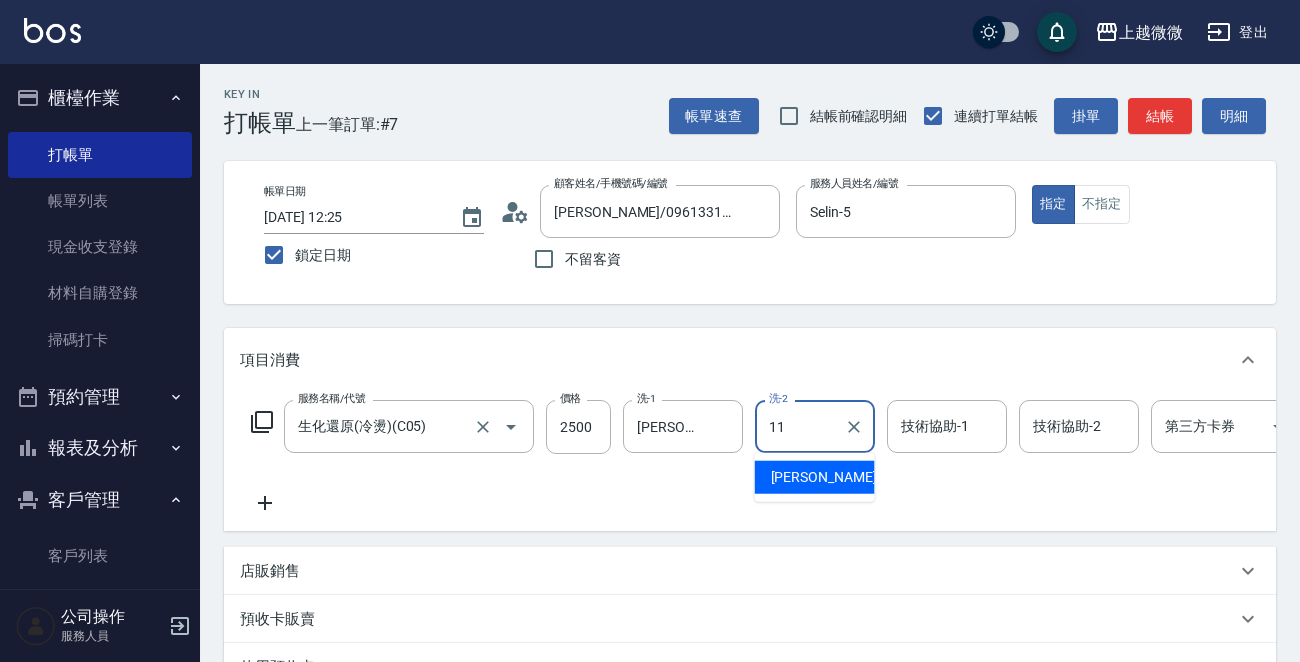 type on "[PERSON_NAME]-11" 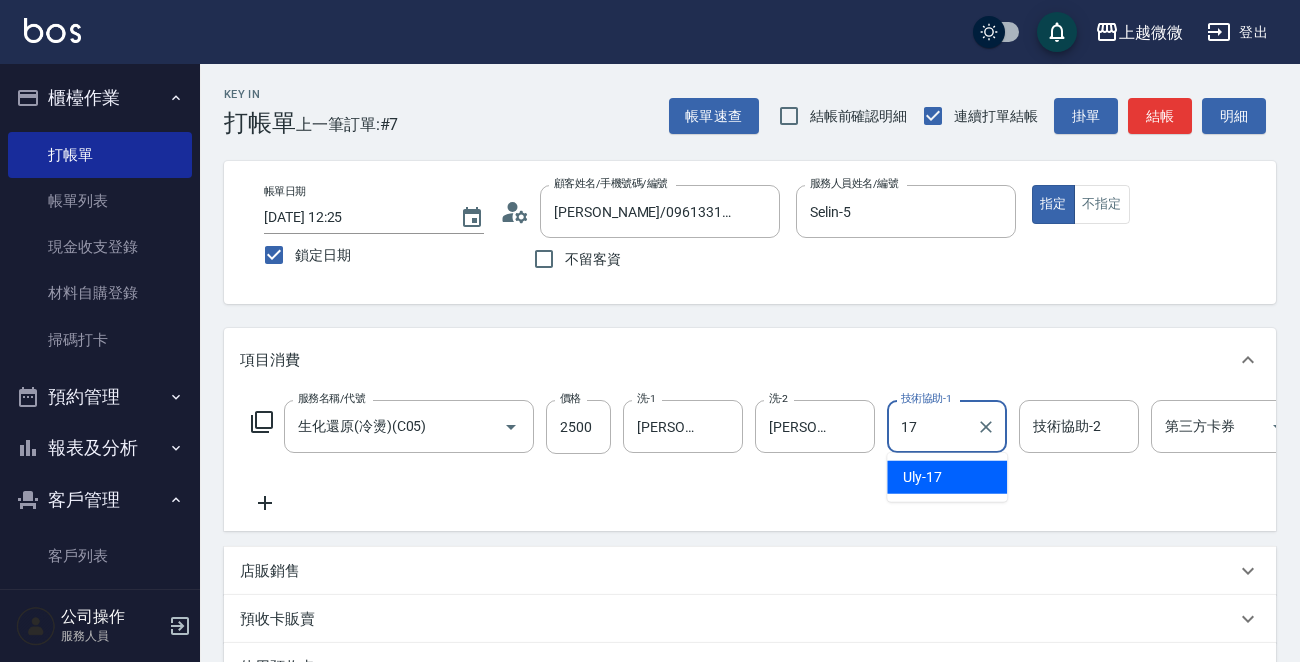 click on "Uly -17" at bounding box center (922, 477) 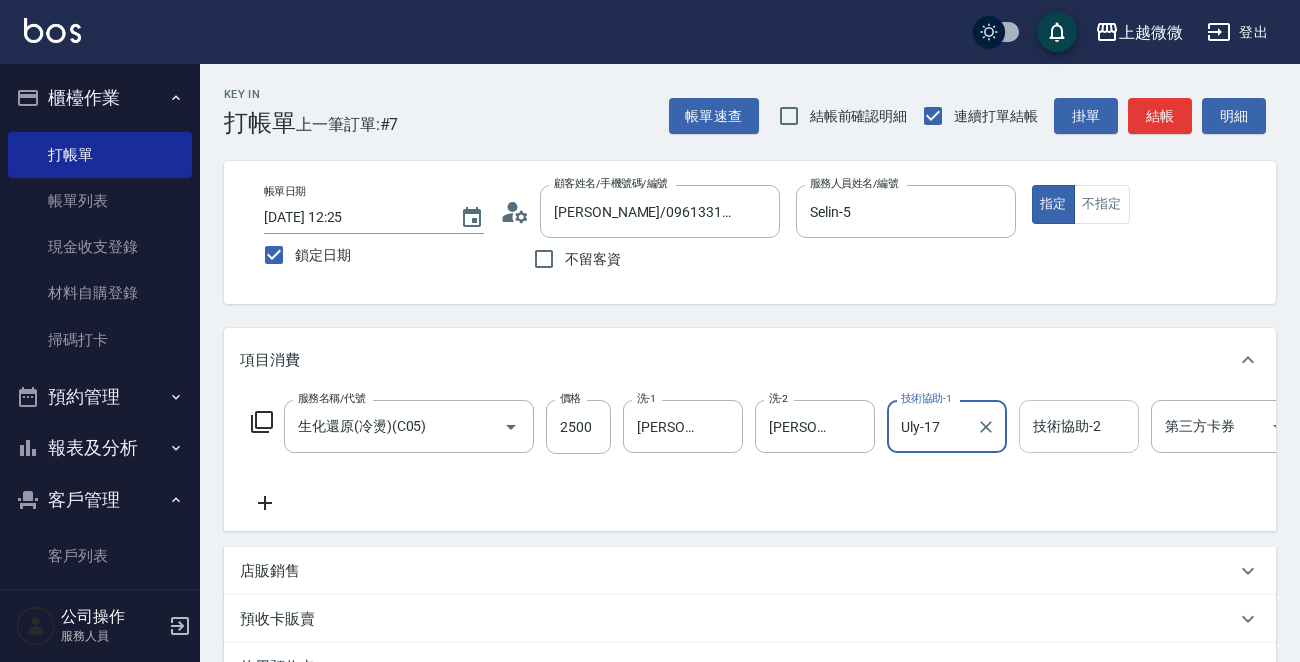 type on "Uly-17" 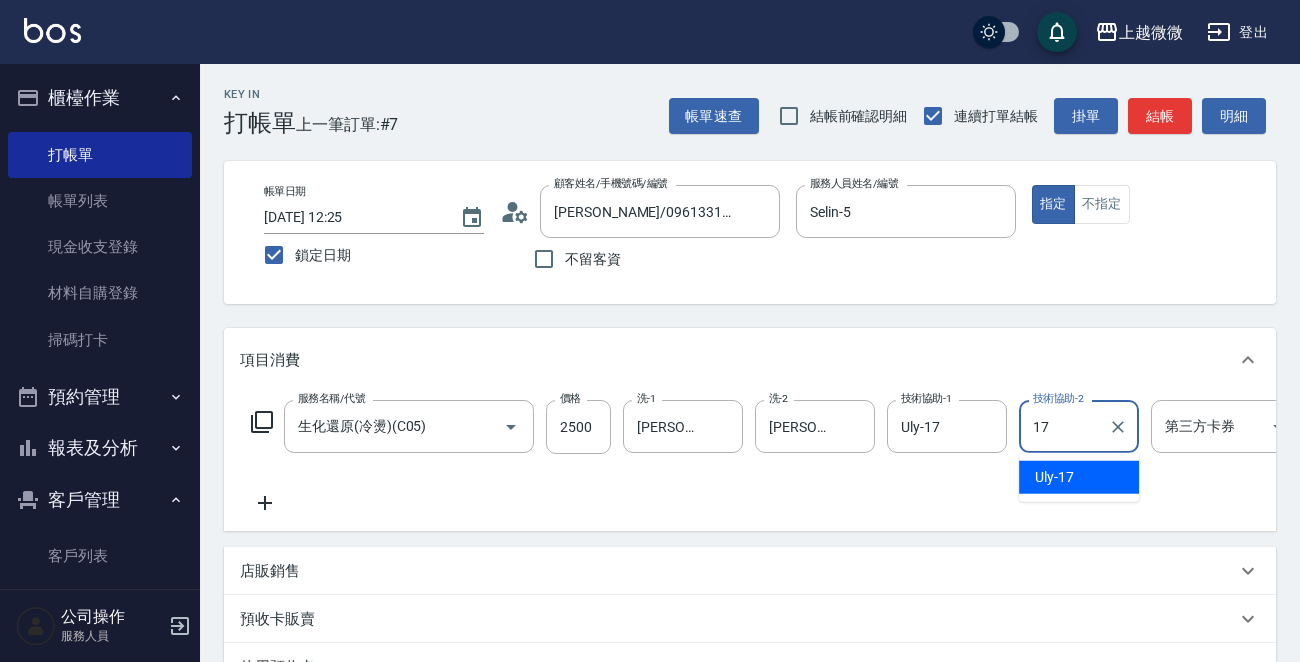 click on "Uly -17" at bounding box center [1054, 477] 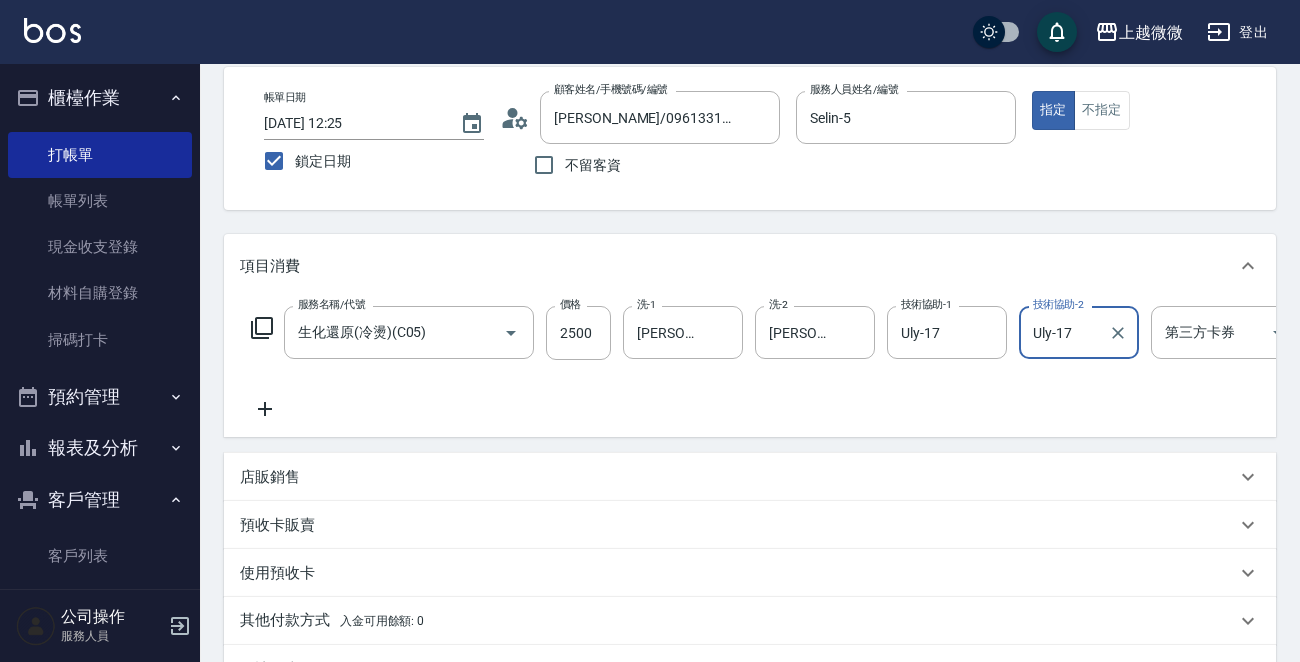 scroll, scrollTop: 362, scrollLeft: 0, axis: vertical 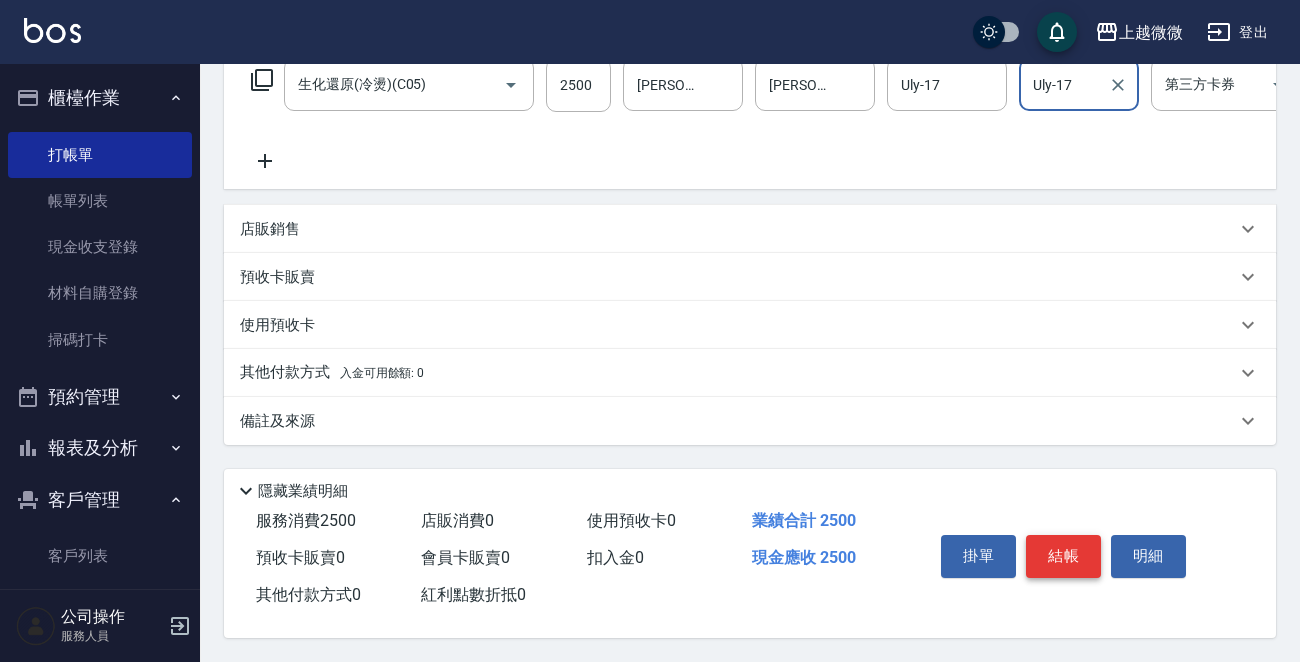 type on "Uly-17" 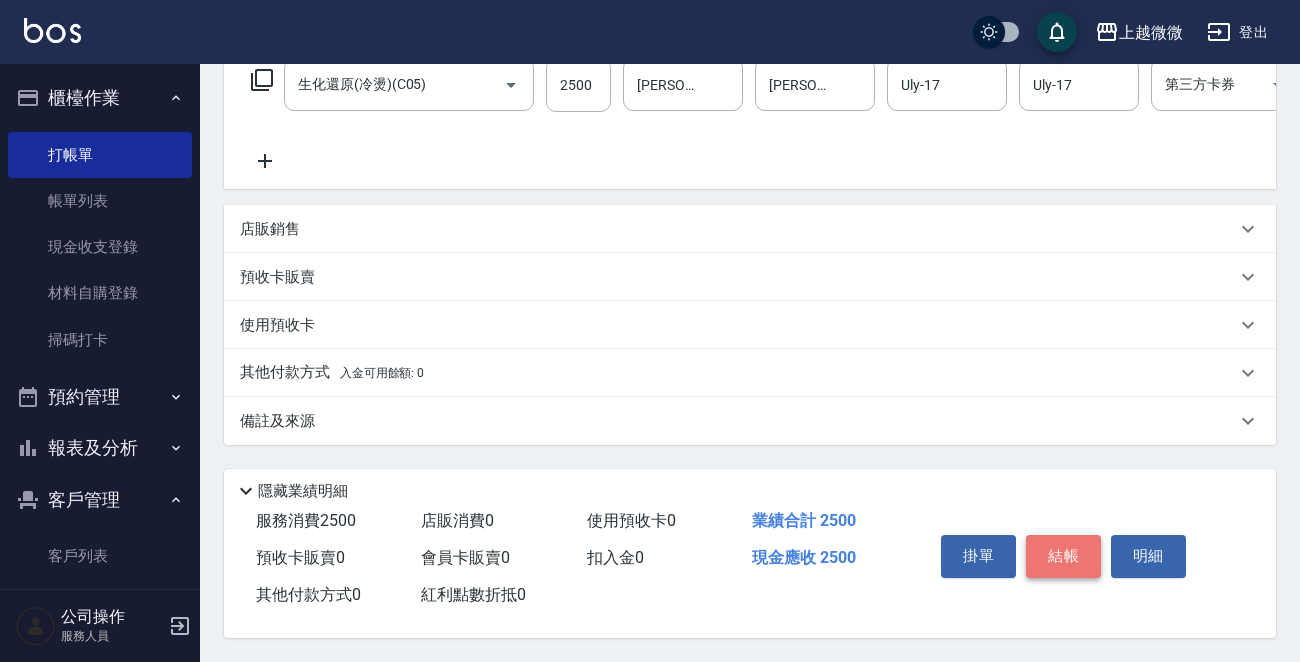 click on "結帳" at bounding box center (1063, 556) 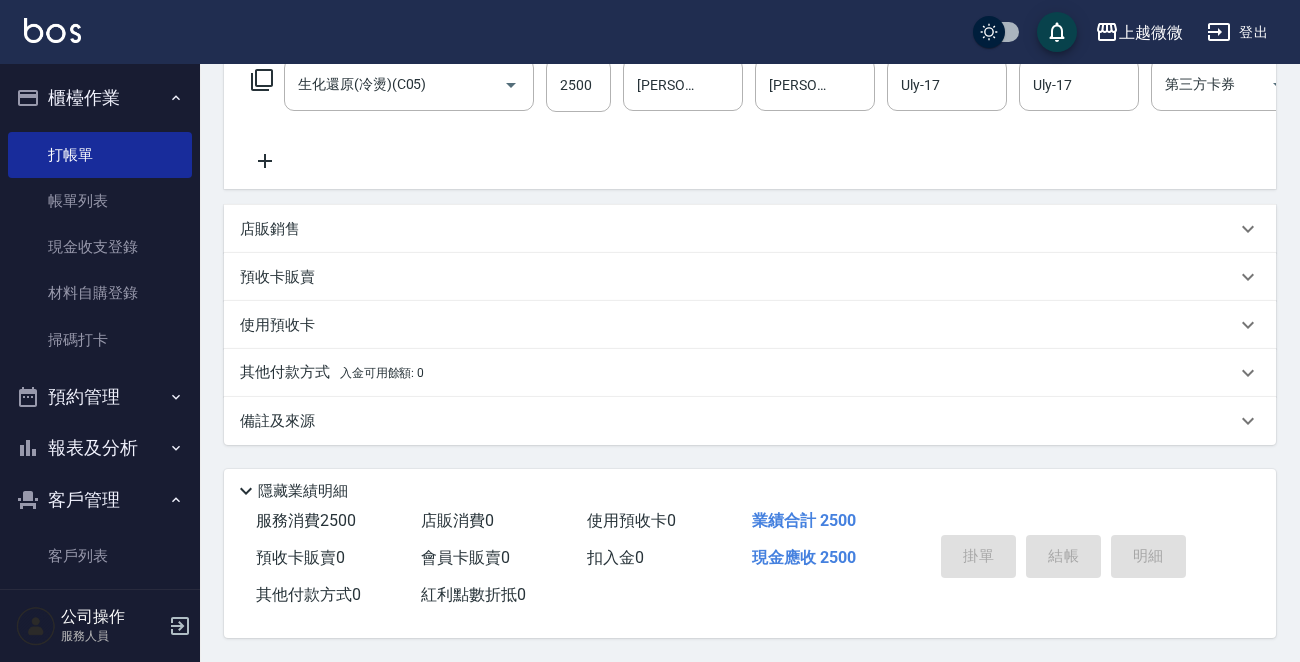 type 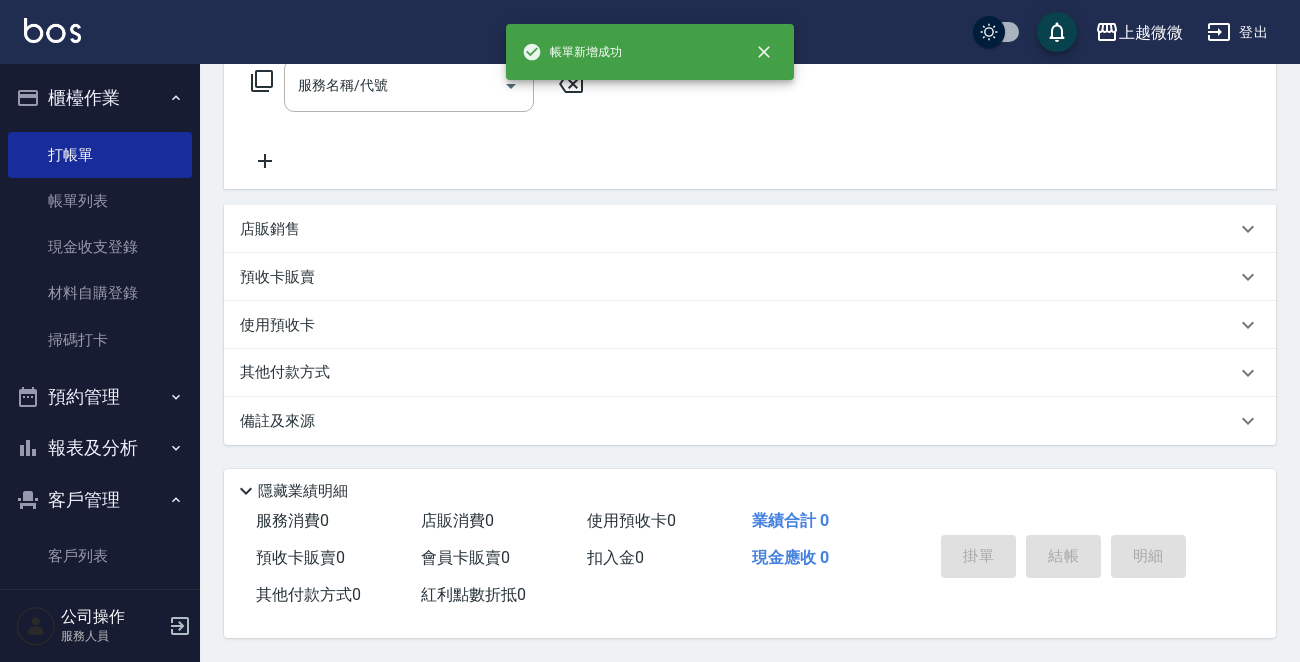 scroll, scrollTop: 0, scrollLeft: 0, axis: both 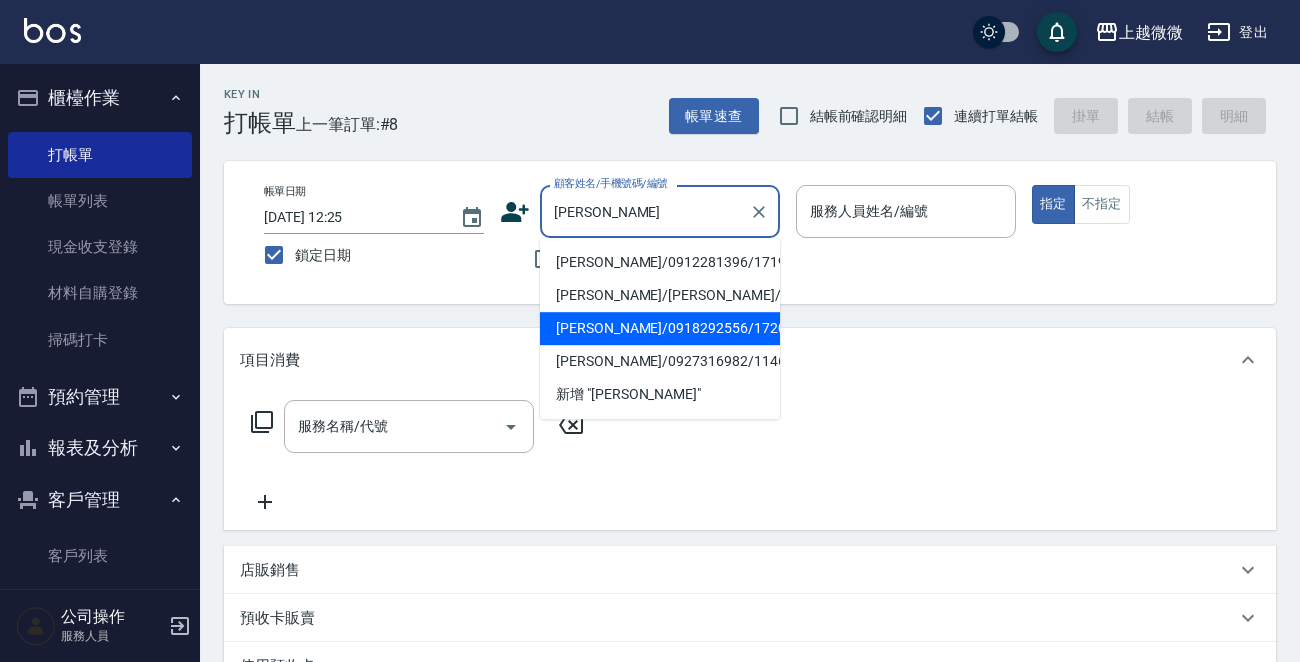 click on "[PERSON_NAME]/0918292556/1720" at bounding box center (660, 328) 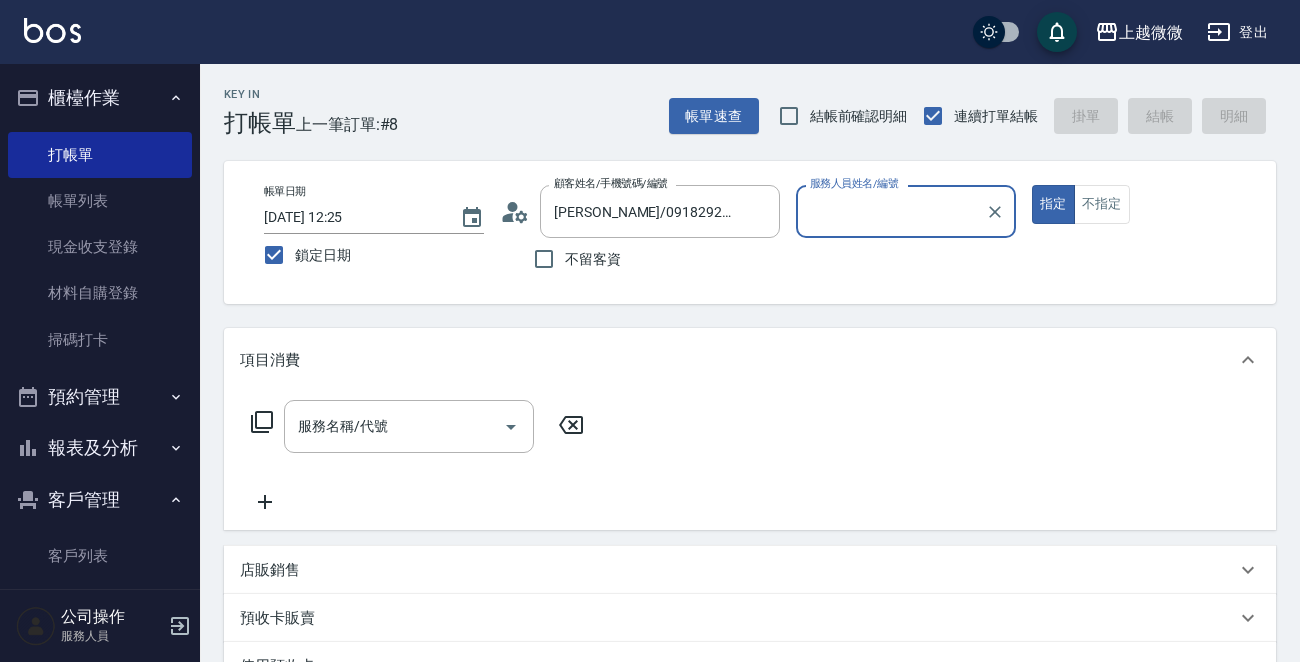 type on "Mini-2" 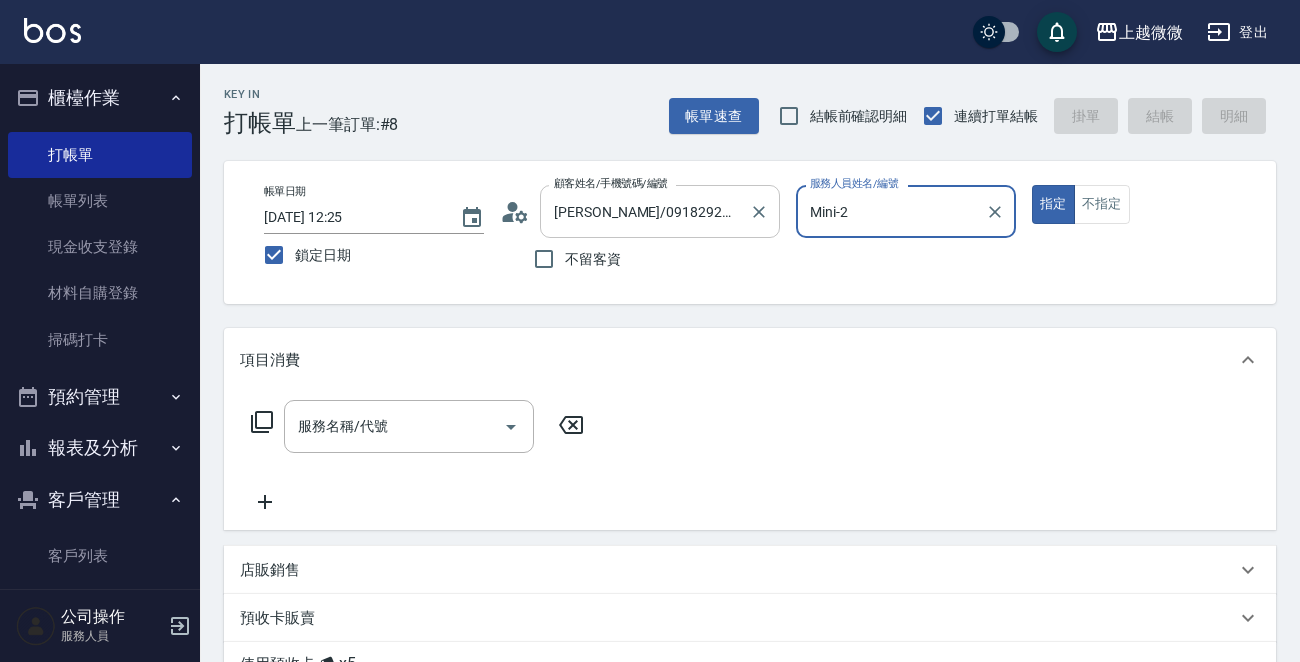 click on "[PERSON_NAME]/0918292556/1720" at bounding box center [645, 211] 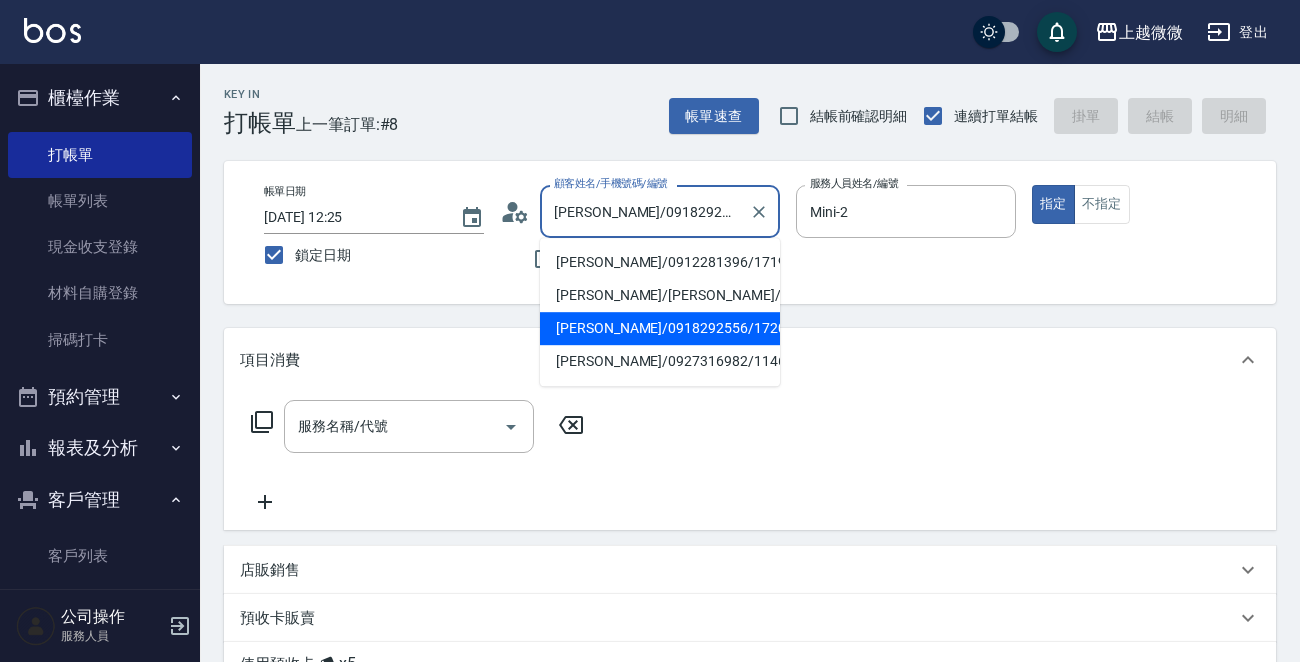 click on "[PERSON_NAME]/0918292556/1720" at bounding box center (645, 211) 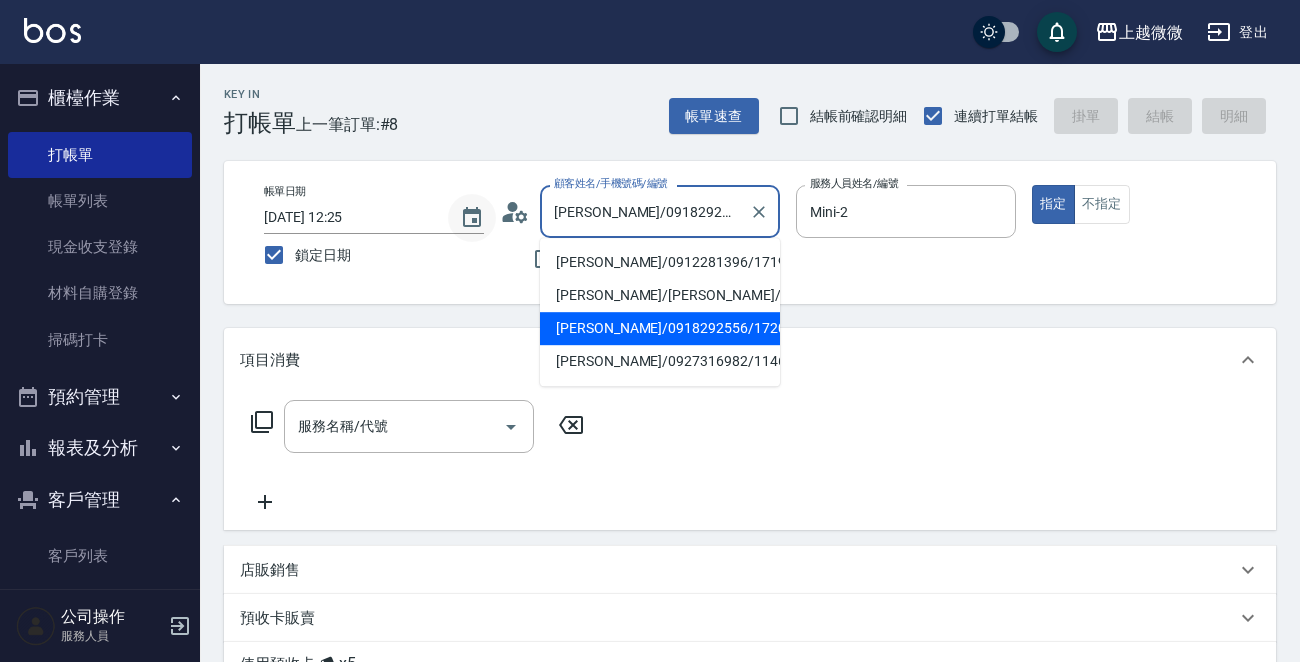 drag, startPoint x: 592, startPoint y: 208, endPoint x: 466, endPoint y: 208, distance: 126 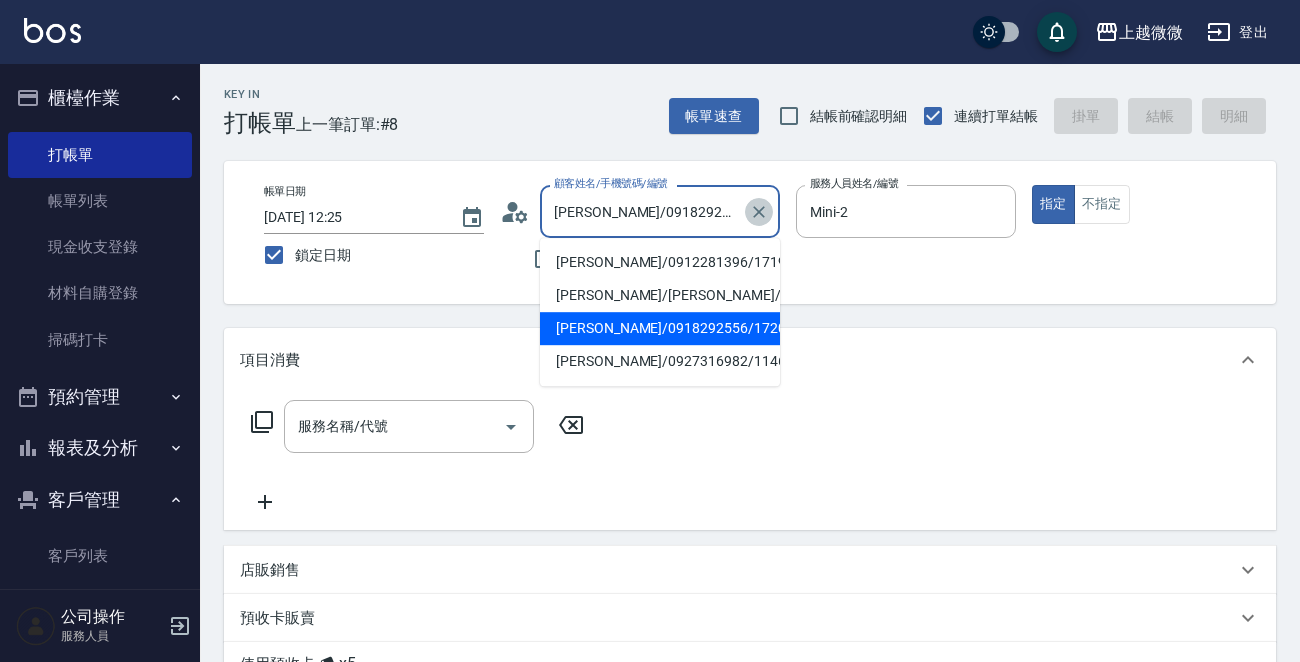 click 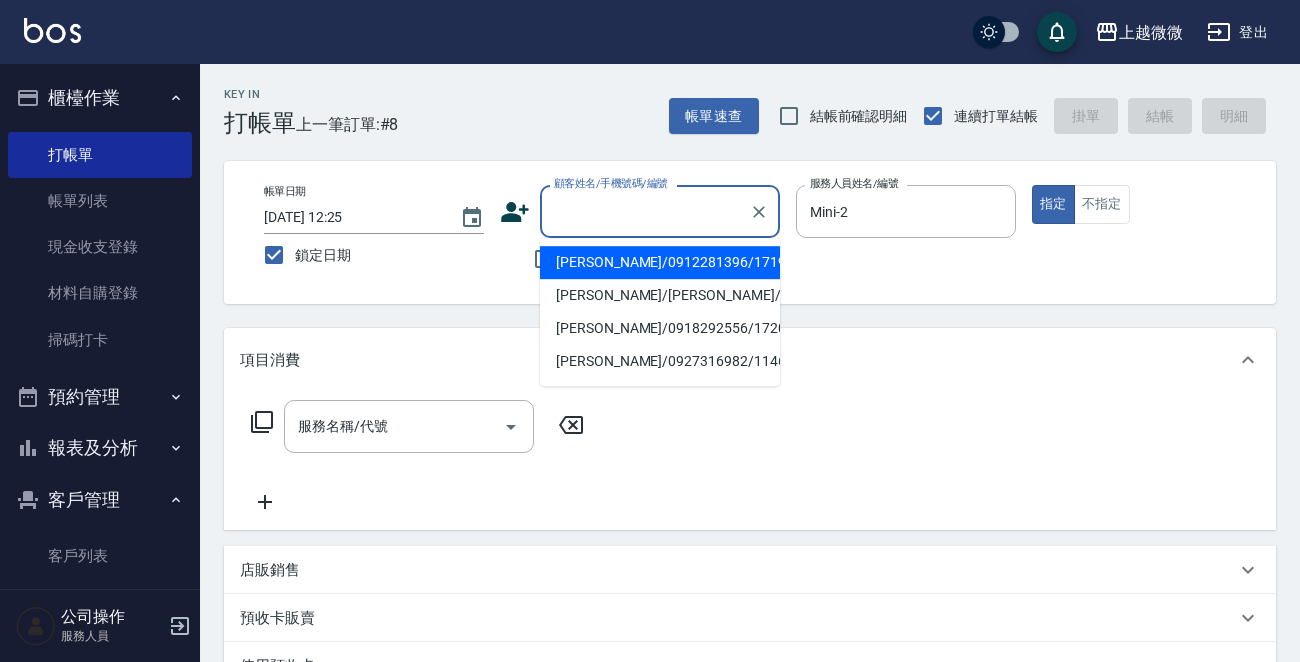 click on "顧客姓名/手機號碼/編號" at bounding box center (645, 211) 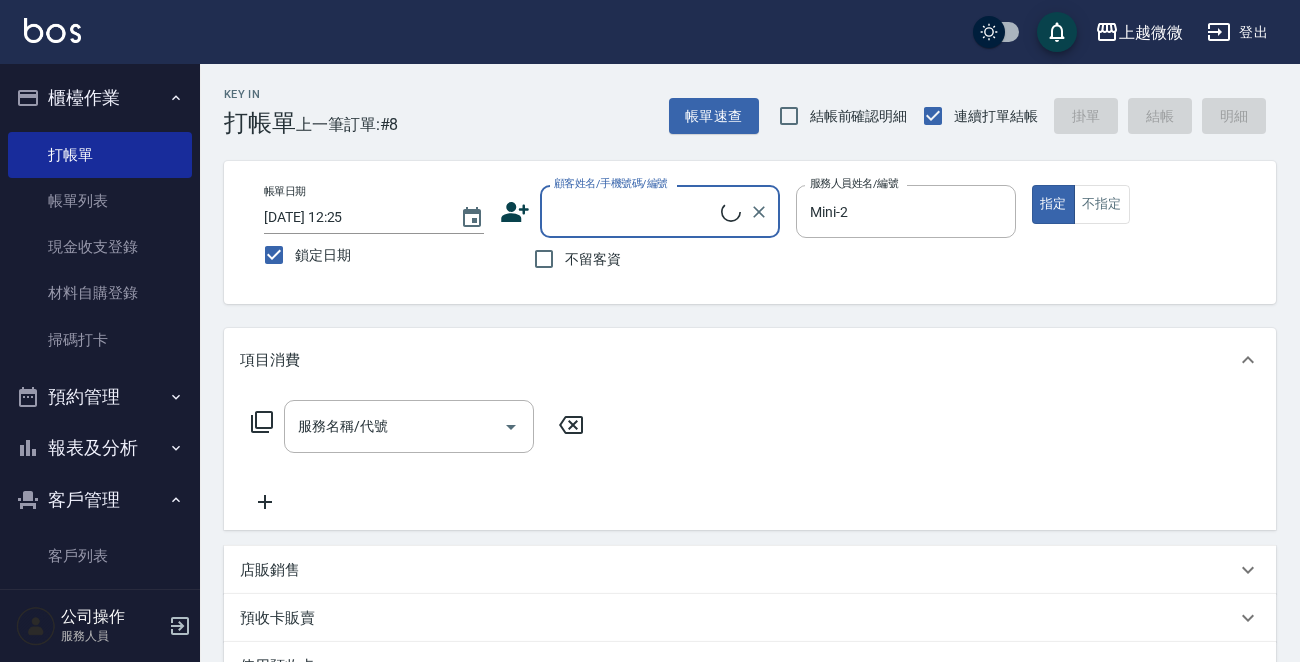 click on "顧客姓名/手機號碼/編號" at bounding box center (635, 211) 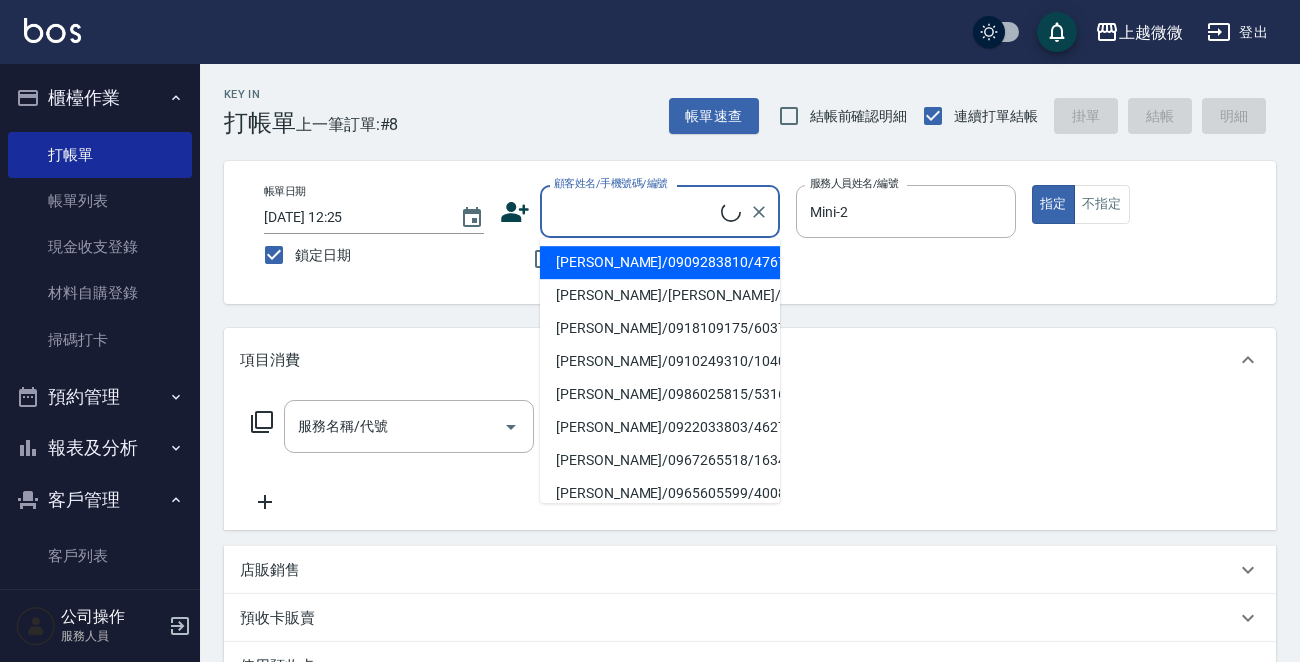 paste on "[PERSON_NAME]" 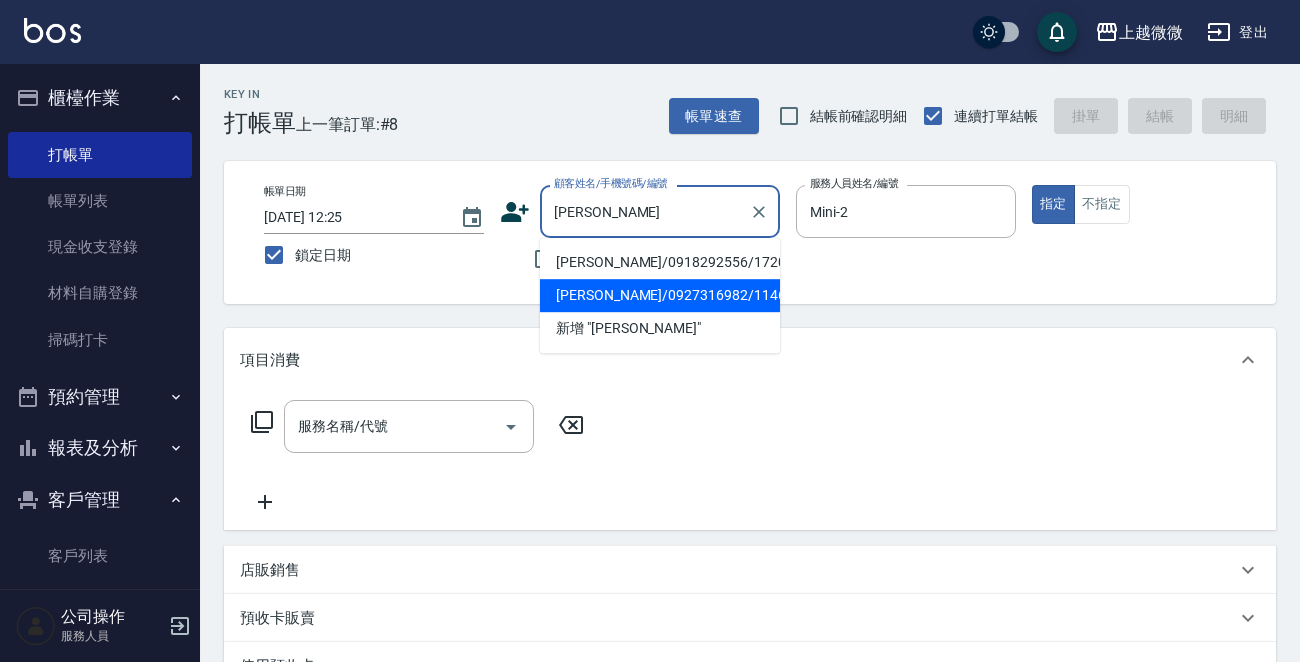 click on "[PERSON_NAME]/0927316982/1146" at bounding box center (660, 295) 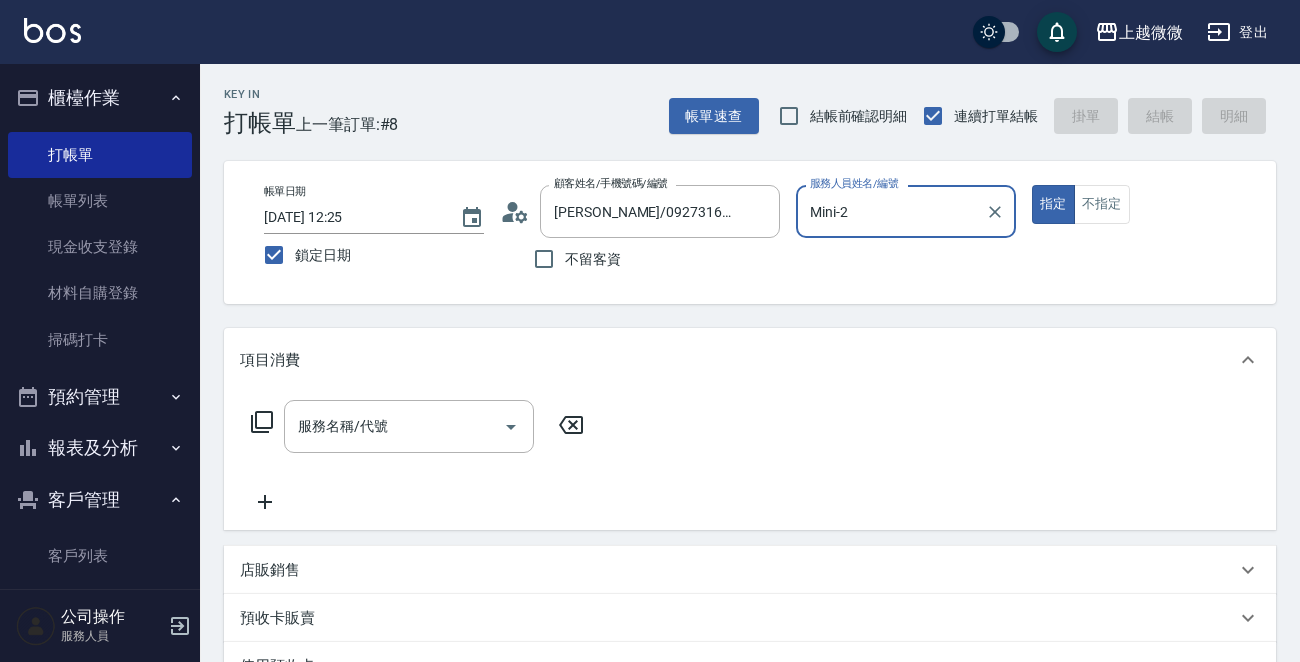 type on "Selin-5" 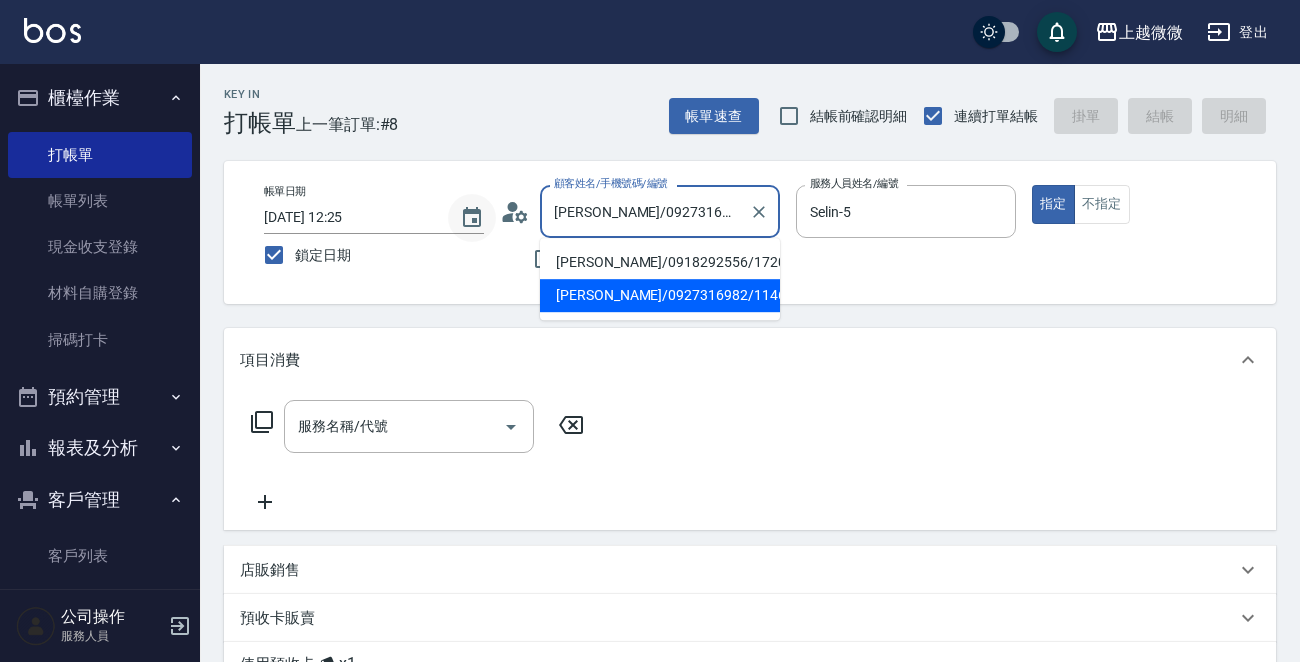 drag, startPoint x: 672, startPoint y: 213, endPoint x: 493, endPoint y: 217, distance: 179.0447 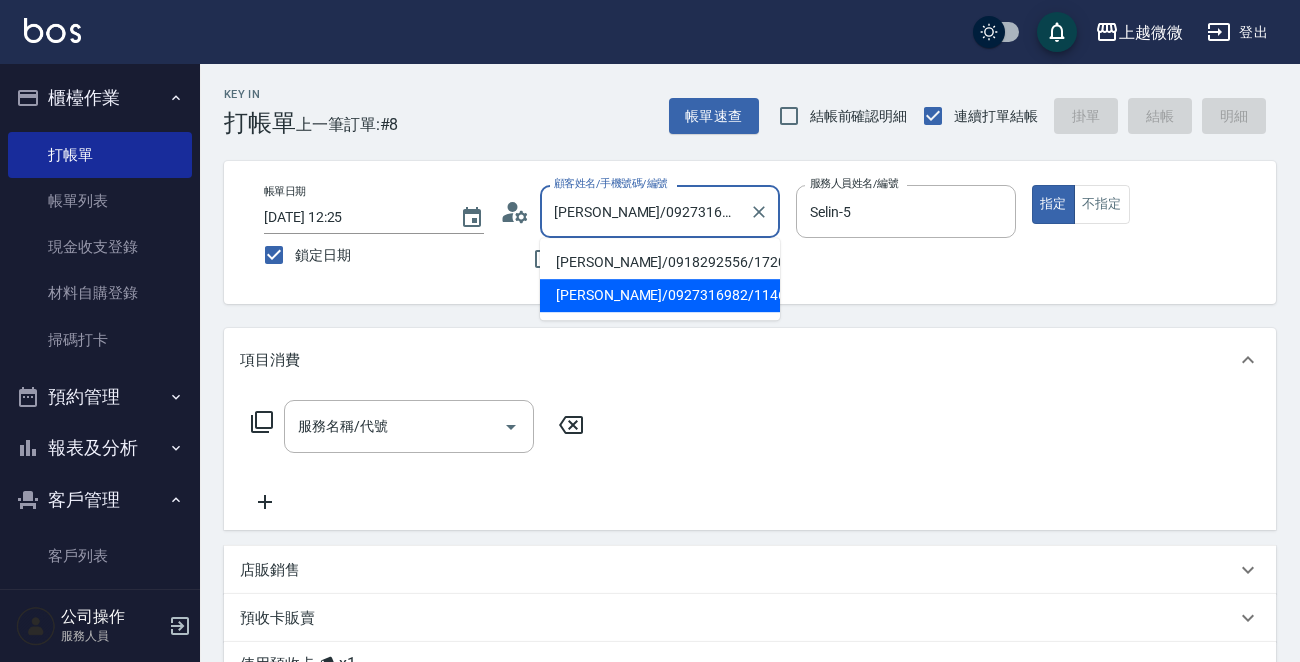 paste 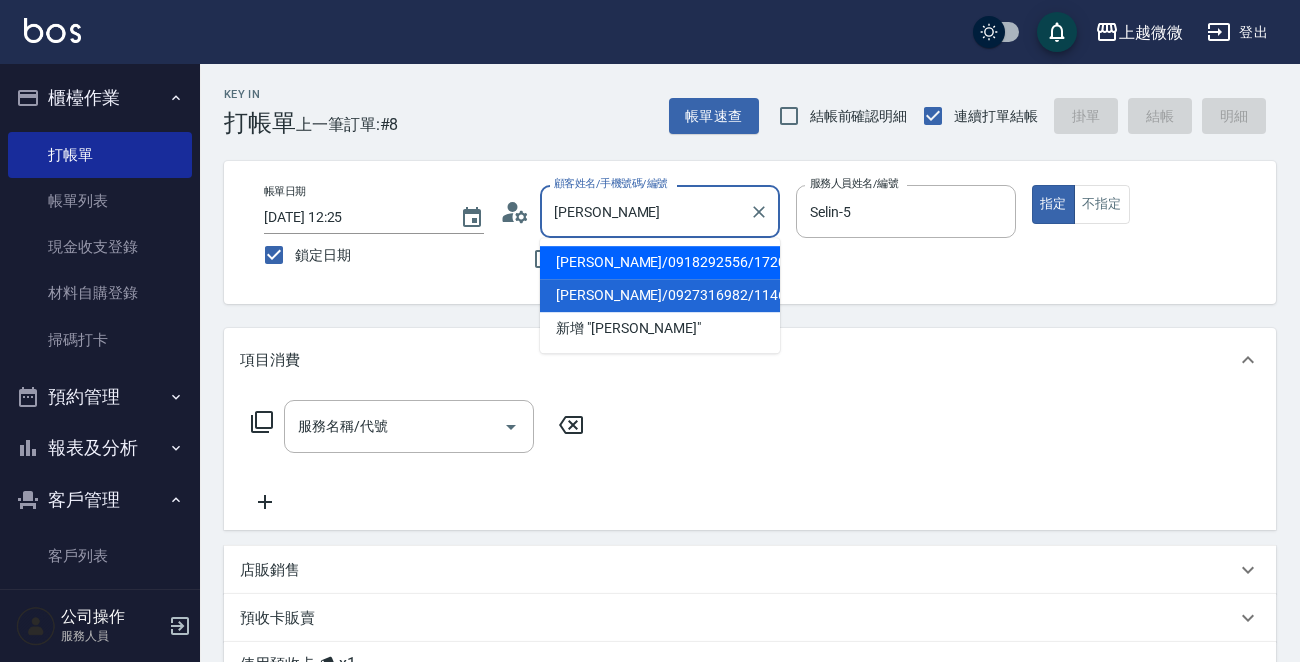 click on "[PERSON_NAME]/0918292556/1720" at bounding box center [660, 262] 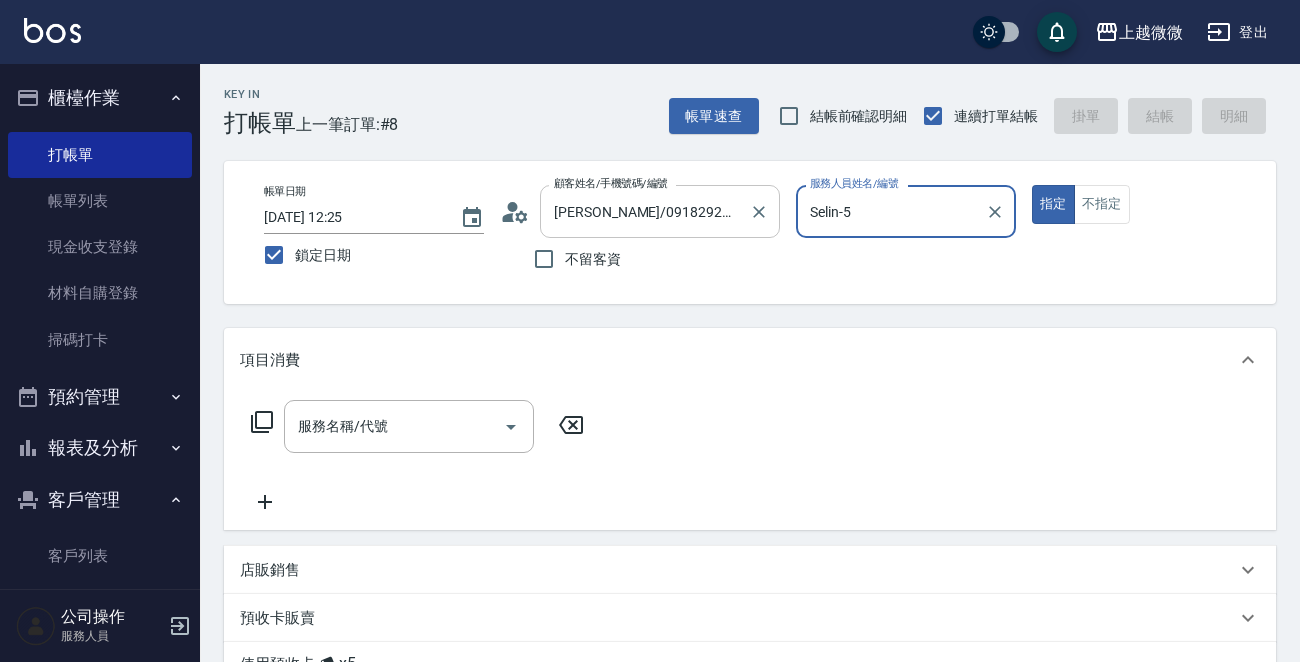 type on "Mini-2" 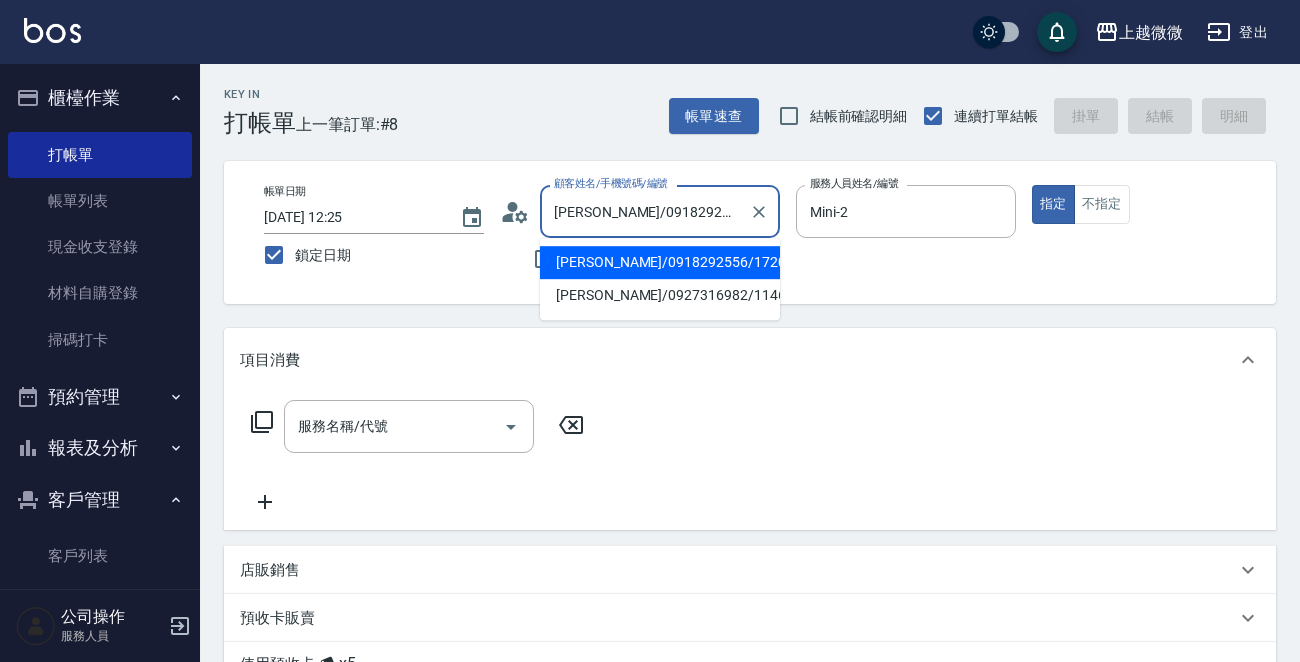 drag, startPoint x: 663, startPoint y: 211, endPoint x: 525, endPoint y: 211, distance: 138 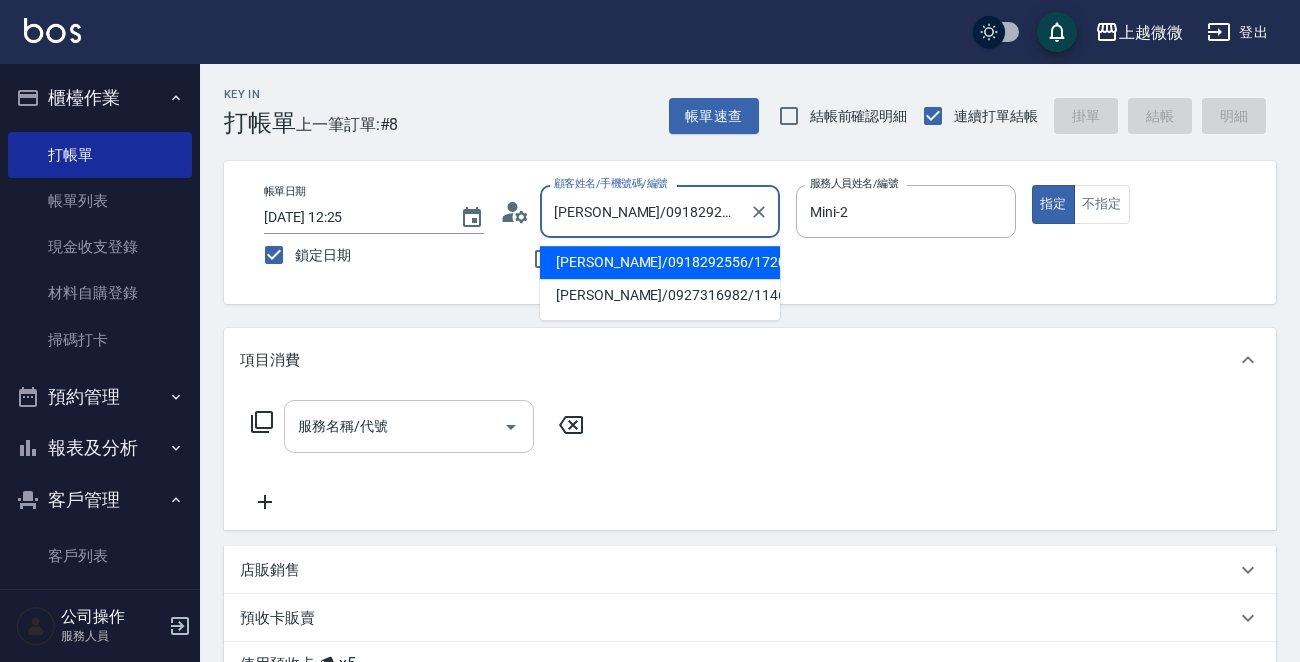 click on "服務名稱/代號 服務名稱/代號" at bounding box center [409, 426] 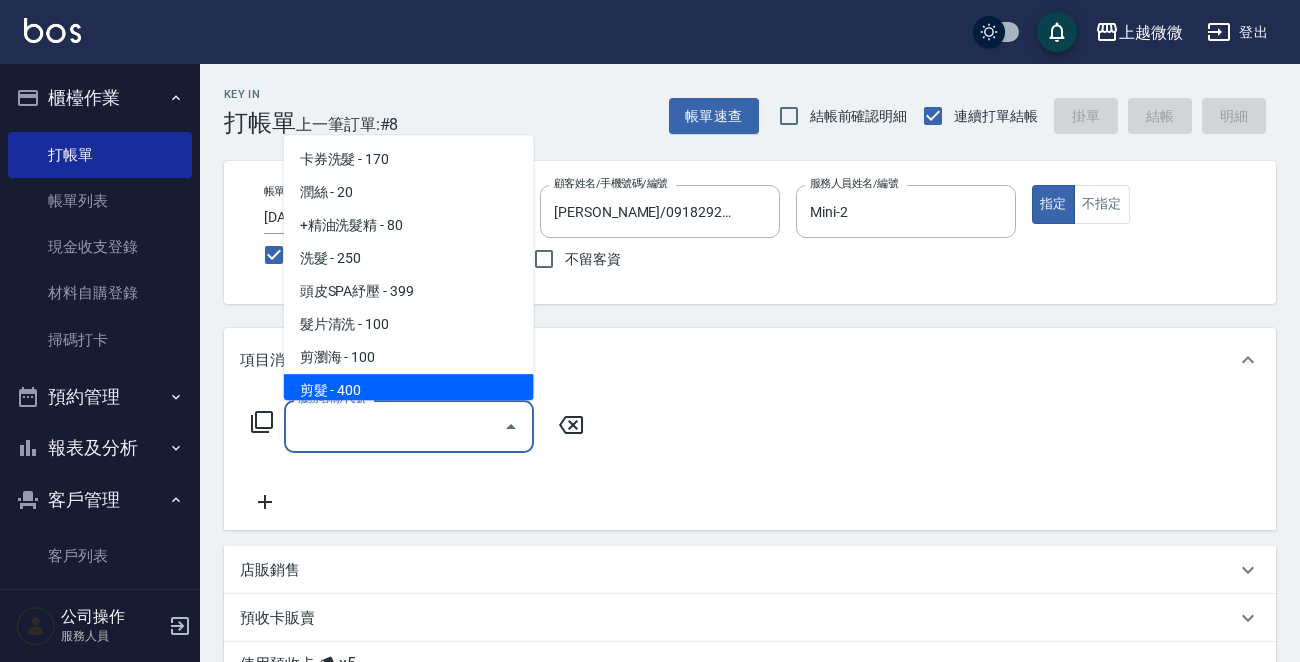 click on "剪髮 - 400" at bounding box center [409, 390] 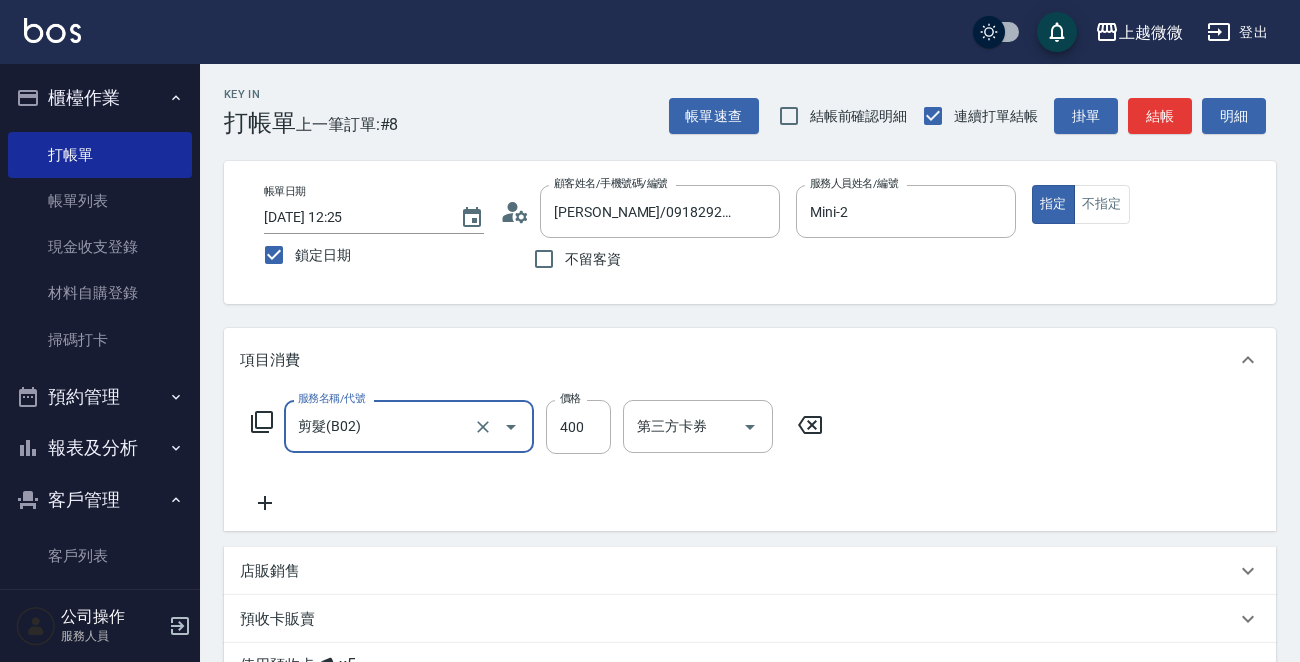 click on "剪髮(B02)" at bounding box center [381, 426] 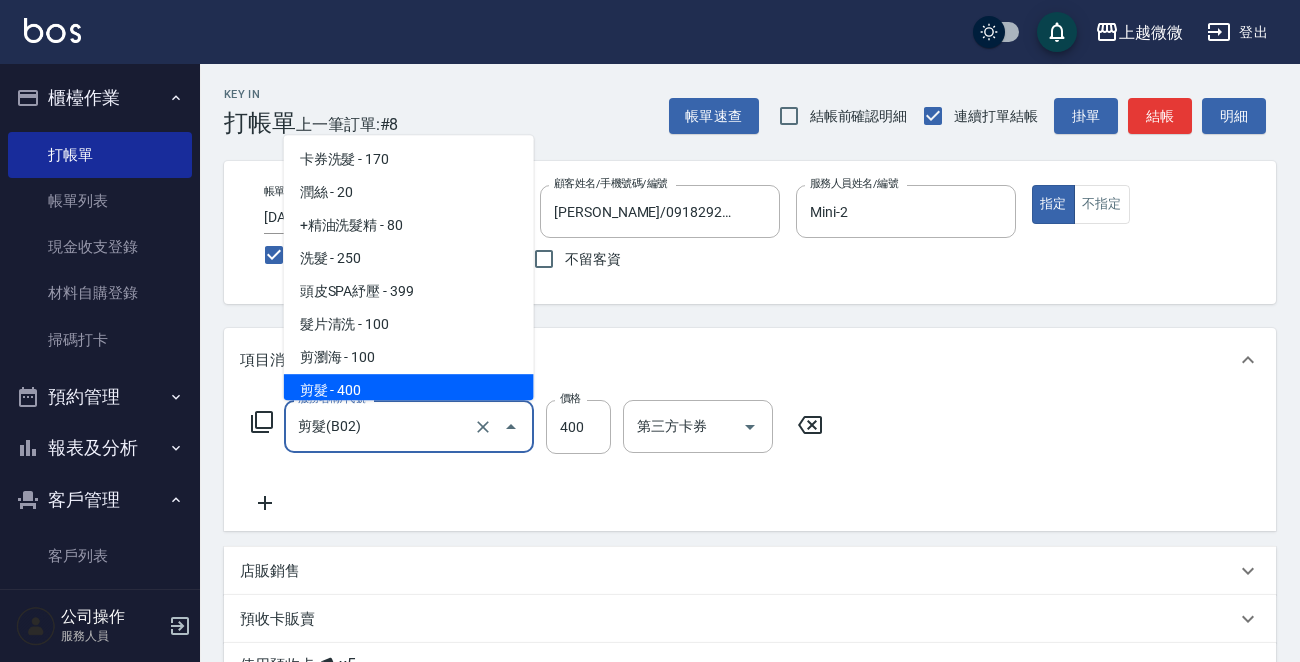 scroll, scrollTop: 7, scrollLeft: 0, axis: vertical 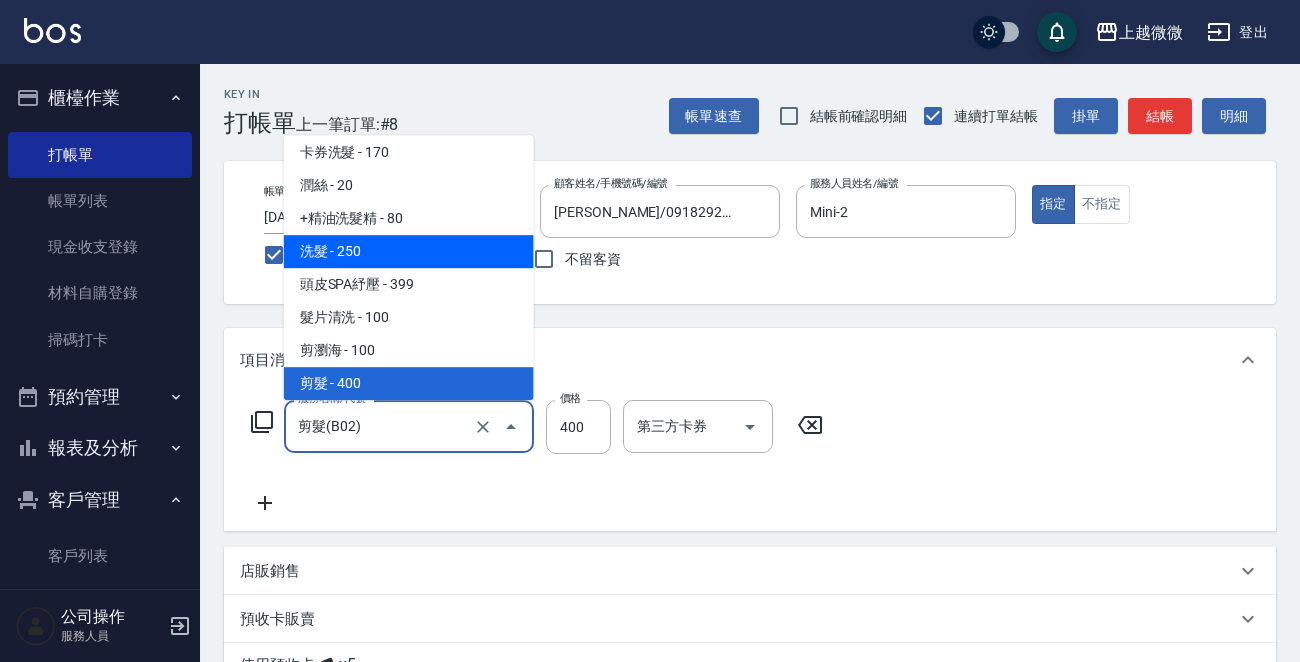 click on "洗髮 - 250" at bounding box center [409, 251] 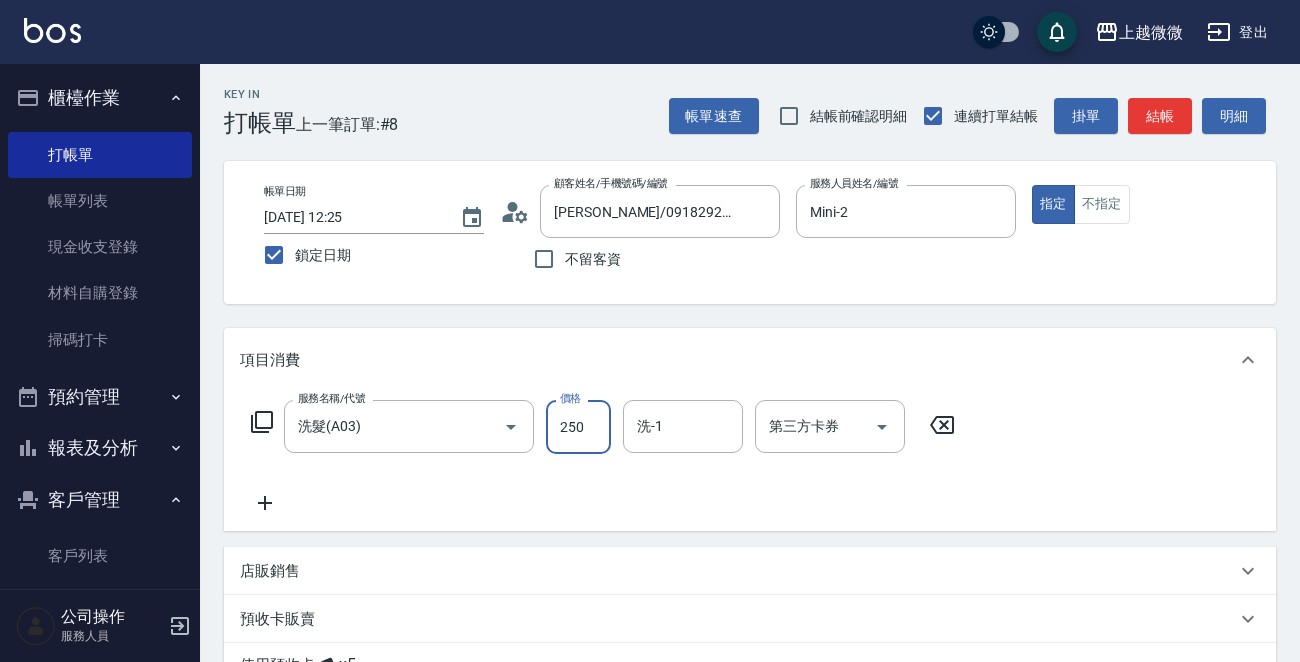 click on "250" at bounding box center [578, 427] 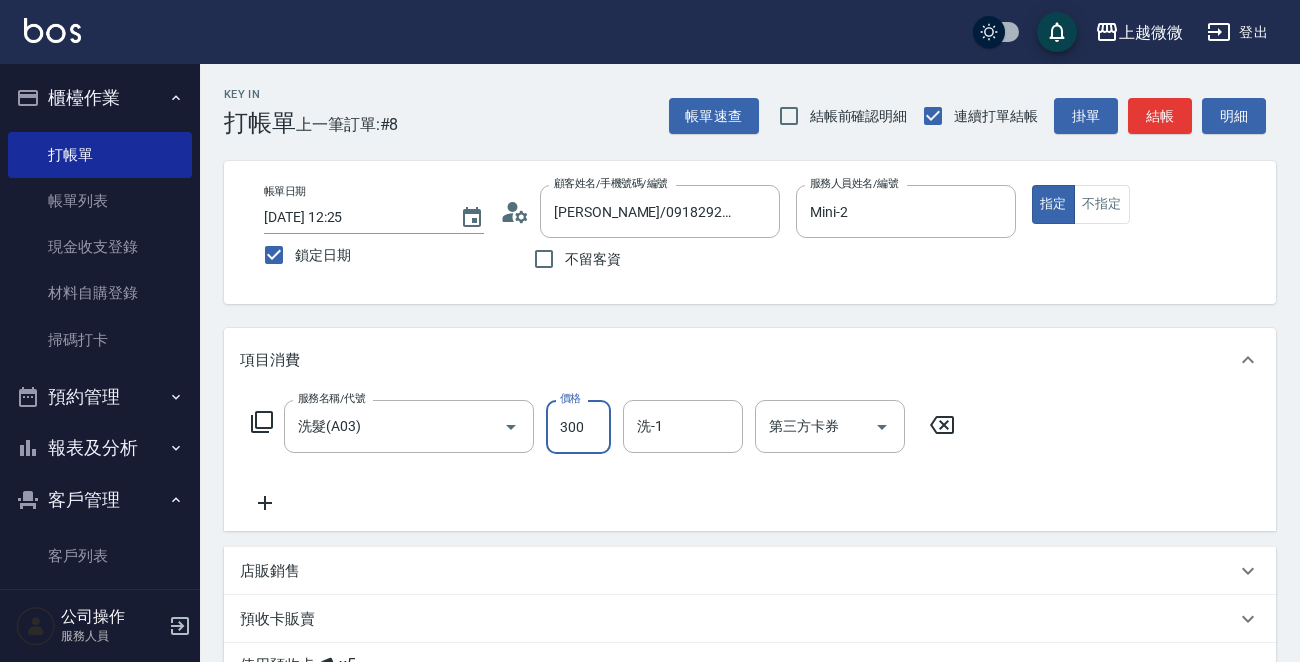 type on "300" 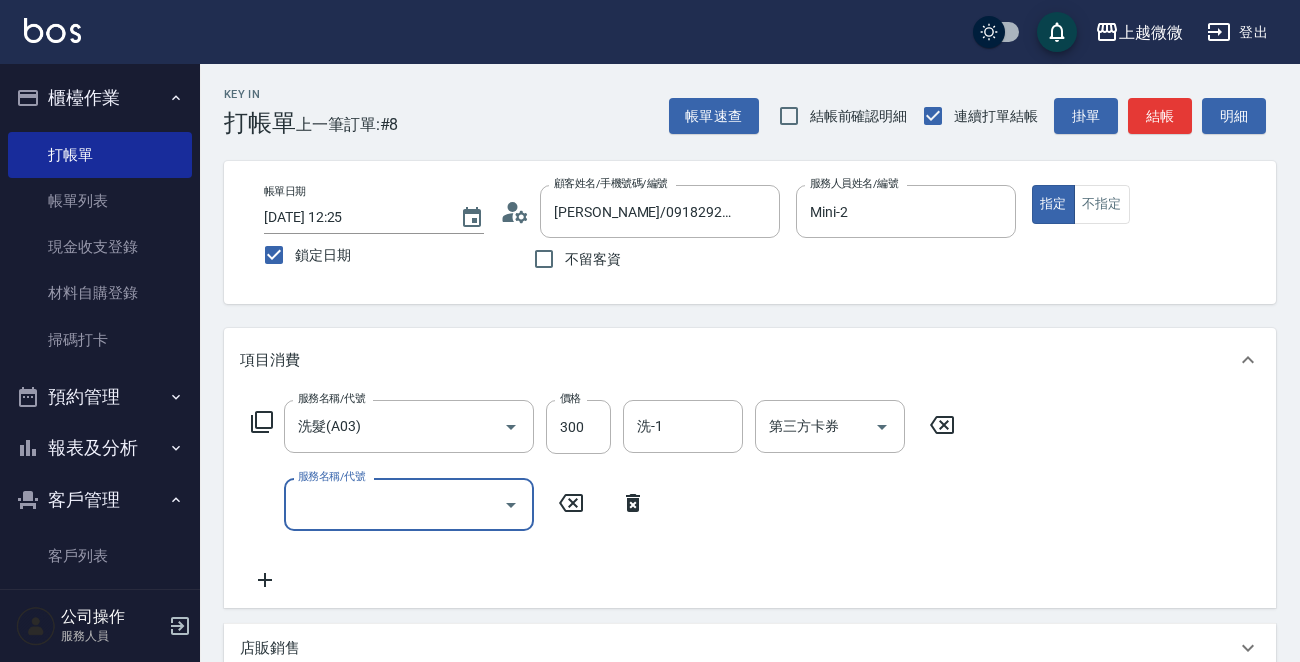 click on "服務名稱/代號" at bounding box center (394, 504) 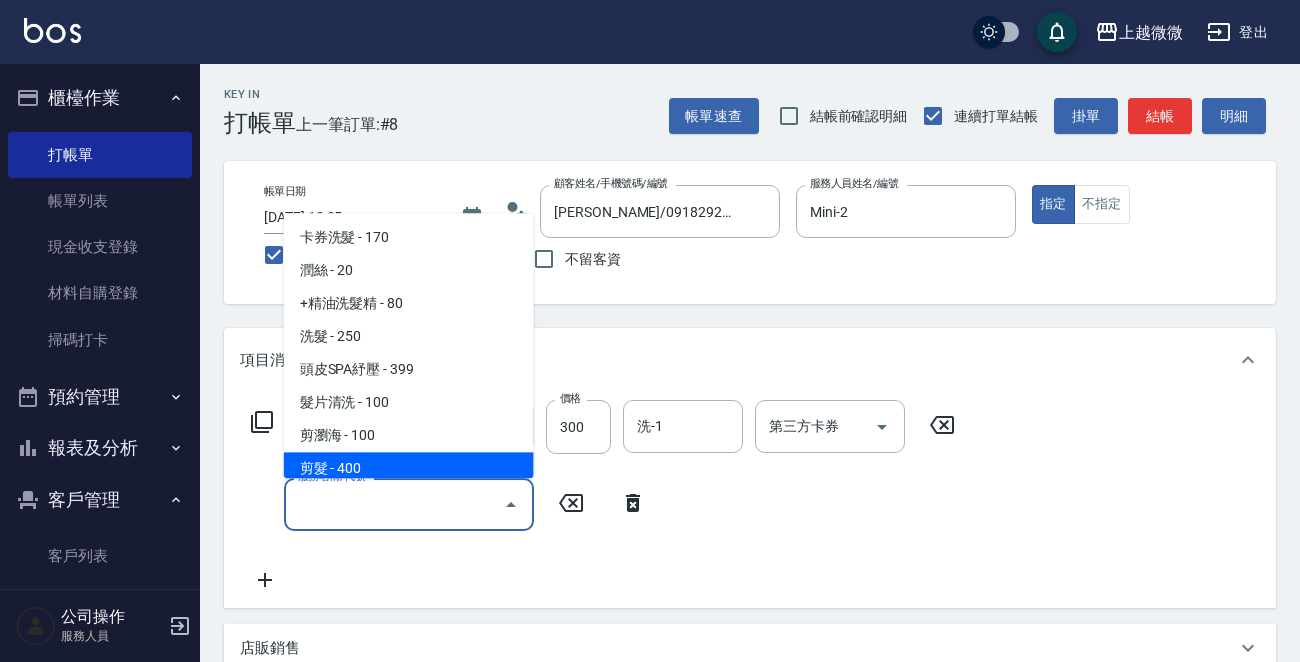 click on "剪髮 - 400" at bounding box center [409, 469] 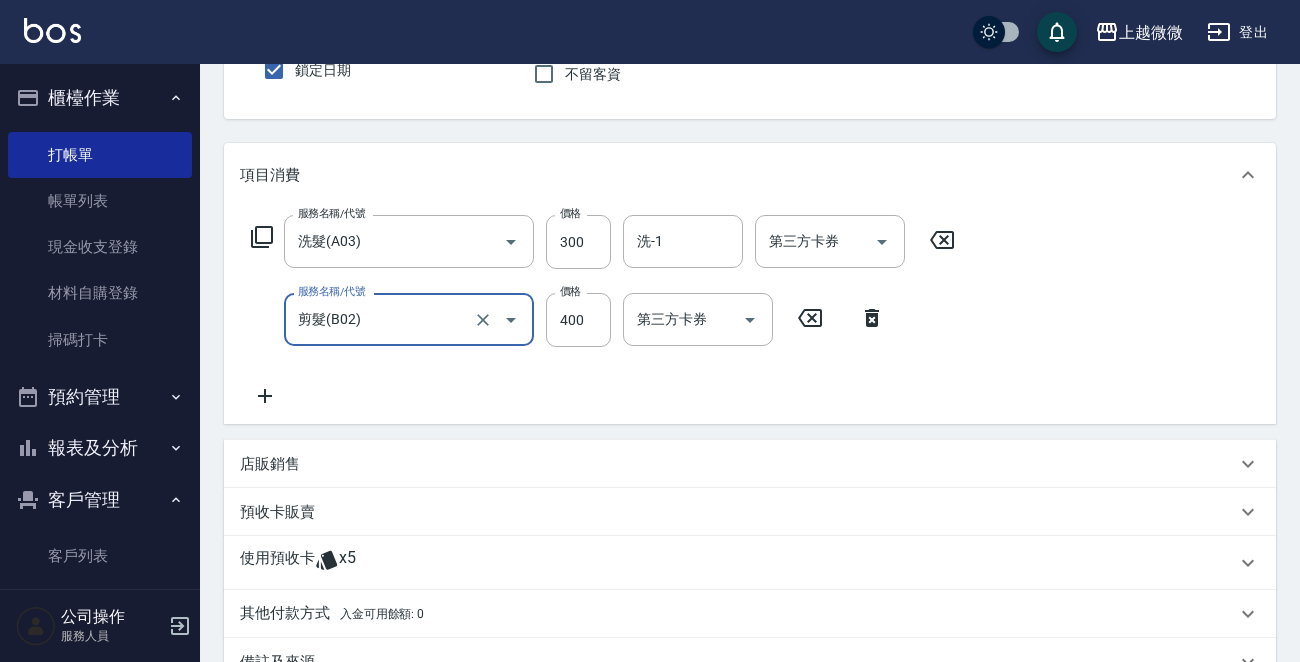 scroll, scrollTop: 200, scrollLeft: 0, axis: vertical 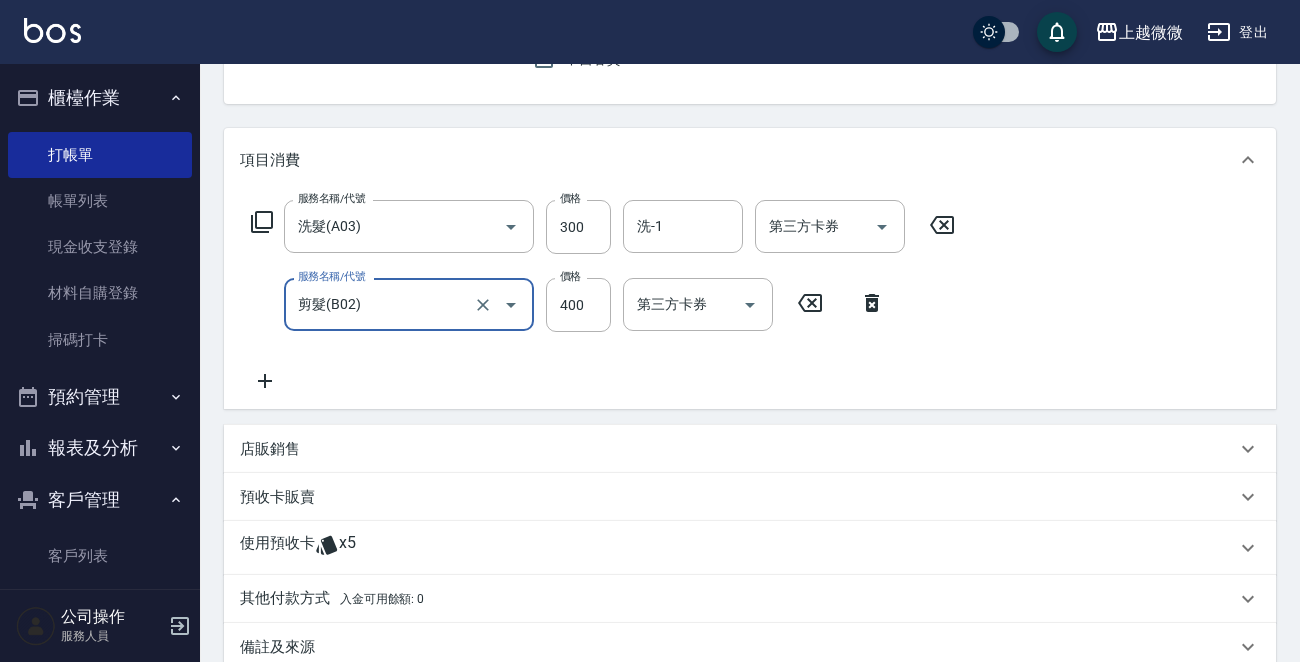 click 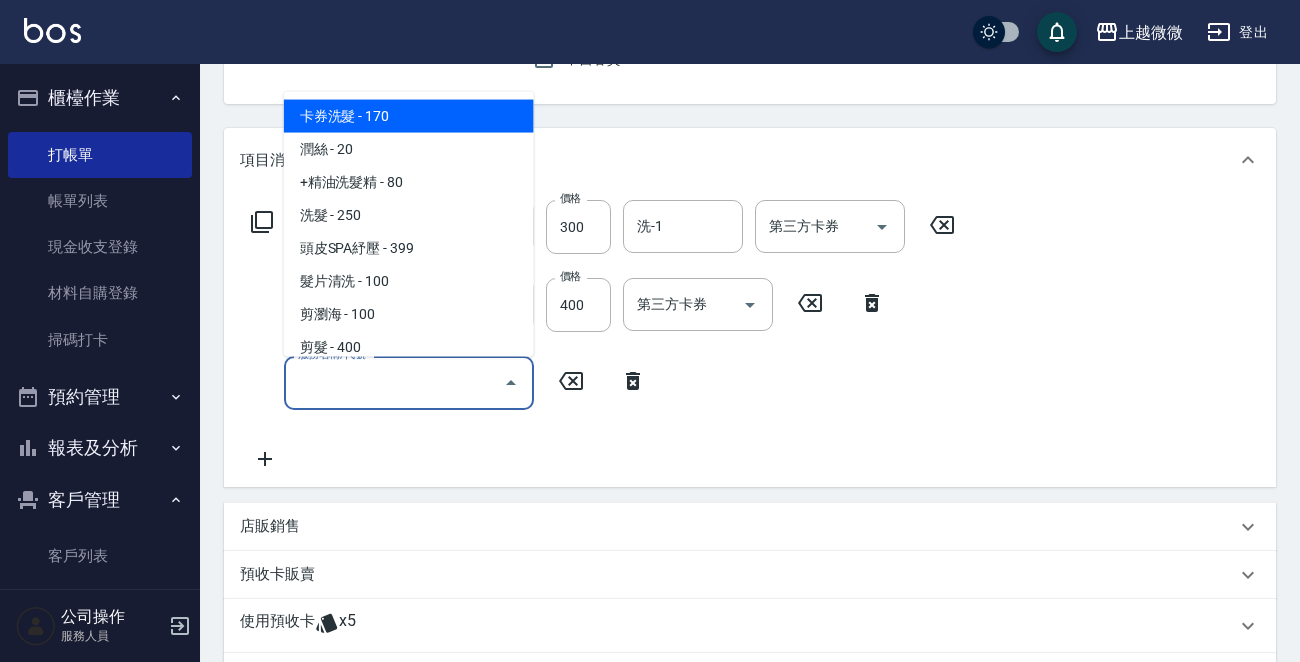 click on "服務名稱/代號" at bounding box center (394, 382) 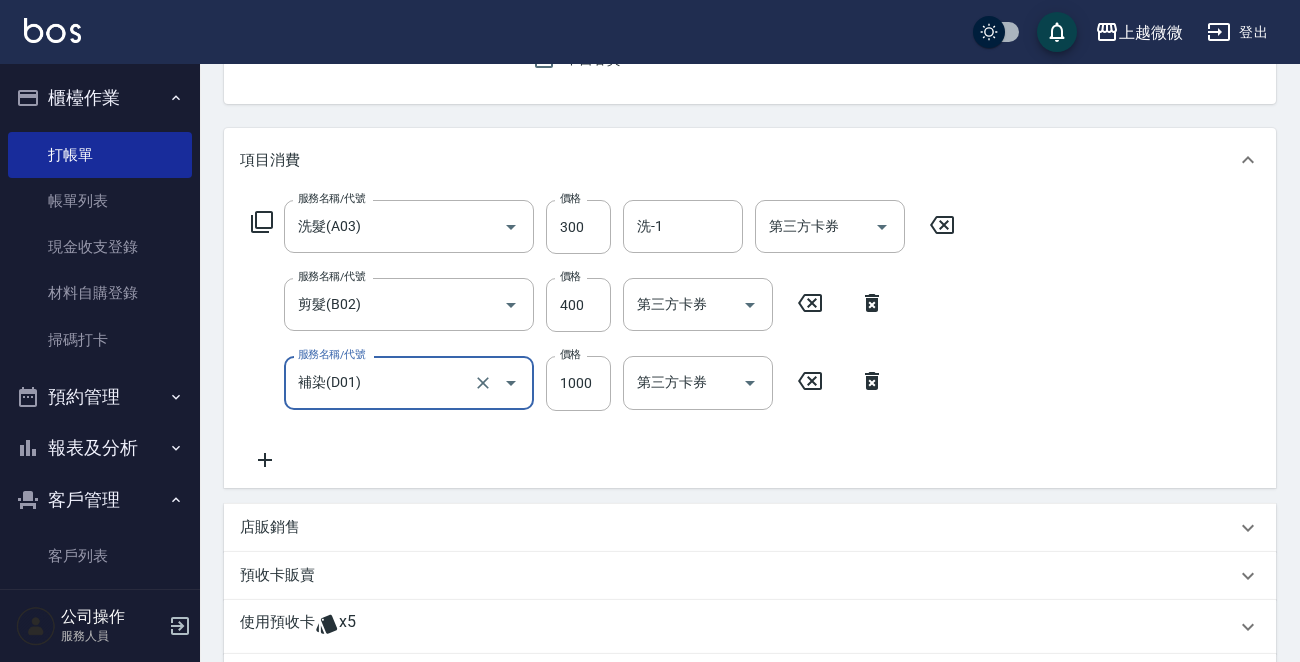 type on "補染(D01)" 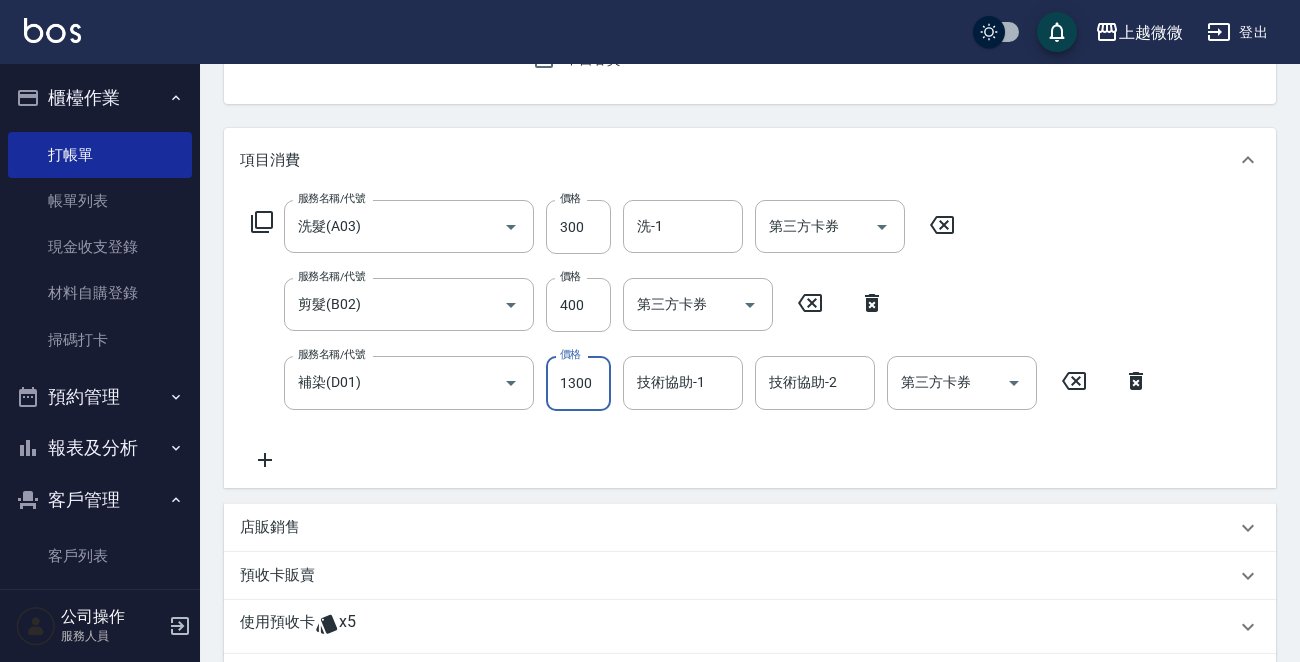type on "1300" 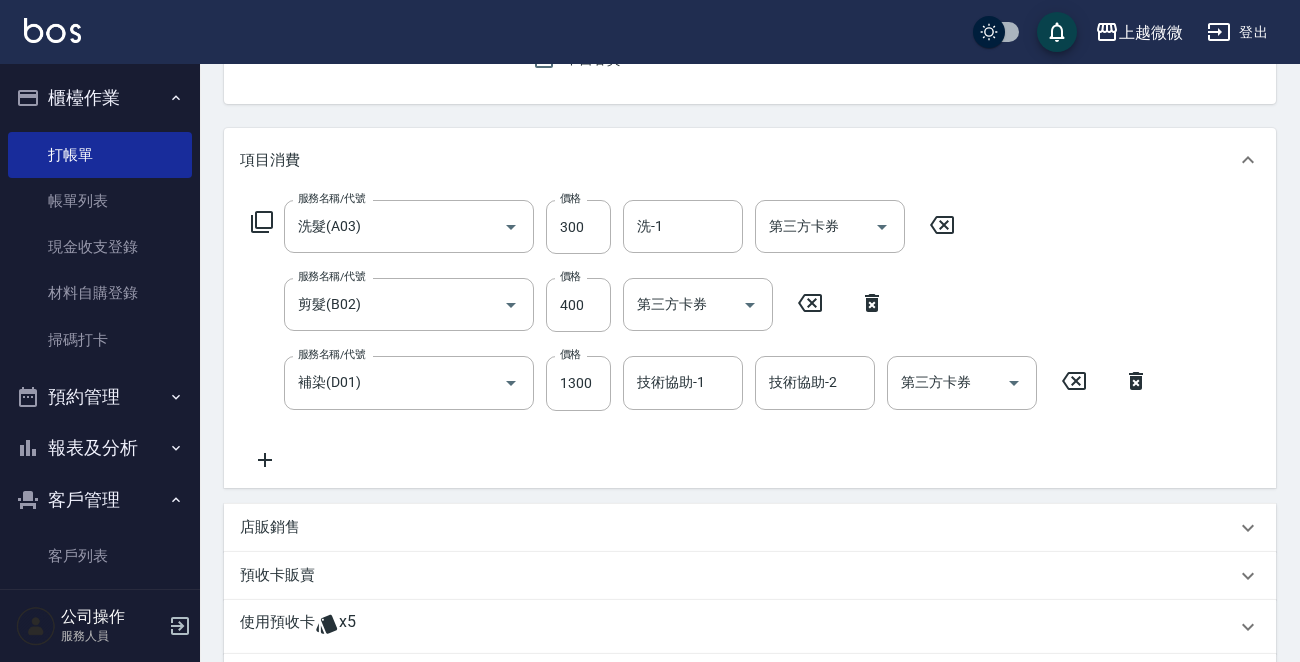 click 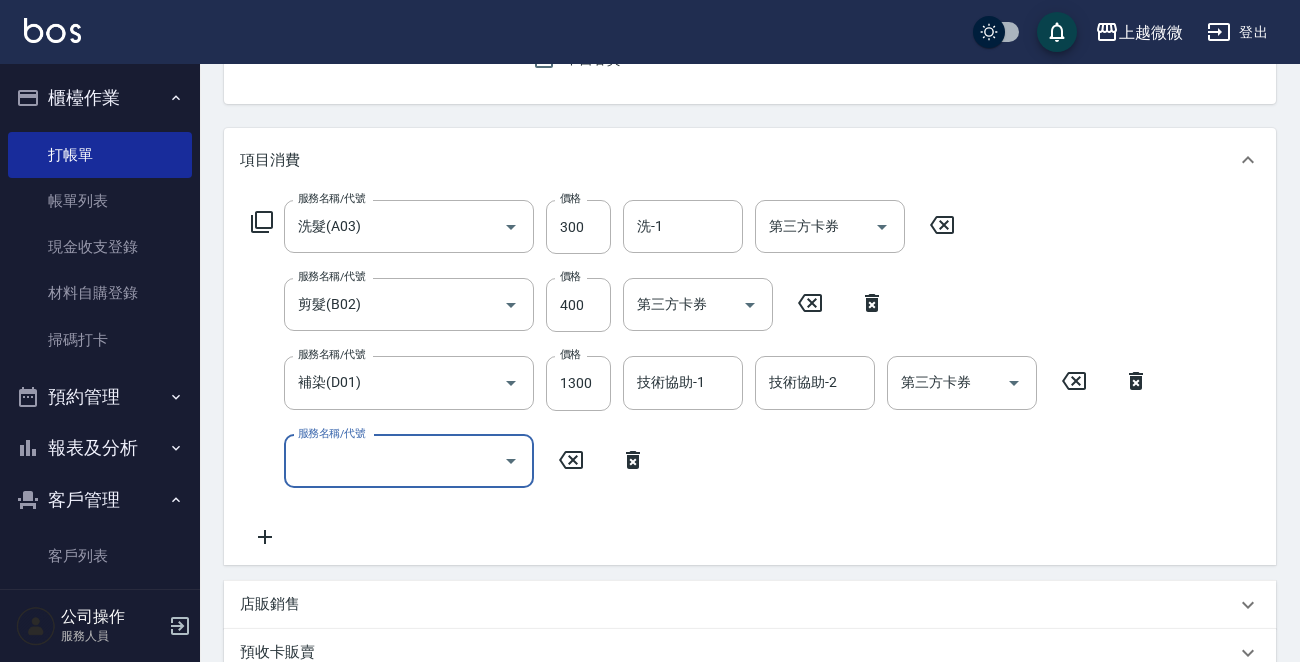 click on "服務名稱/代號 服務名稱/代號" at bounding box center (409, 461) 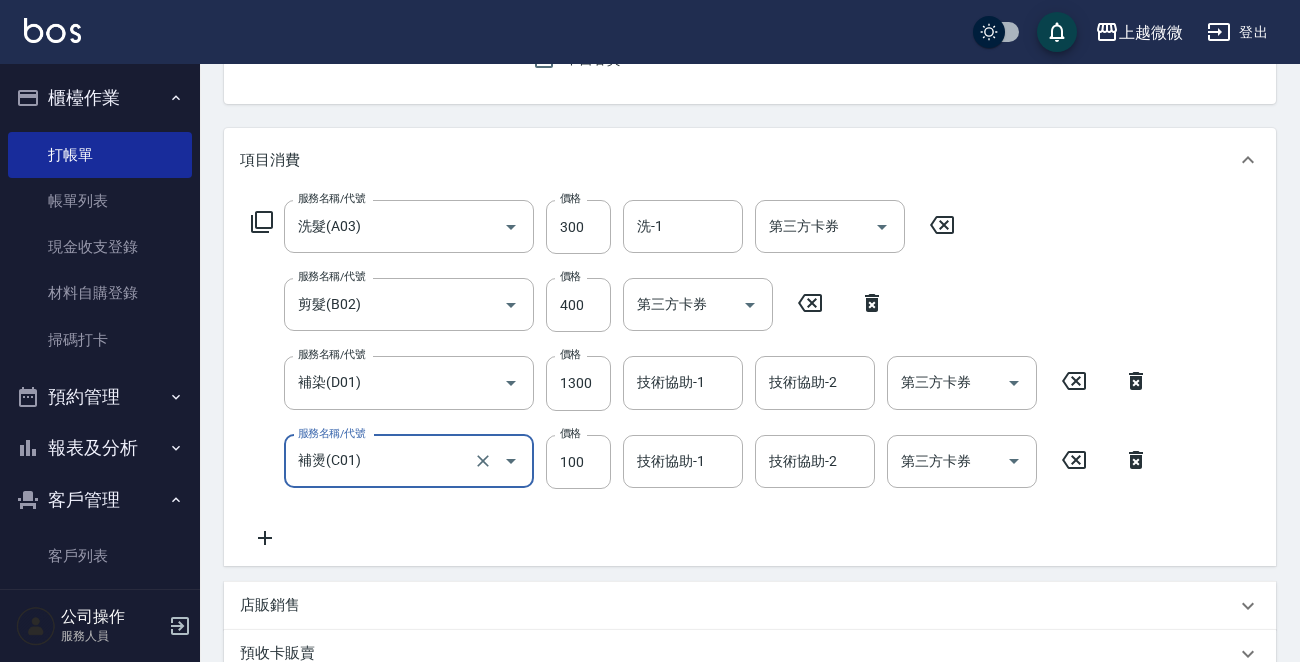 type on "補燙(C01)" 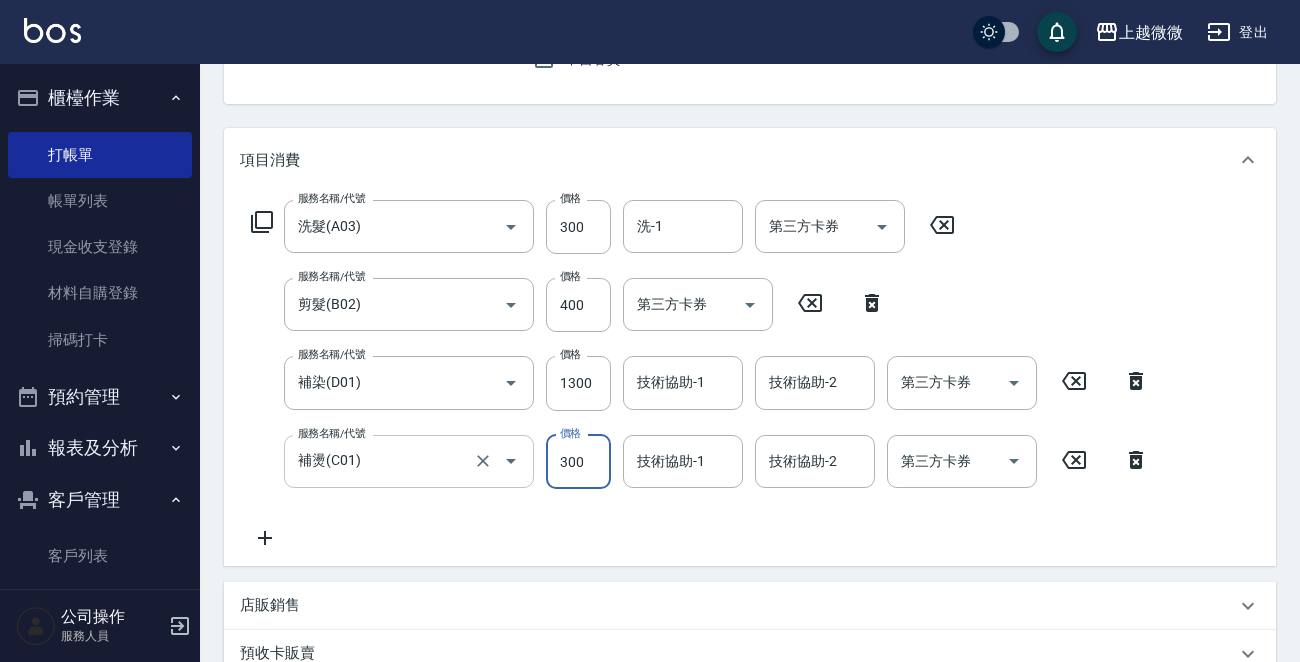 type on "300" 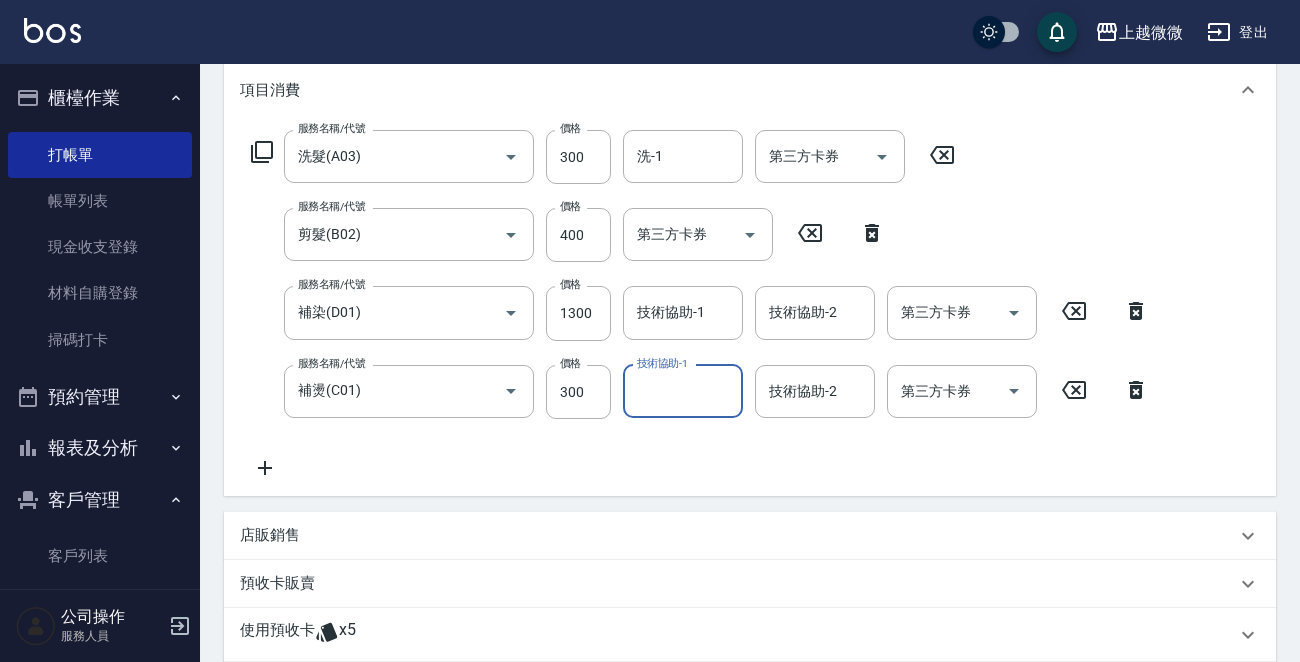 scroll, scrollTop: 400, scrollLeft: 0, axis: vertical 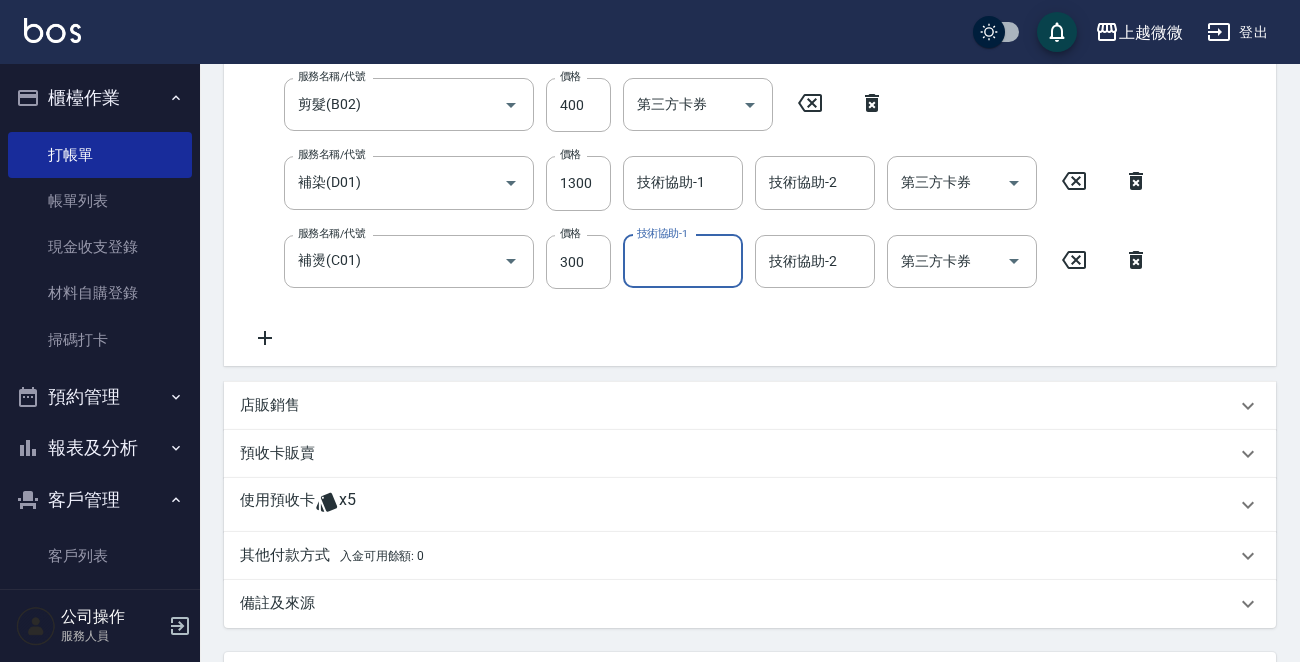 click on "使用預收卡" at bounding box center [277, 505] 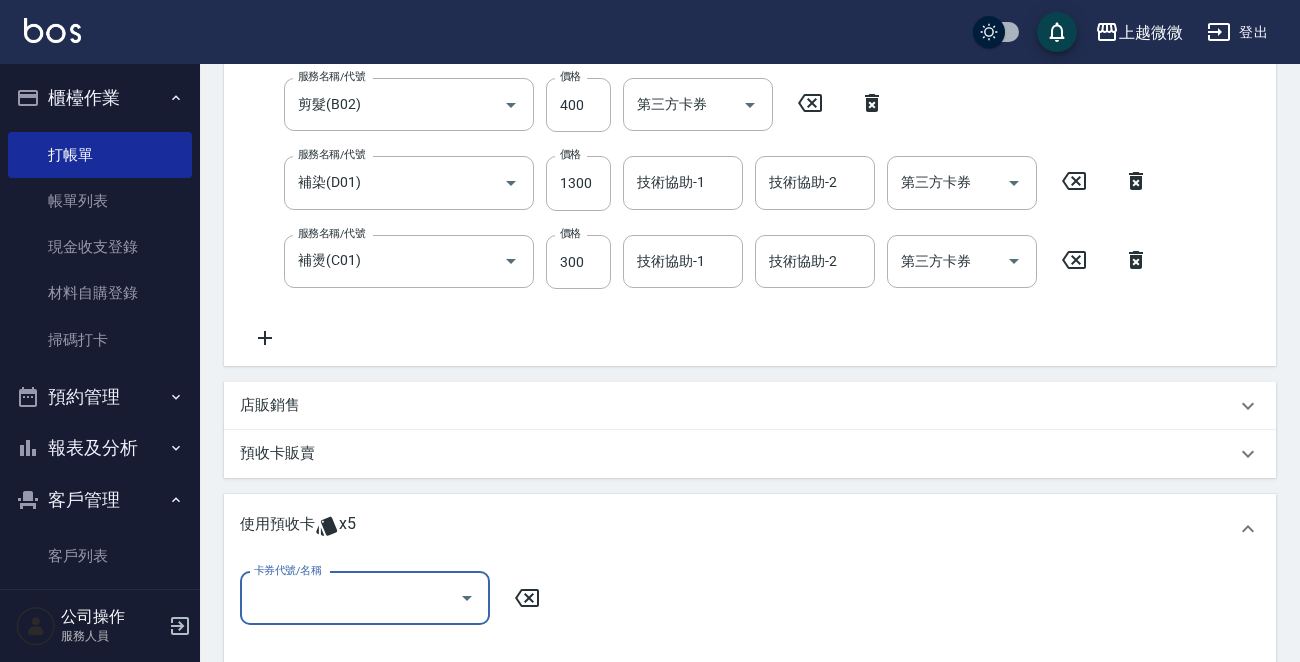 scroll, scrollTop: 0, scrollLeft: 0, axis: both 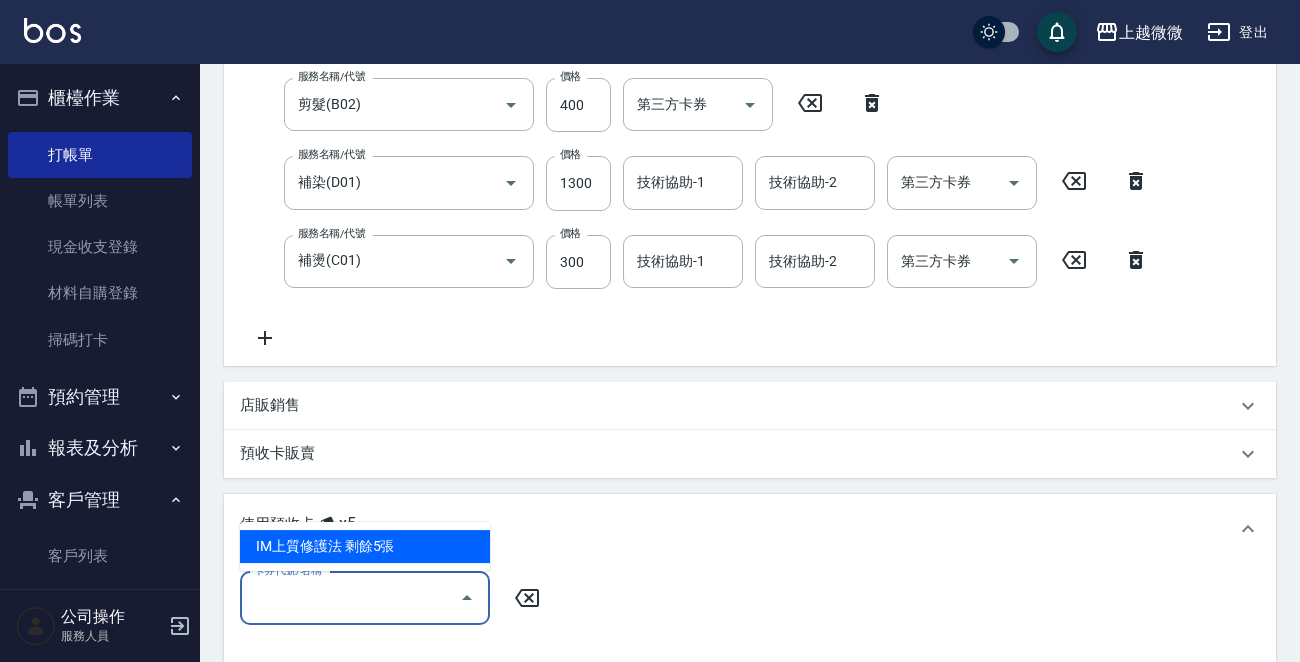 click on "卡券代號/名稱" at bounding box center (350, 598) 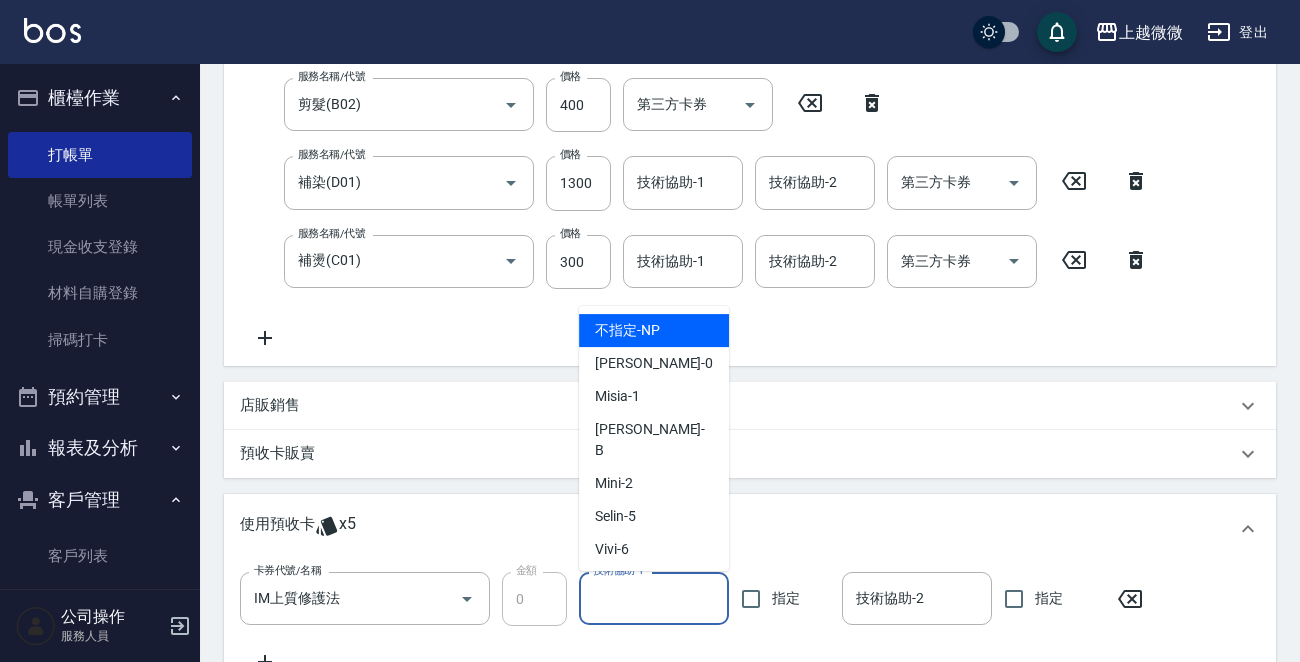 click on "技術協助-1 技術協助-1" at bounding box center (654, 598) 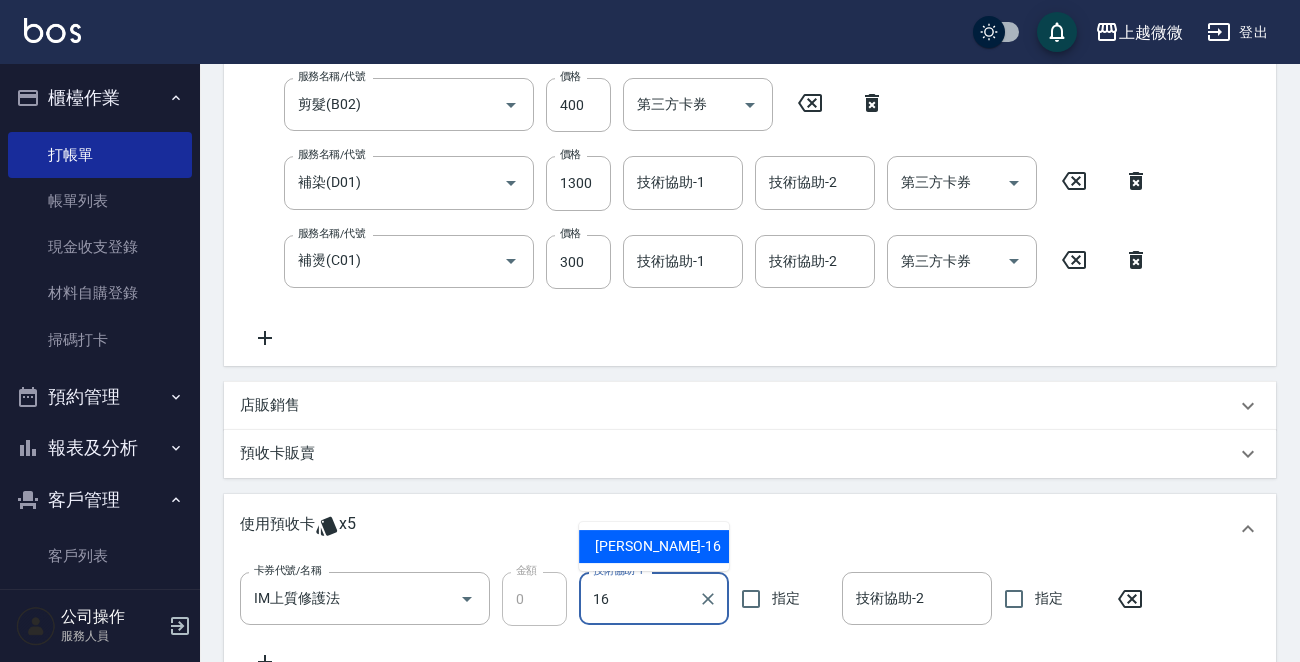 click on "16 技術協助-1" at bounding box center [654, 598] 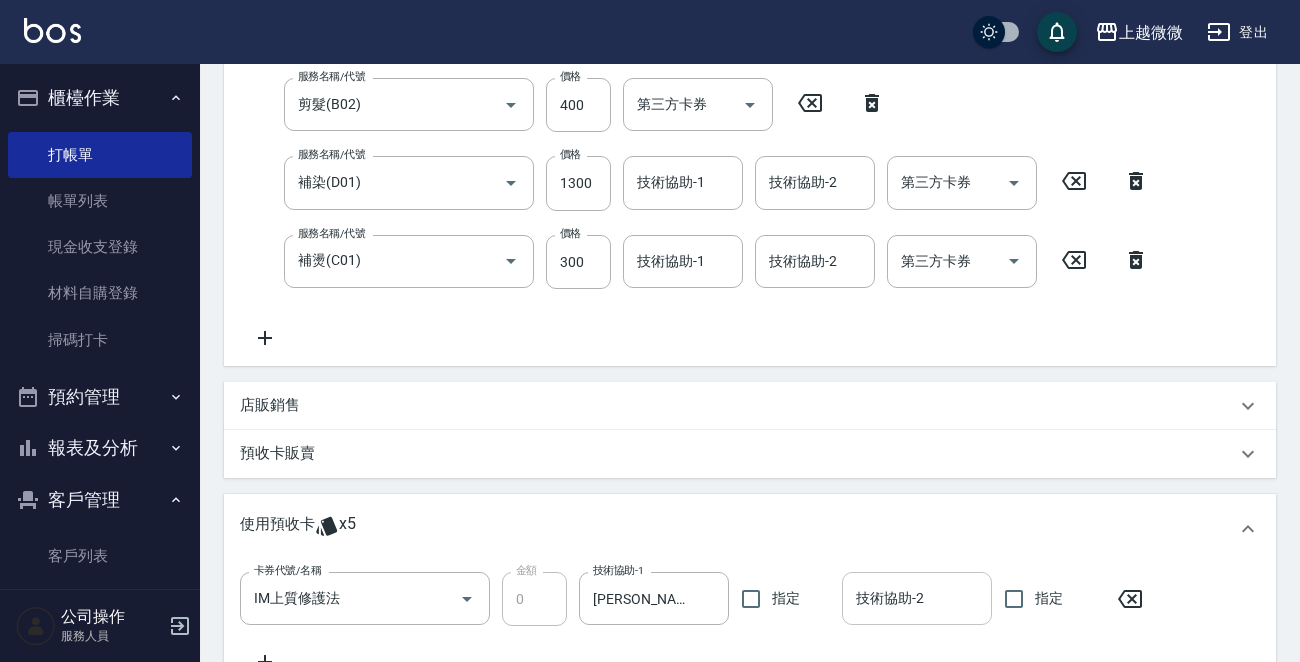 click on "技術協助-2" at bounding box center (917, 598) 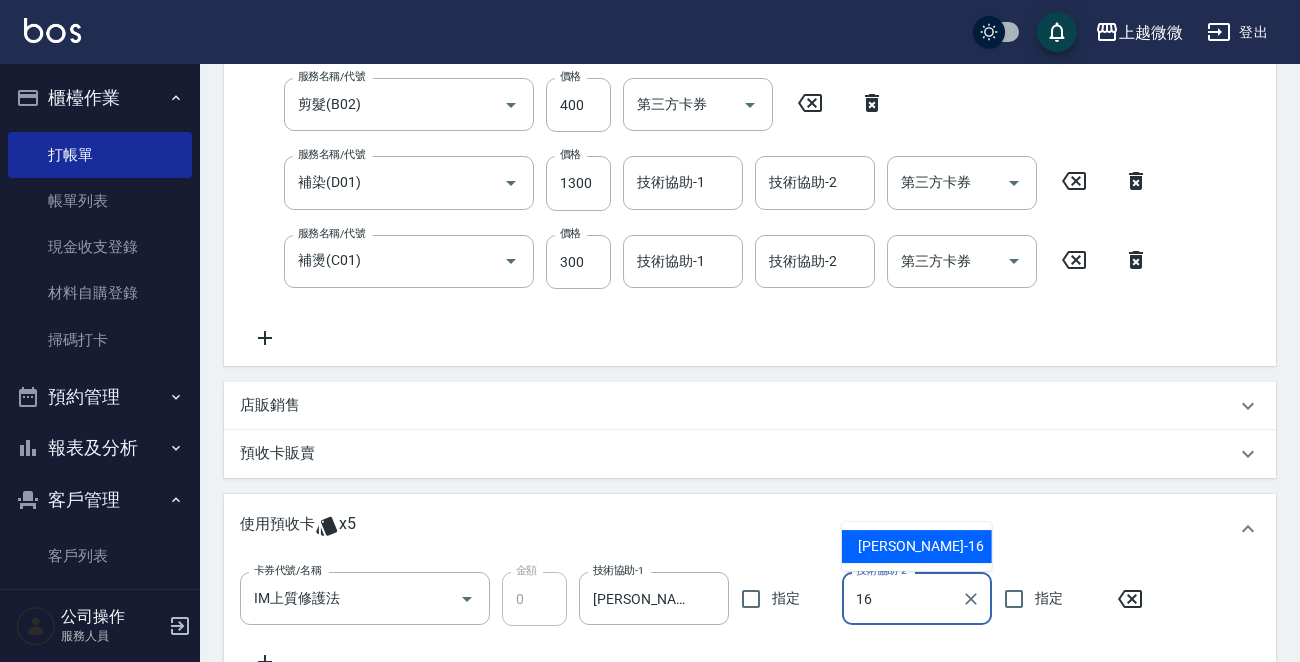 click on "Joan -16" at bounding box center [921, 546] 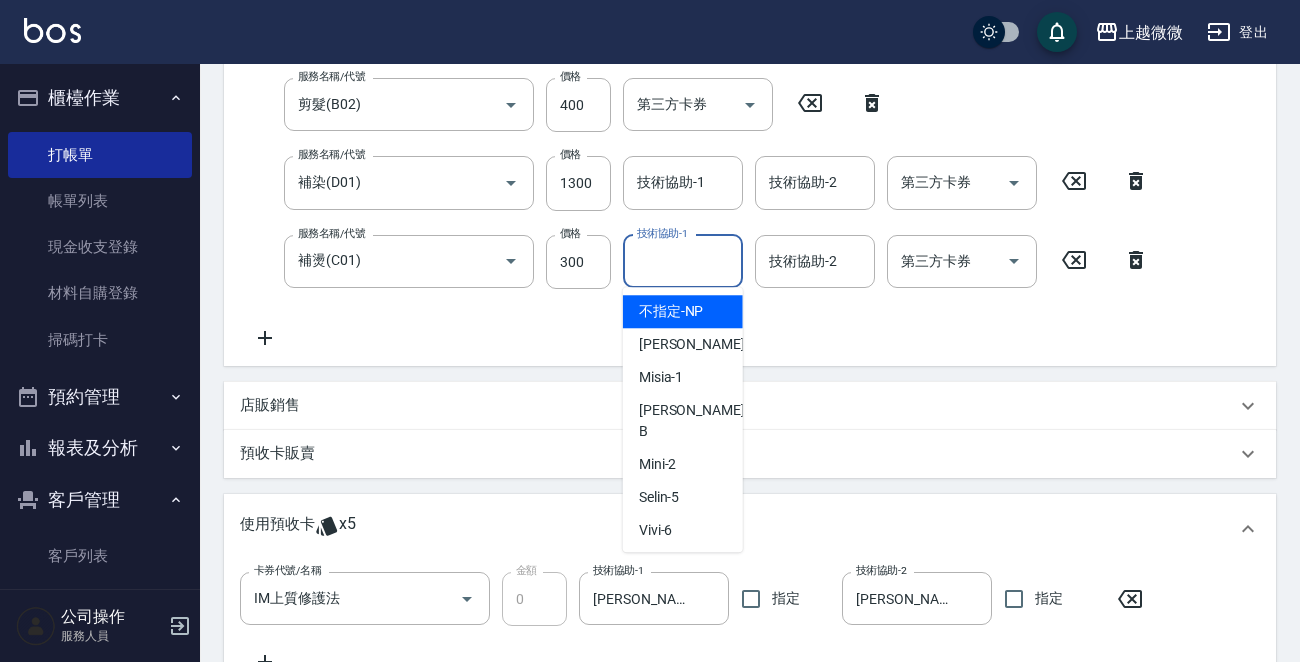 click on "技術協助-1" at bounding box center (683, 261) 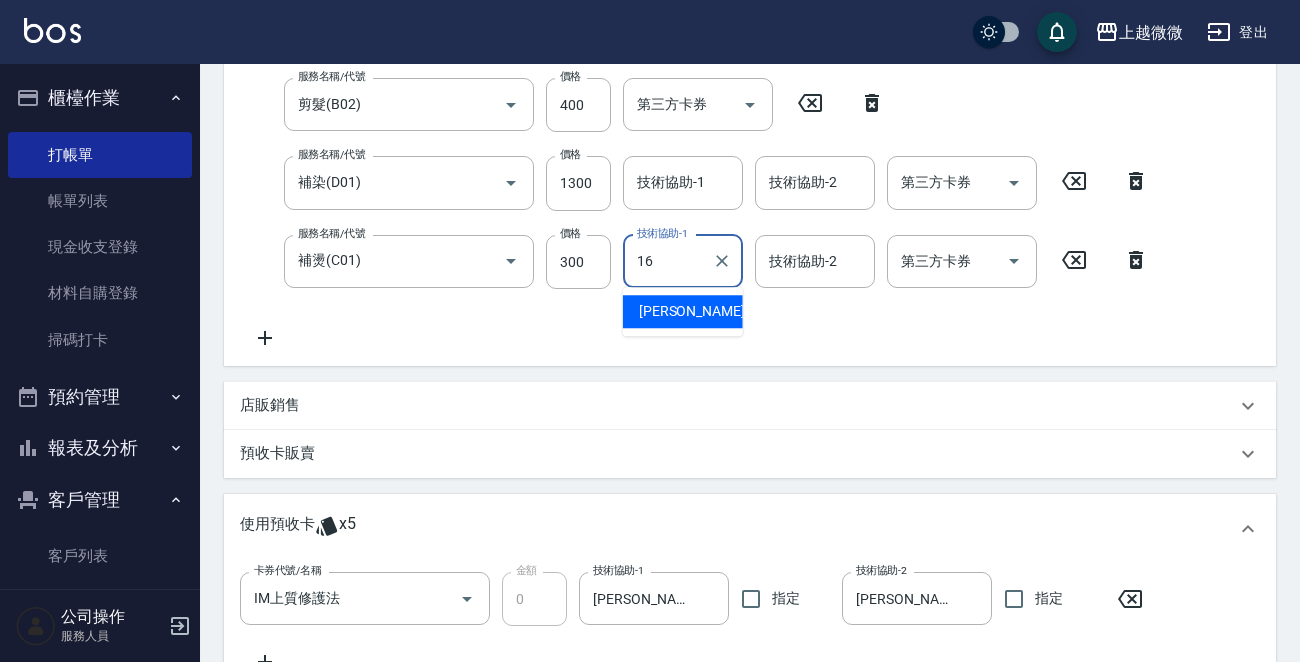 click on "Joan -16" at bounding box center [683, 311] 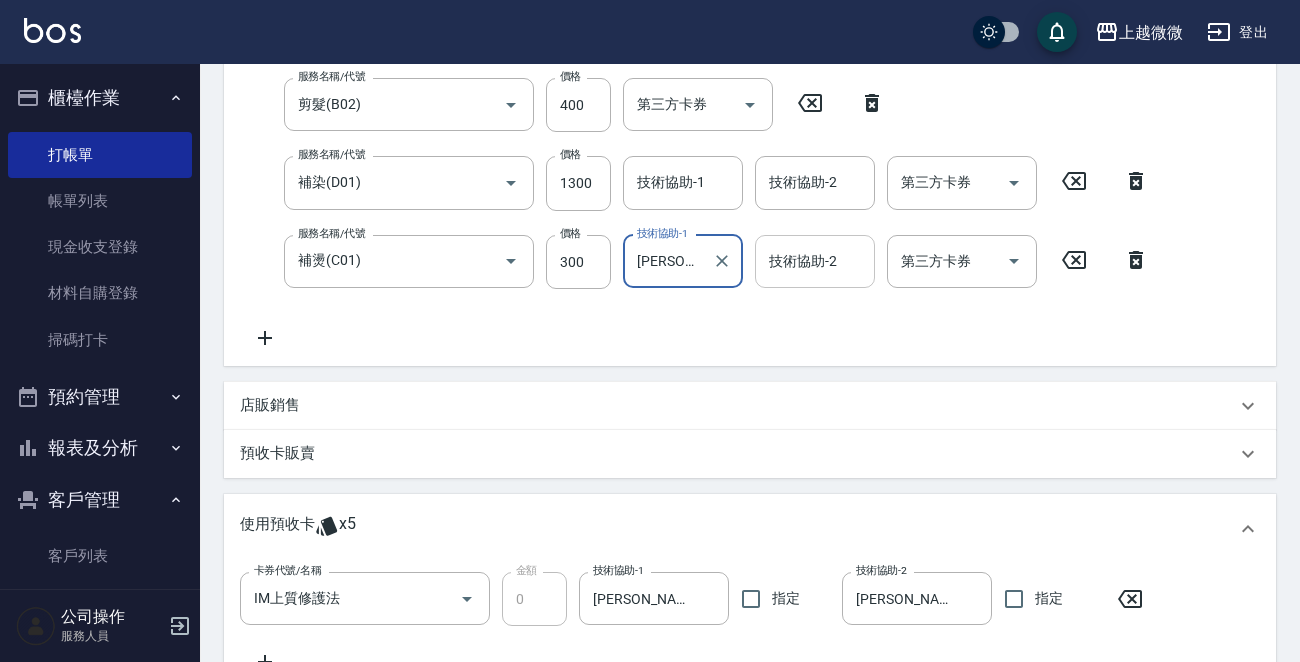 type on "[PERSON_NAME]-16" 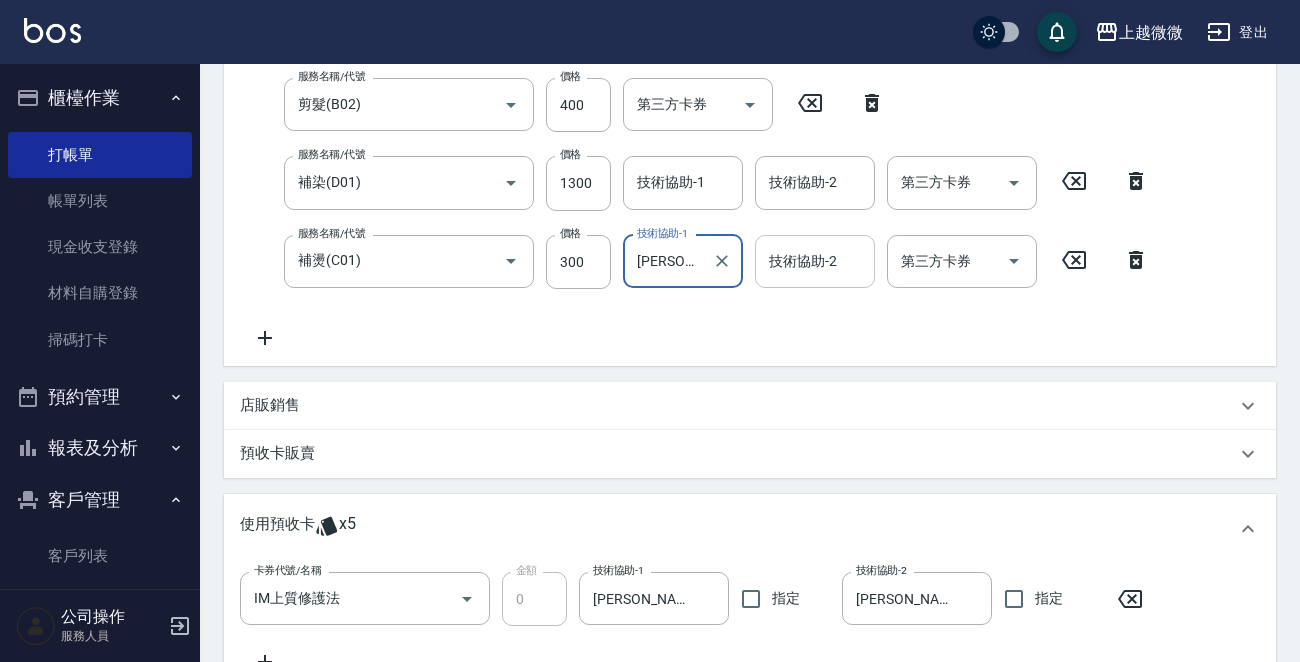 click on "技術協助-2 技術協助-2" at bounding box center (815, 261) 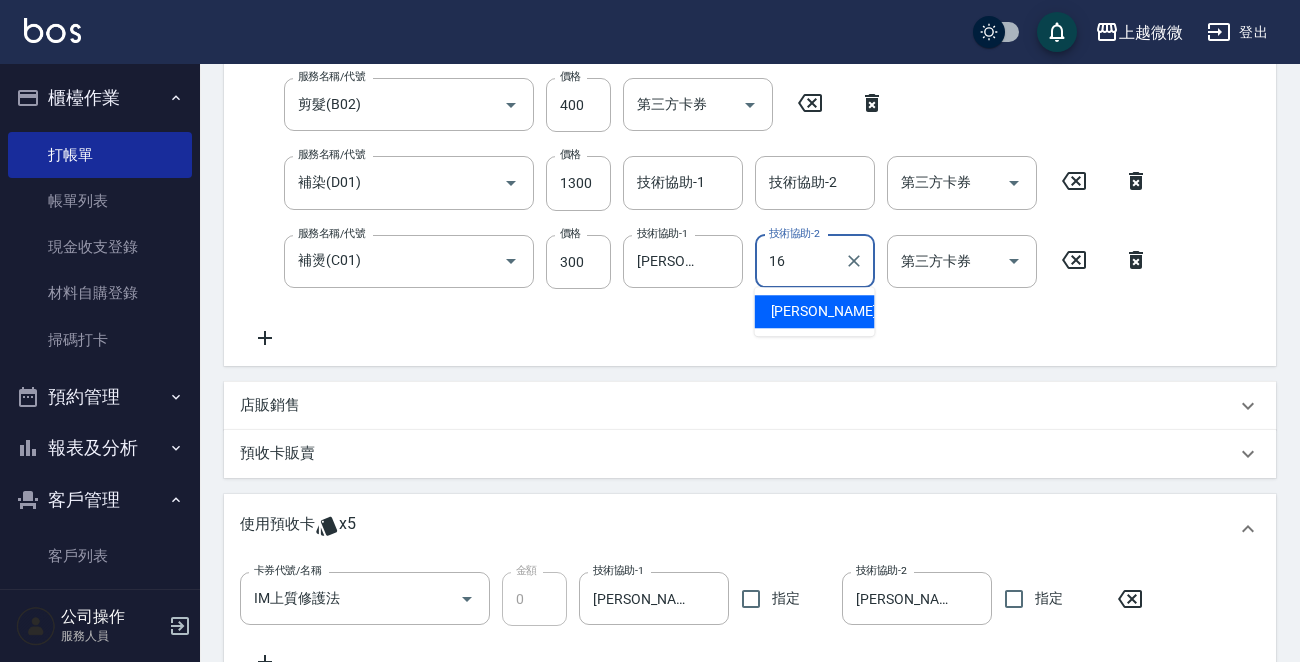 click on "Joan -16" at bounding box center (834, 311) 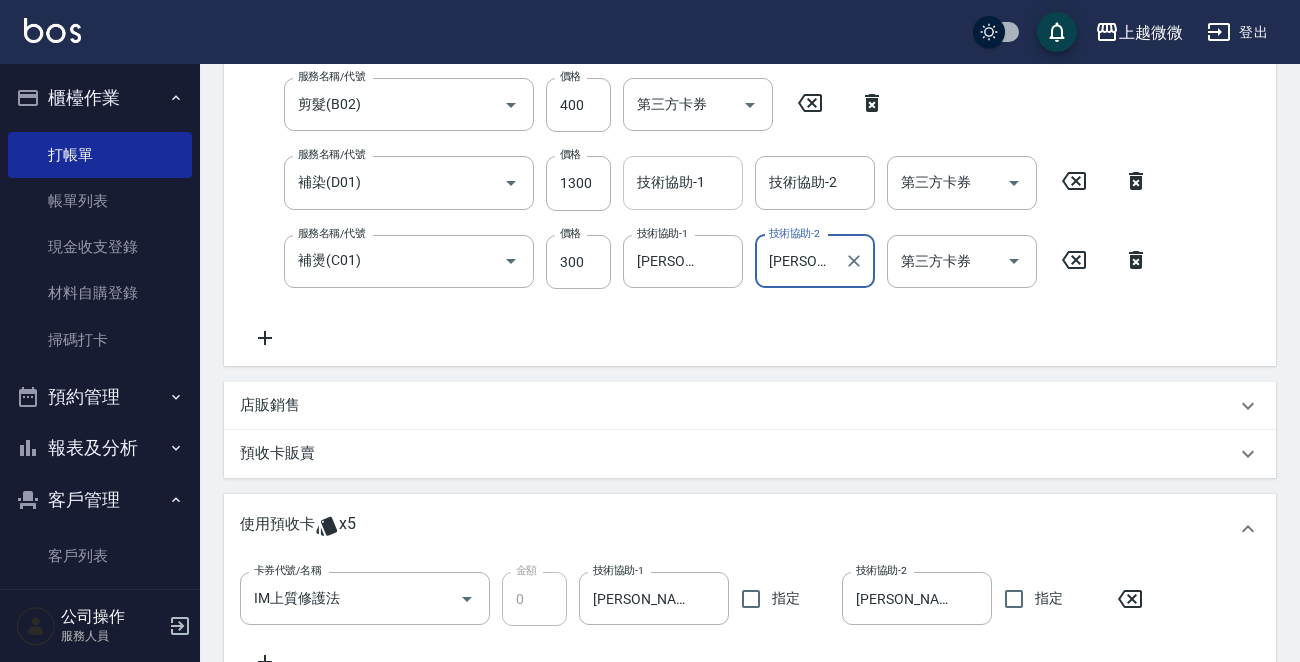 click on "技術協助-1" at bounding box center [683, 182] 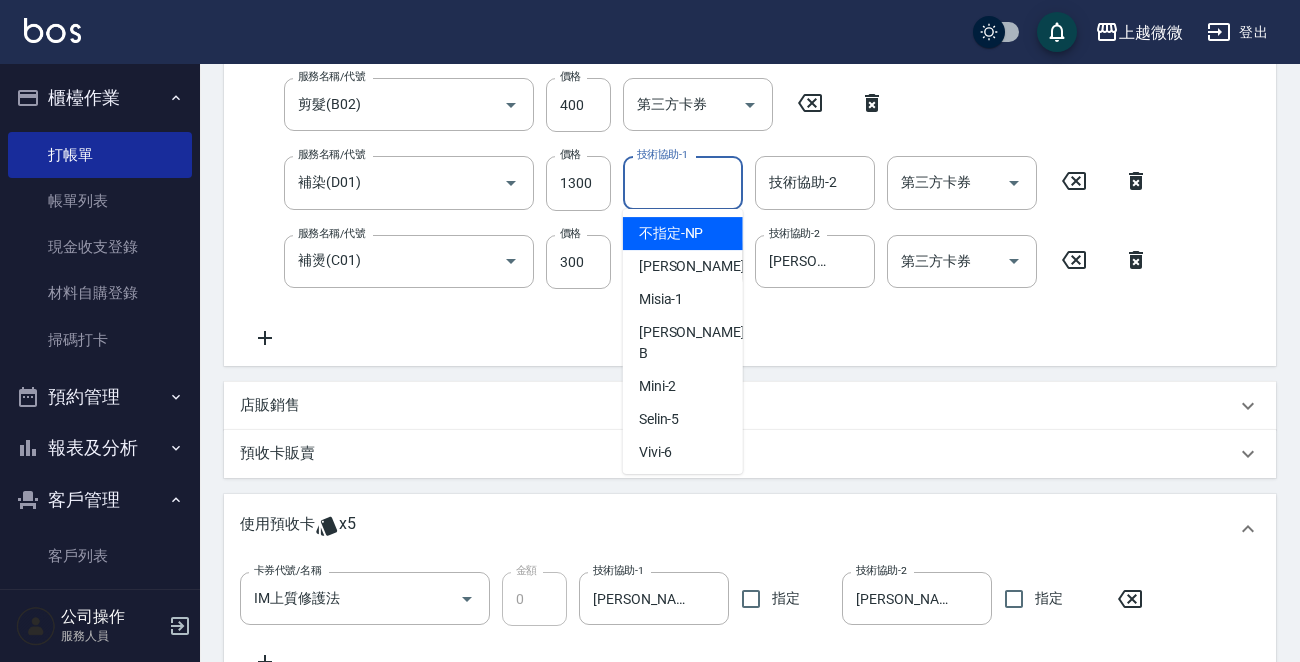 click on "技術協助-1" at bounding box center (683, 182) 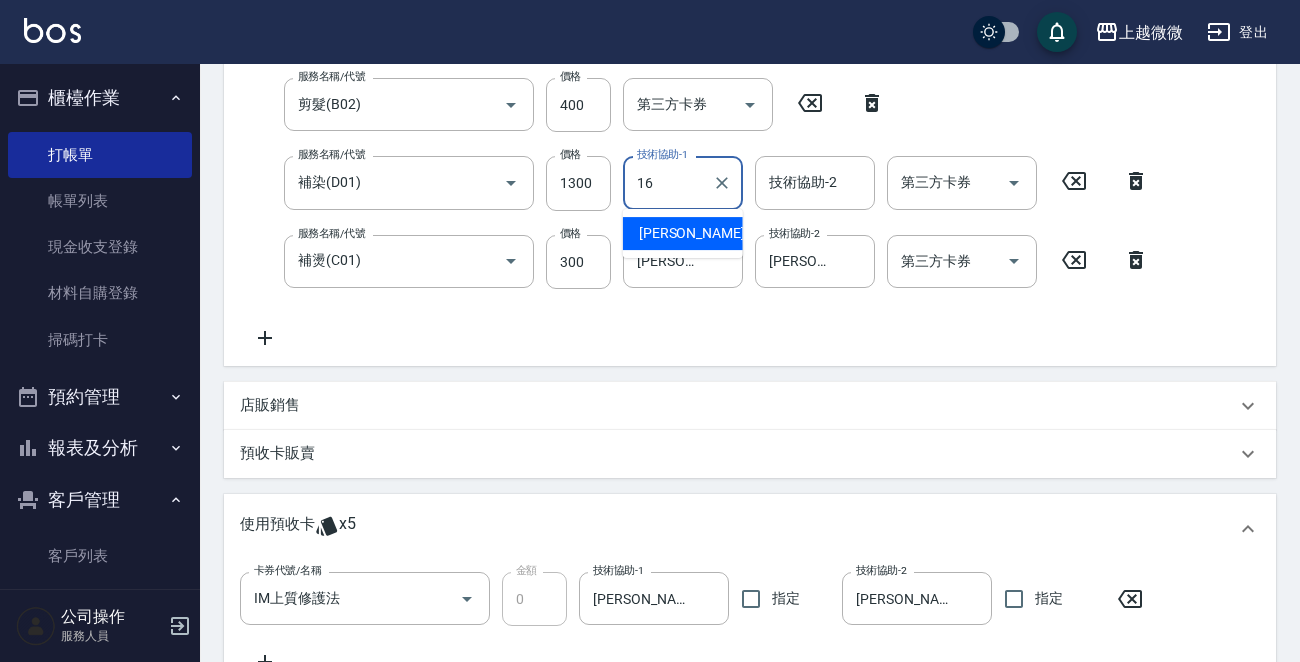 click on "Joan -16" at bounding box center [683, 233] 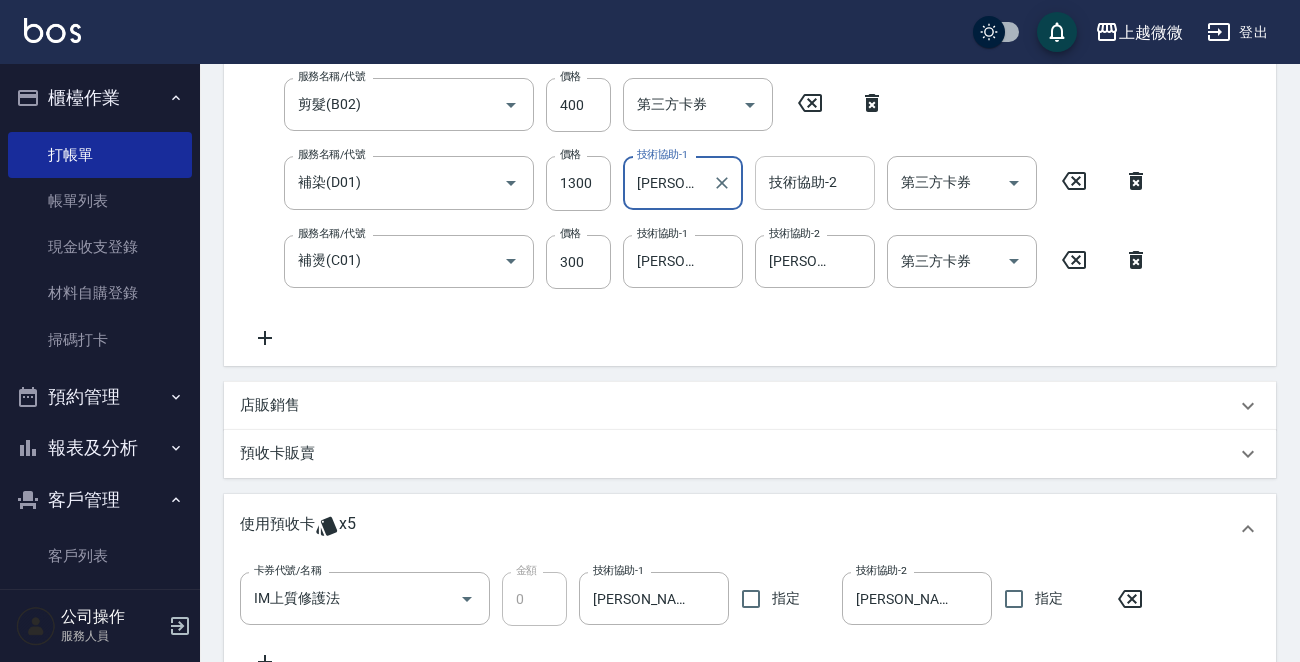 type on "[PERSON_NAME]-16" 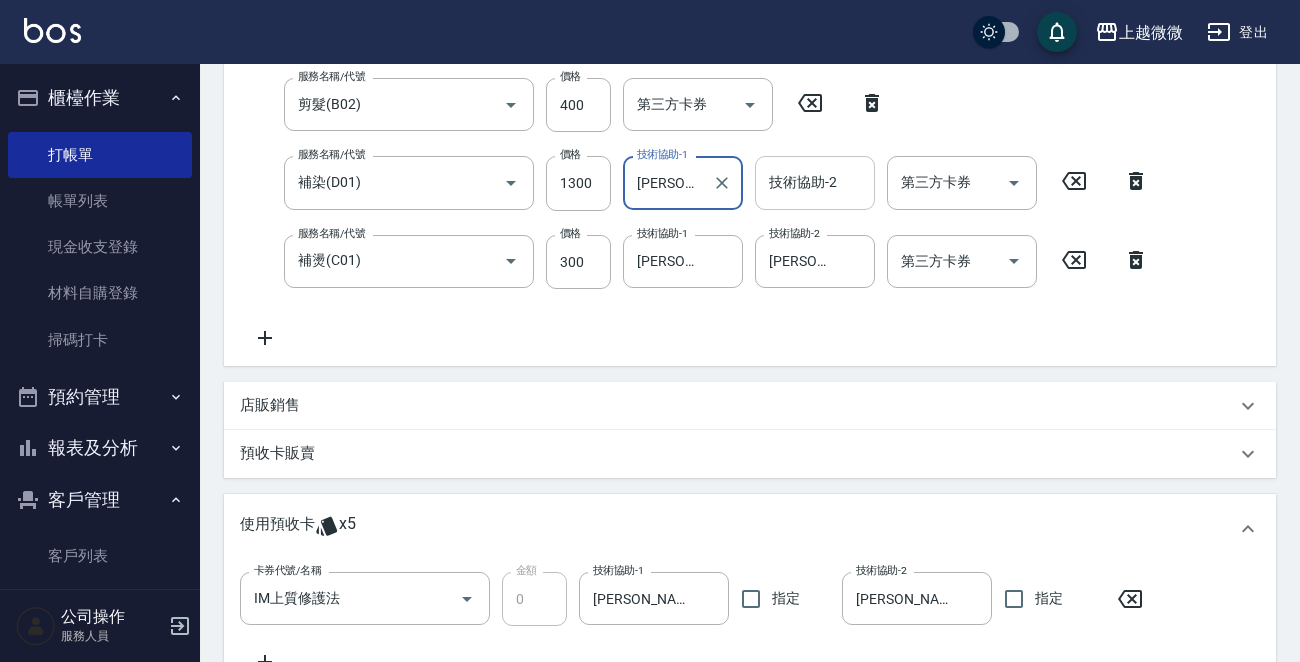click on "技術協助-2 技術協助-2" at bounding box center (815, 182) 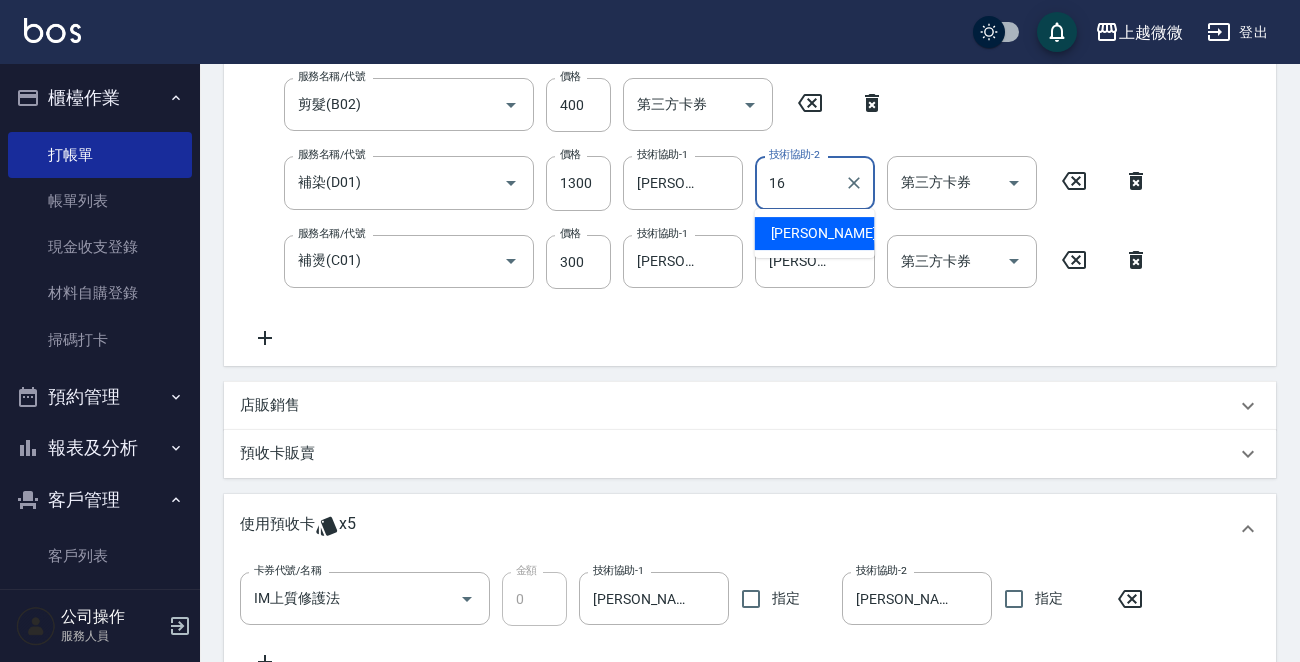 click on "Joan -16" at bounding box center (834, 233) 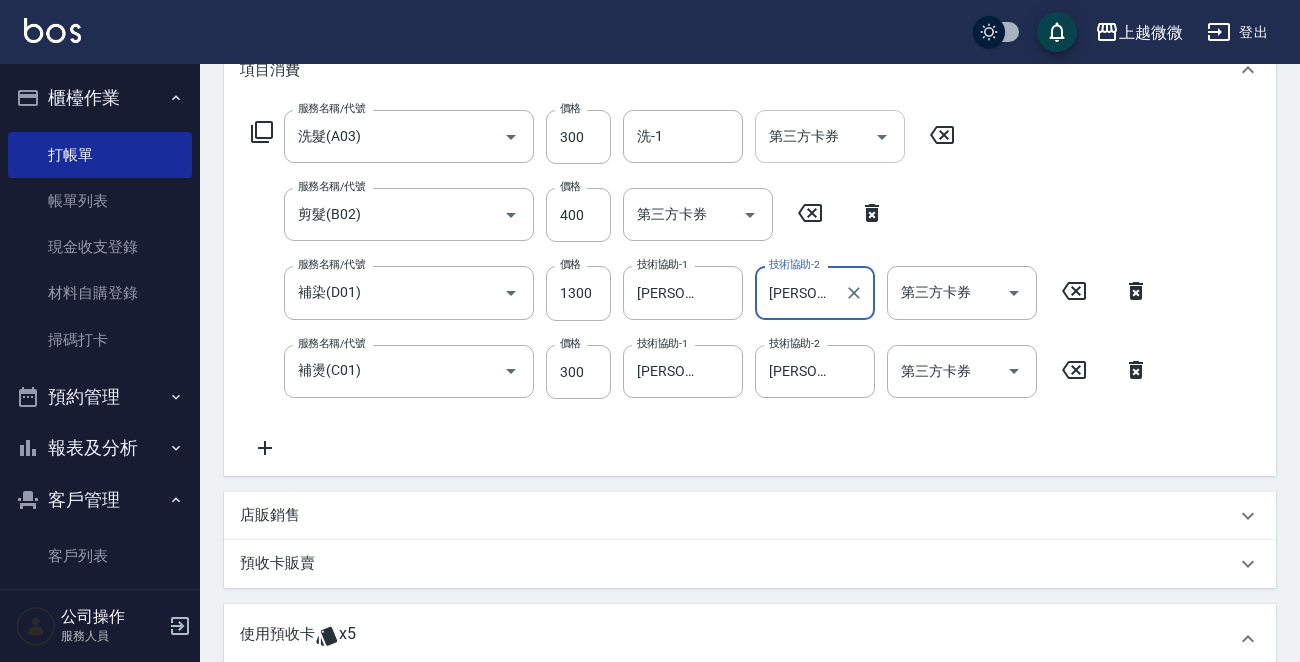 scroll, scrollTop: 100, scrollLeft: 0, axis: vertical 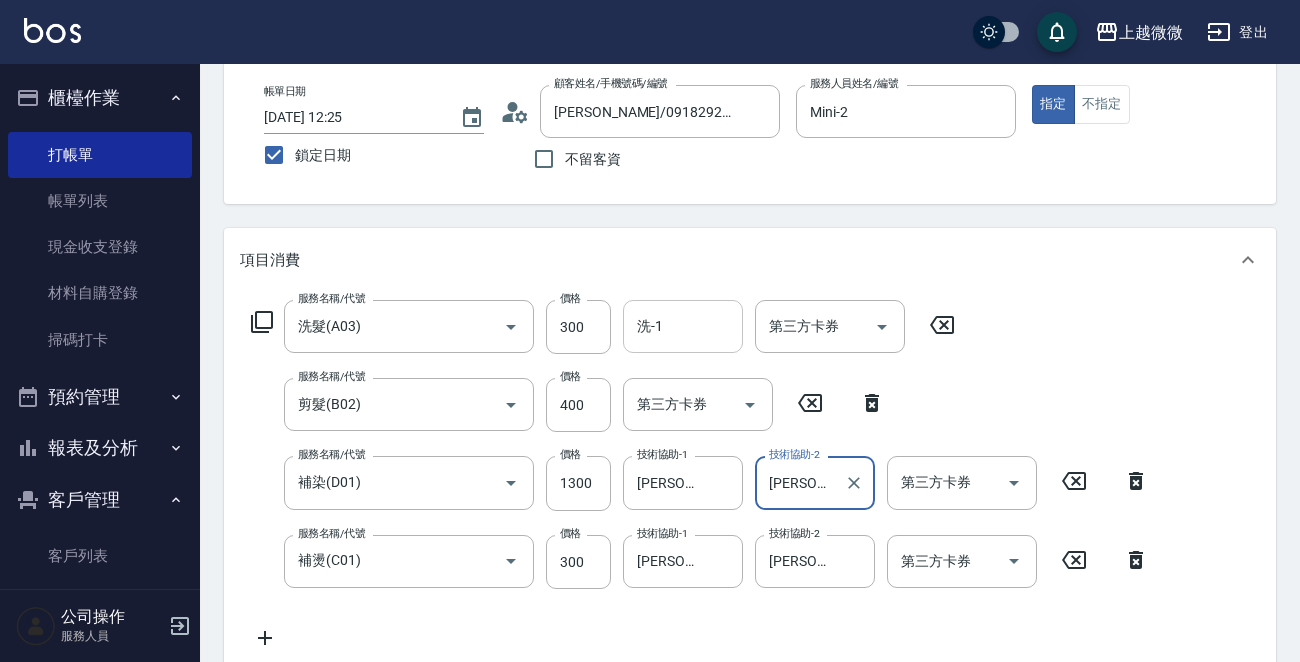 type on "[PERSON_NAME]-16" 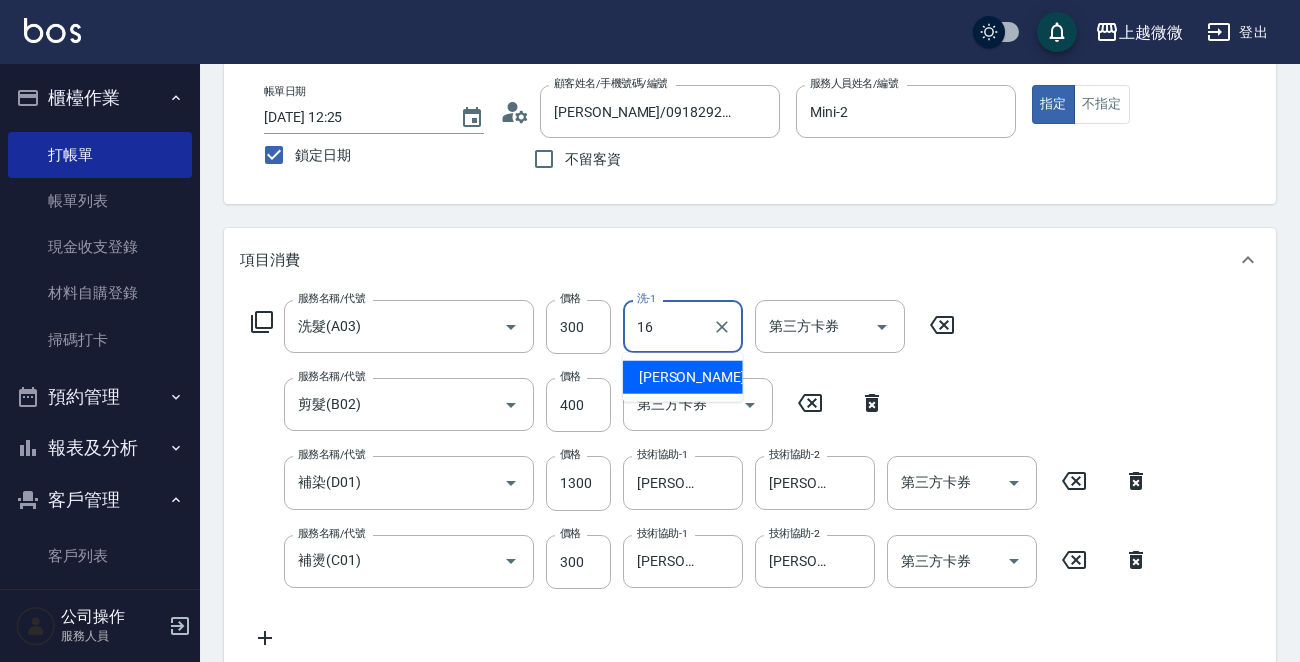 drag, startPoint x: 701, startPoint y: 370, endPoint x: 690, endPoint y: 370, distance: 11 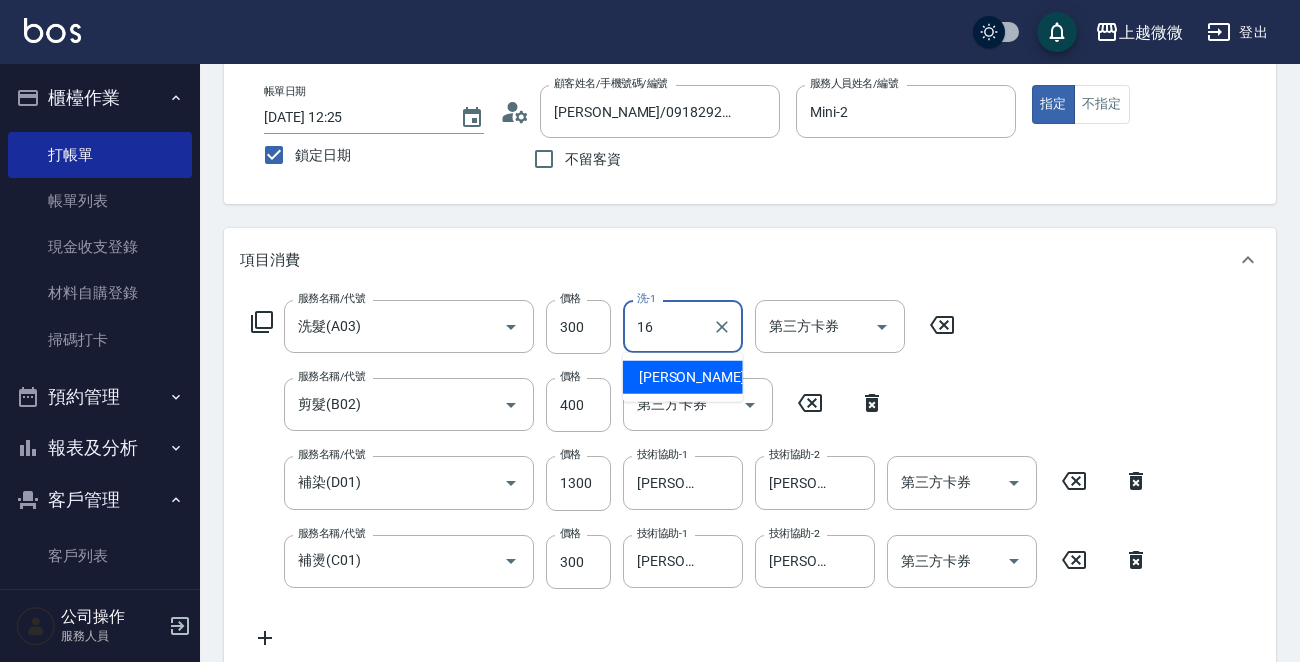 click on "Joan -16" at bounding box center (683, 377) 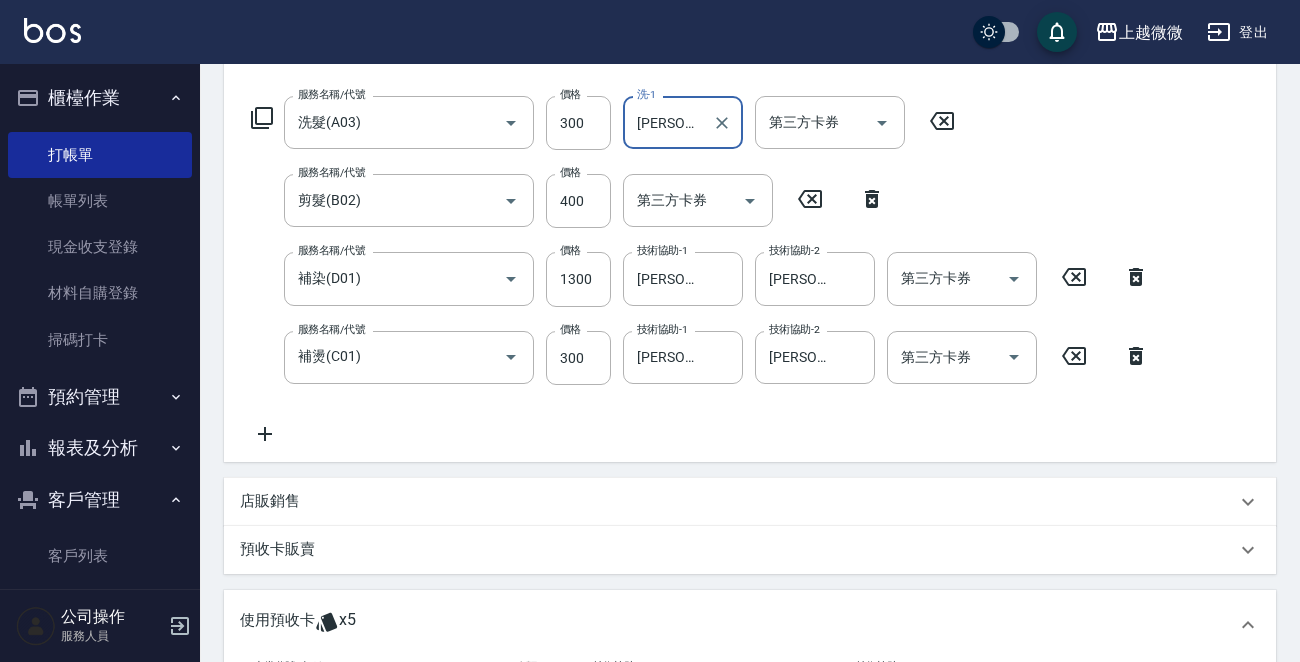 scroll, scrollTop: 300, scrollLeft: 0, axis: vertical 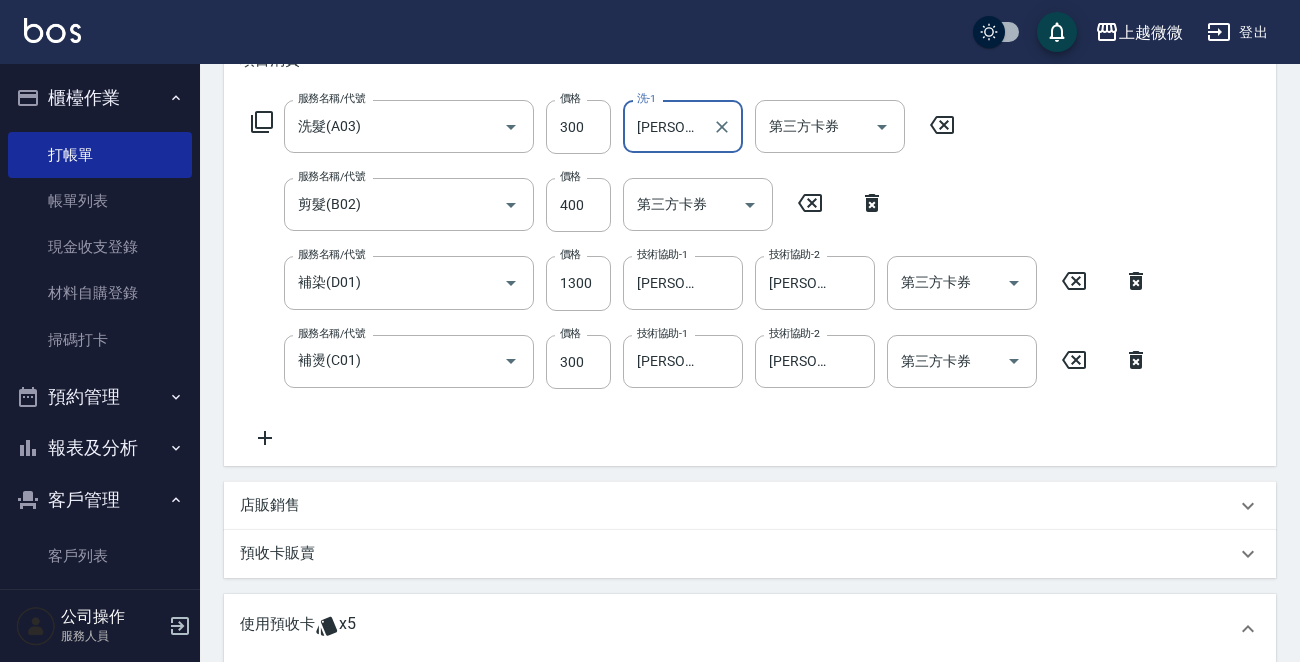 type on "[PERSON_NAME]-16" 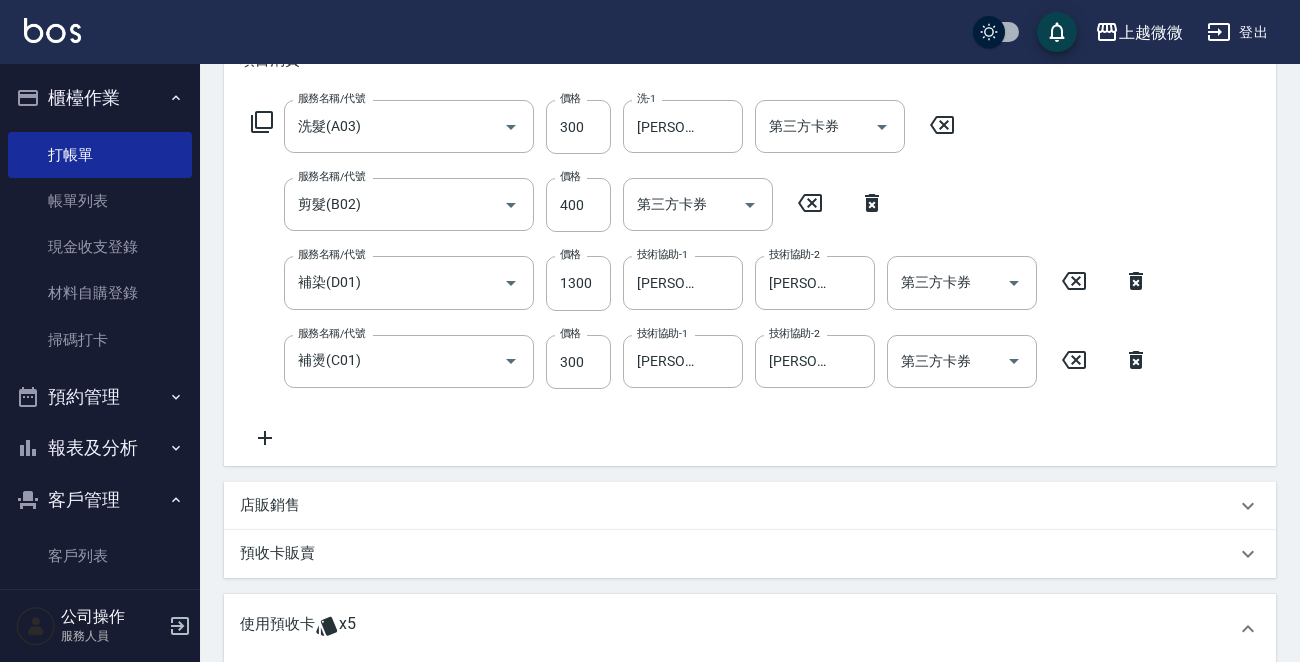 click 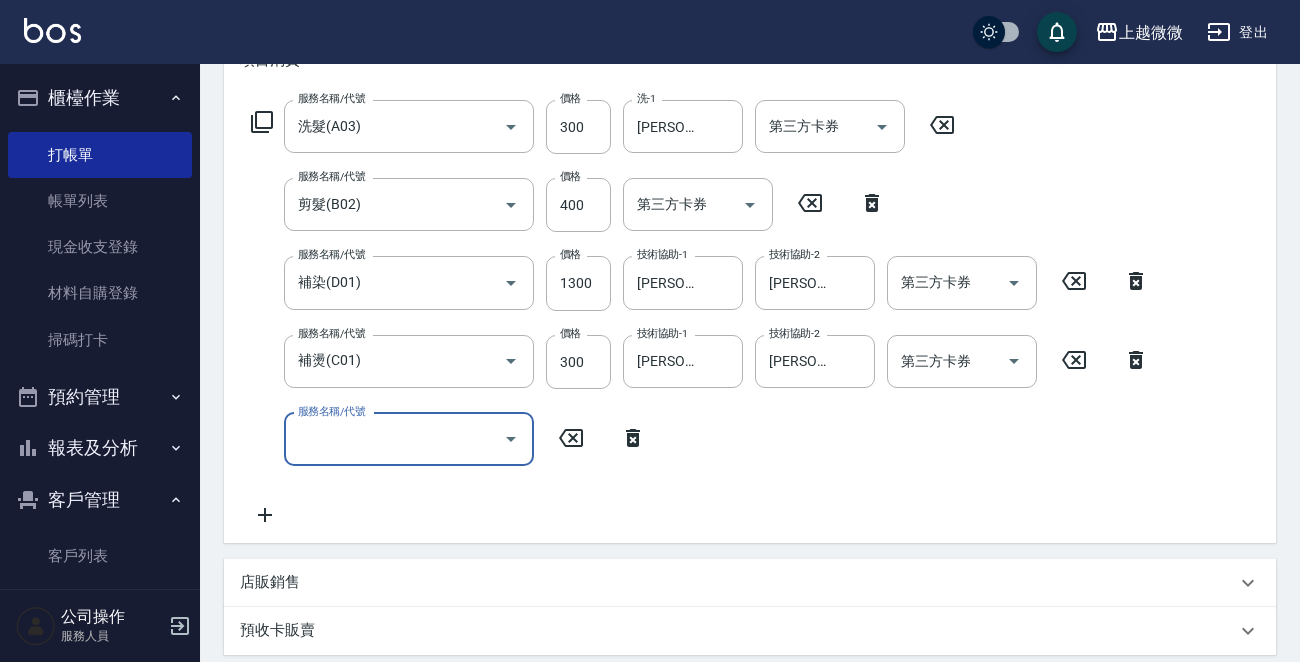 click on "服務名稱/代號" at bounding box center (394, 439) 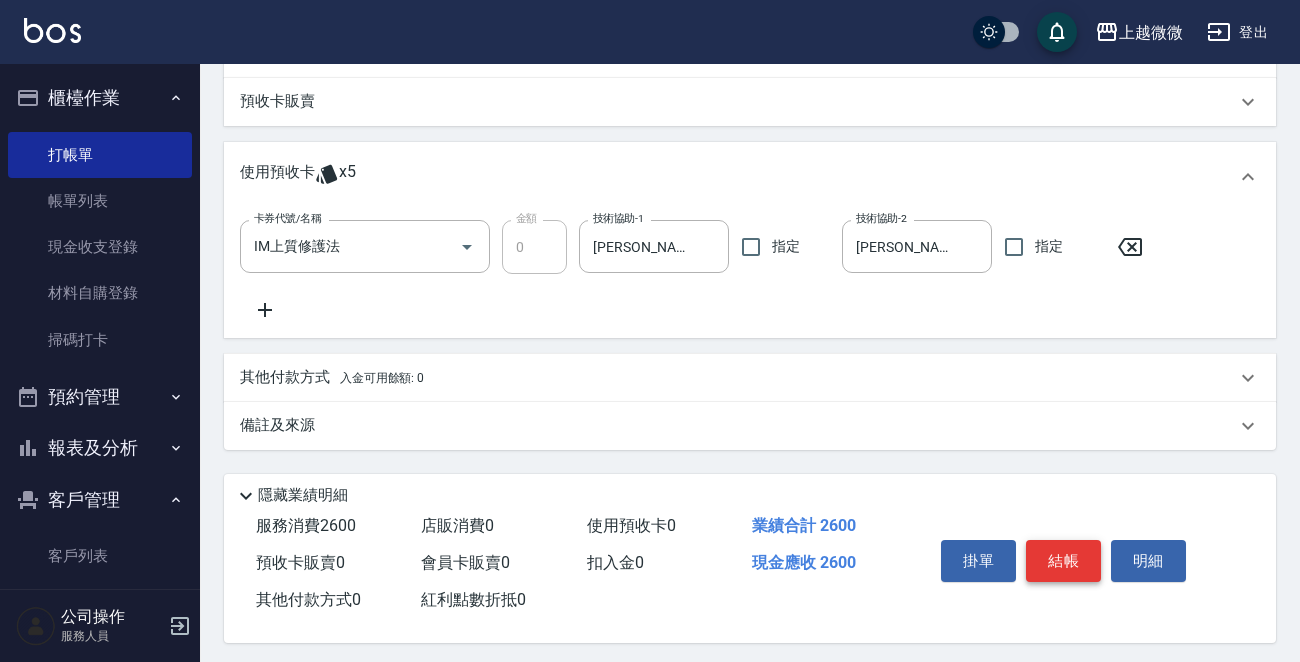 scroll, scrollTop: 839, scrollLeft: 0, axis: vertical 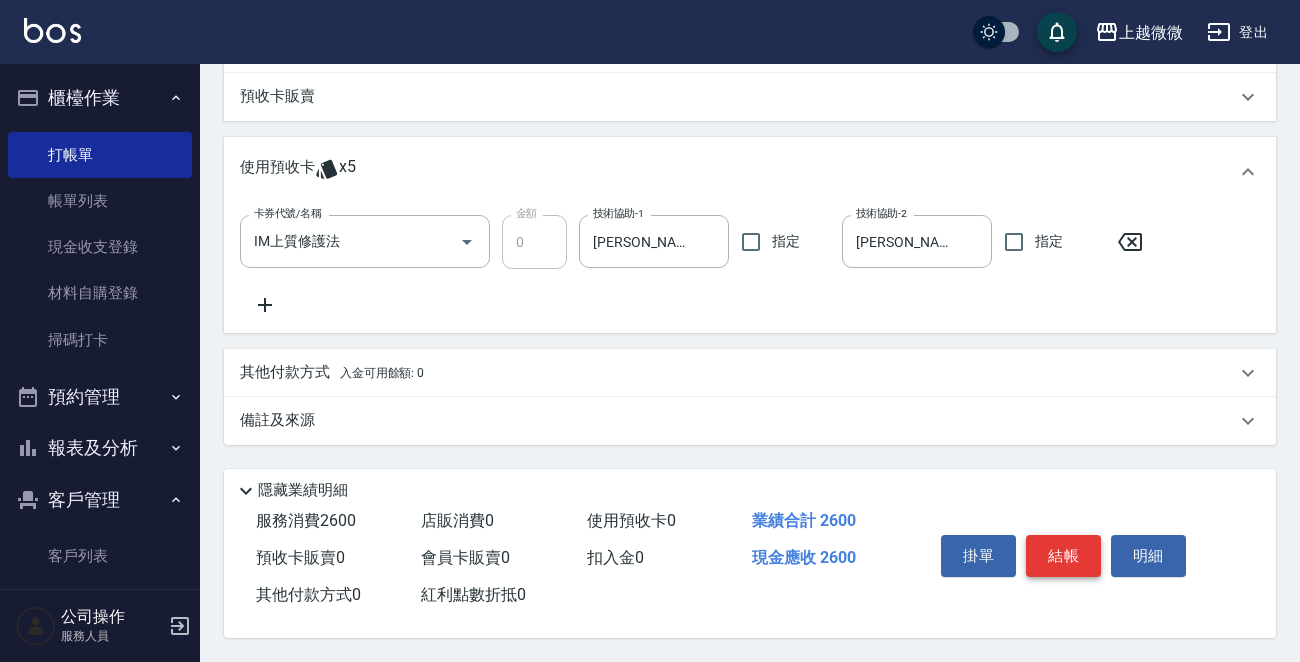 type on "頭皮隔離(G02)" 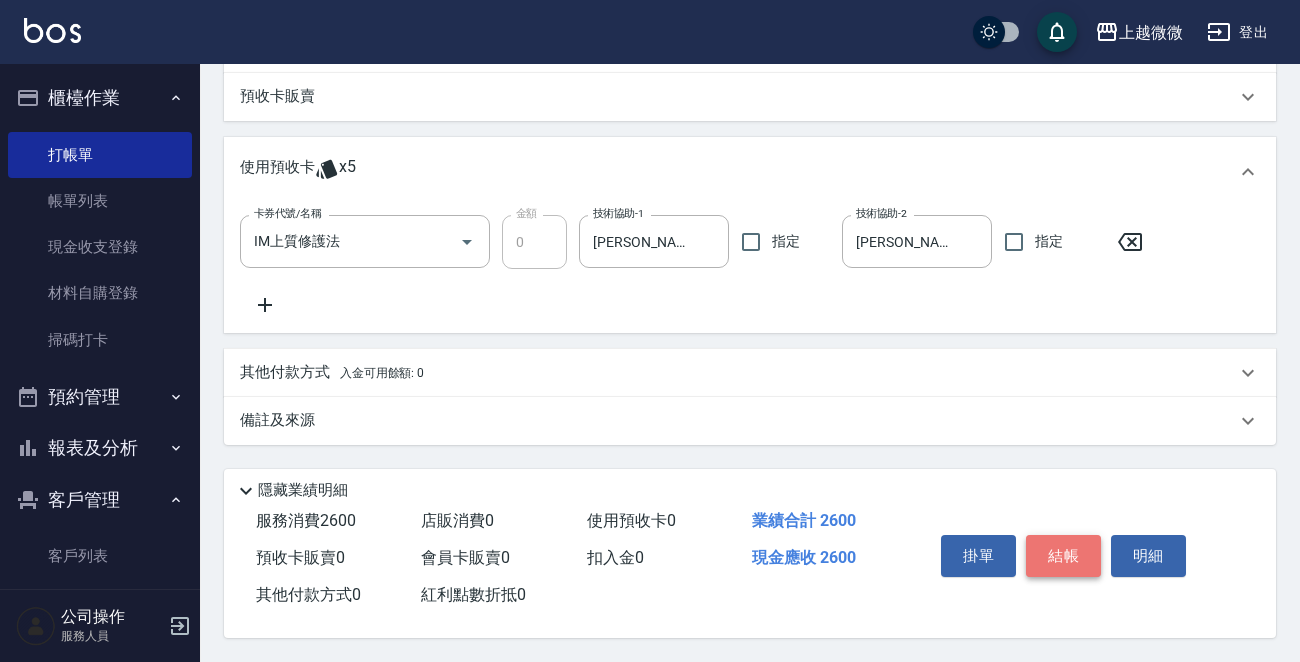 click on "結帳" at bounding box center [1063, 556] 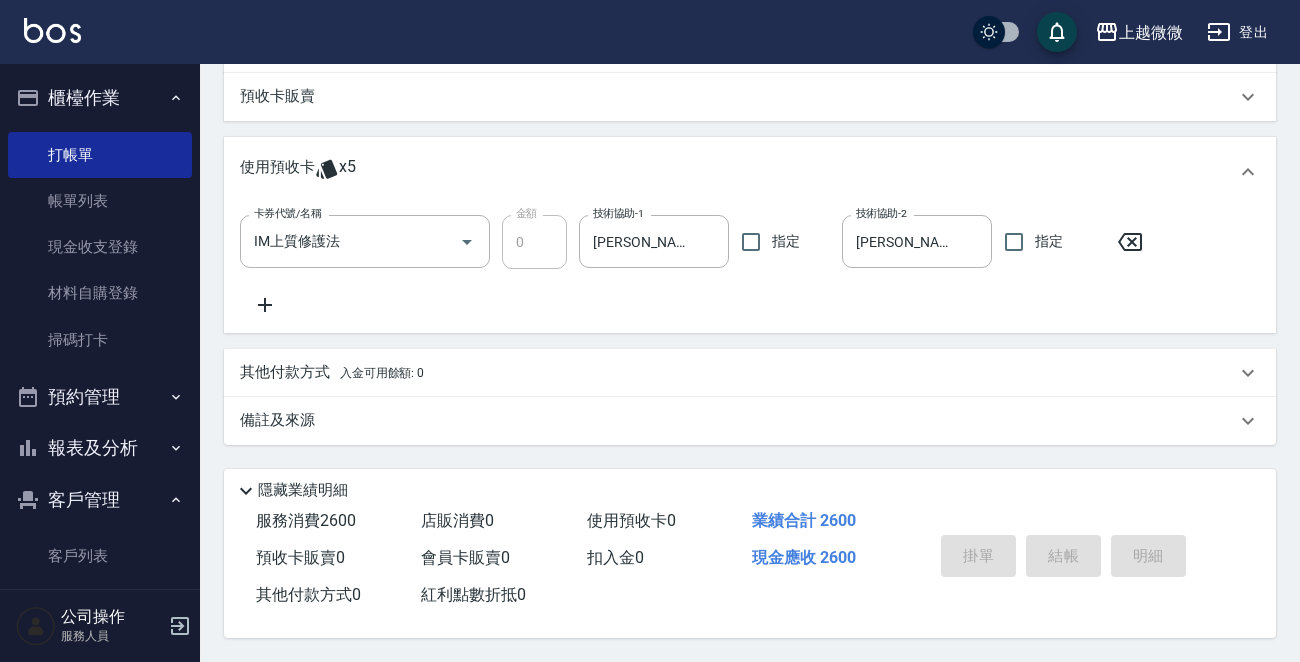 type 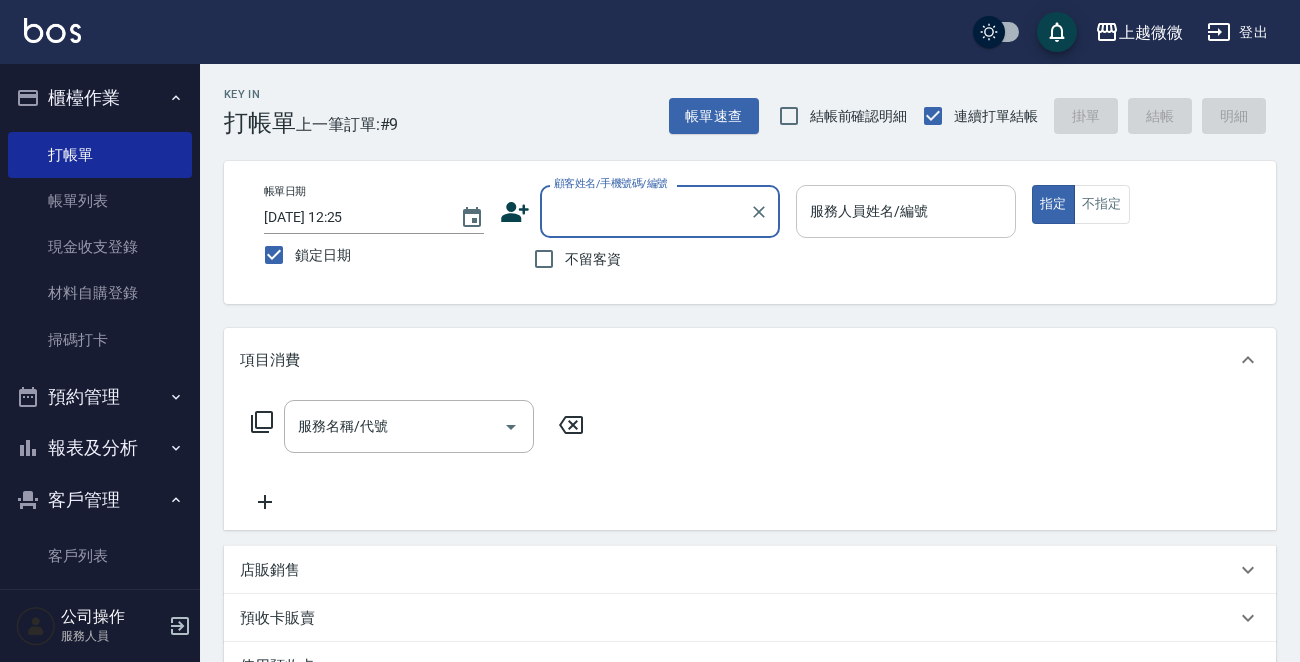 click on "服務人員姓名/編號 服務人員姓名/編號" at bounding box center [906, 211] 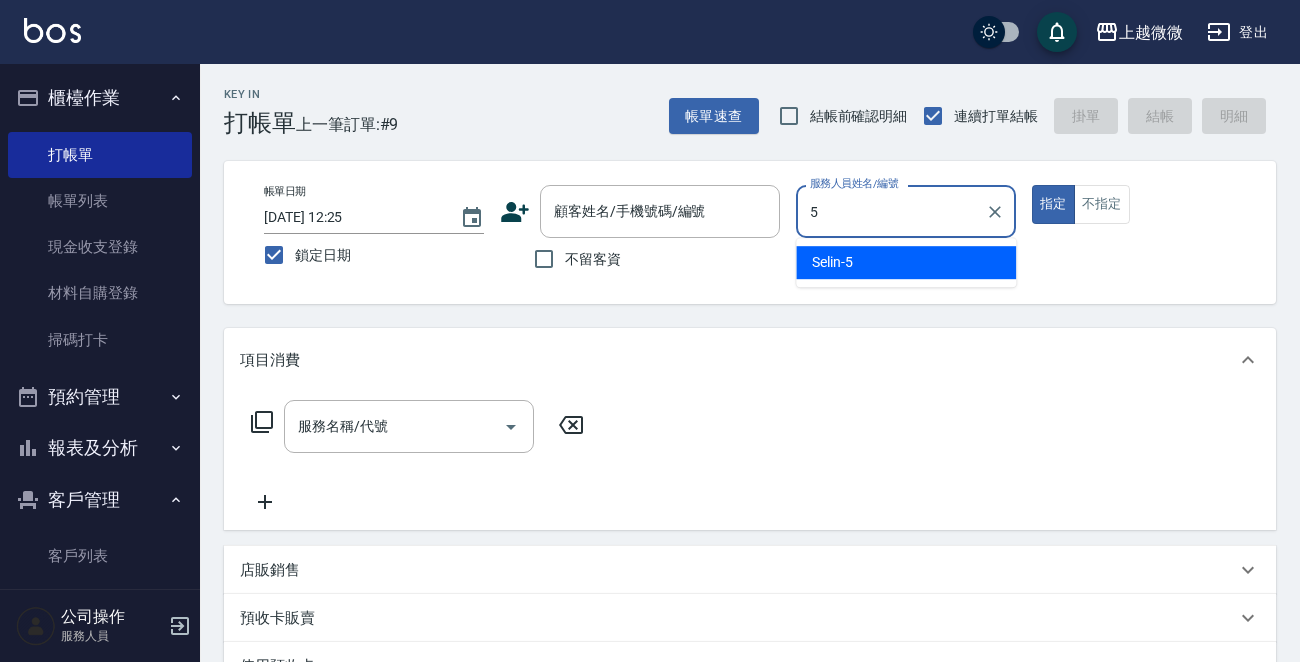 click on "Selin -5" at bounding box center [906, 262] 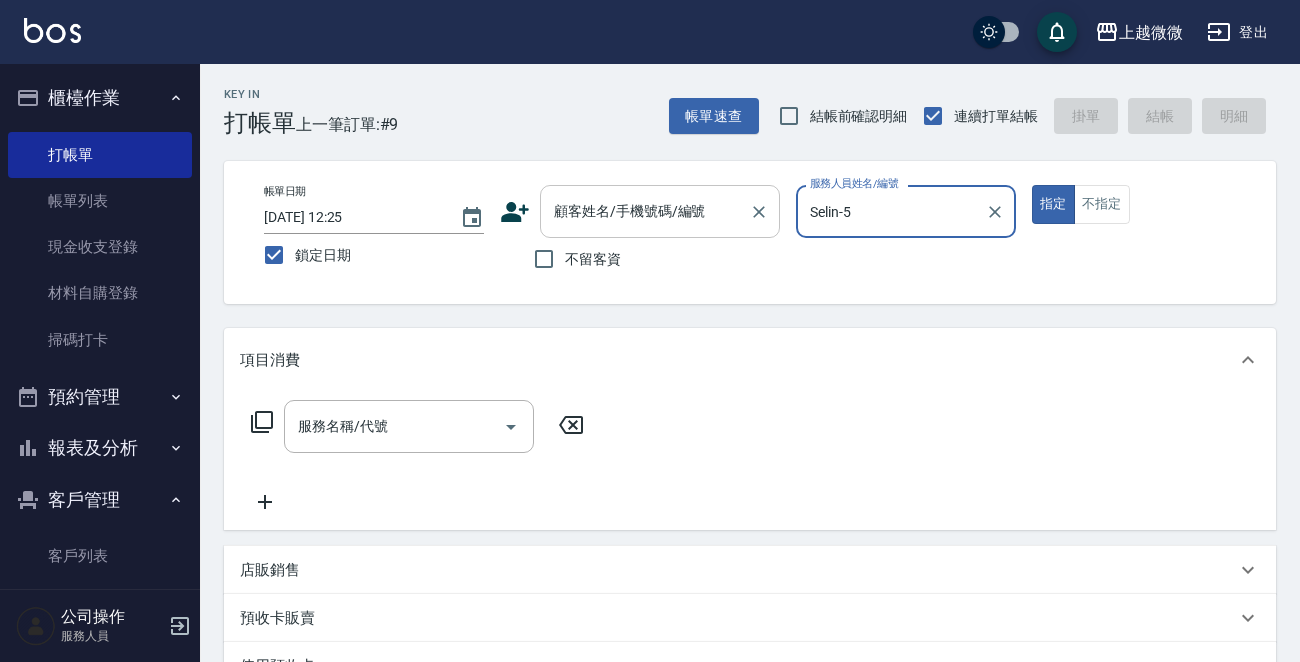 type on "Selin-5" 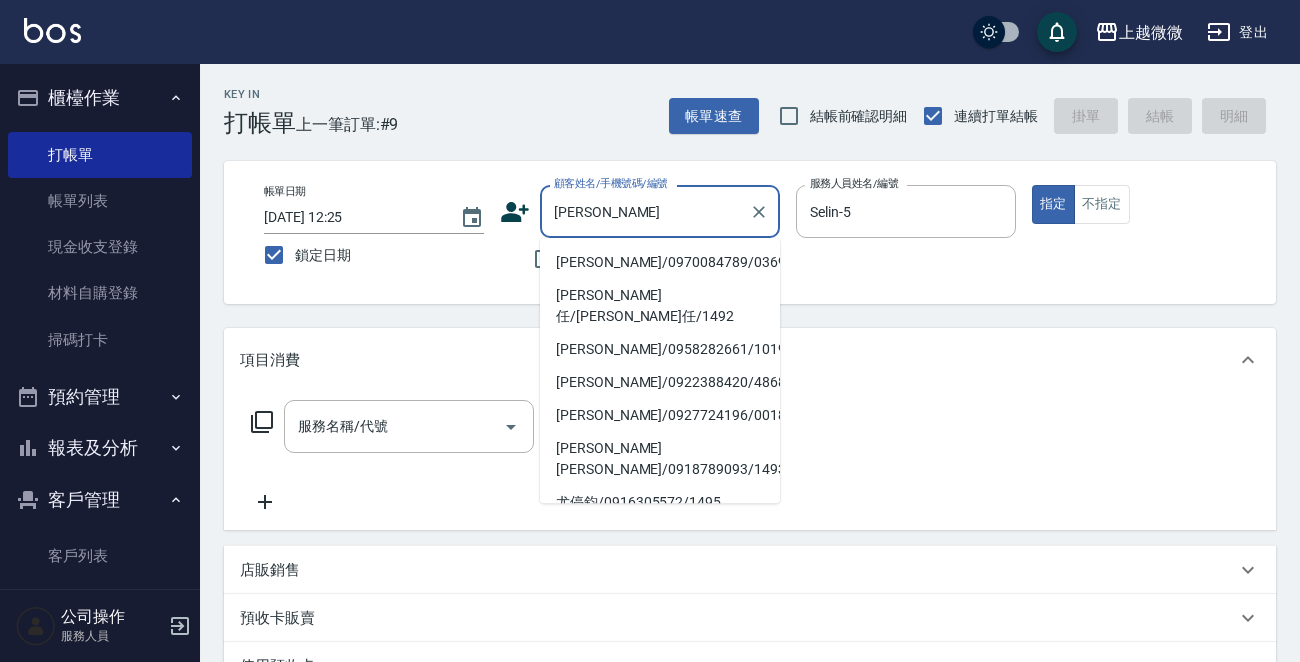 click on "[PERSON_NAME]/0970084789/0369" at bounding box center (660, 262) 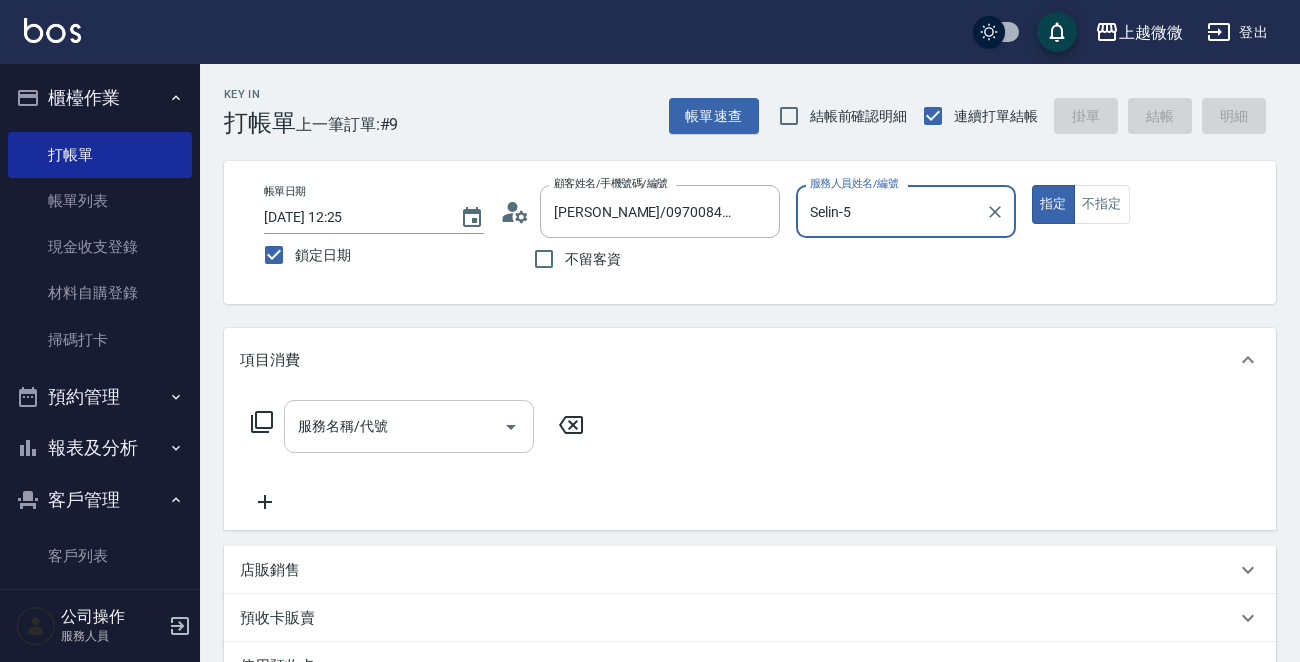 click on "服務名稱/代號" at bounding box center (394, 426) 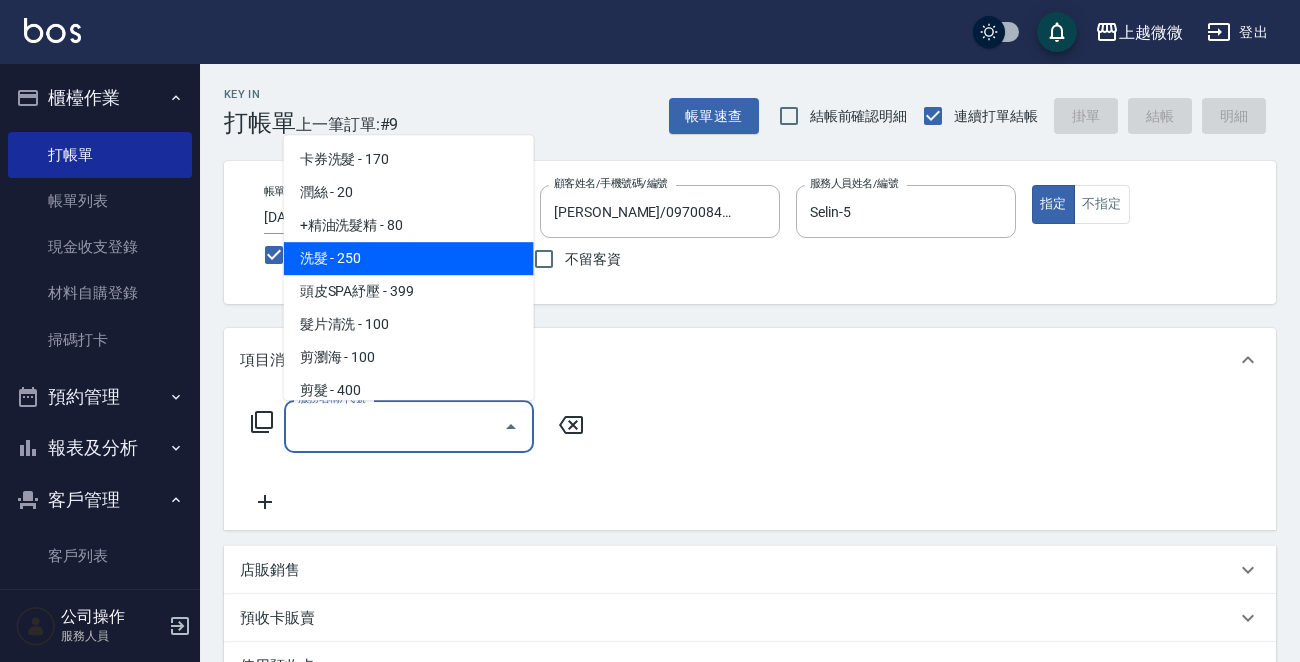 click on "洗髮 - 250" at bounding box center [409, 258] 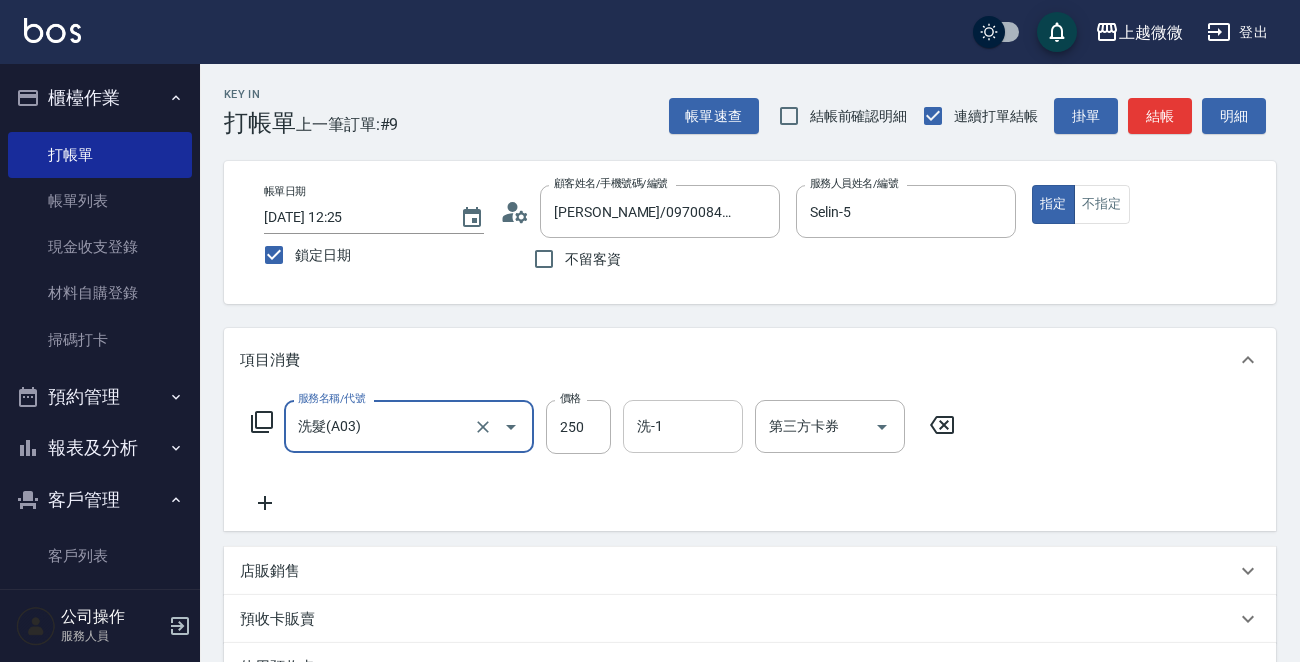 click on "洗-1" at bounding box center (683, 426) 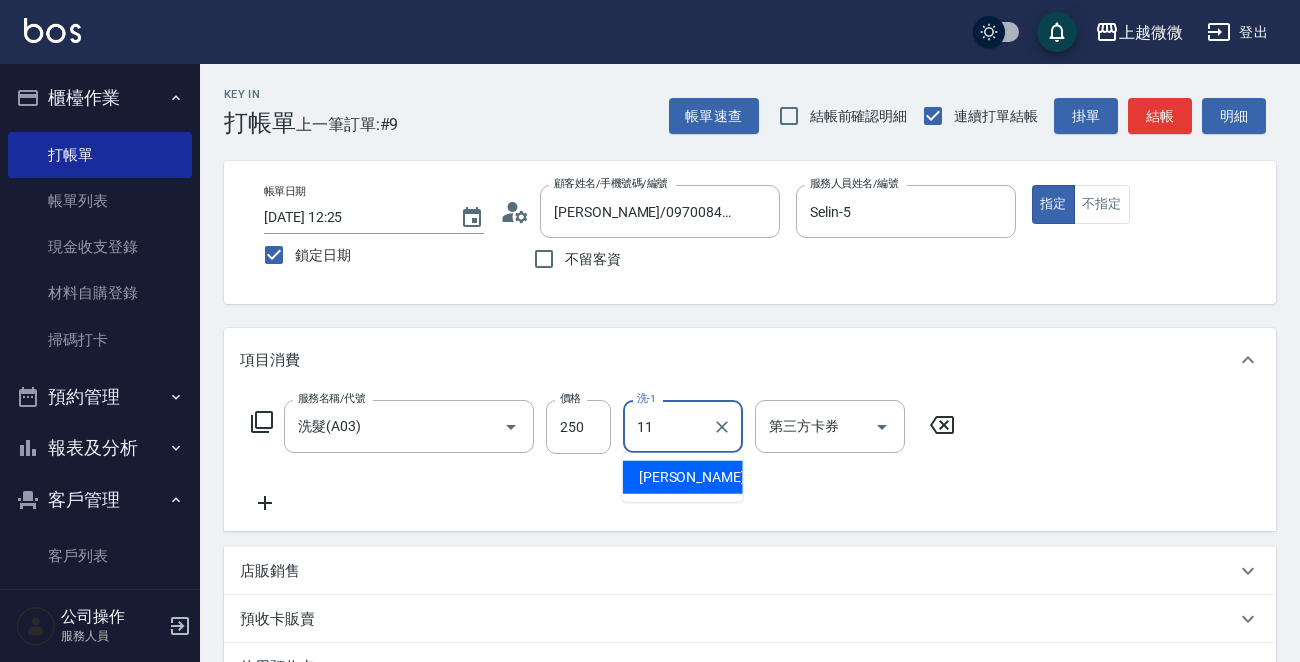 click on "[PERSON_NAME] -11" at bounding box center [702, 477] 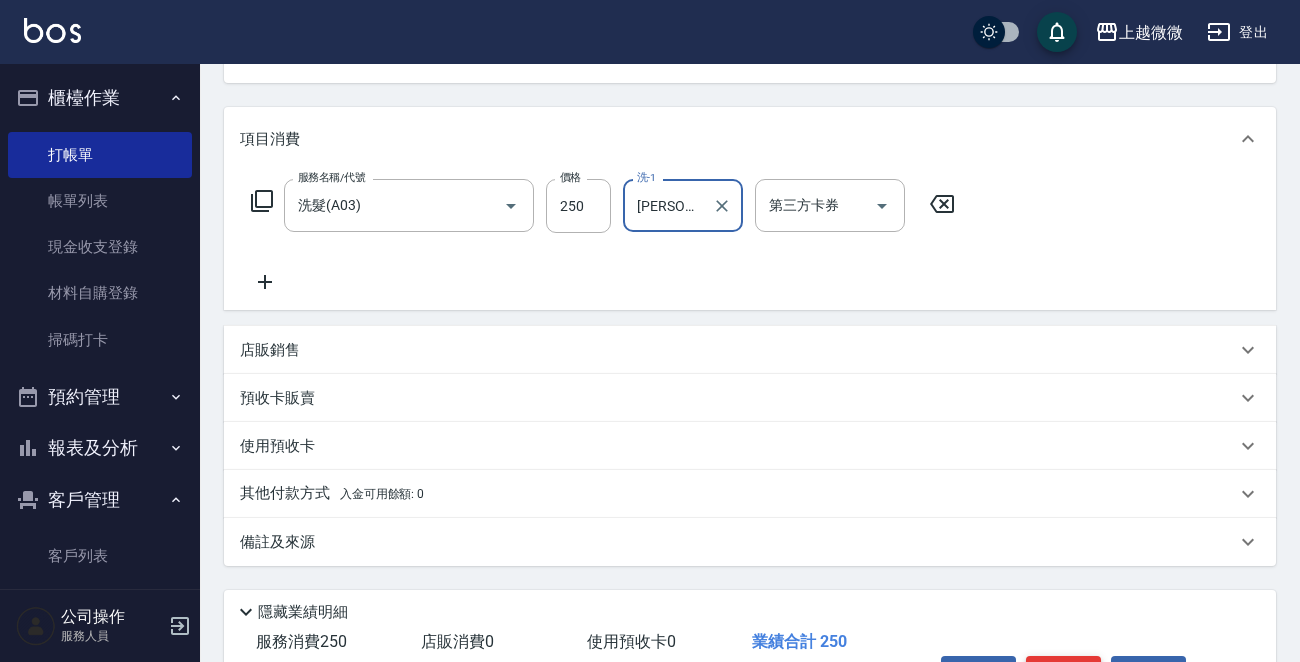 scroll, scrollTop: 347, scrollLeft: 0, axis: vertical 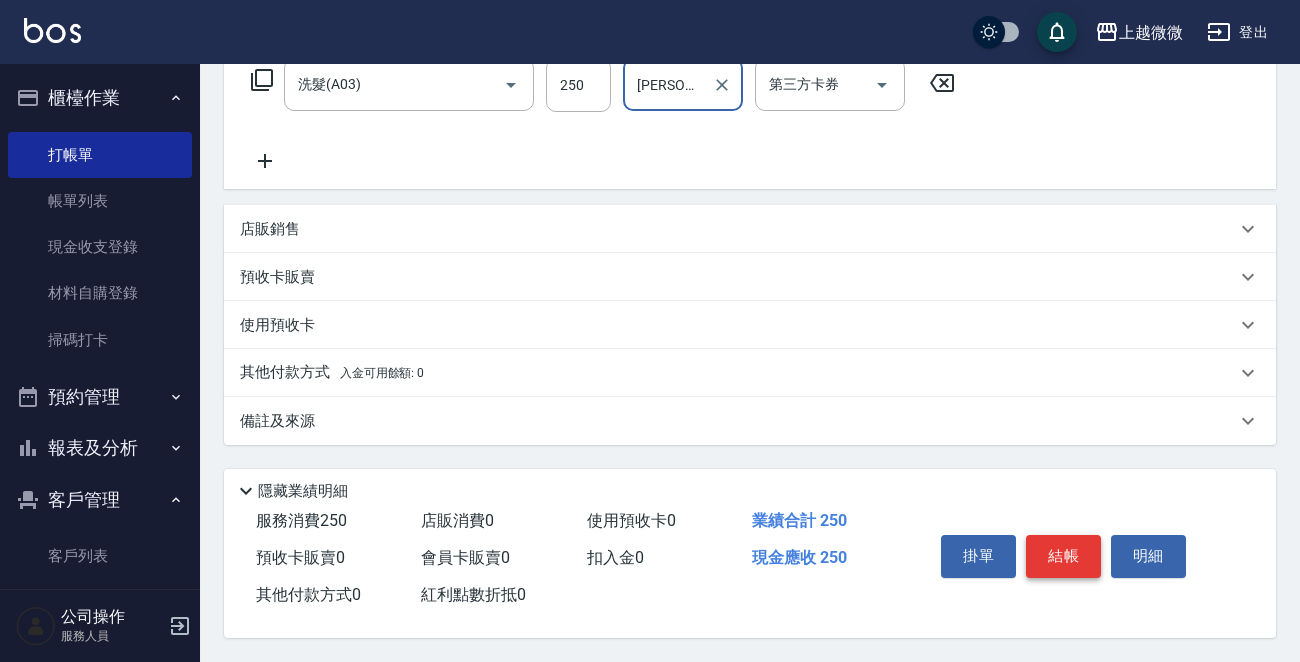 type on "[PERSON_NAME]-11" 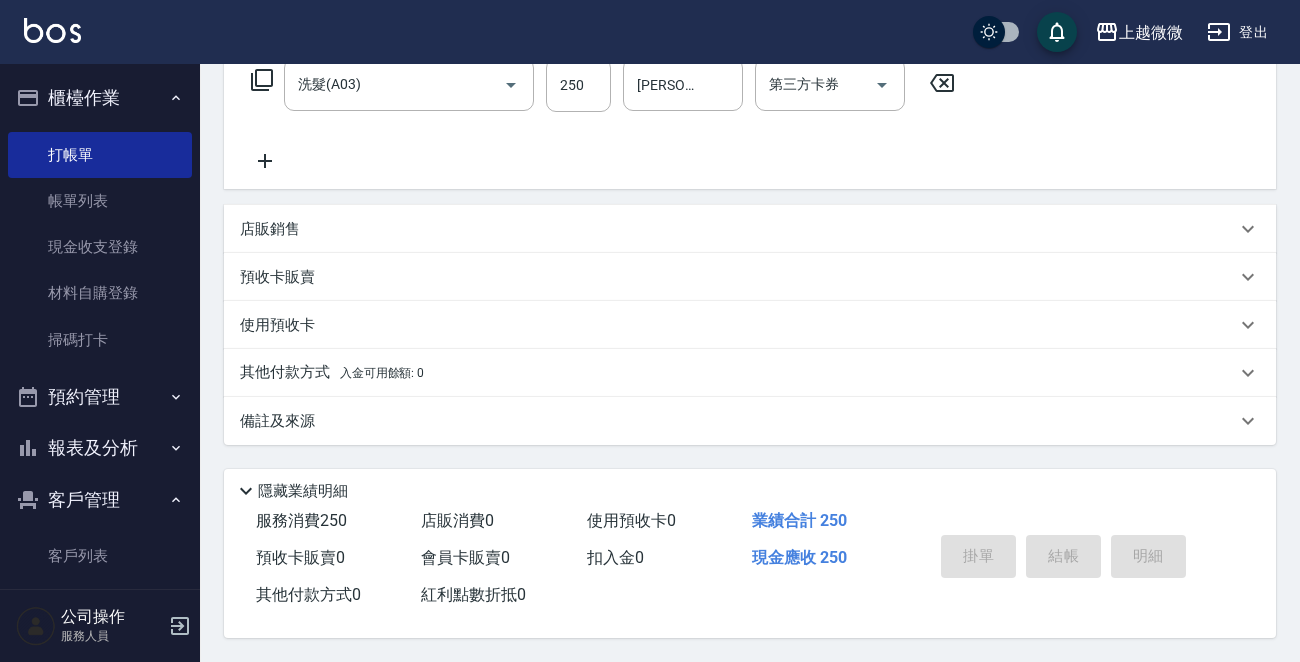 type 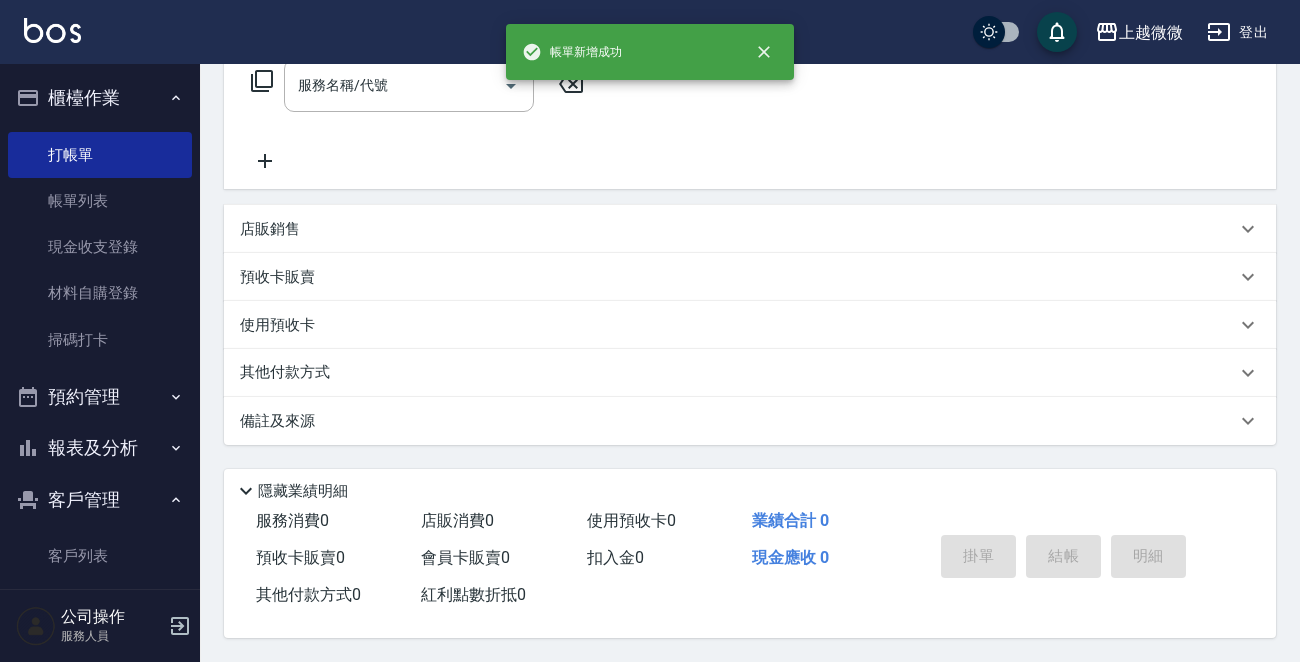 scroll, scrollTop: 0, scrollLeft: 0, axis: both 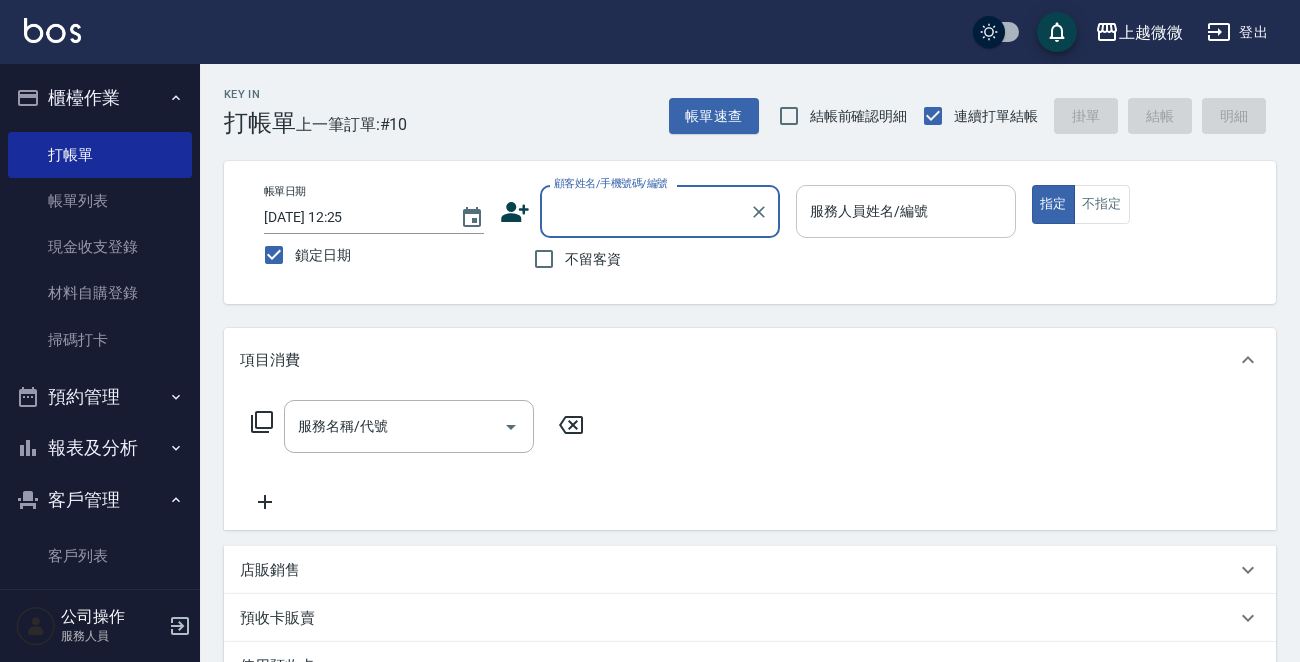 click on "服務人員姓名/編號" at bounding box center (906, 211) 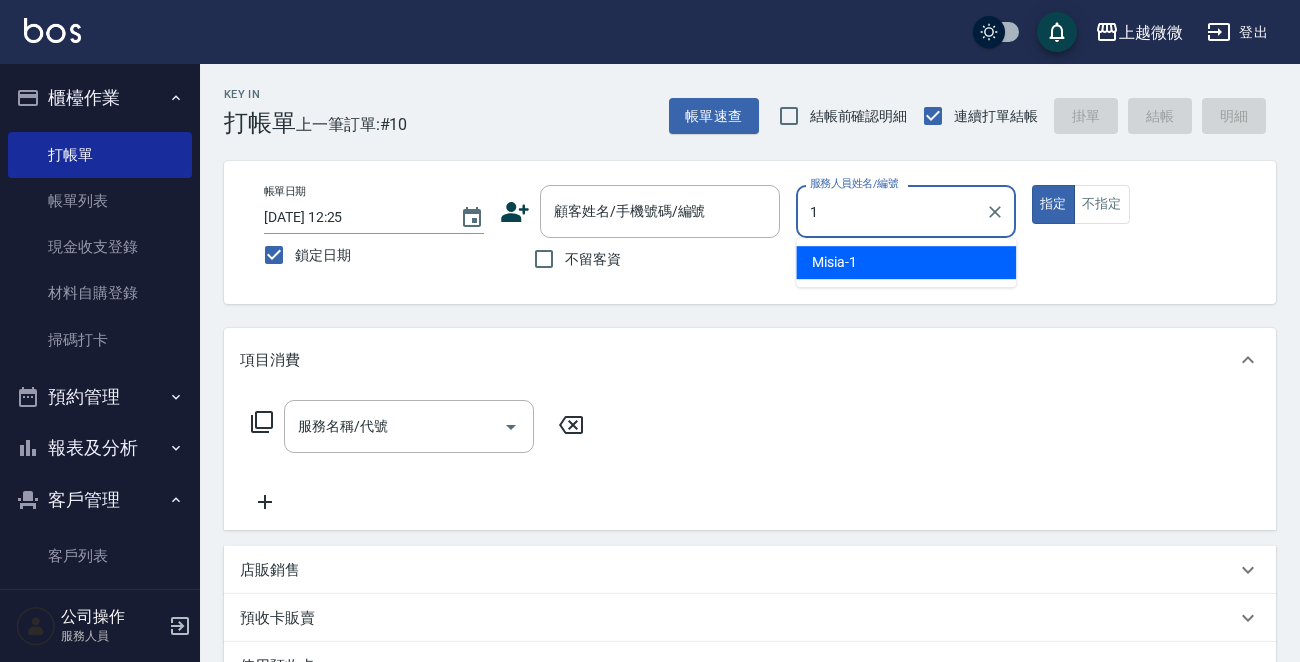 click on "Misia -1" at bounding box center (906, 262) 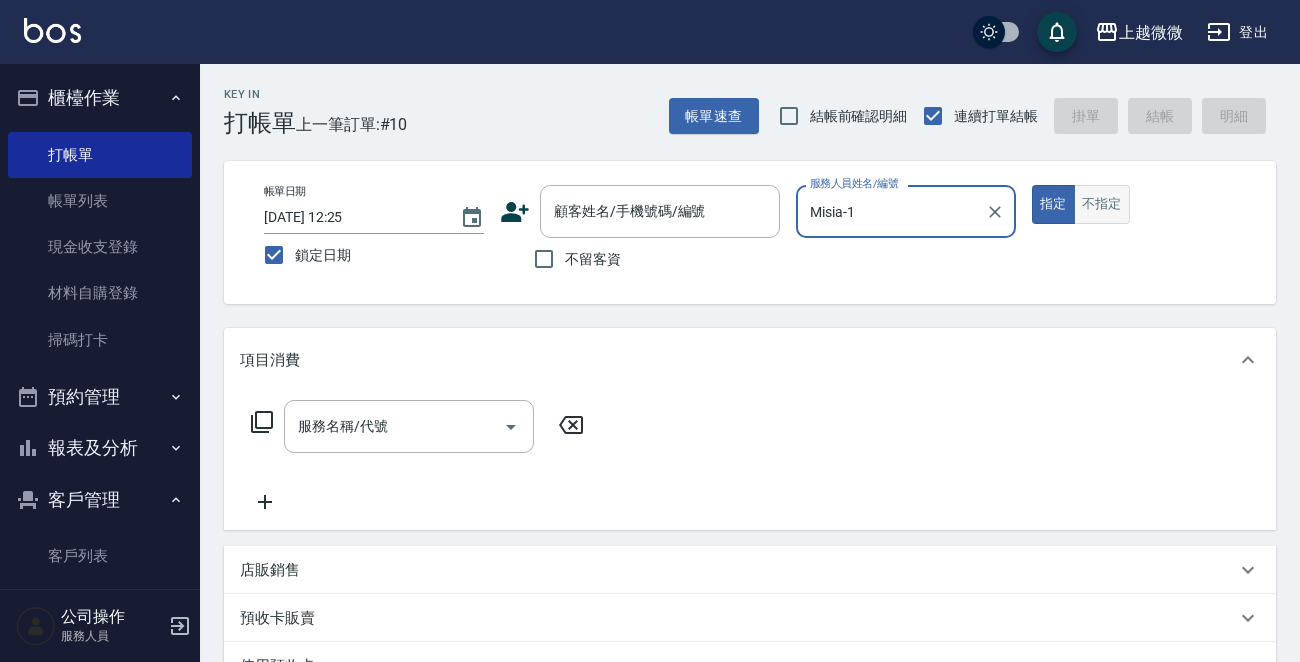 type on "Misia-1" 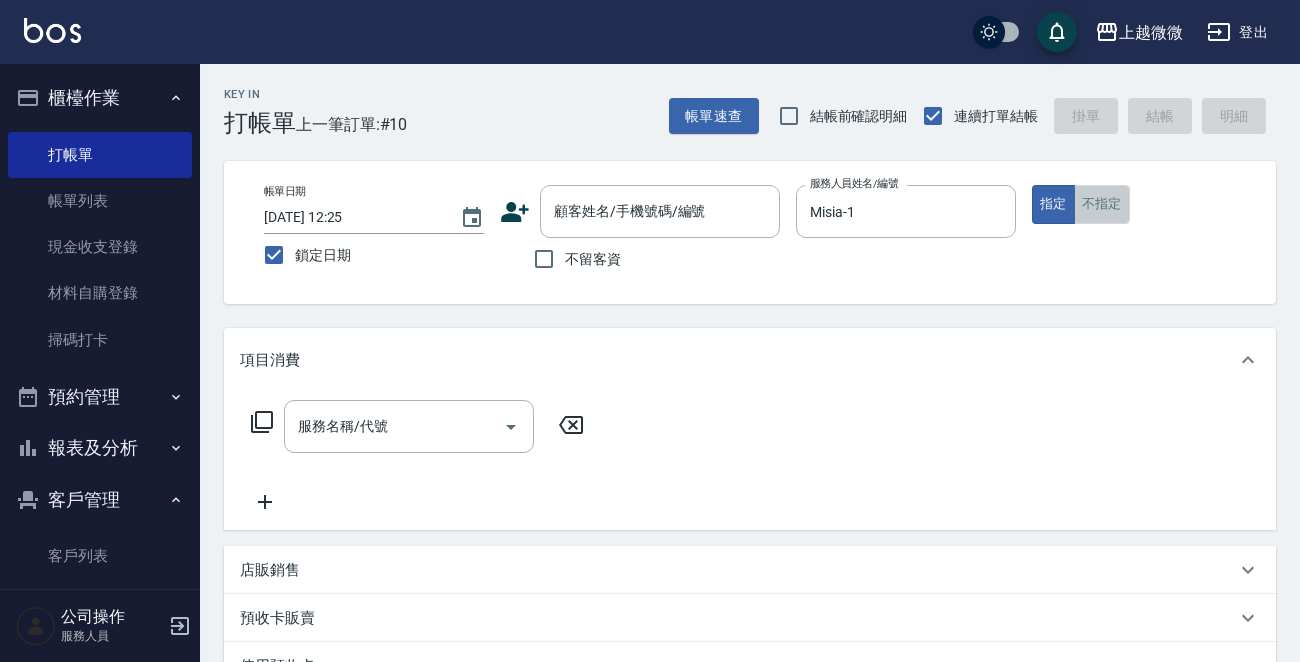 click on "不指定" at bounding box center [1102, 204] 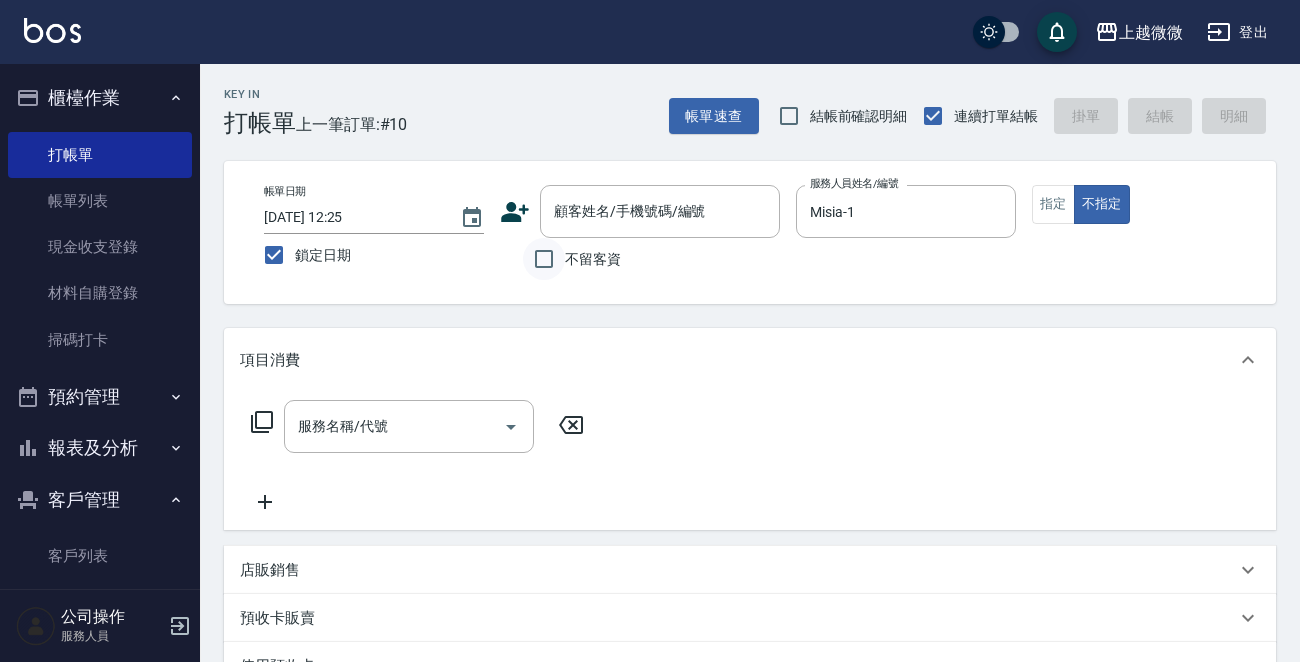 click on "不留客資" at bounding box center [544, 259] 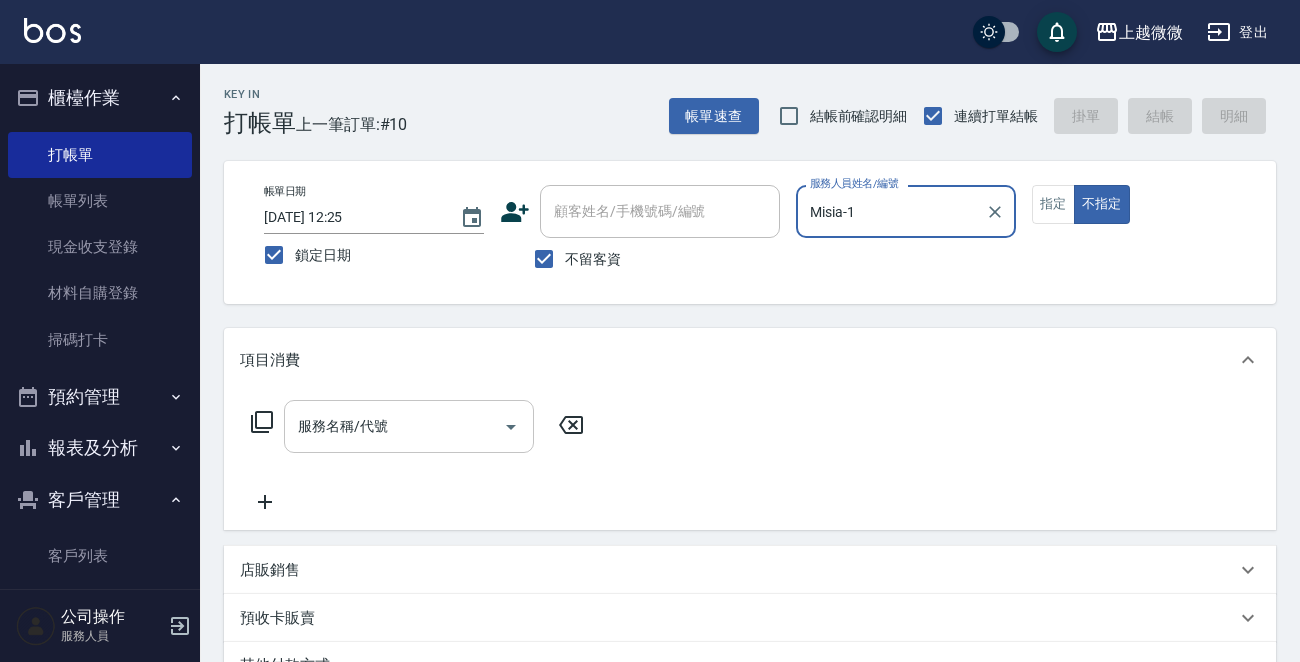 click on "服務名稱/代號" at bounding box center [394, 426] 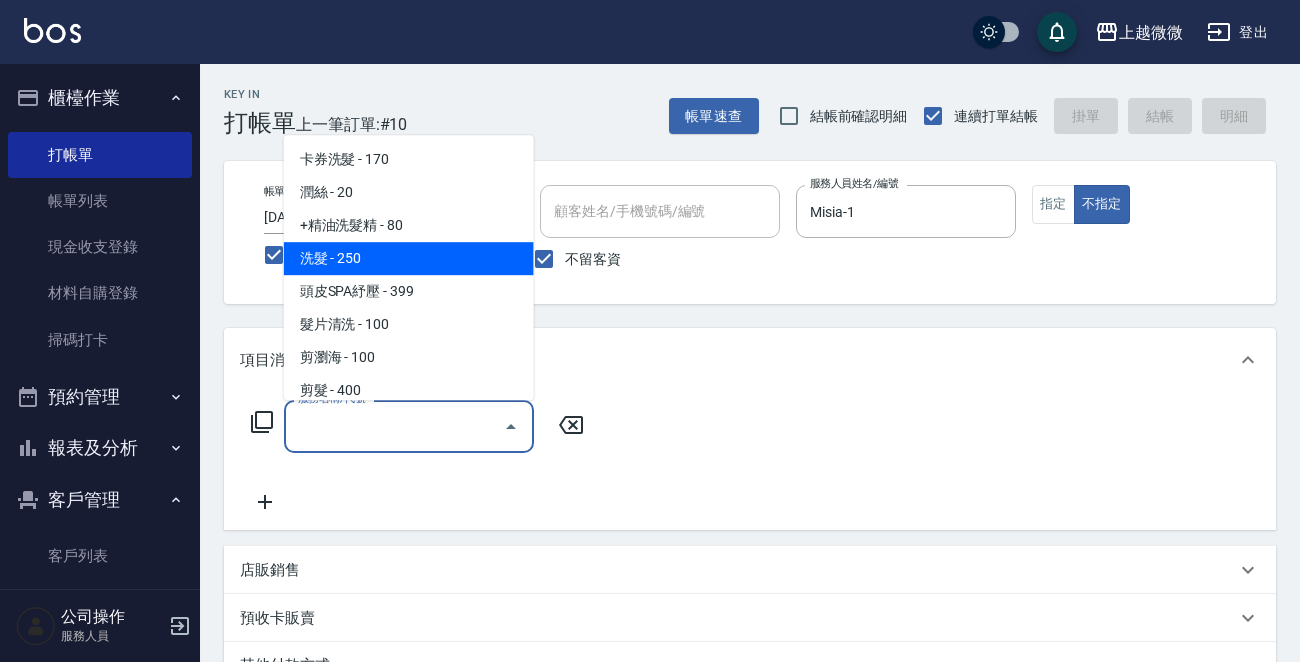 click on "洗髮 - 250" at bounding box center [409, 258] 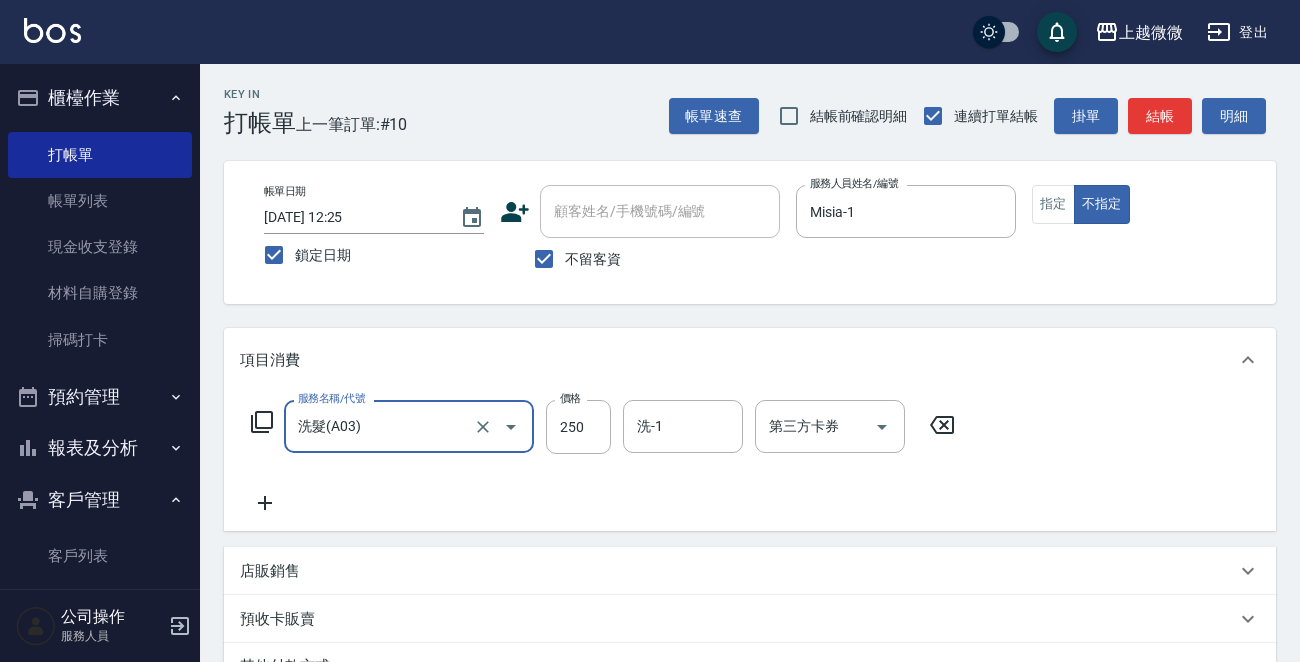 click 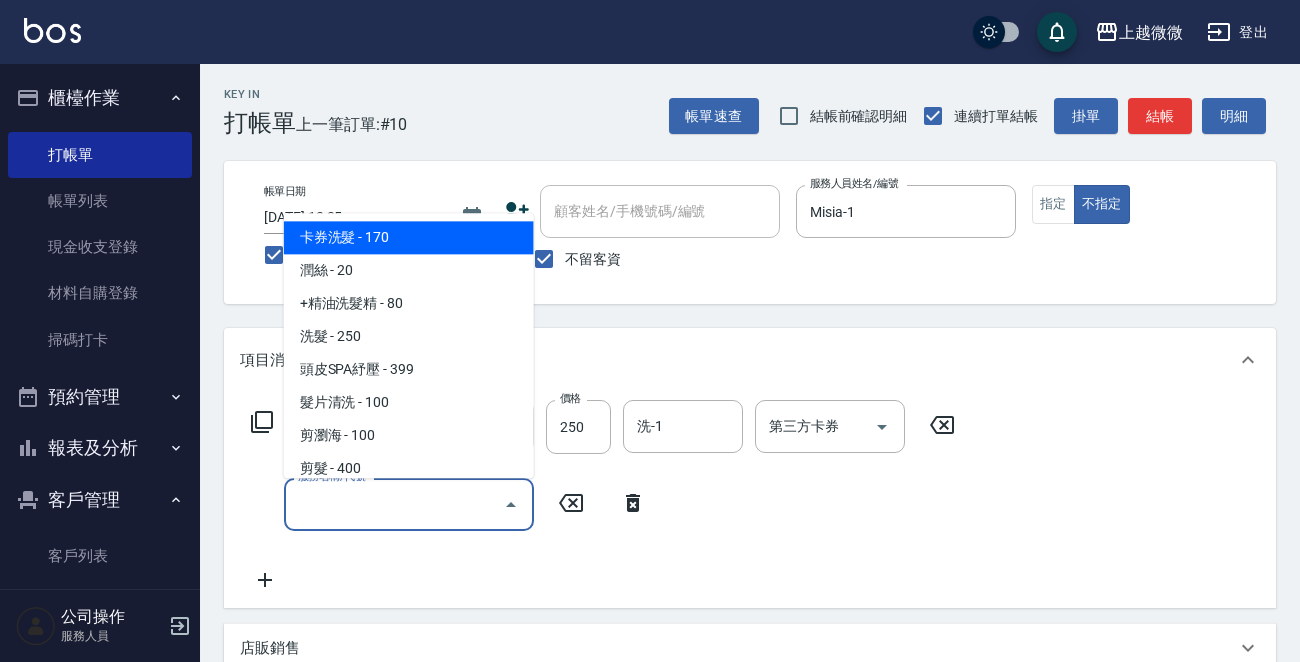 click on "服務名稱/代號" at bounding box center [394, 504] 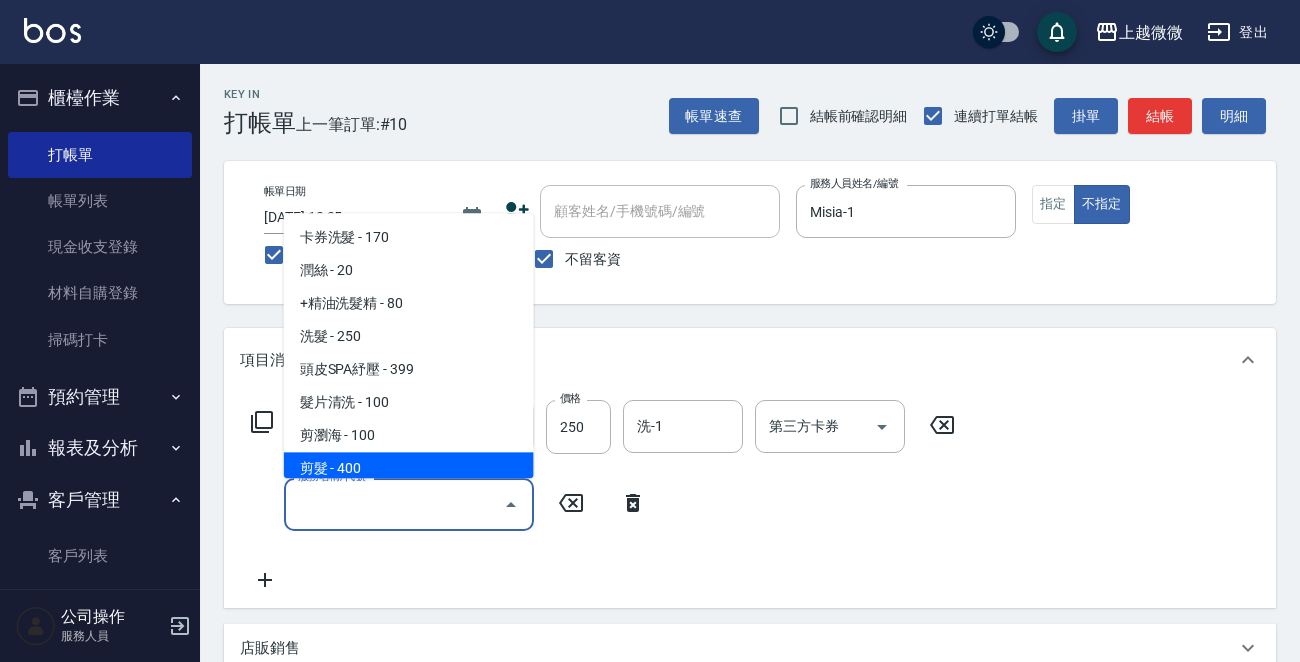 click on "剪髮 - 400" at bounding box center (409, 469) 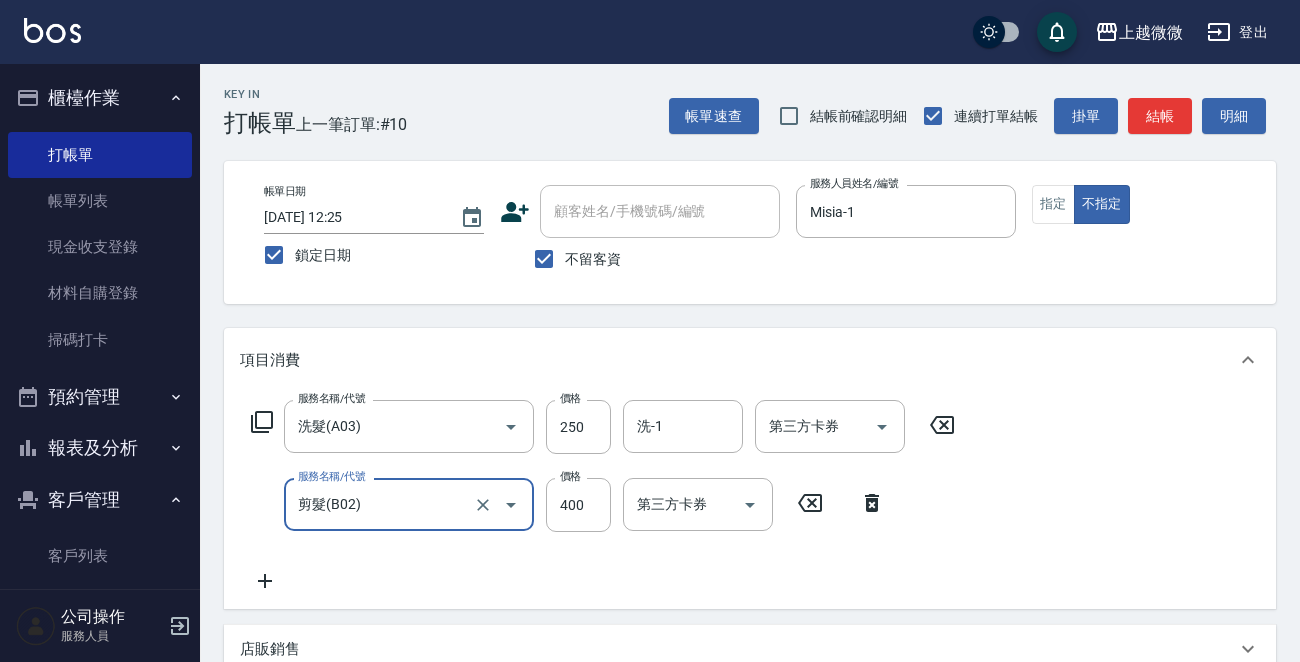 drag, startPoint x: 373, startPoint y: 509, endPoint x: 214, endPoint y: 503, distance: 159.11317 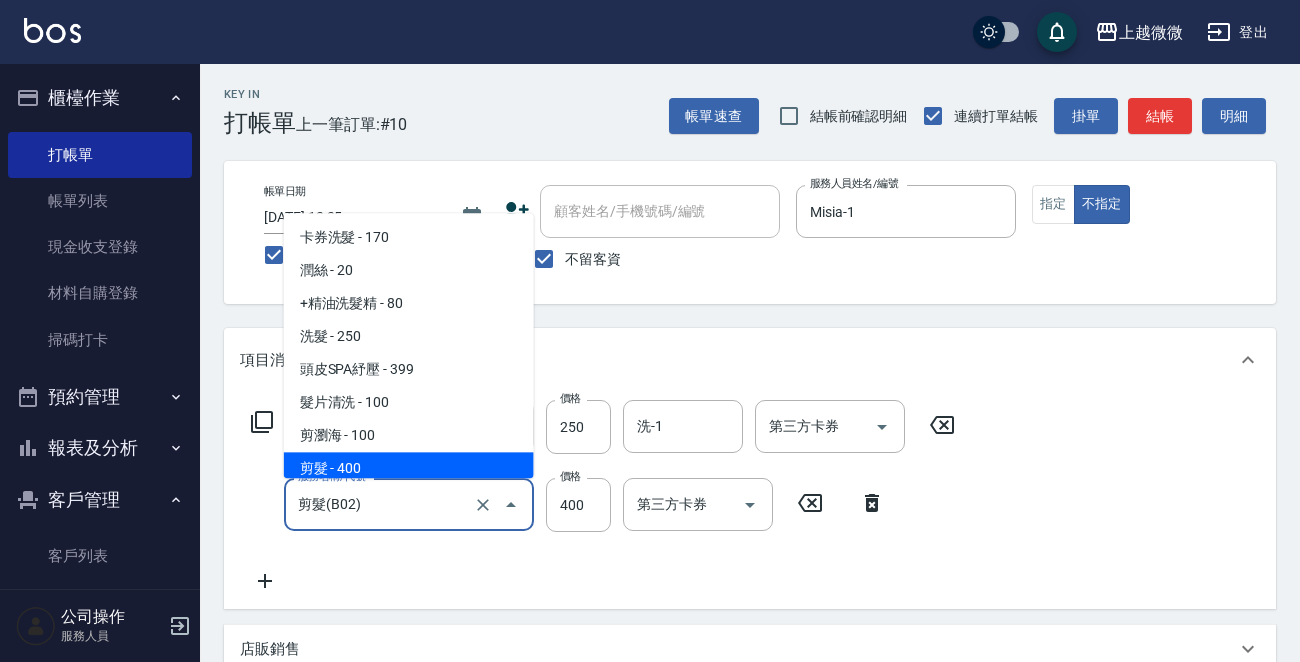 scroll, scrollTop: 7, scrollLeft: 0, axis: vertical 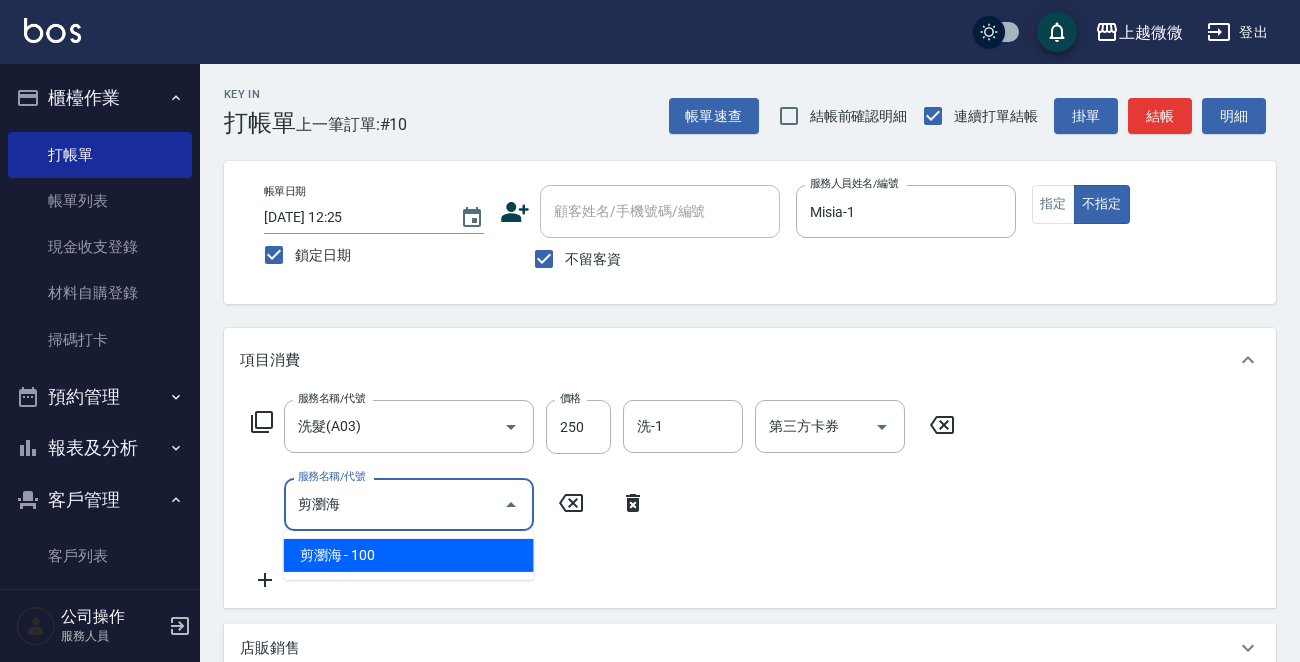 click on "剪瀏海 - 100" at bounding box center (409, 555) 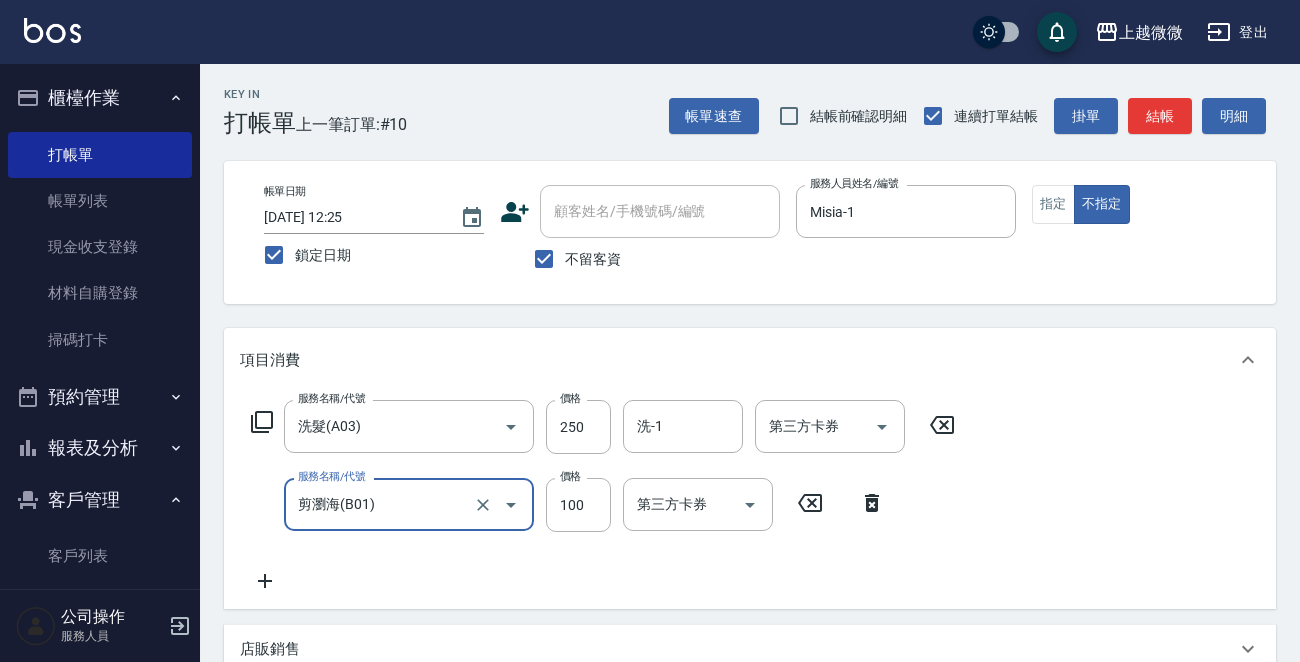 type on "剪瀏海(B01)" 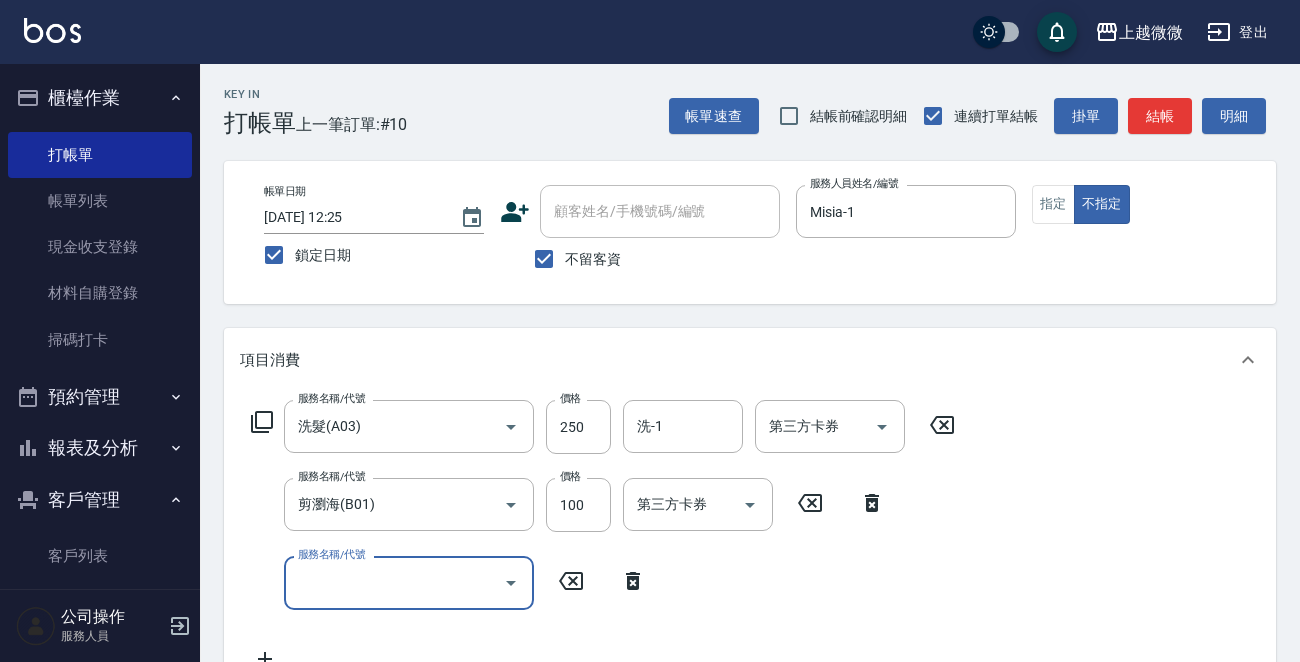 click on "服務名稱/代號" at bounding box center (394, 582) 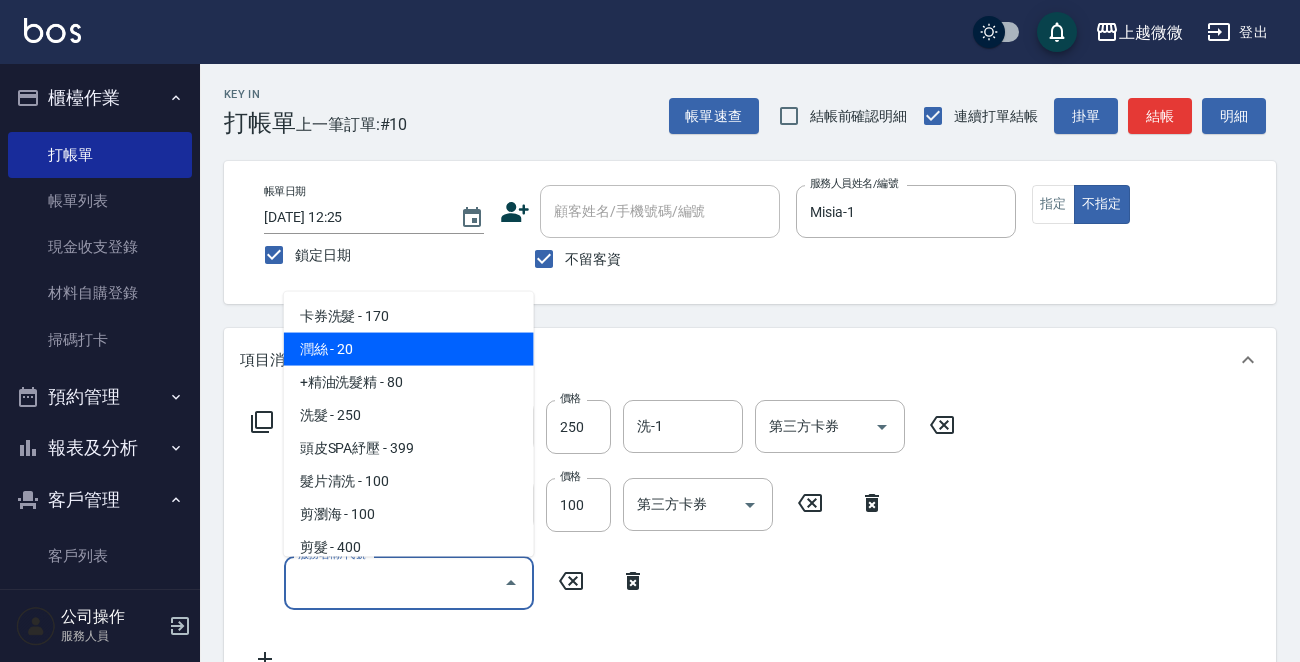 click on "潤絲 - 20" at bounding box center (409, 349) 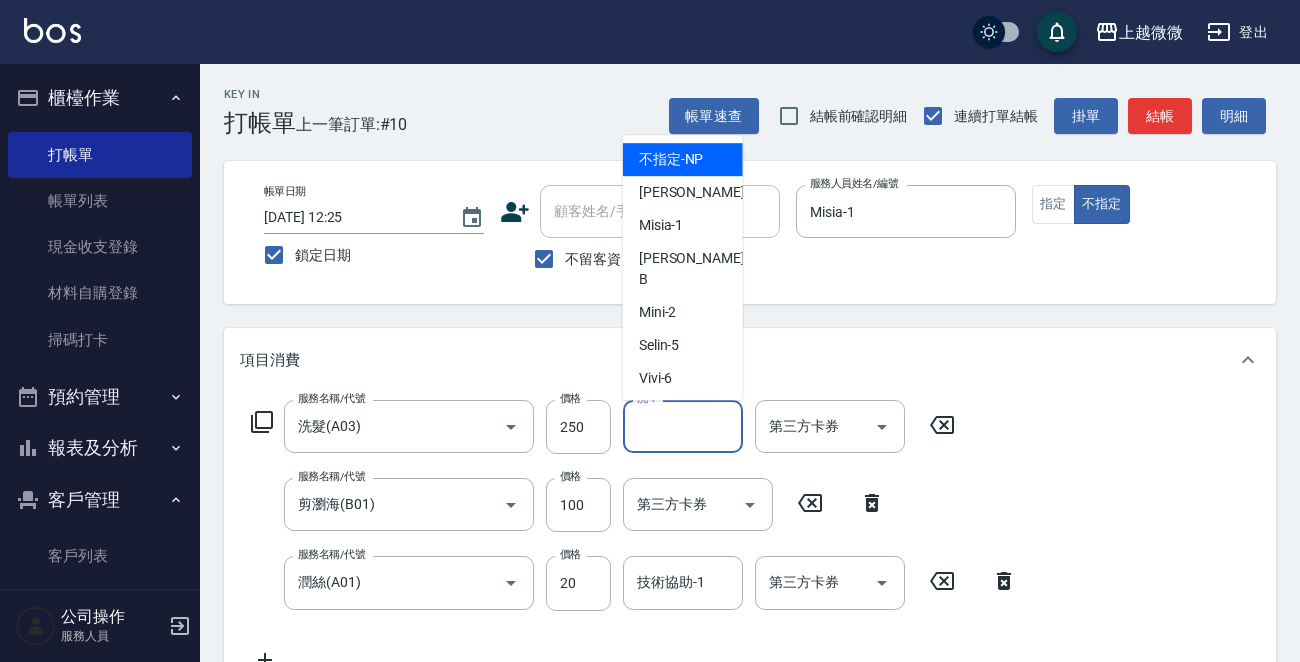 click on "洗-1" at bounding box center (683, 426) 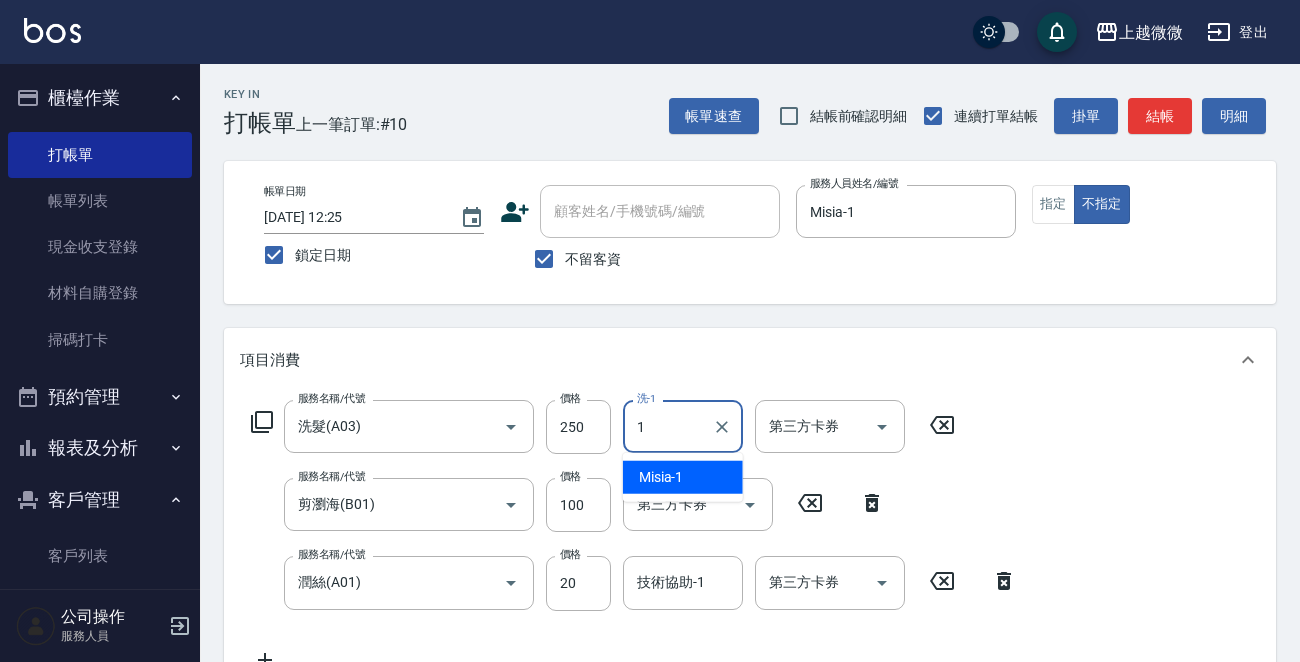 click on "Misia -1" at bounding box center (661, 477) 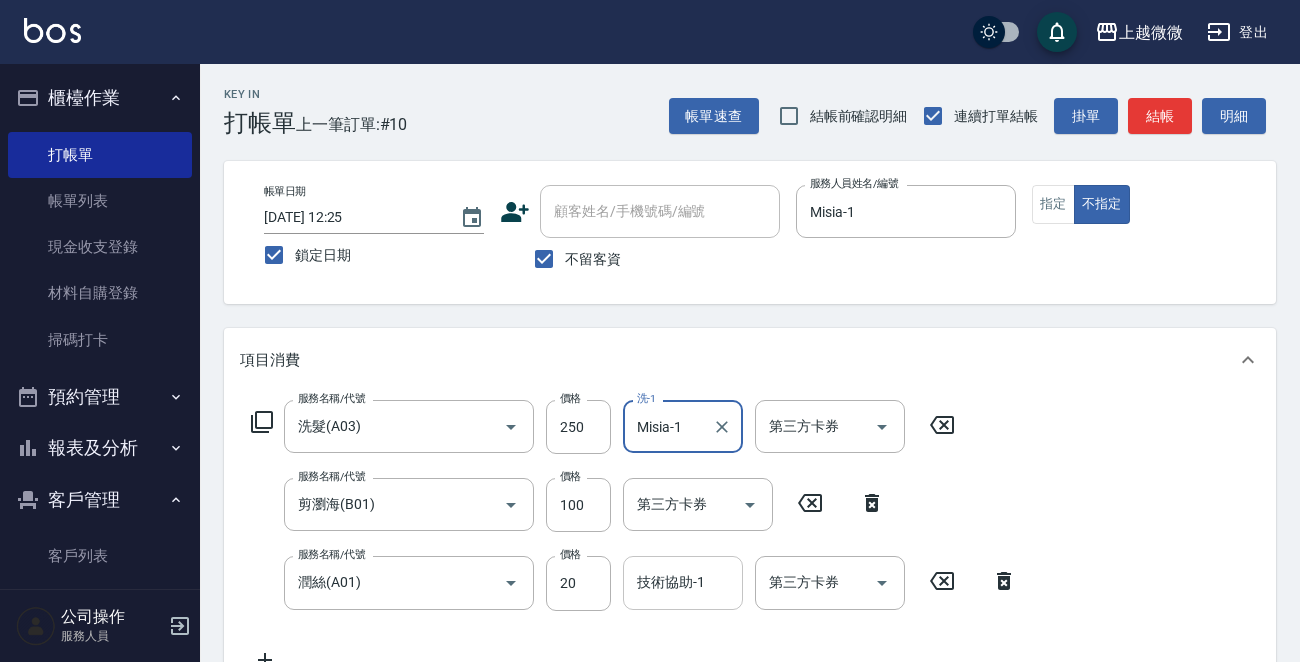 type on "Misia-1" 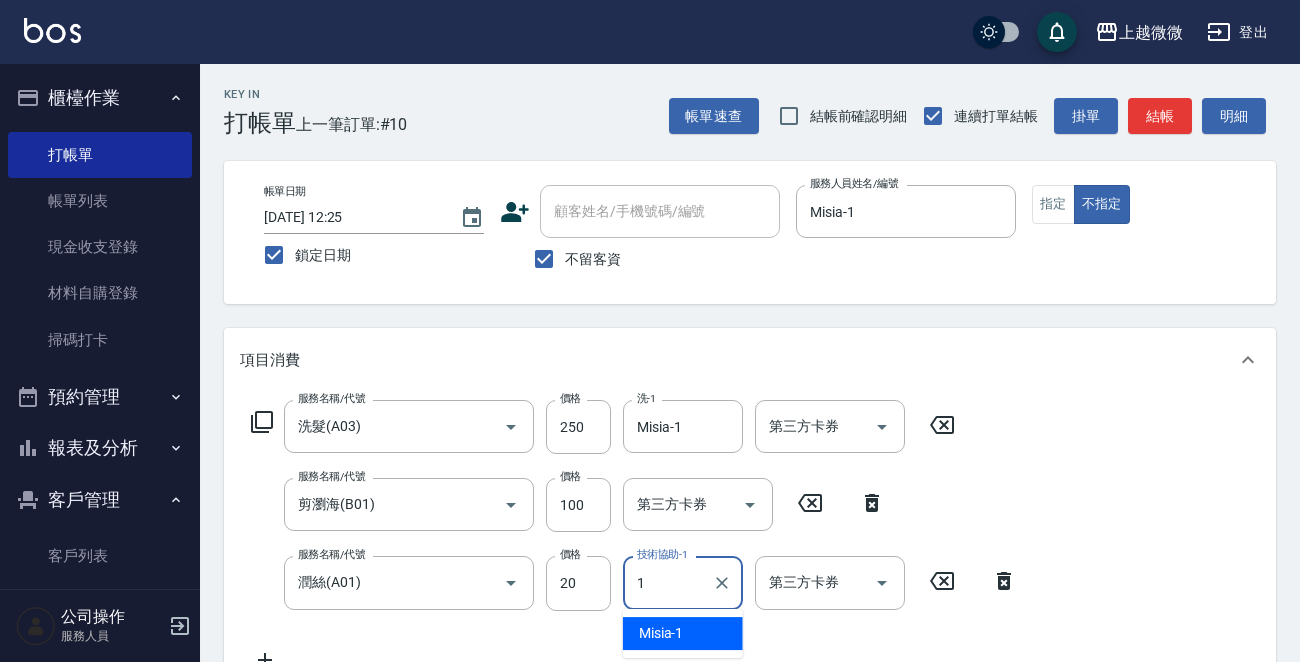 click on "Misia -1" at bounding box center (683, 633) 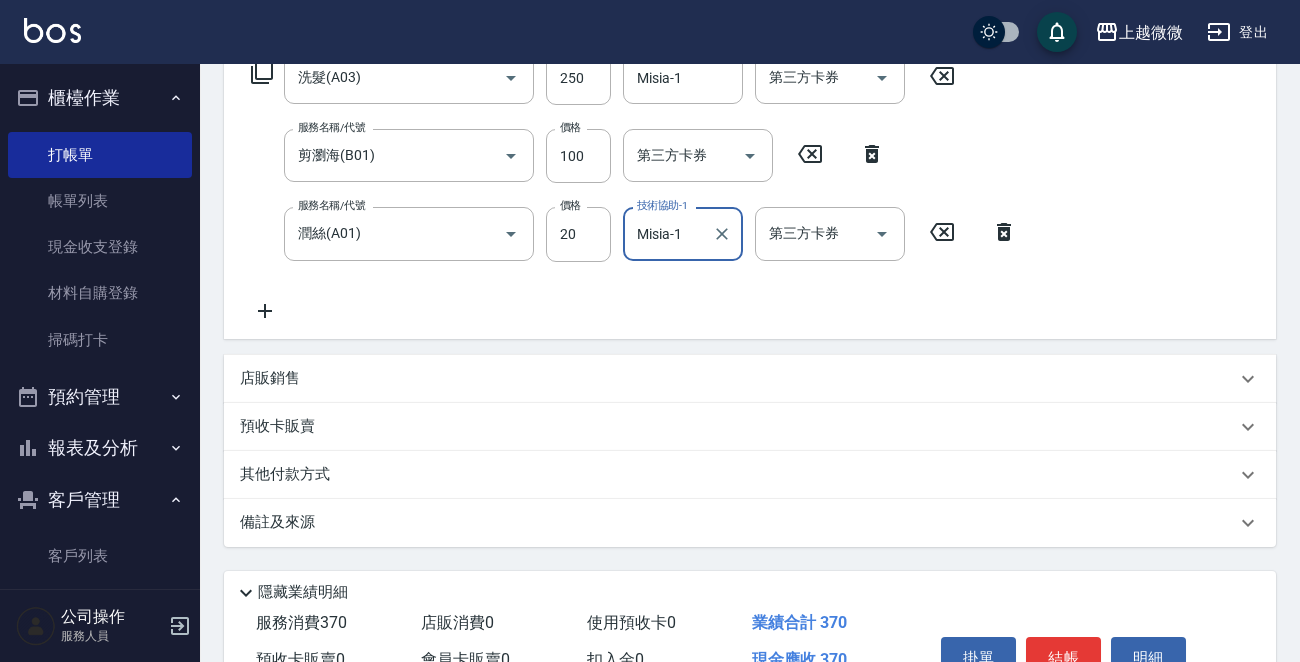 scroll, scrollTop: 455, scrollLeft: 0, axis: vertical 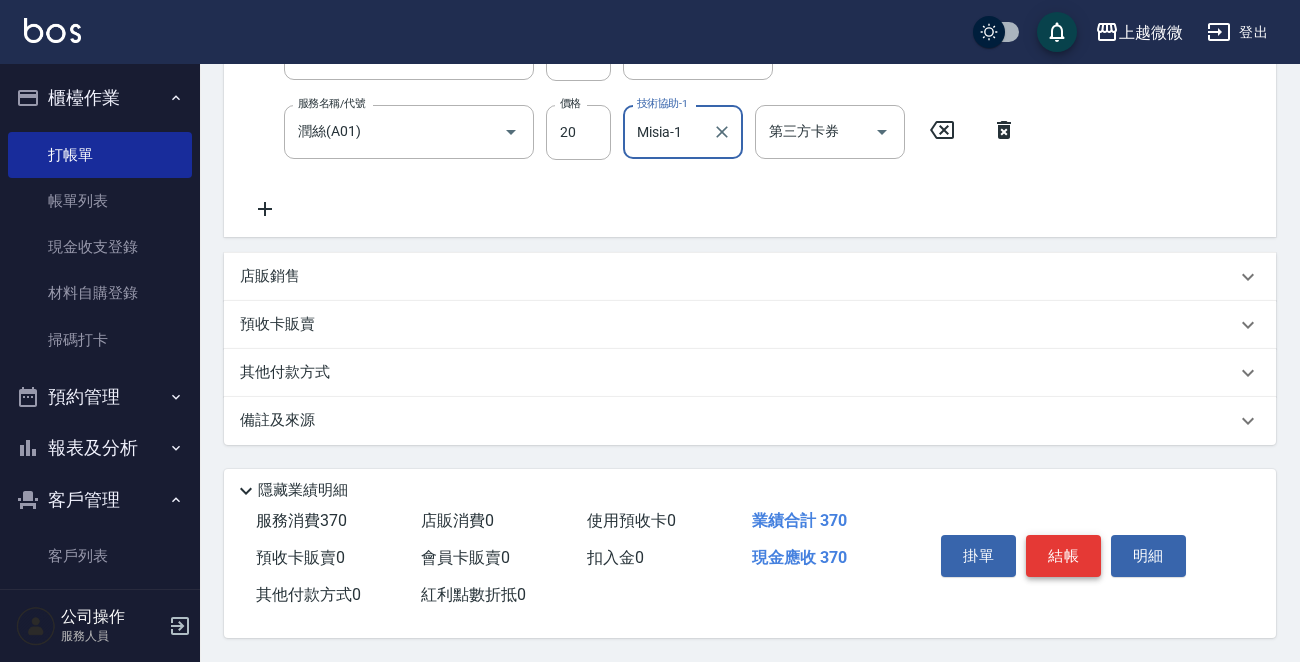 type on "Misia-1" 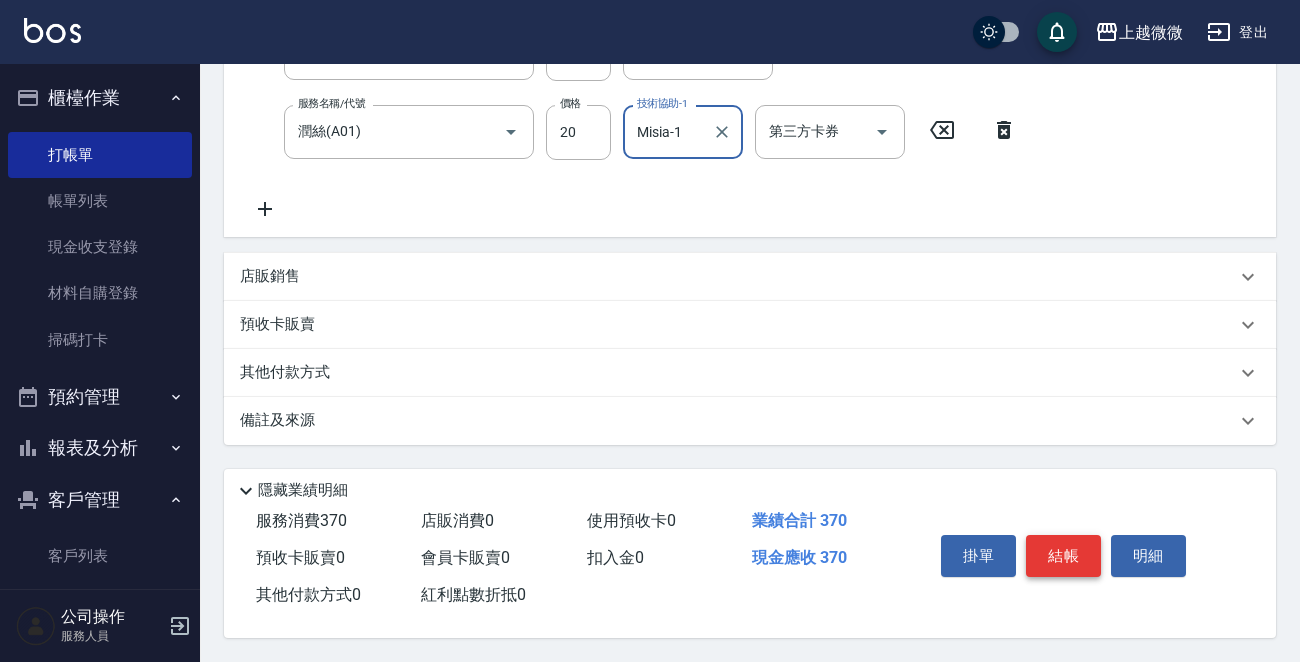 click on "結帳" at bounding box center (1063, 556) 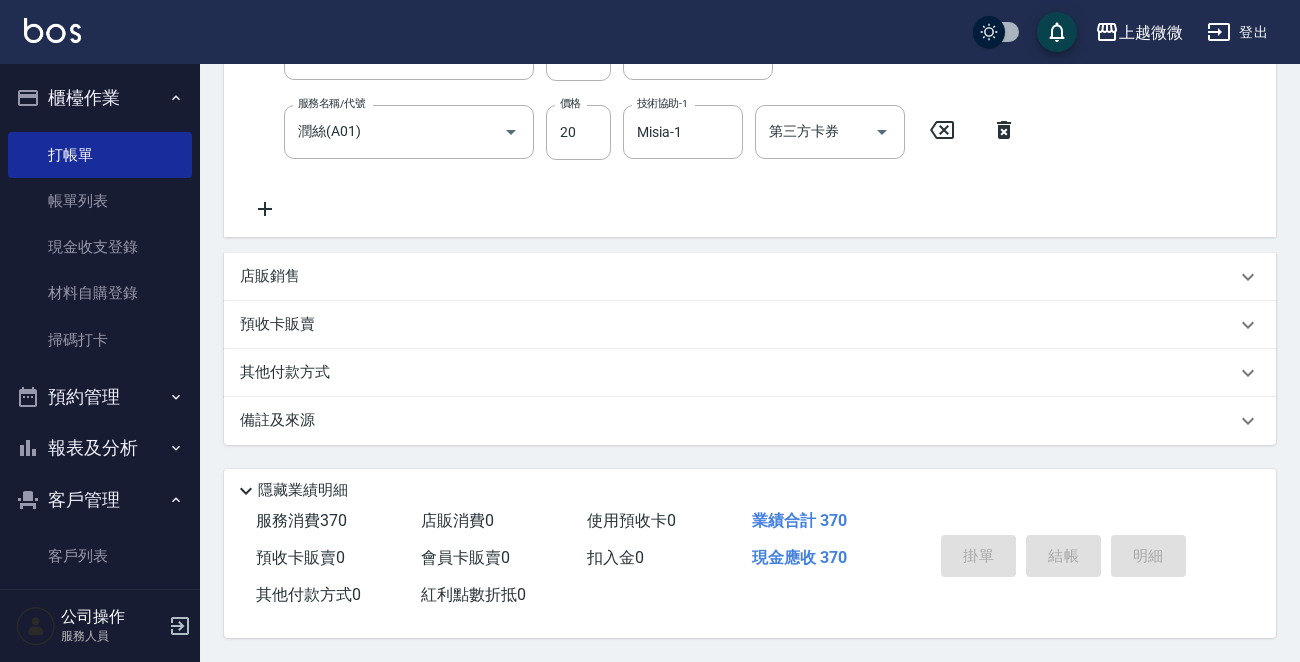 type 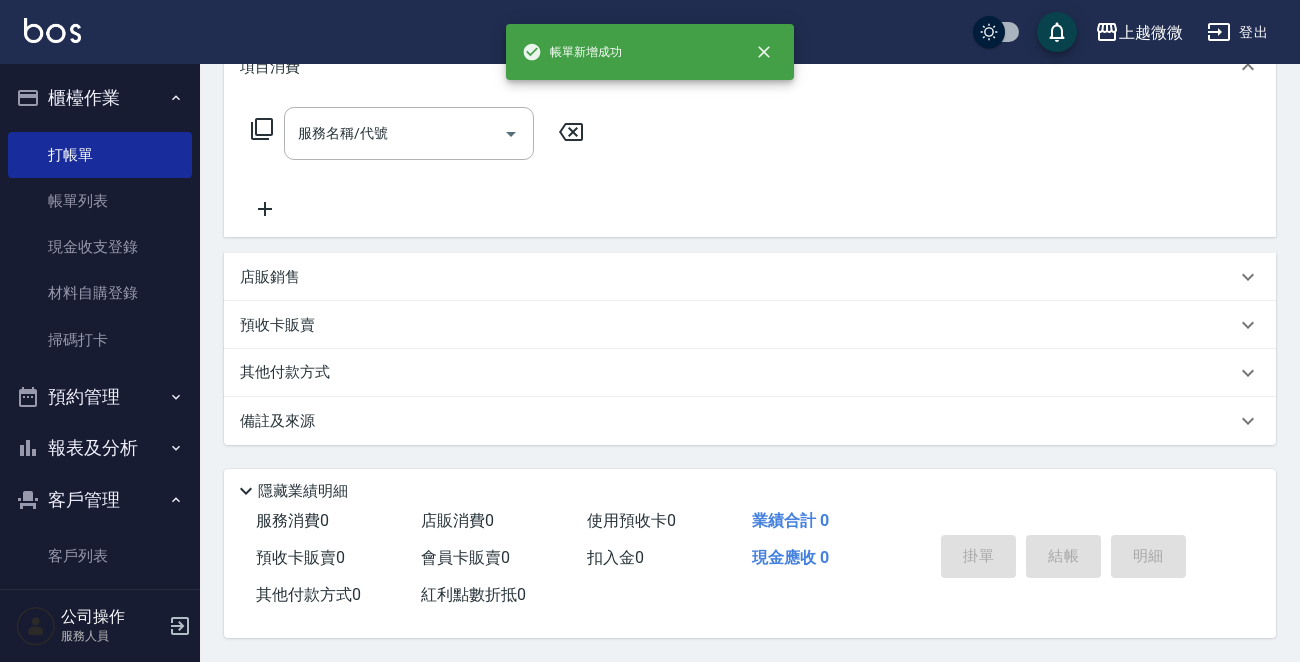 scroll, scrollTop: 0, scrollLeft: 0, axis: both 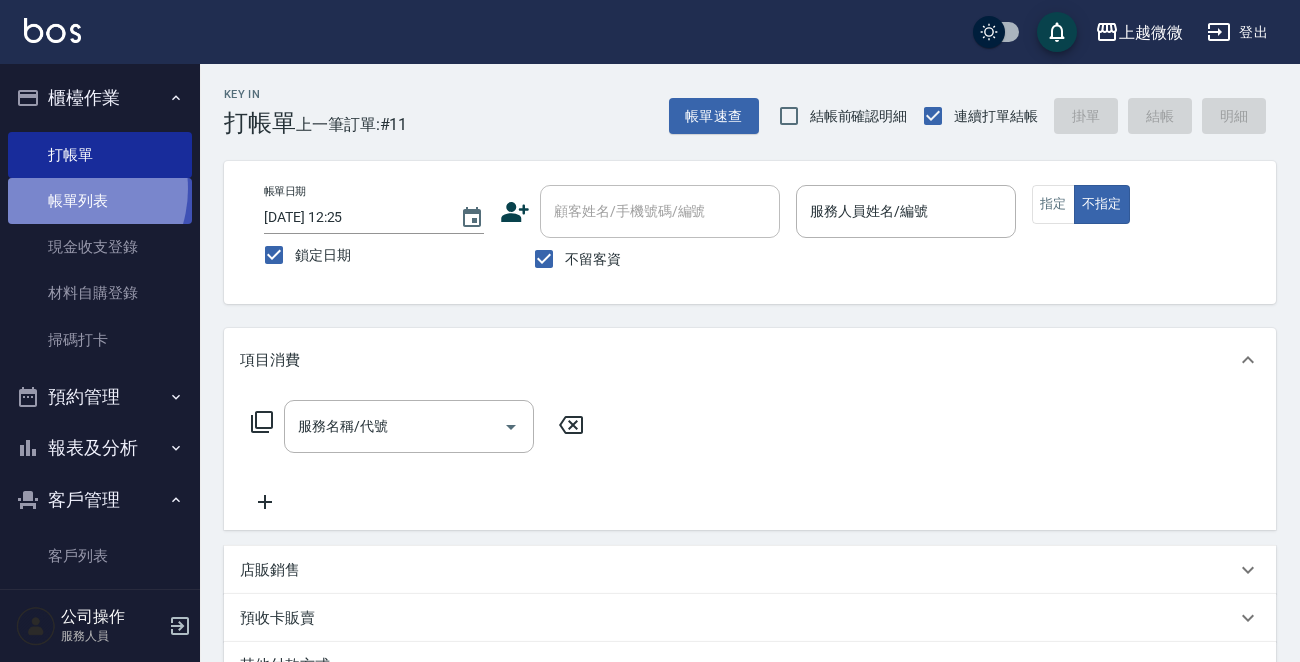 click on "帳單列表" at bounding box center [100, 201] 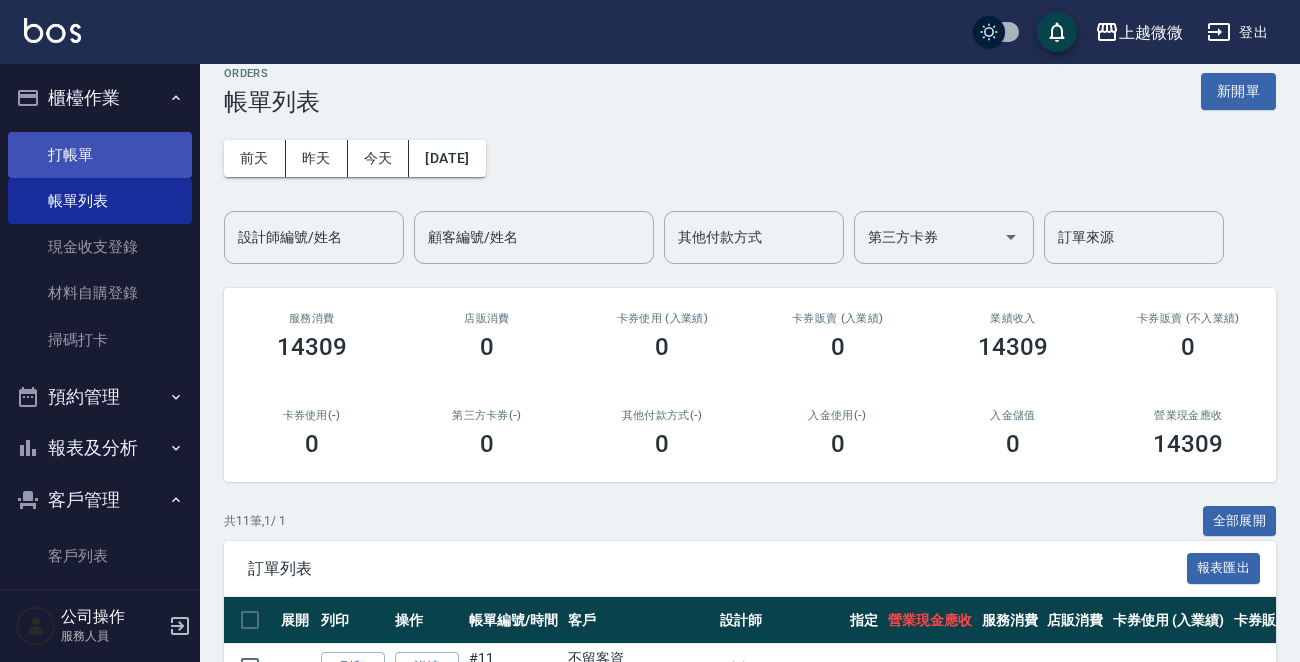 scroll, scrollTop: 0, scrollLeft: 0, axis: both 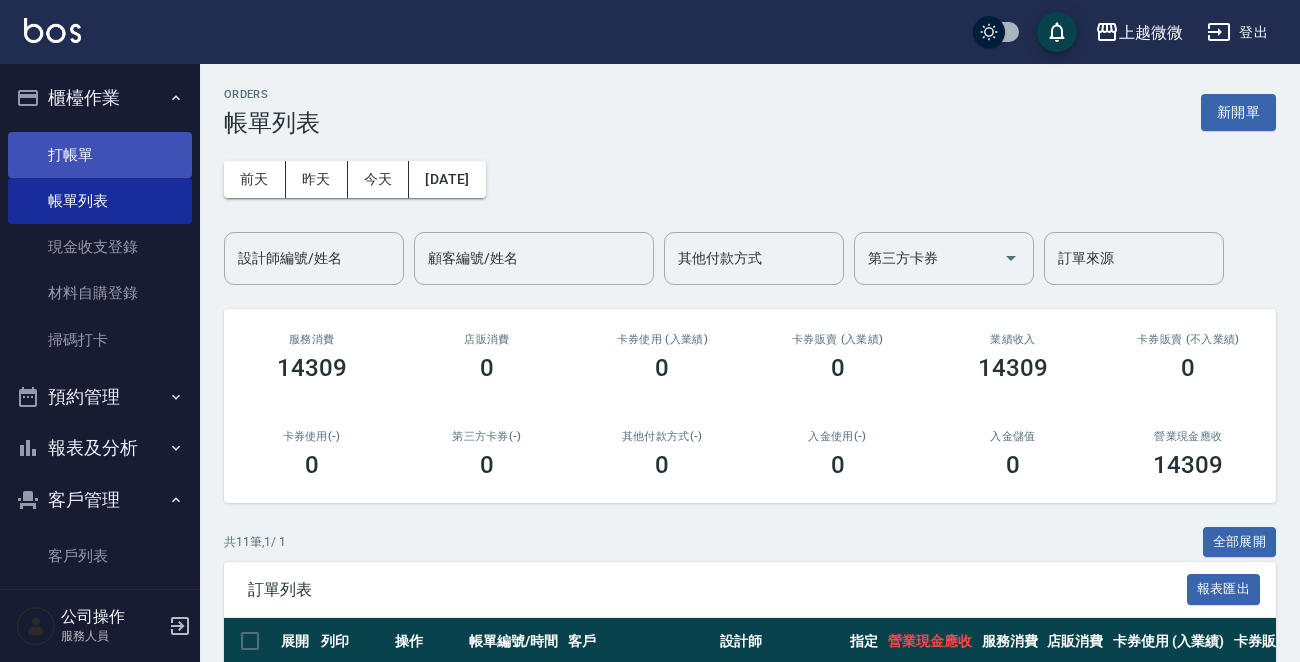 click on "打帳單" at bounding box center [100, 155] 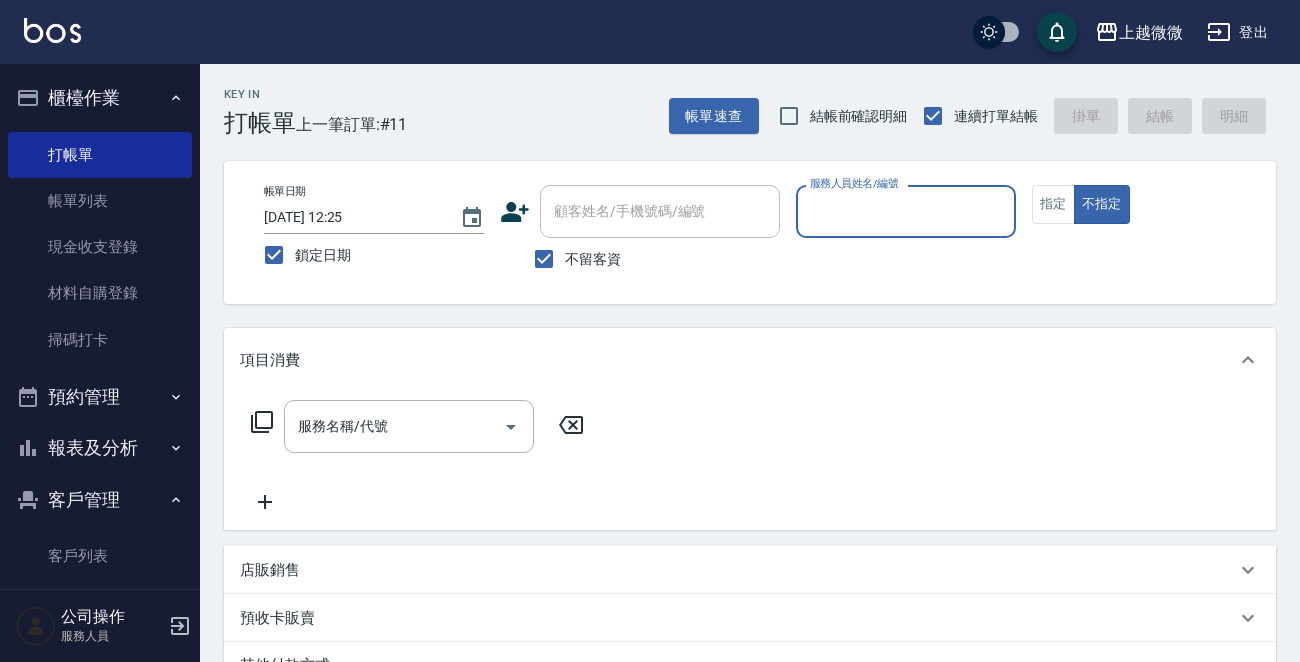 click on "服務人員姓名/編號" at bounding box center [906, 211] 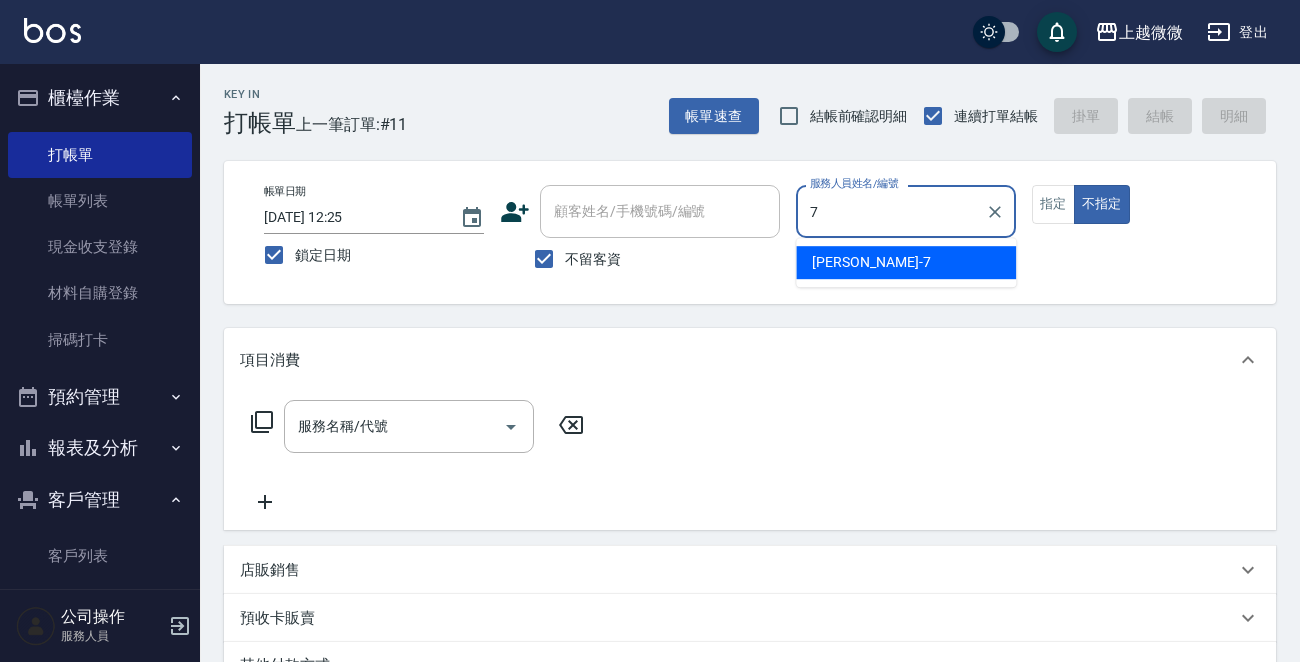 click on "[PERSON_NAME] -7" at bounding box center (906, 262) 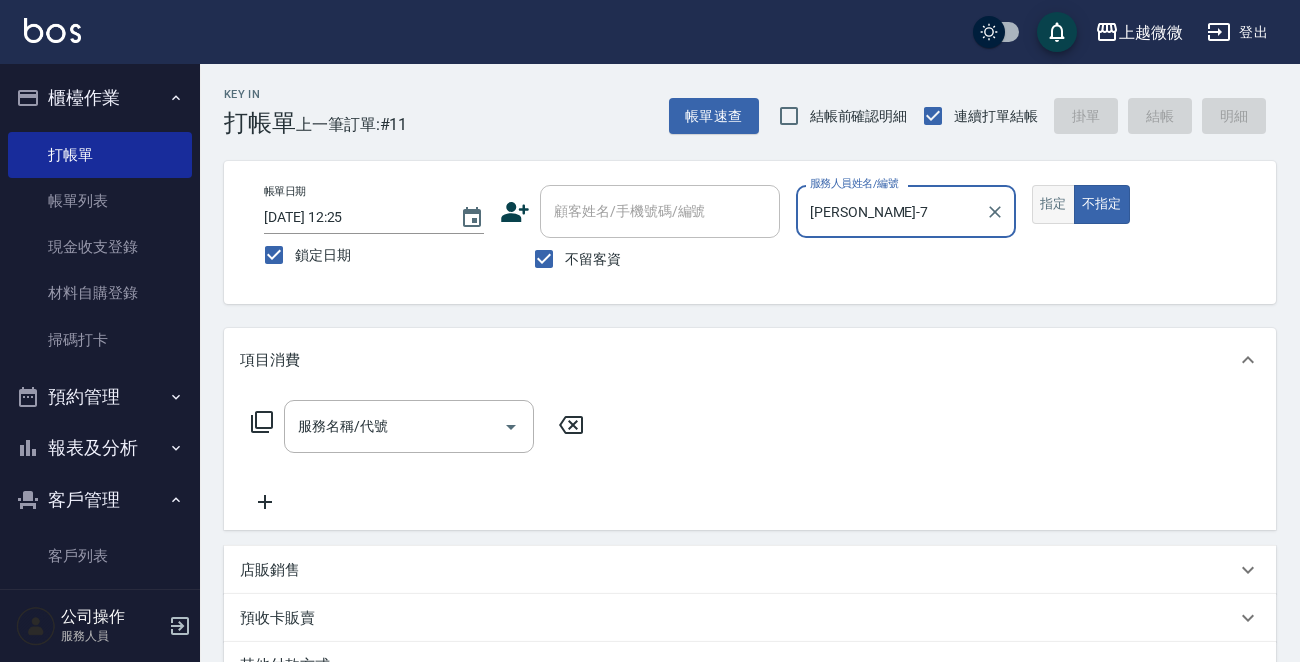 type on "[PERSON_NAME]-7" 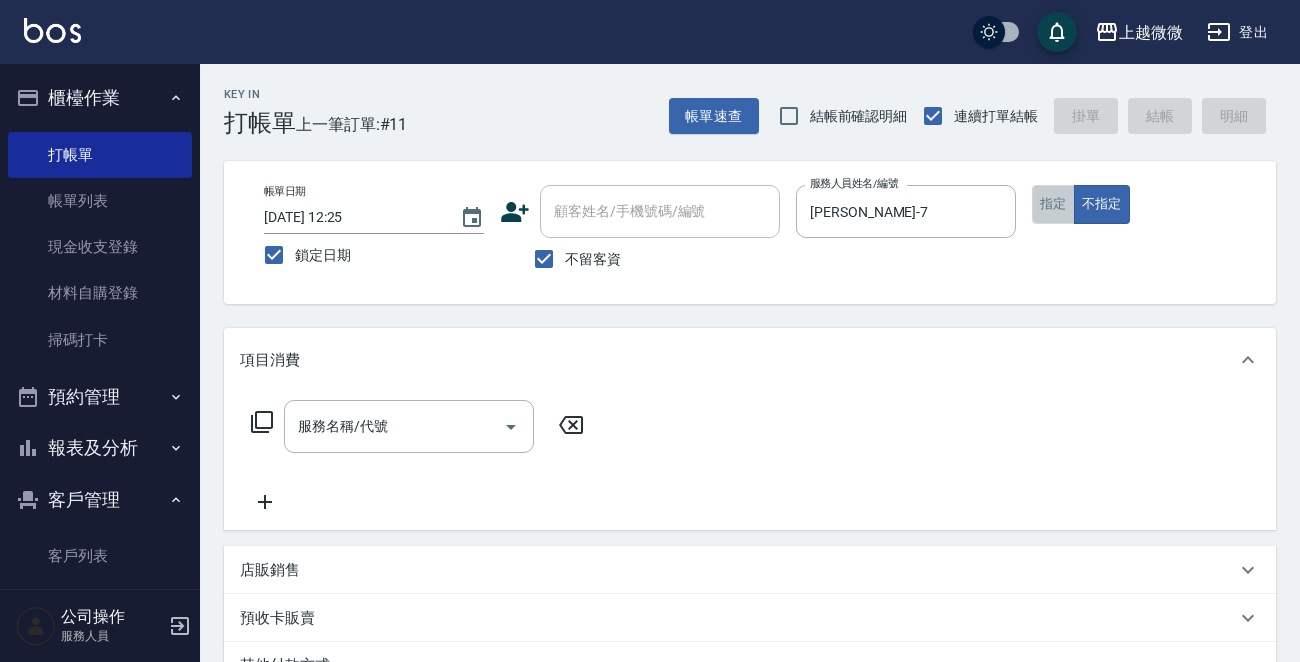 click on "指定" at bounding box center (1053, 204) 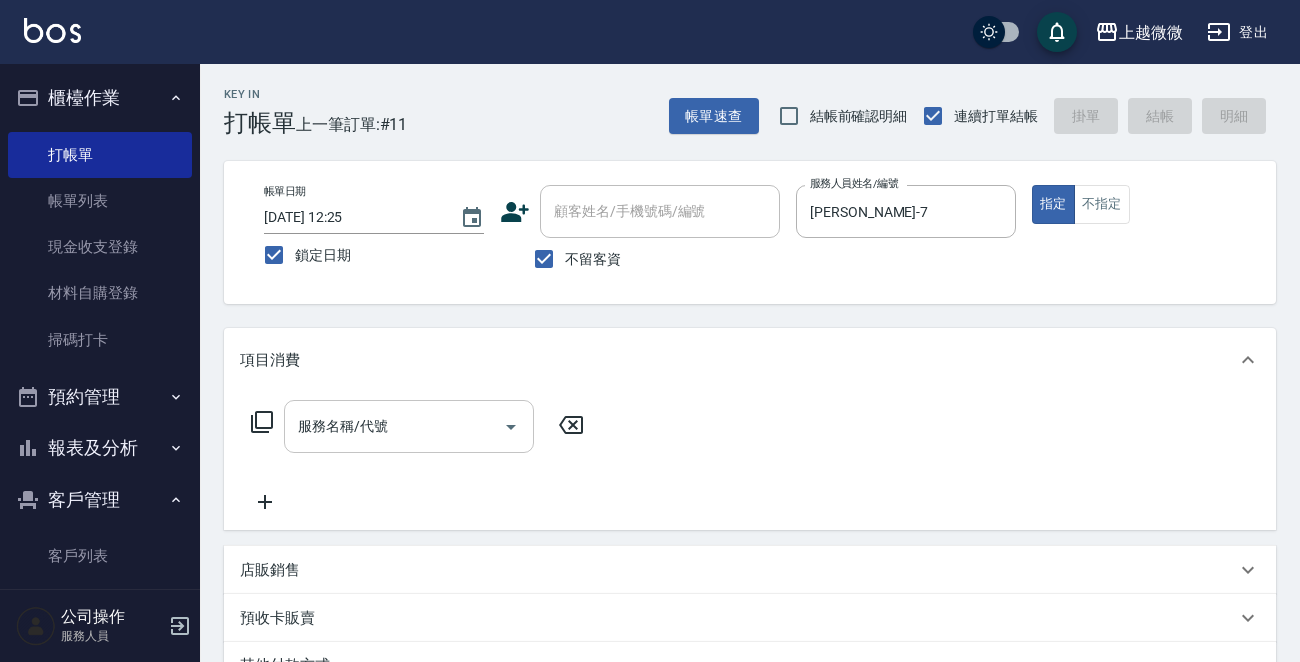 click on "服務名稱/代號" at bounding box center [394, 426] 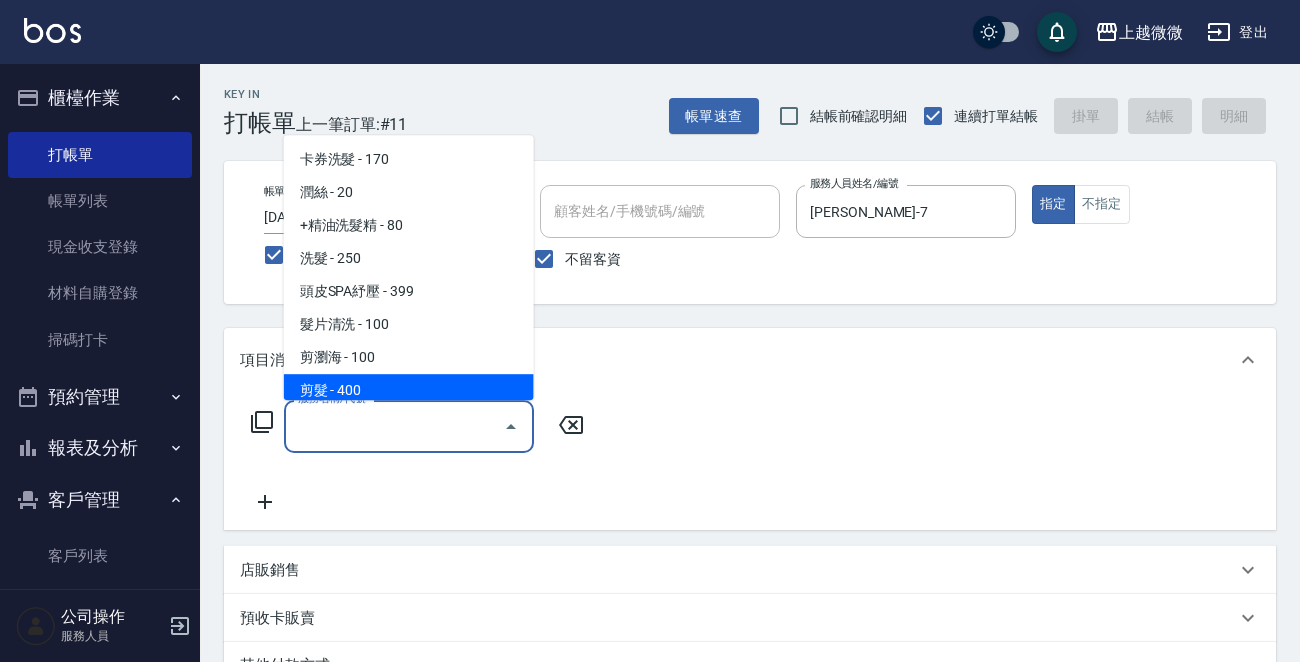 click on "剪髮 - 400" at bounding box center (409, 390) 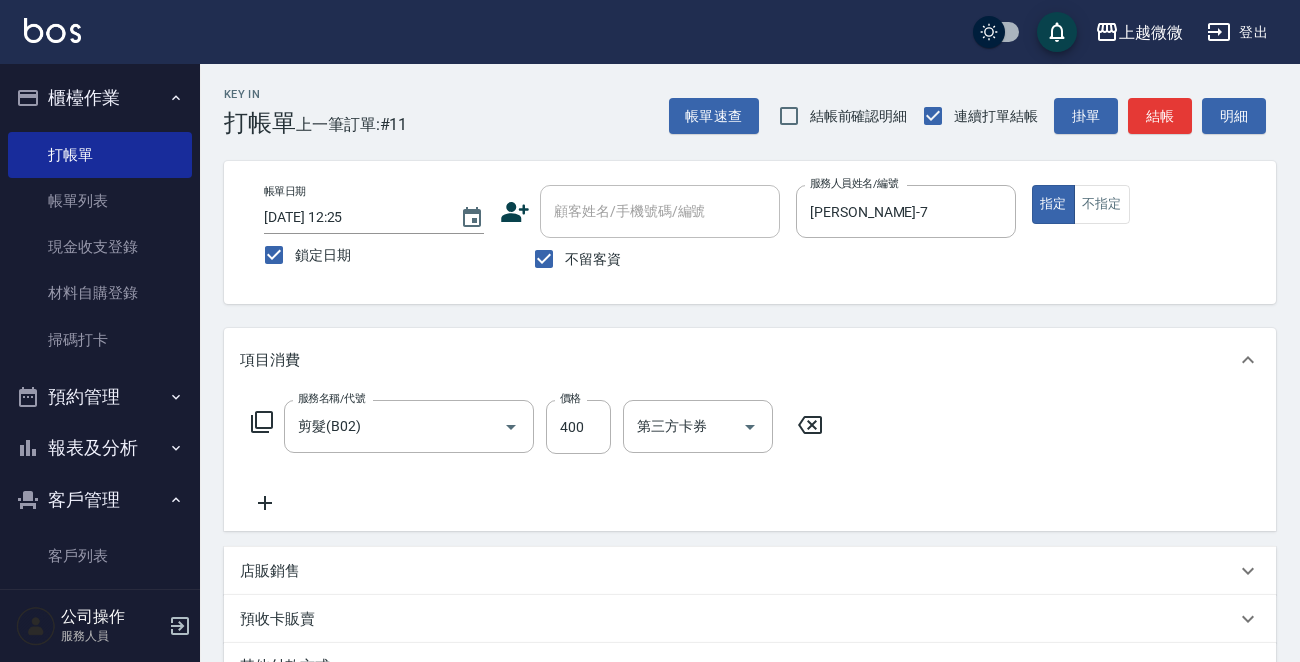 click 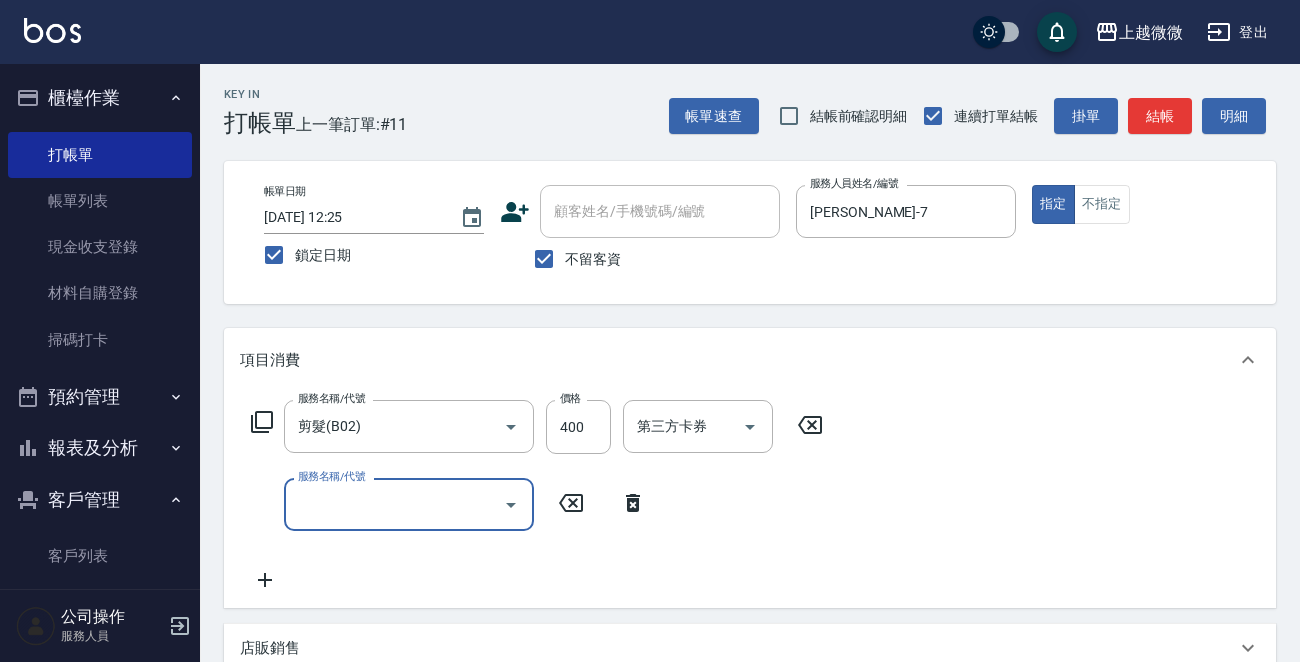 click on "服務名稱/代號" at bounding box center [394, 504] 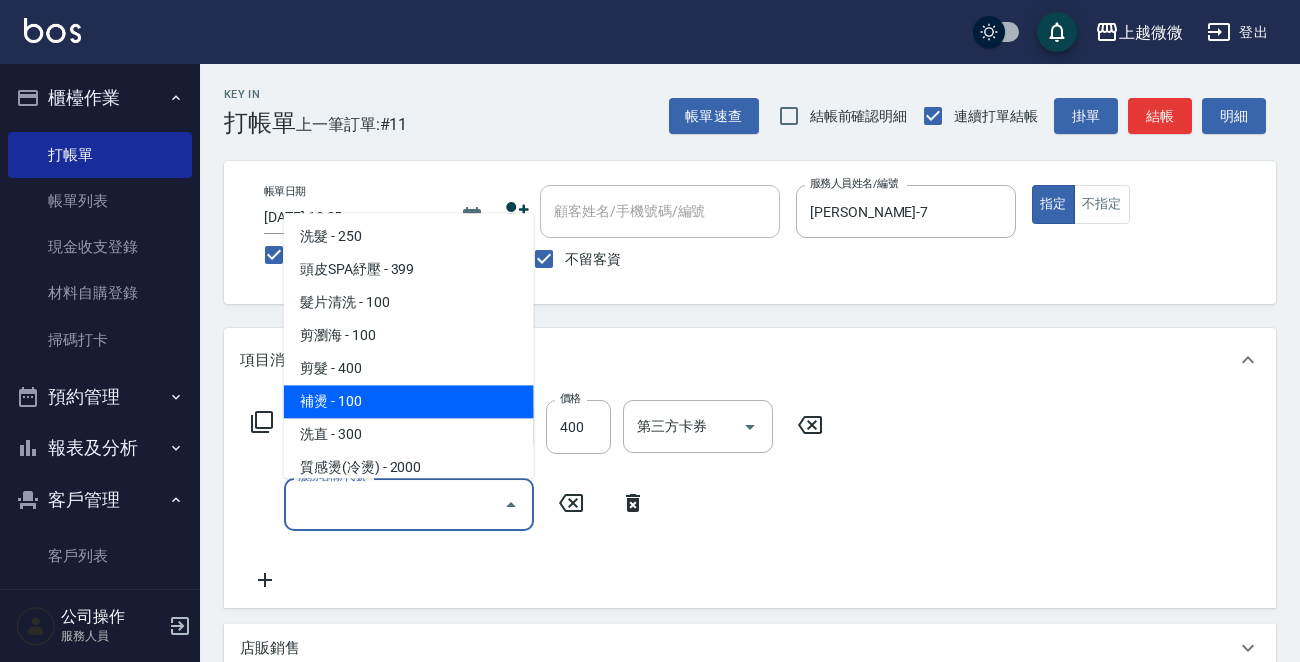 scroll, scrollTop: 0, scrollLeft: 0, axis: both 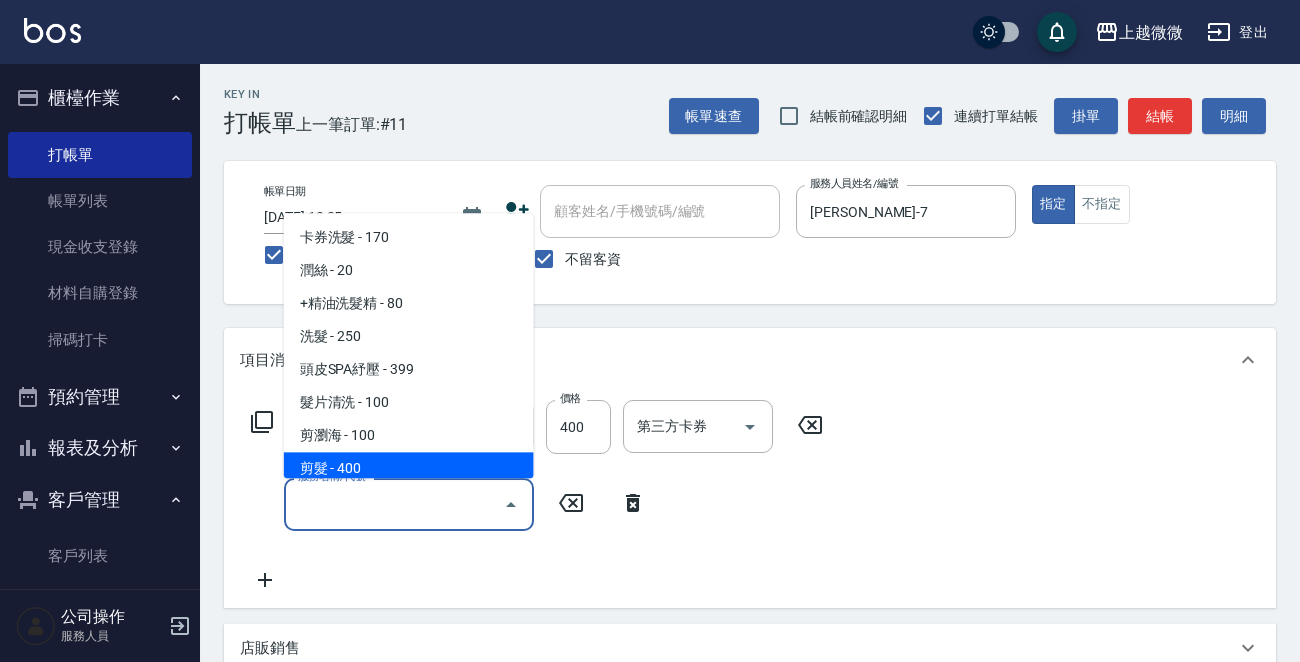 click on "服務名稱/代號" at bounding box center [394, 504] 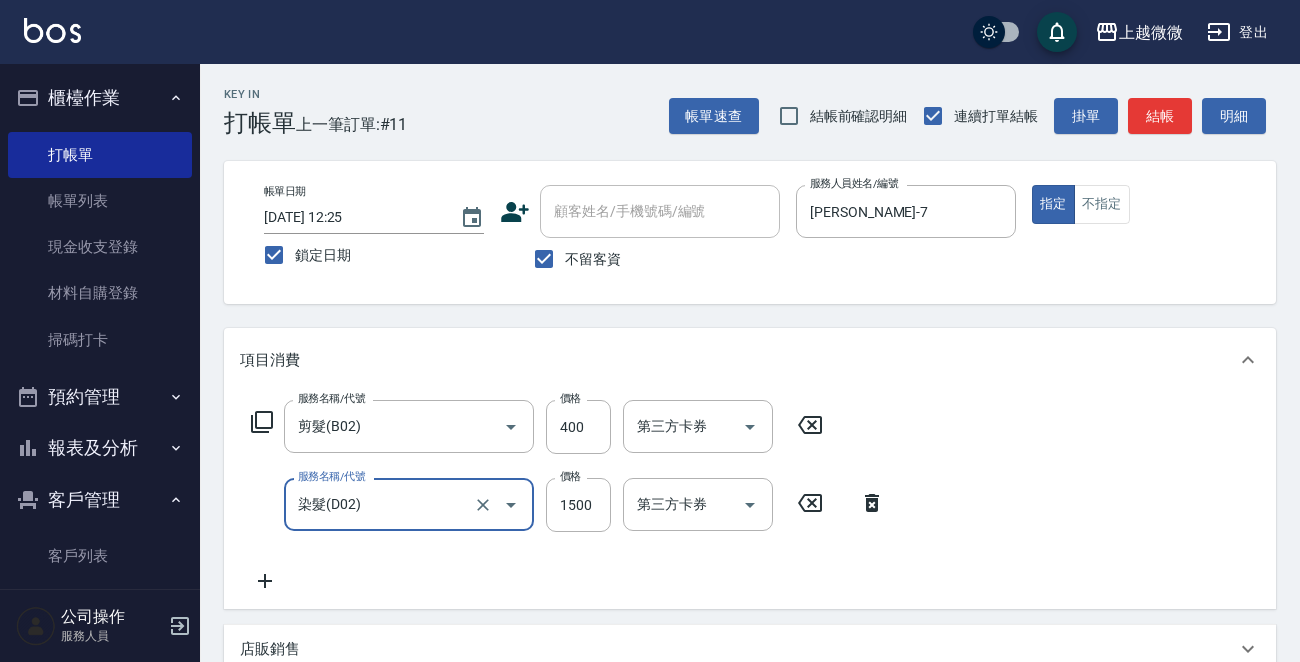 type on "染髮(D02)" 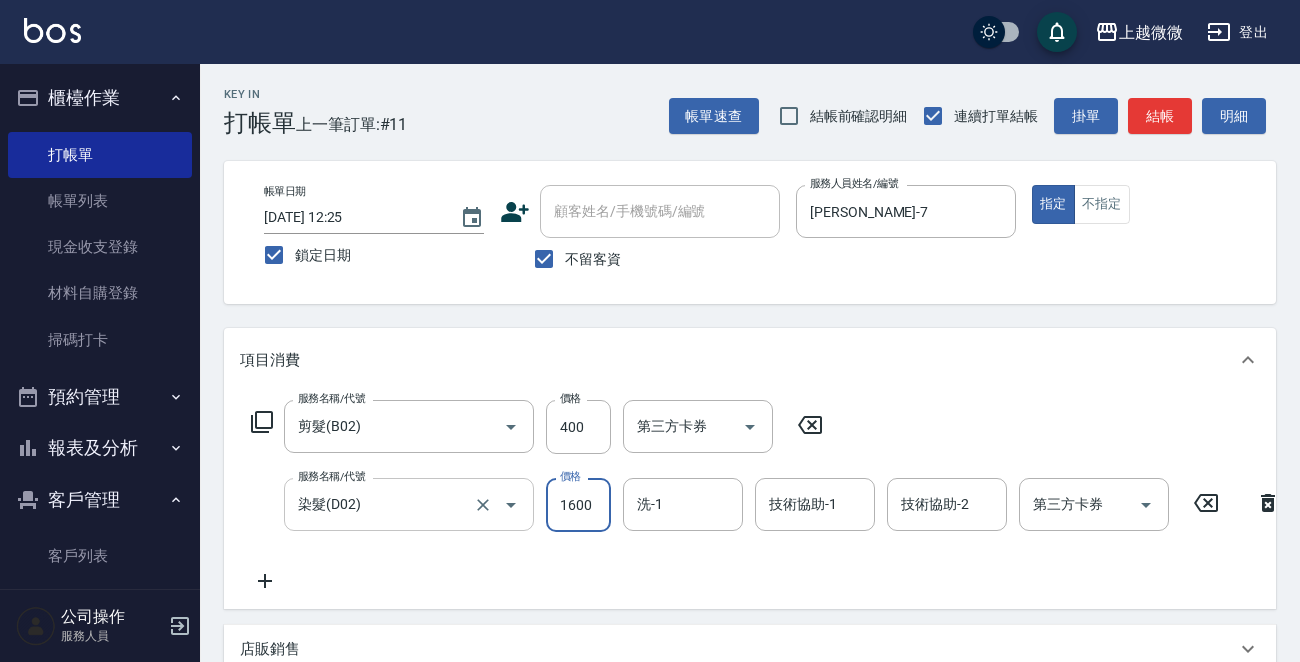 type on "1600" 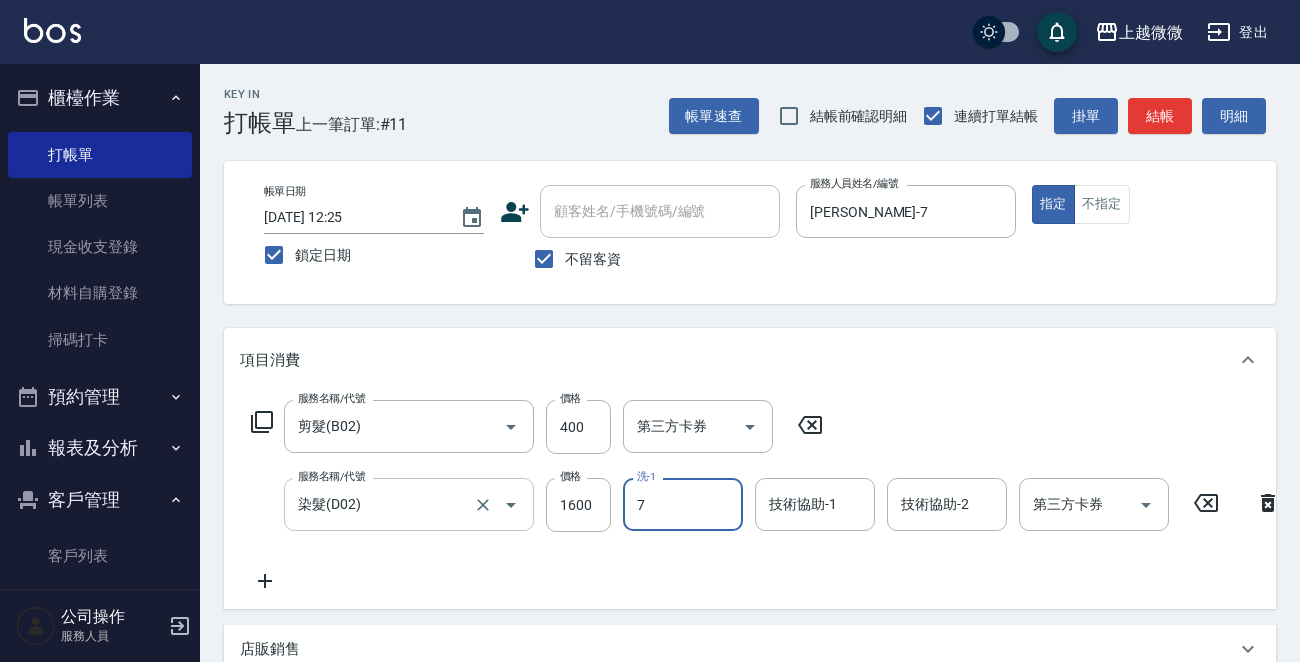 type on "[PERSON_NAME]-7" 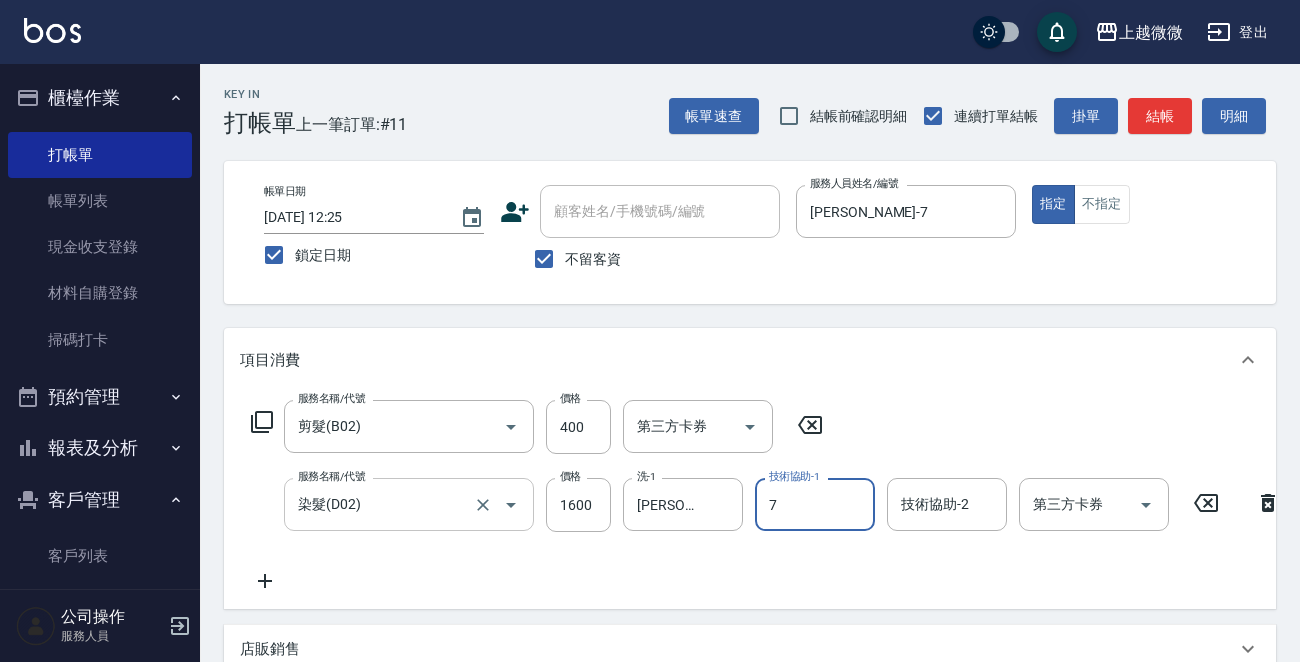 type on "[PERSON_NAME]-7" 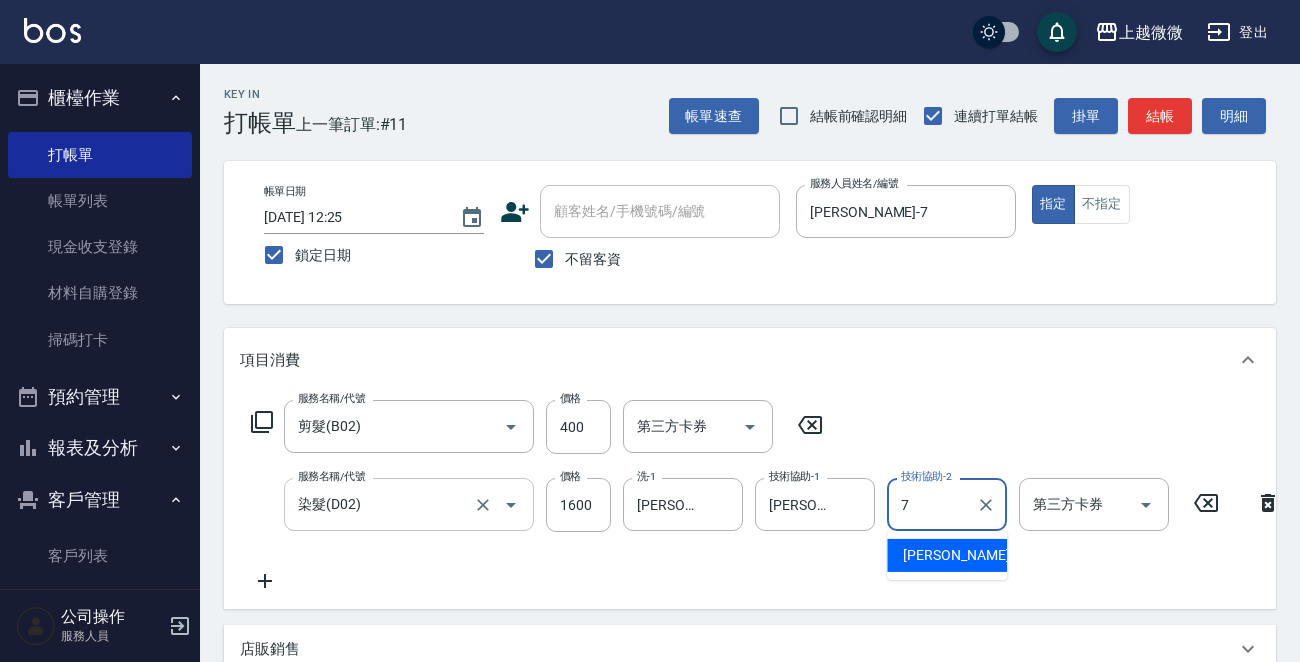 type on "[PERSON_NAME]-7" 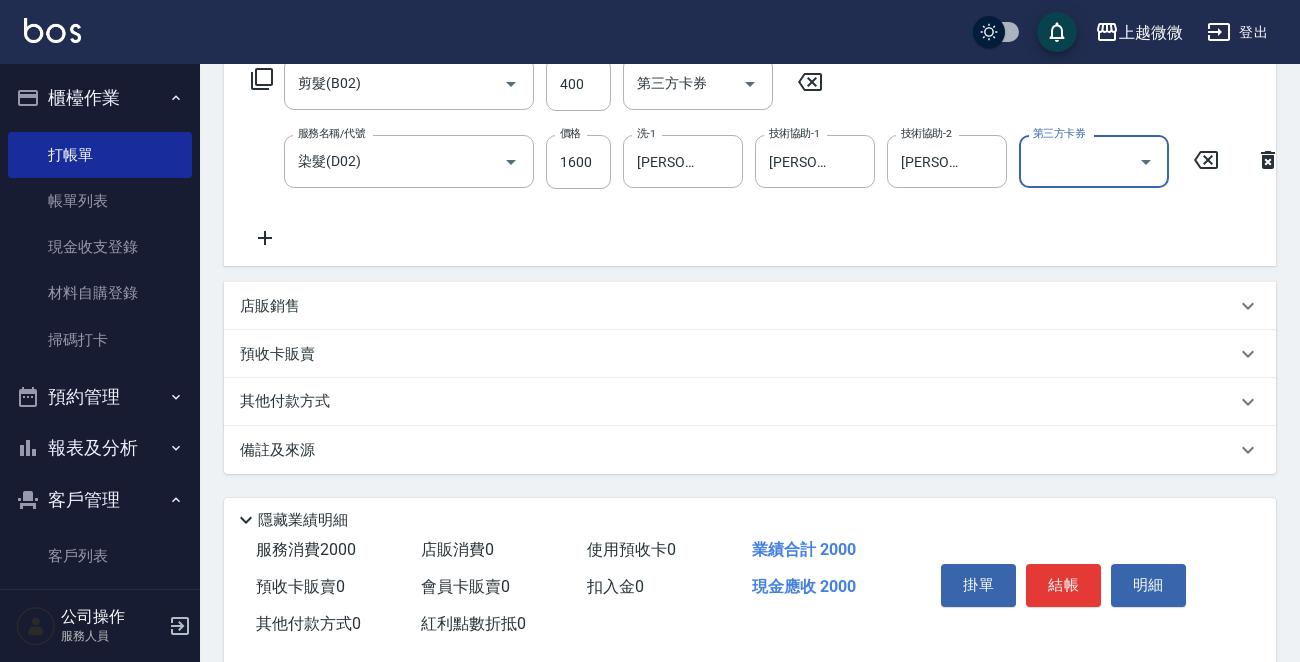 scroll, scrollTop: 392, scrollLeft: 0, axis: vertical 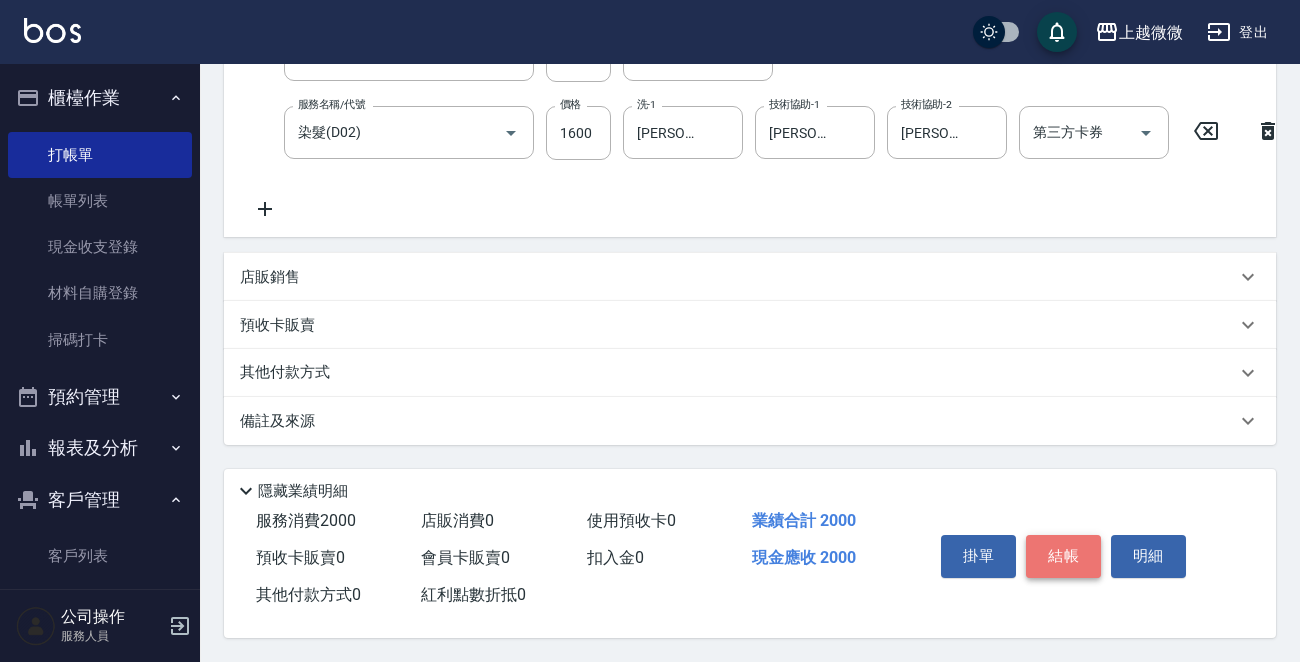 click on "結帳" at bounding box center [1063, 556] 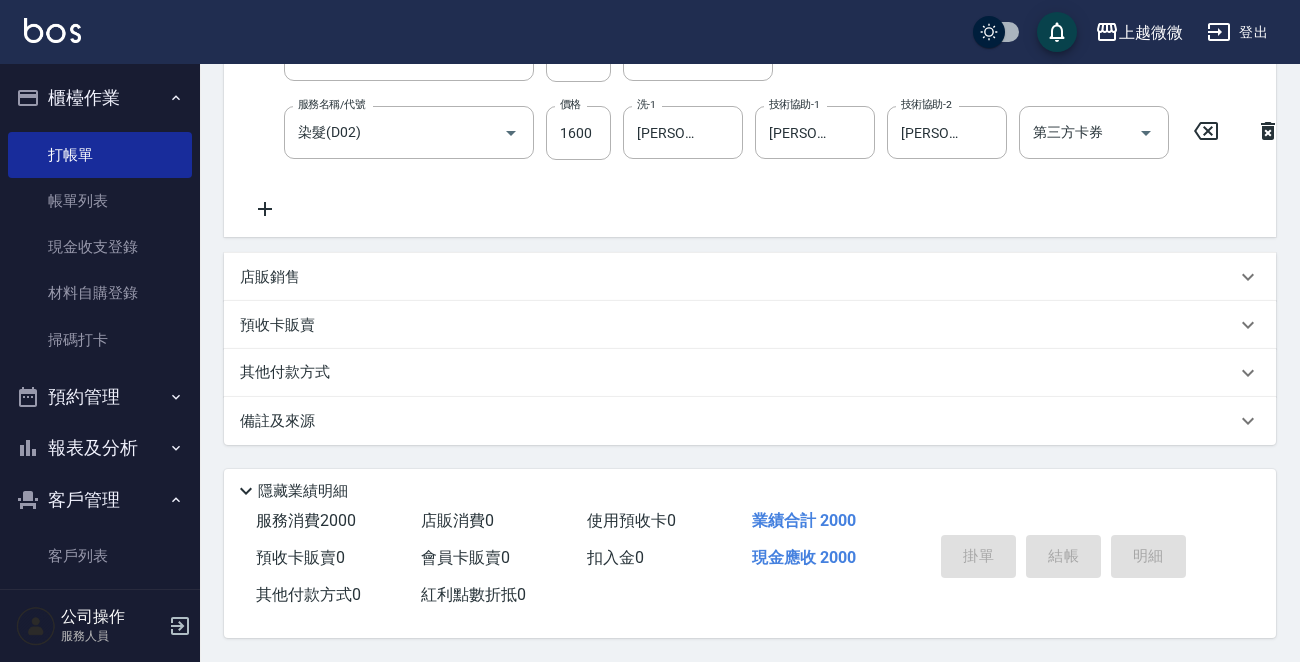 type 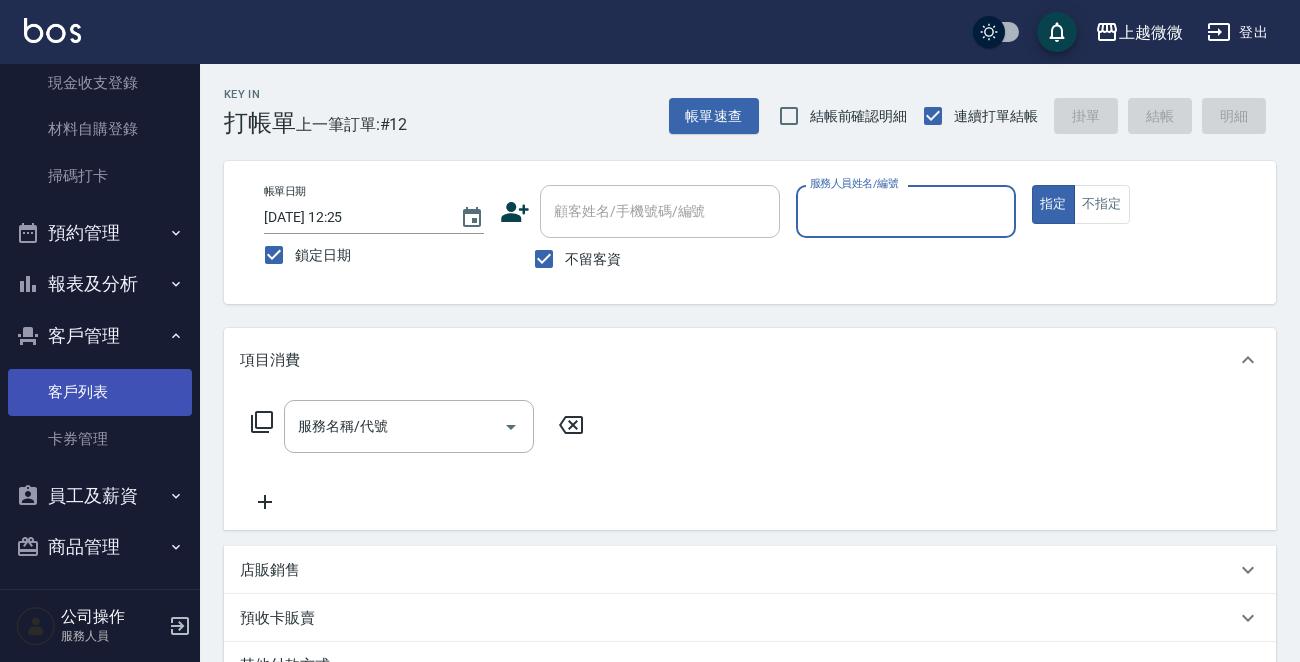 scroll, scrollTop: 171, scrollLeft: 0, axis: vertical 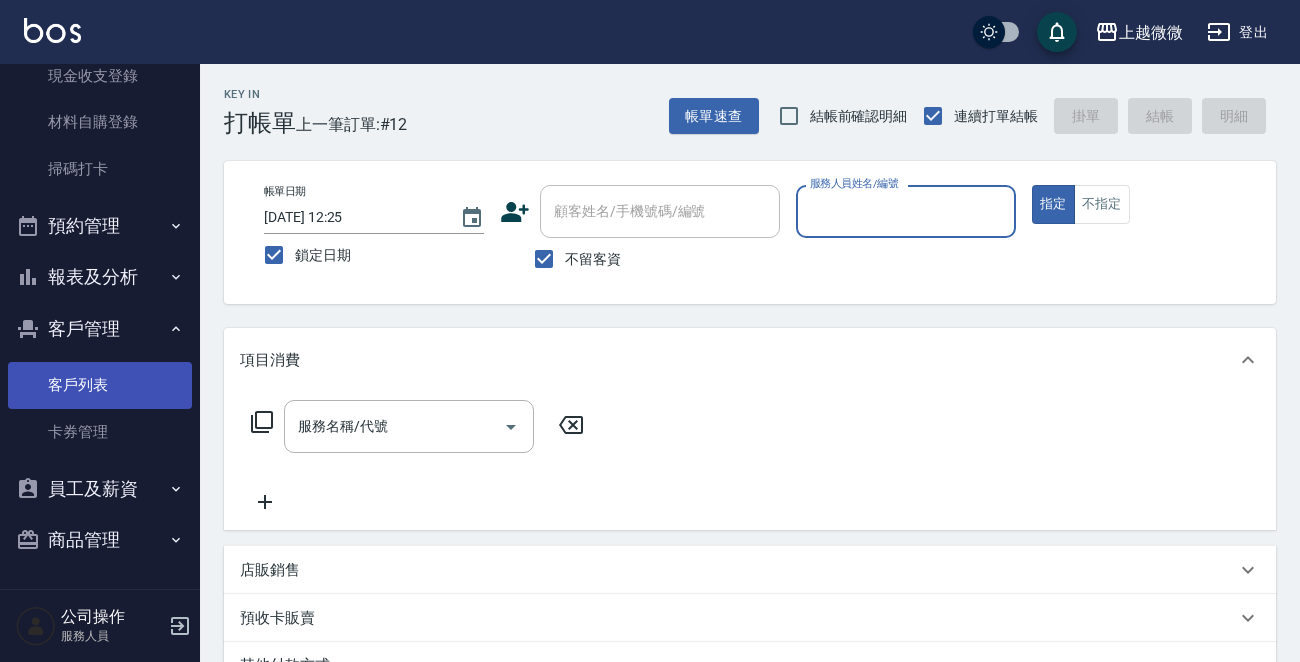 click on "客戶列表" at bounding box center (100, 385) 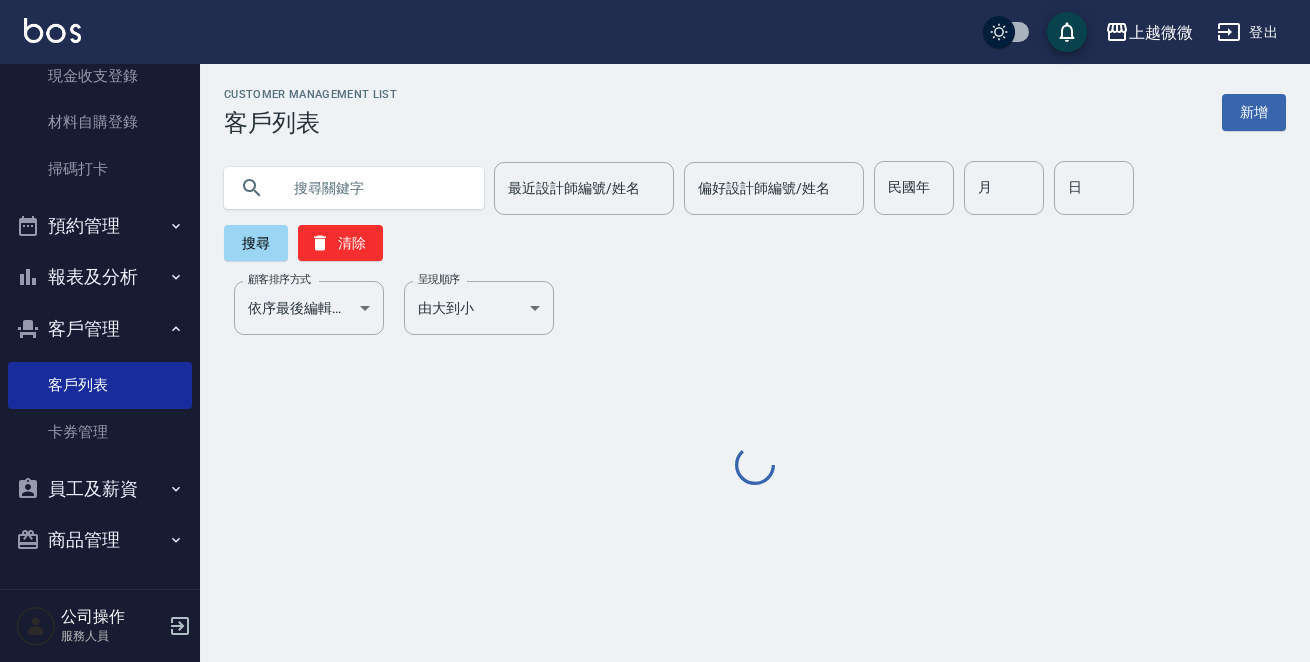 click at bounding box center (374, 188) 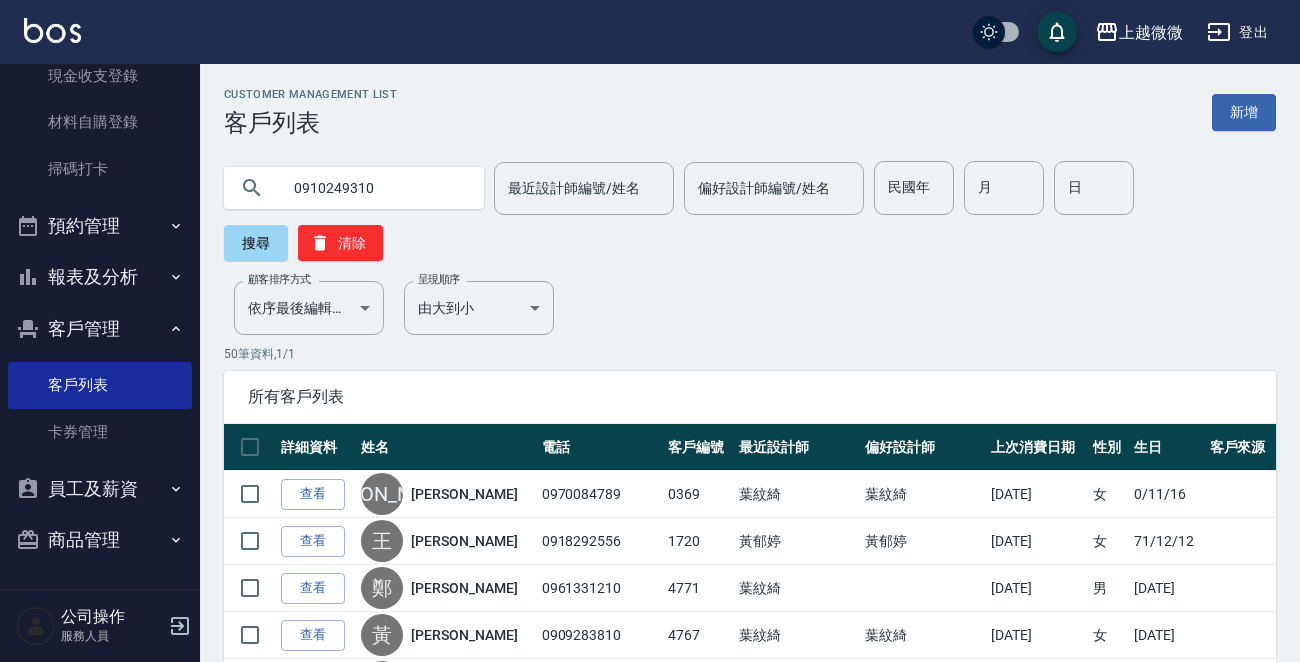 type on "0910249310" 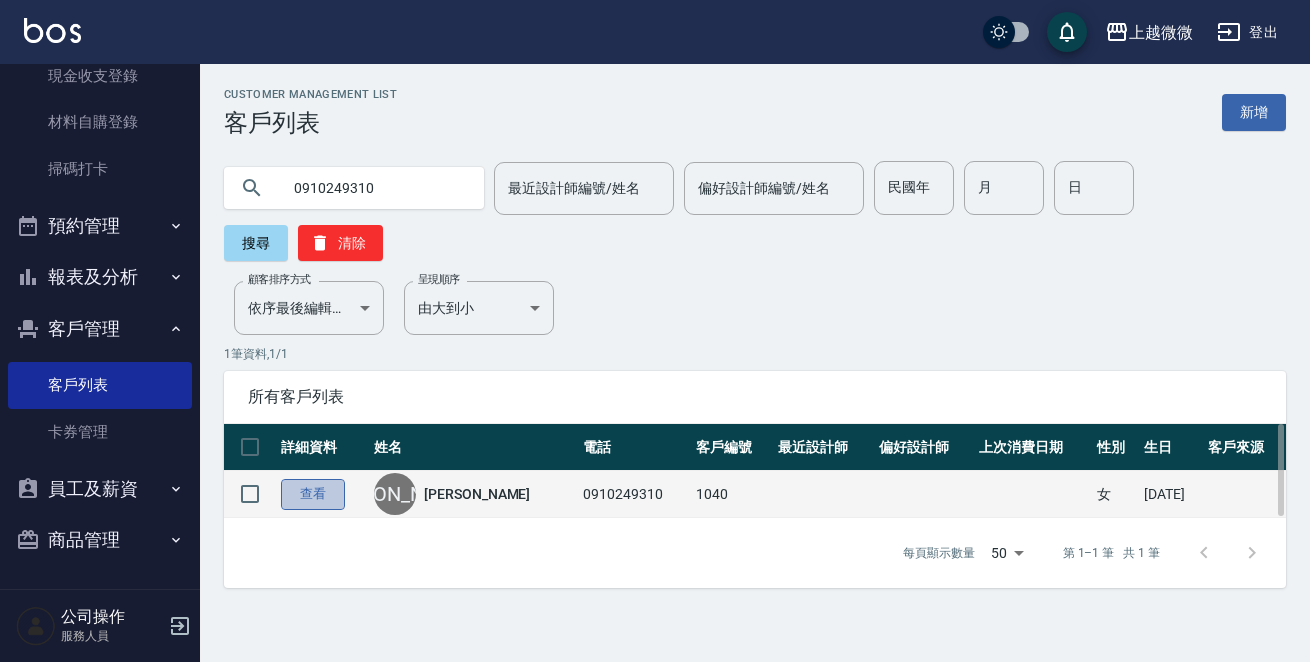 click on "查看" at bounding box center (313, 494) 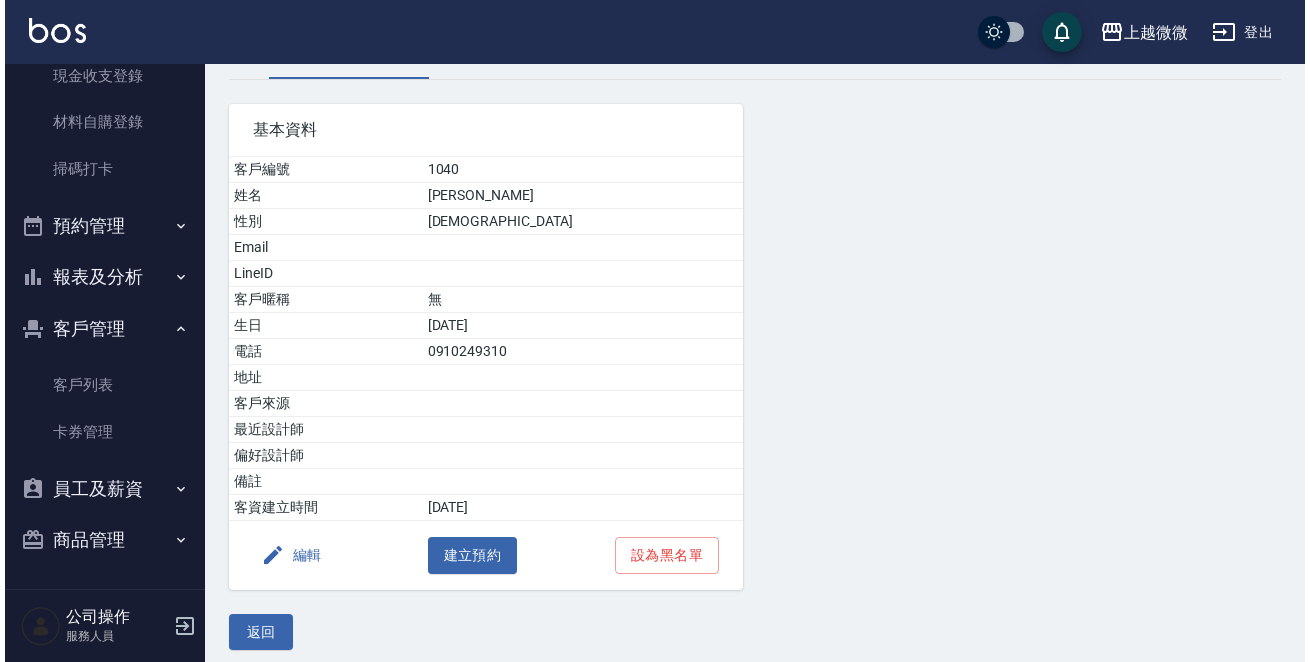 scroll, scrollTop: 124, scrollLeft: 0, axis: vertical 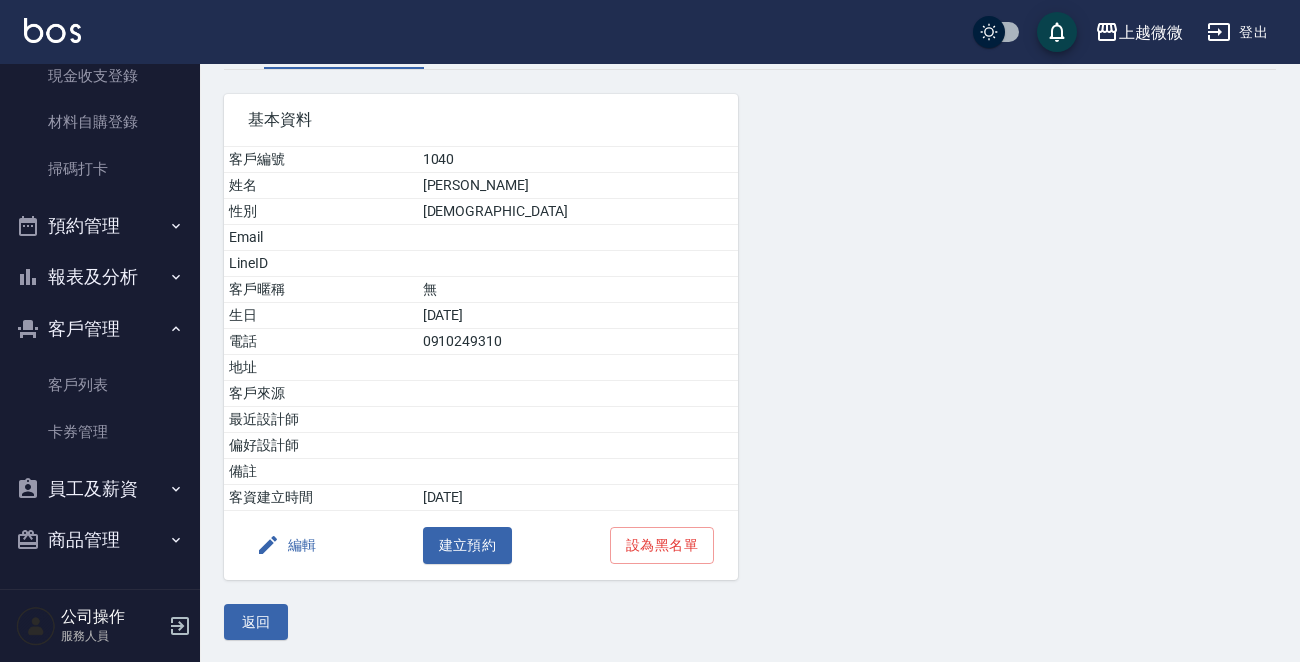 click on "編輯" at bounding box center (286, 545) 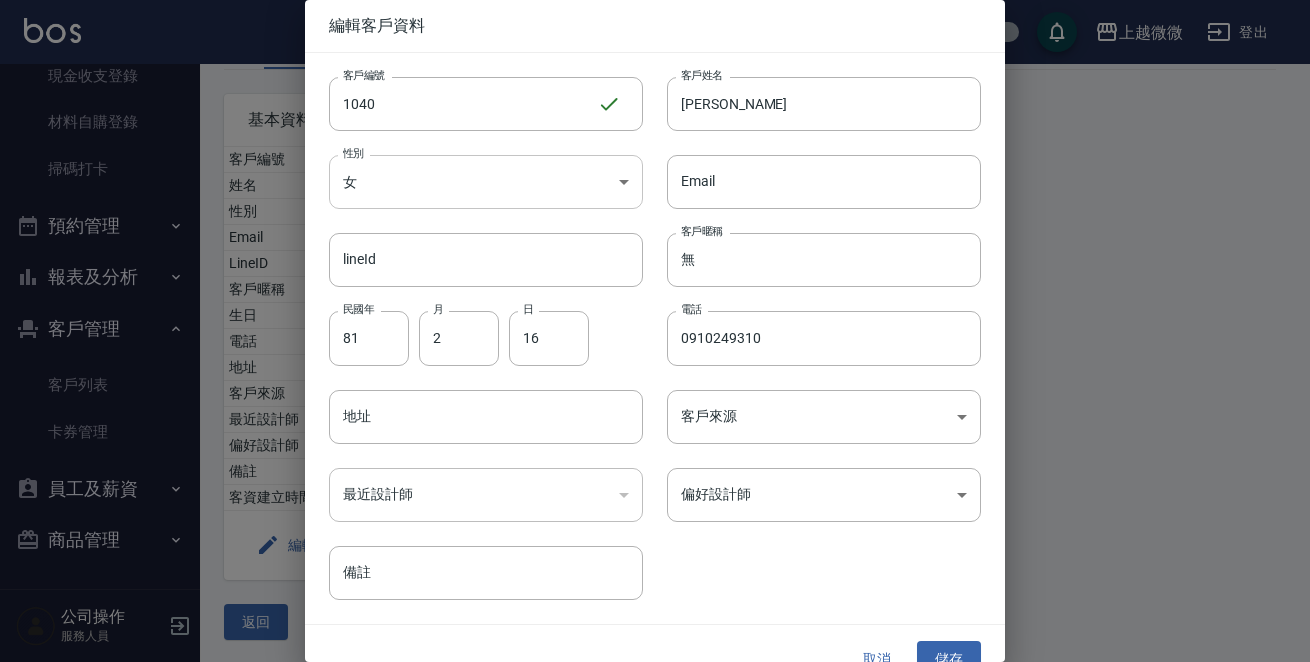 click on "上越微微 登出 櫃檯作業 打帳單 帳單列表 現金收支登錄 材料自購登錄 掃碼打卡 預約管理 預約管理 單日預約紀錄 單週預約紀錄 報表及分析 報表目錄 店家日報表 互助日報表 互助點數明細 設計師日報表 設計師業績月報表 每日非現金明細 每日收支明細 客戶管理 客戶列表 卡券管理 員工及薪資 員工列表 商品管理 商品分類設定 商品列表 公司操作 服務人員 顧客詳細資料 [PERSON_NAME] 基本資料 消費記錄 卡券紀錄 入金紀錄 顧客追蹤 簡訊發送紀錄 抽獎券紀錄 基本資料 客戶編號 1040 姓名 [PERSON_NAME] 性別 [DEMOGRAPHIC_DATA] Email LineID 客戶暱稱 無 生日 [DEMOGRAPHIC_DATA] 電話 [PHONE_NUMBER] 地址 客戶來源 最近設計師 偏好設計師 備註 客資建立時間 [DATE] 編輯 建立預約 設為黑名單 返回 編輯客戶資料 客戶編號 1040 ​ 客戶編號 客戶姓名 [PERSON_NAME] 客戶姓名 性別 女 [DEMOGRAPHIC_DATA] 性別 Email Email lineId lineId 客戶暱稱 無 81 月" at bounding box center [655, 270] 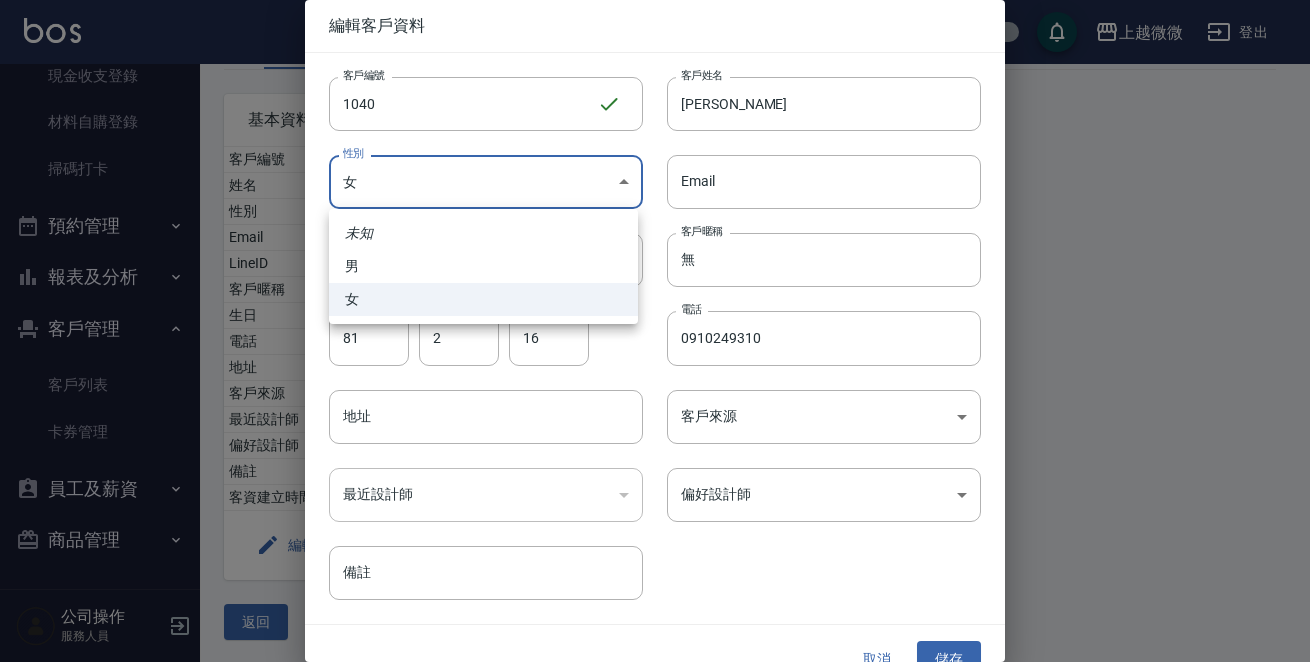 click on "男" at bounding box center [483, 266] 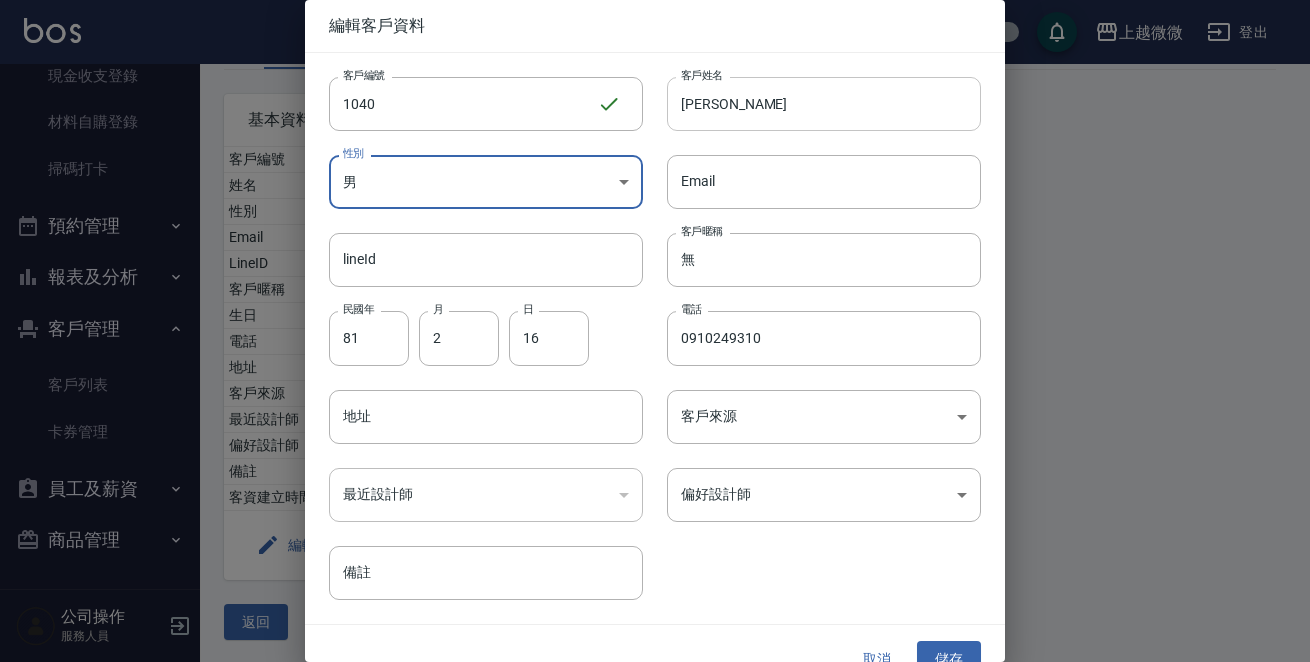 click on "[PERSON_NAME]" at bounding box center [824, 104] 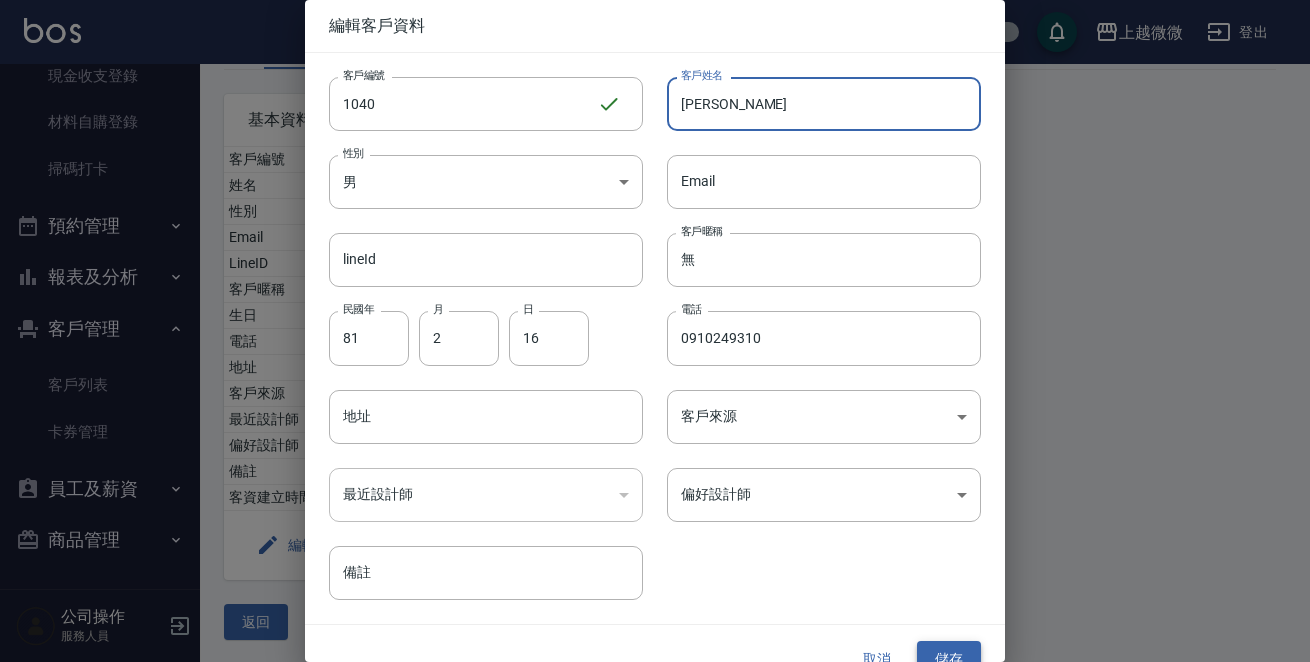 type on "[PERSON_NAME]" 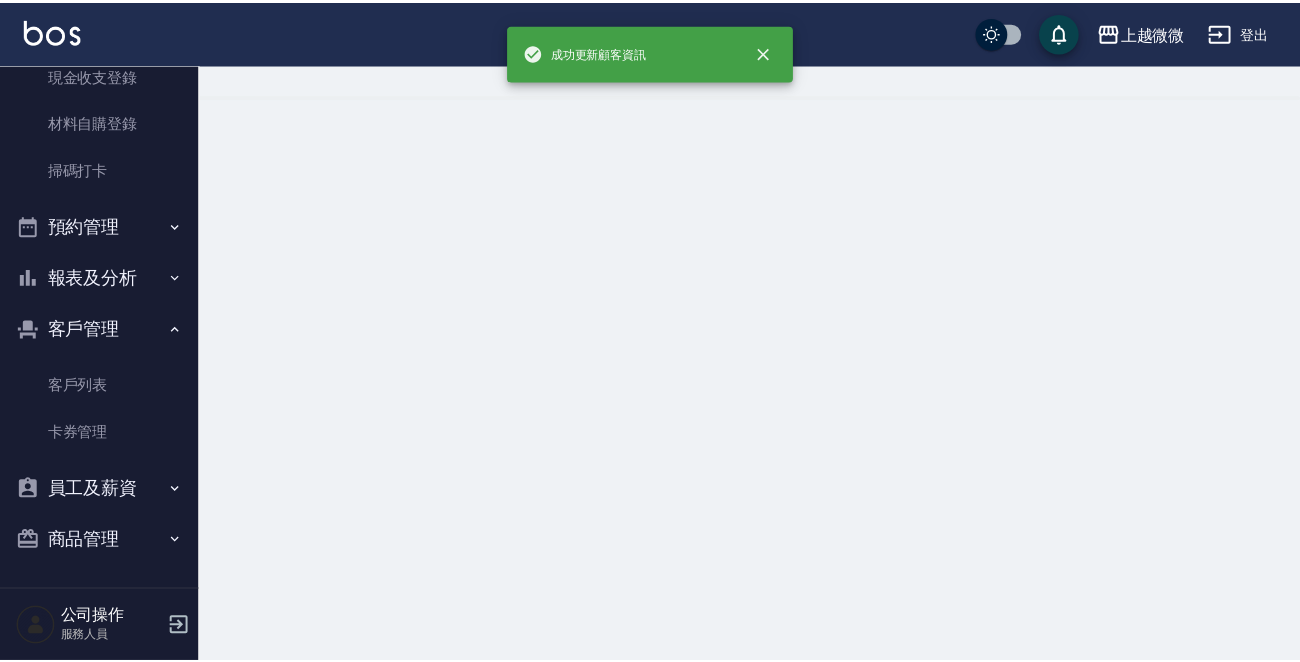 scroll, scrollTop: 0, scrollLeft: 0, axis: both 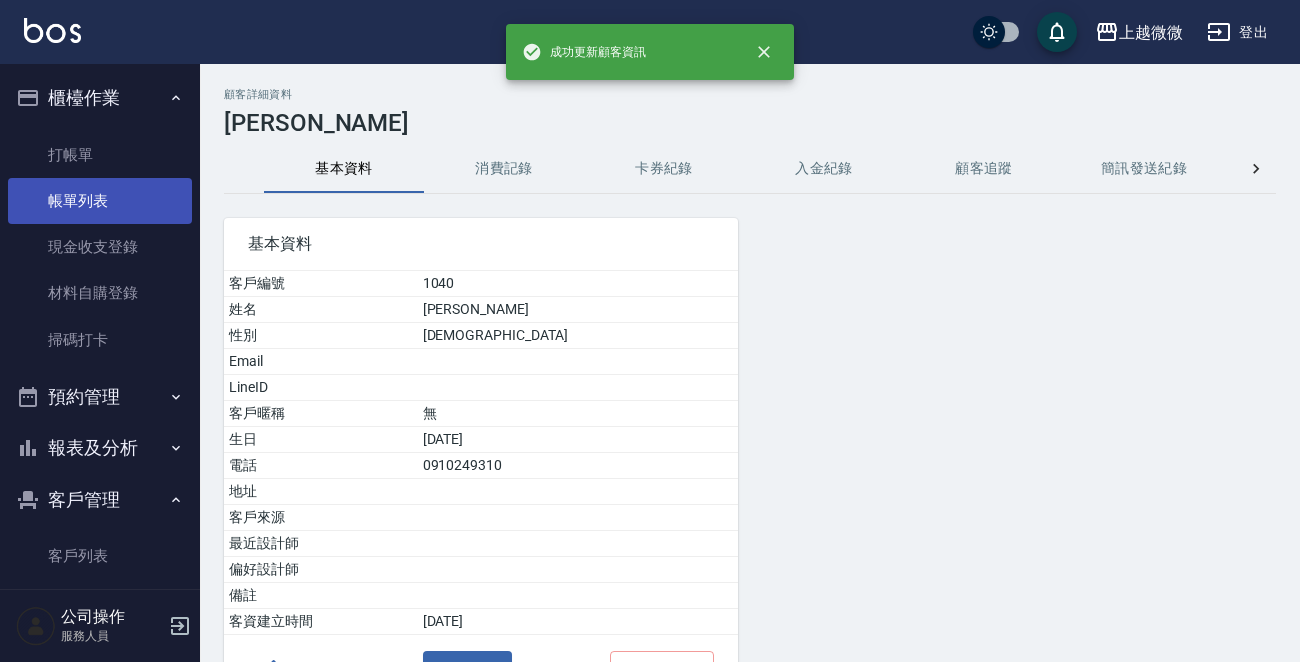 click on "帳單列表" at bounding box center (100, 201) 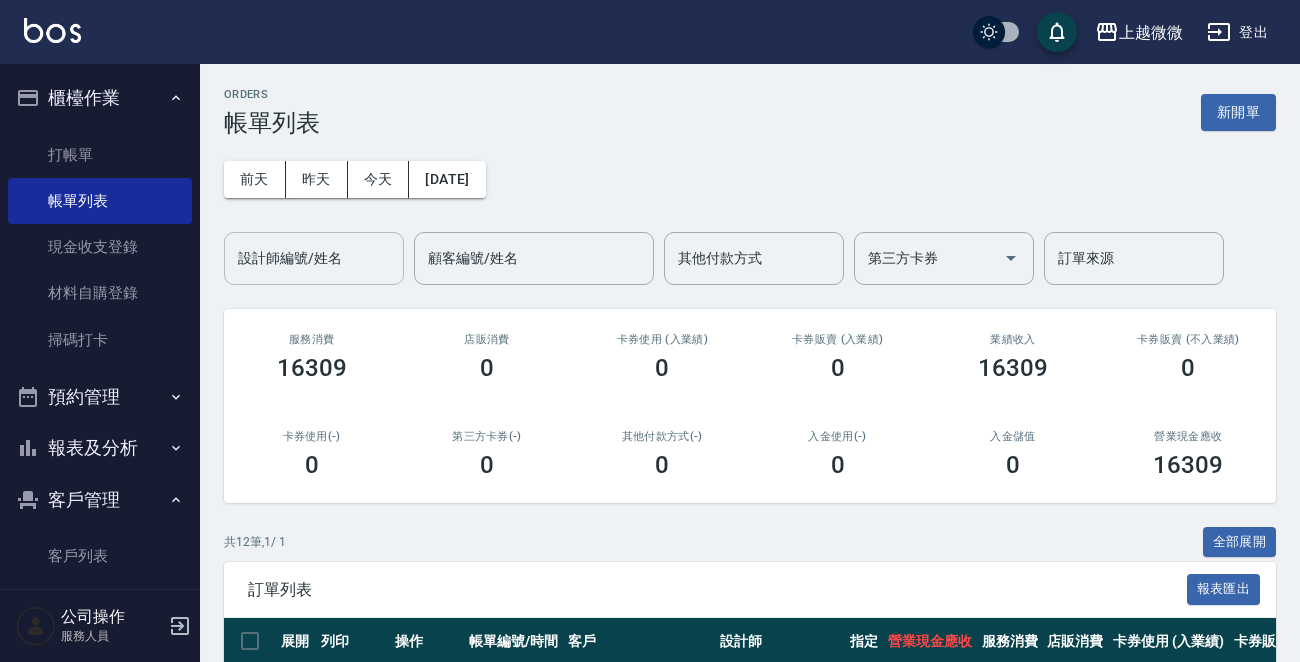 click on "設計師編號/姓名" at bounding box center (314, 258) 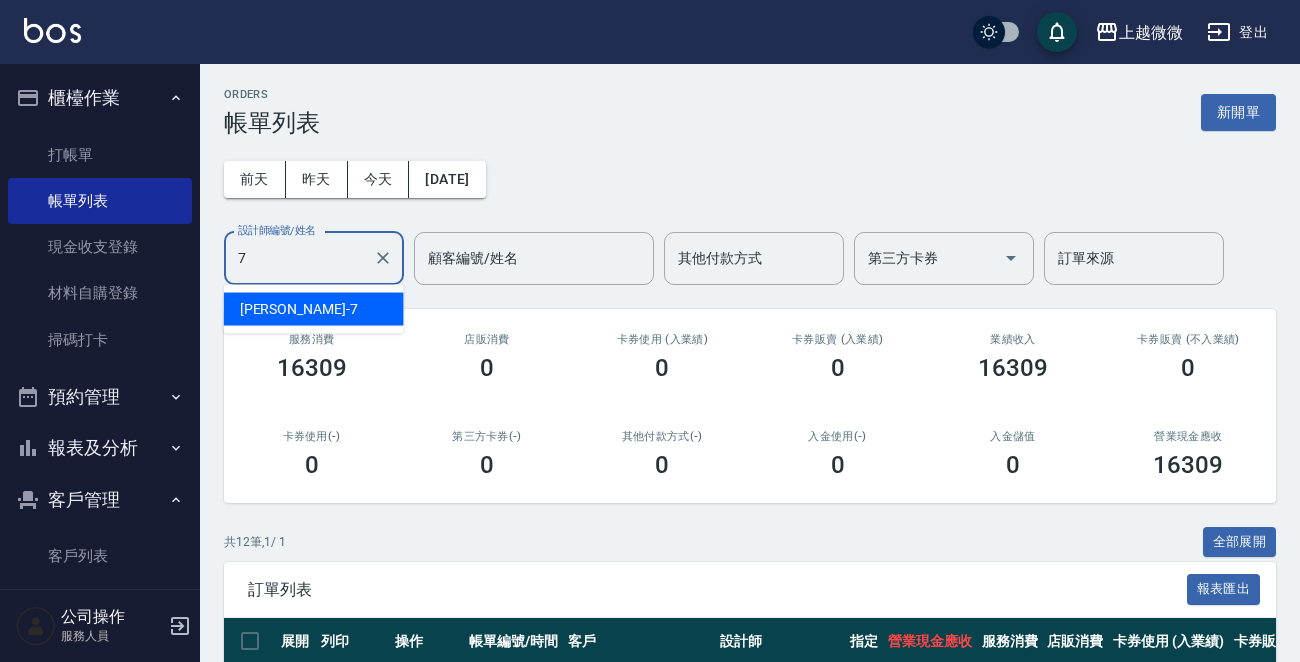 click on "[PERSON_NAME] -7" at bounding box center [314, 309] 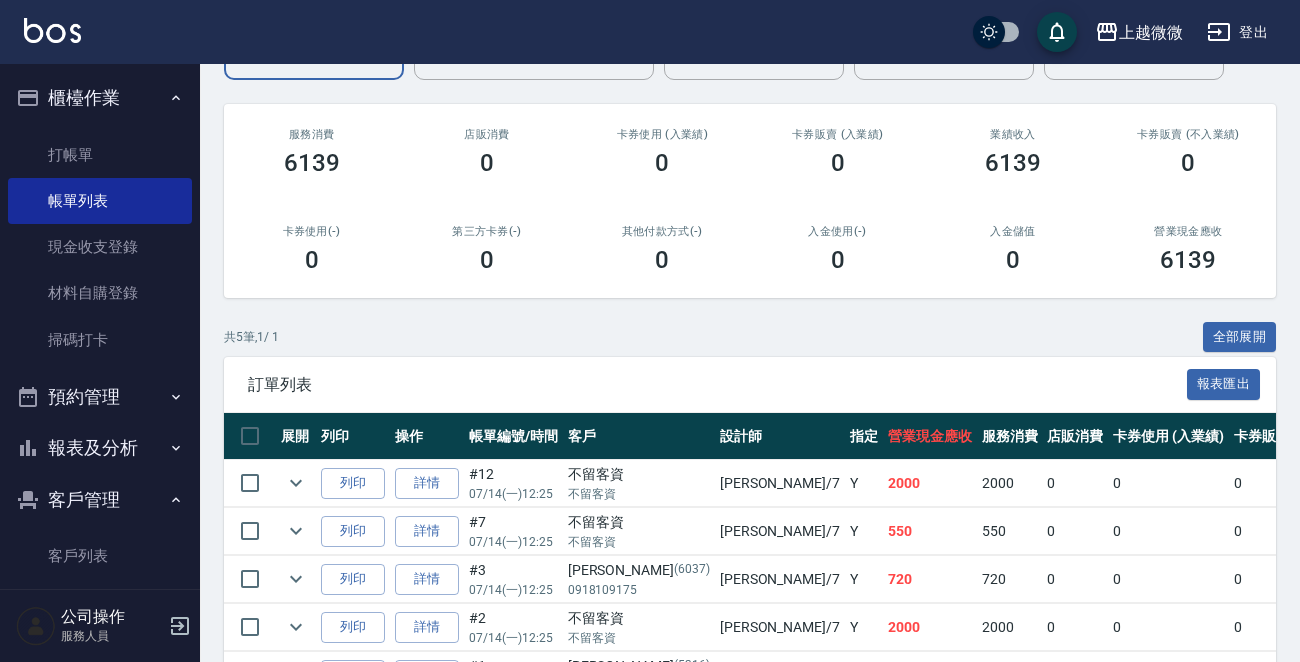 scroll, scrollTop: 335, scrollLeft: 0, axis: vertical 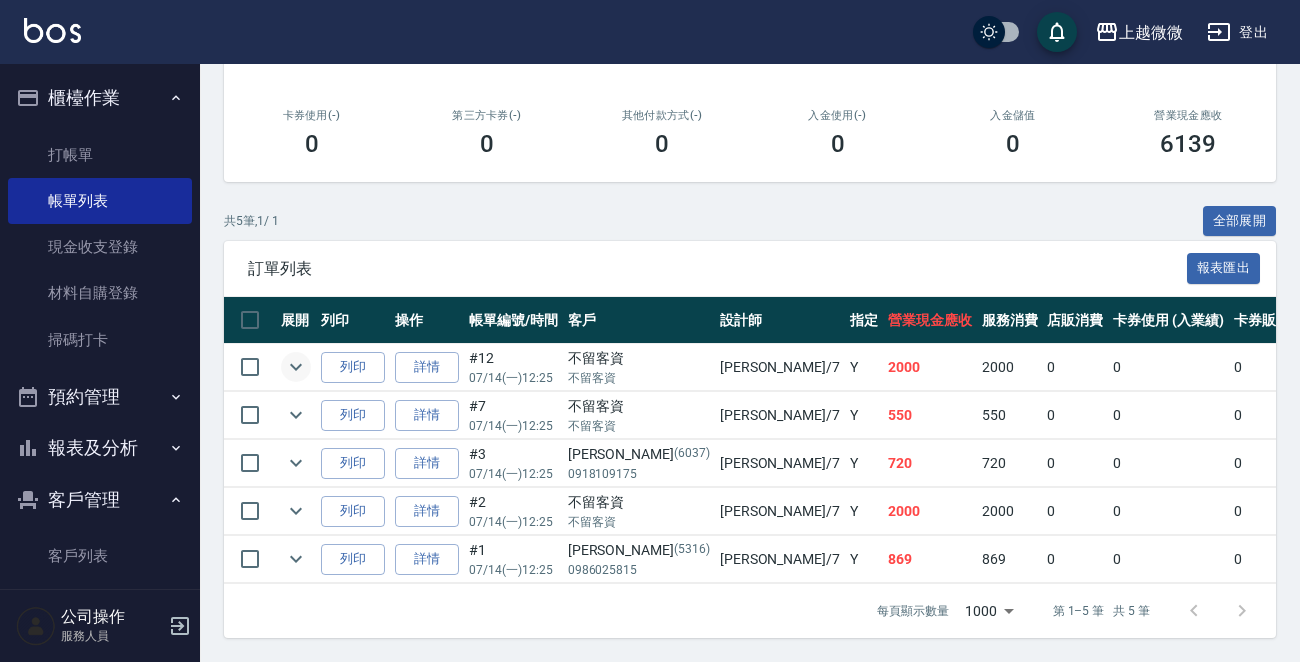 type on "[PERSON_NAME]-7" 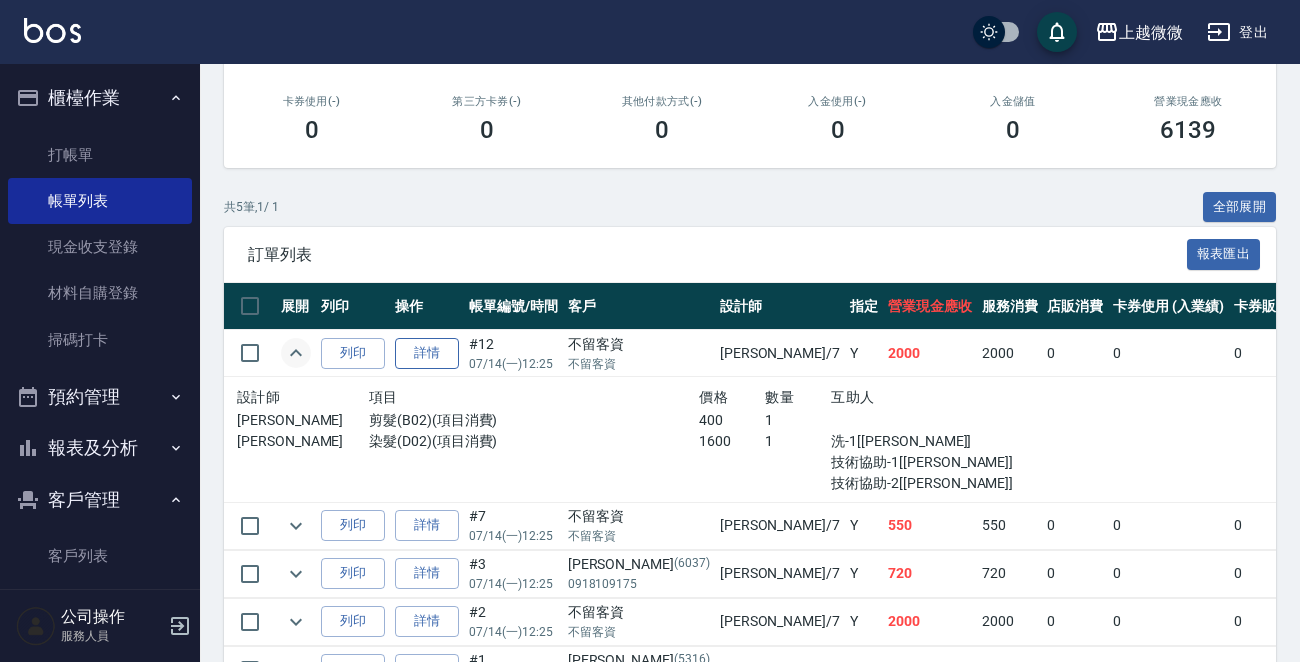click on "詳情" at bounding box center [427, 353] 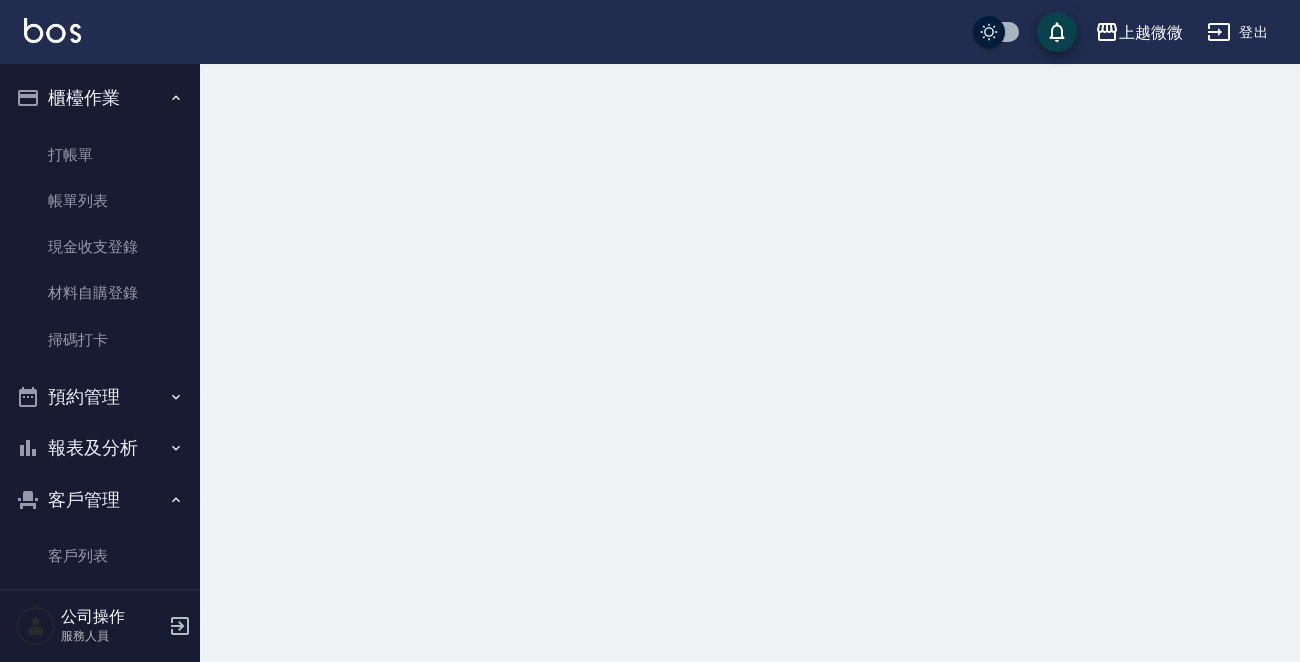 scroll, scrollTop: 0, scrollLeft: 0, axis: both 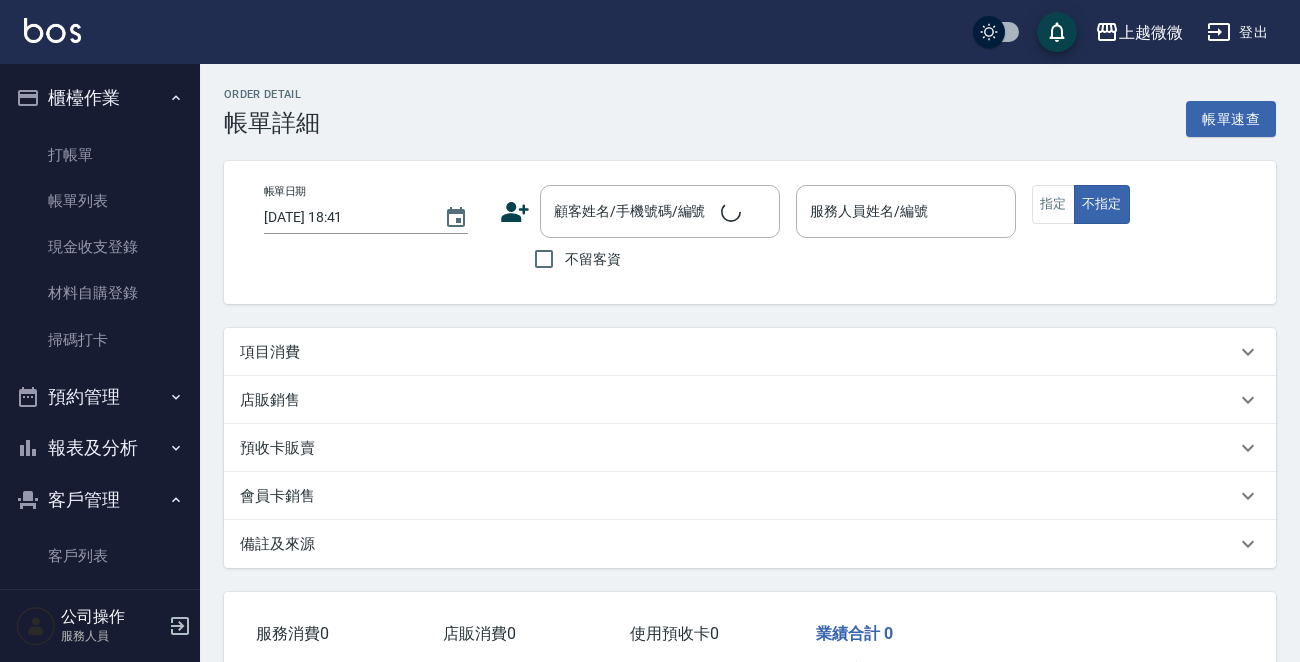type on "[DATE] 12:25" 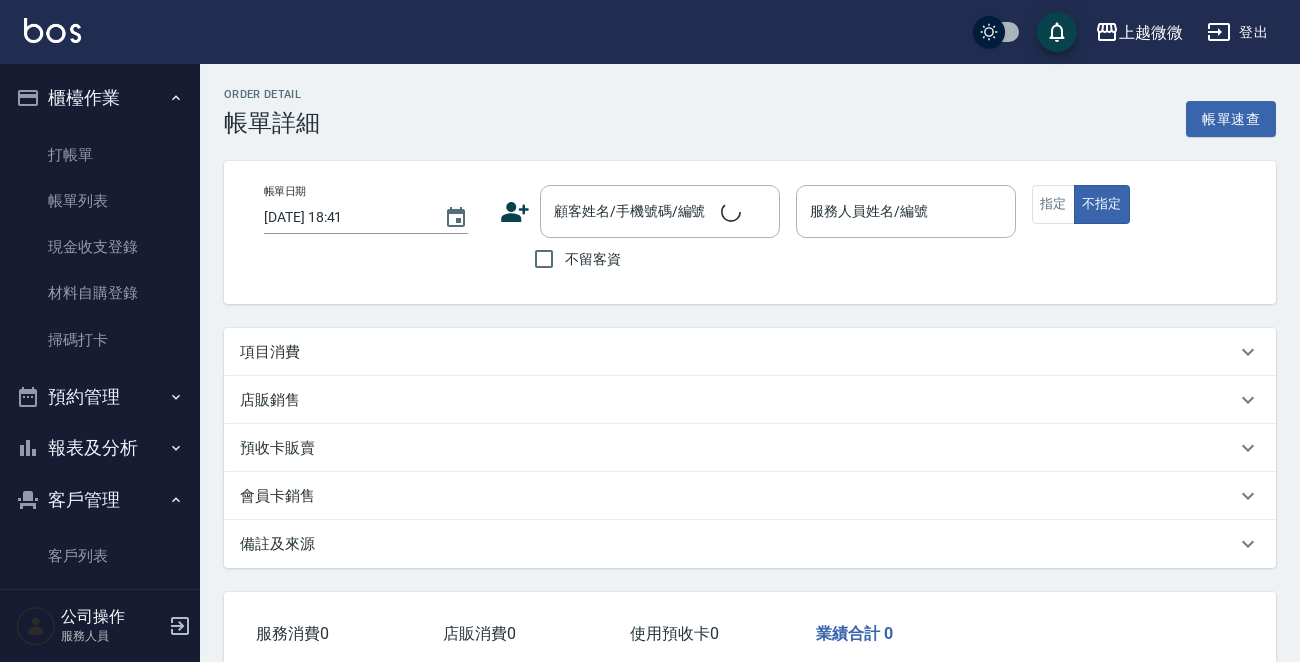 checkbox on "true" 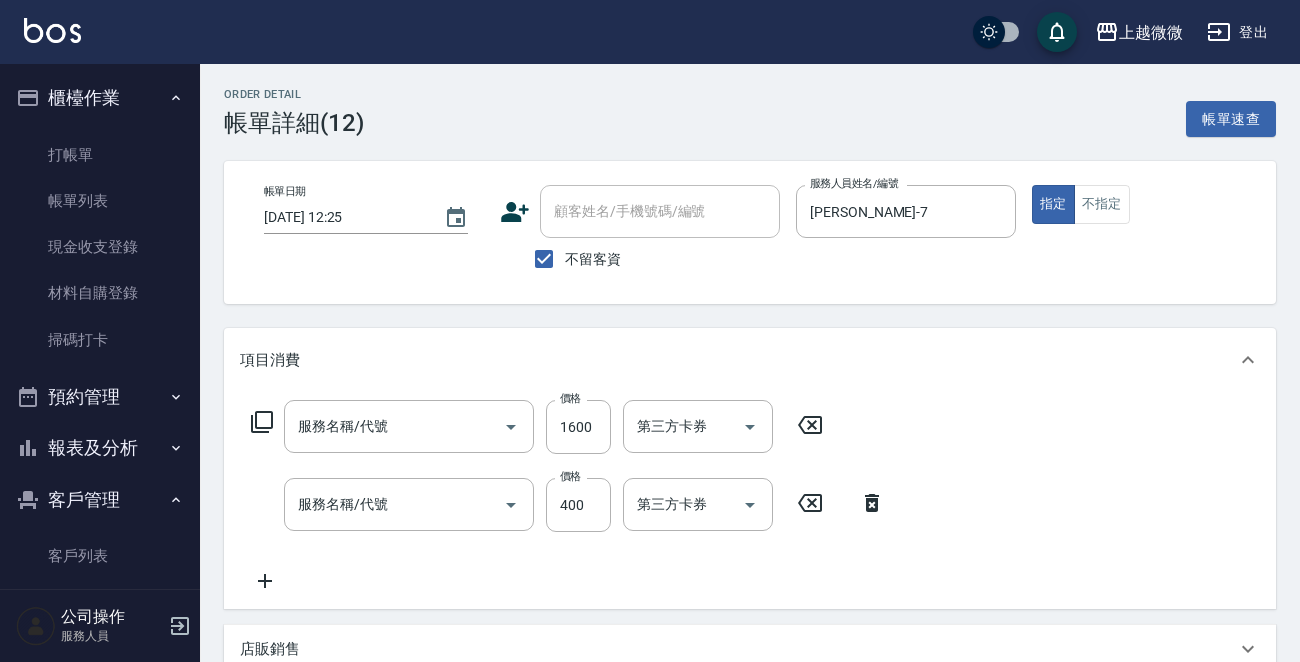type on "染髮(D02)" 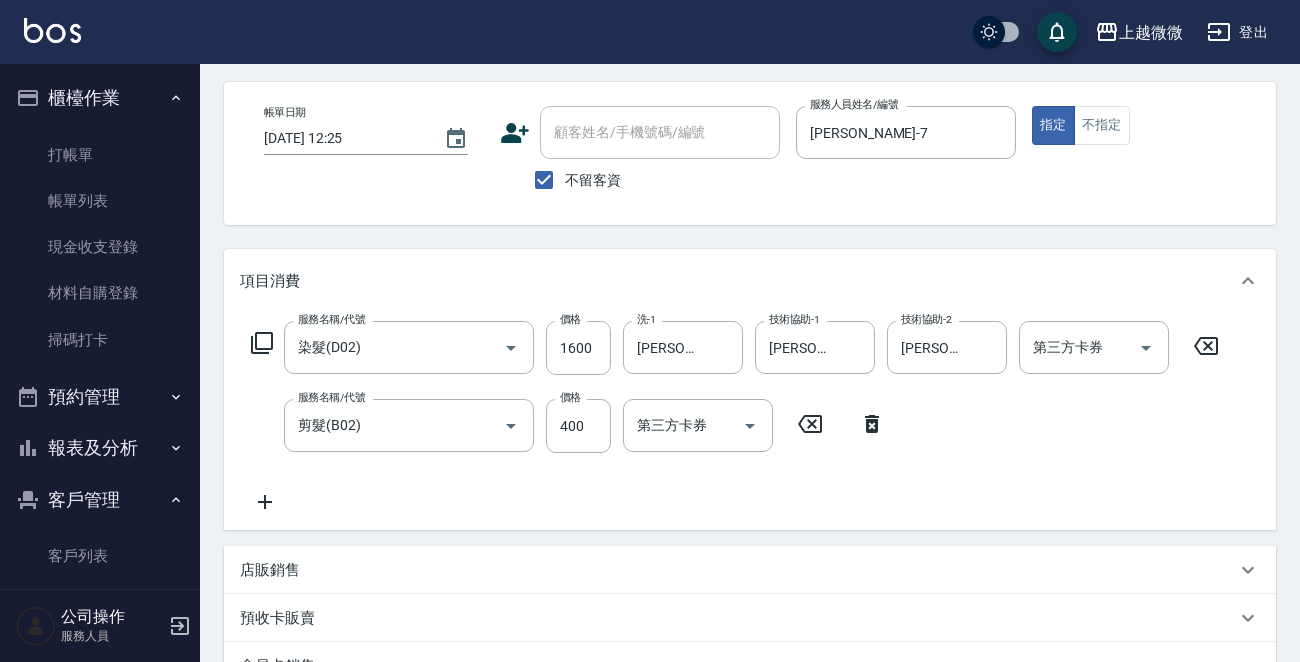 scroll, scrollTop: 0, scrollLeft: 0, axis: both 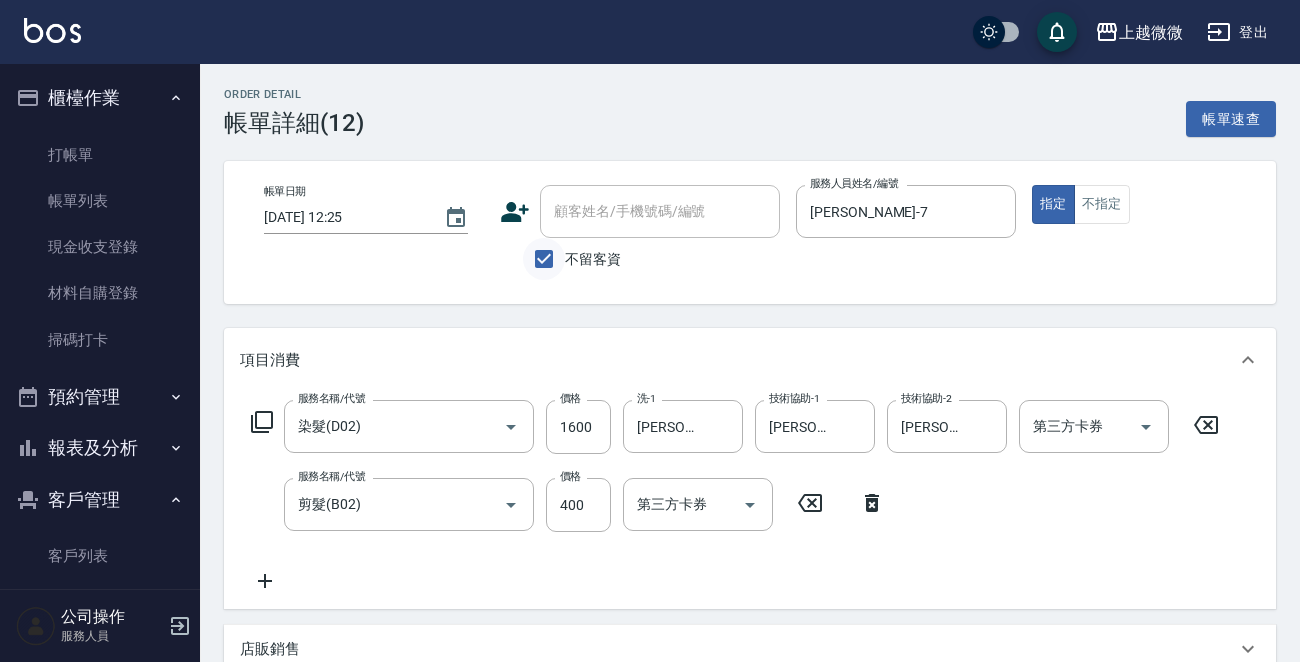 drag, startPoint x: 540, startPoint y: 248, endPoint x: 550, endPoint y: 247, distance: 10.049875 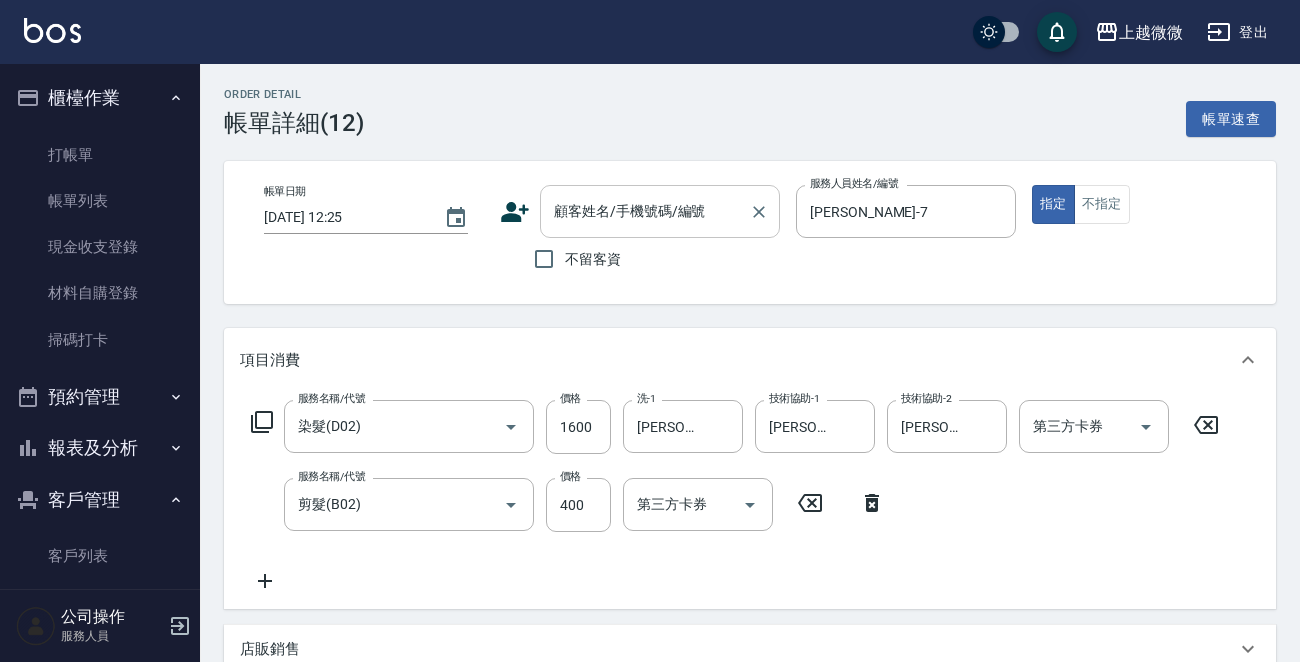 click on "顧客姓名/手機號碼/編號 顧客姓名/手機號碼/編號" at bounding box center [660, 211] 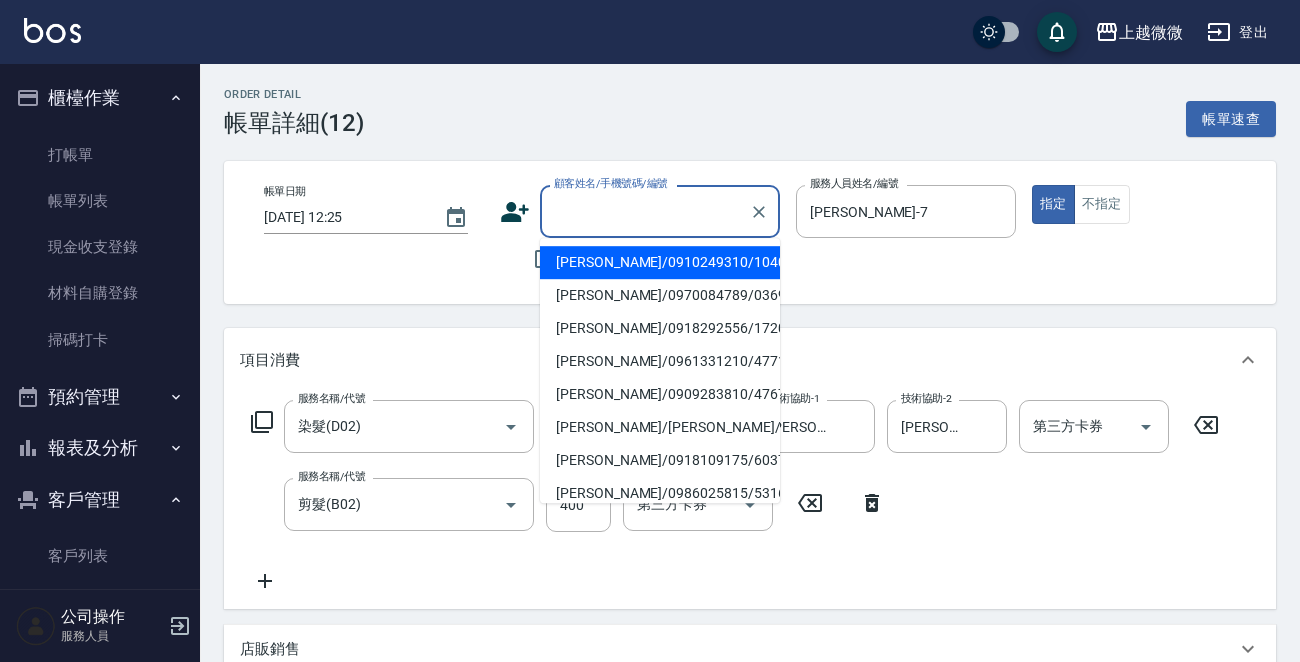 click on "[PERSON_NAME]/0910249310/1040" at bounding box center (660, 262) 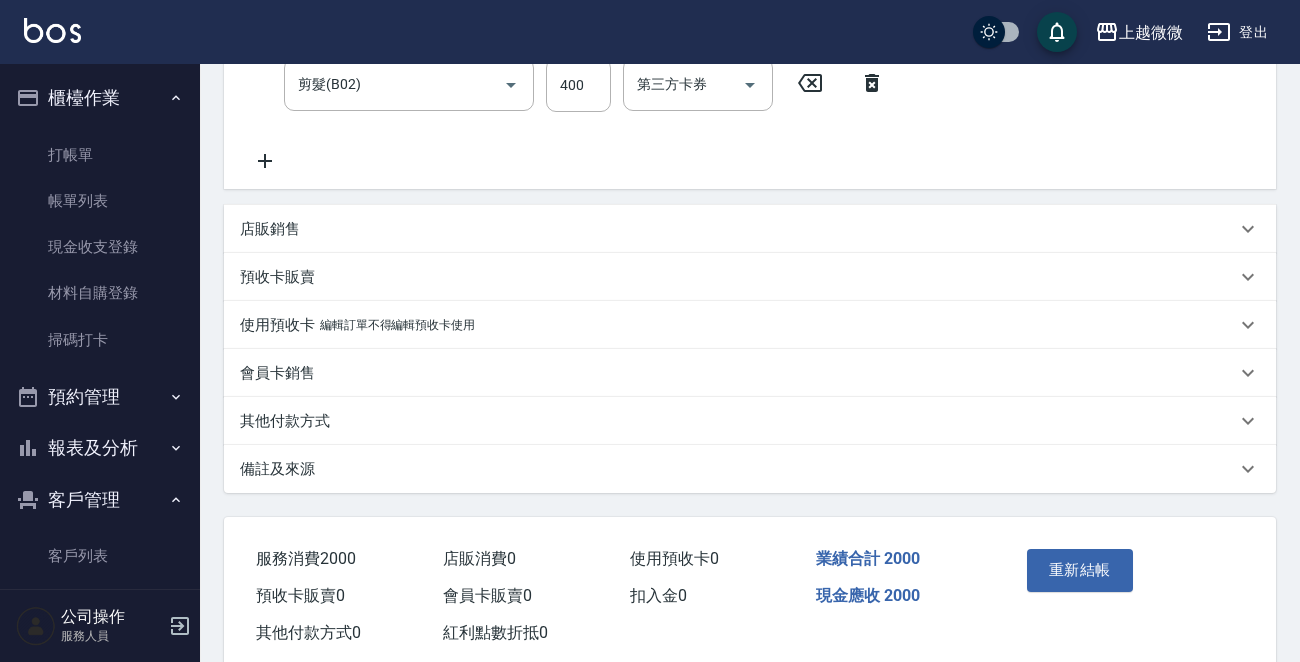 scroll, scrollTop: 463, scrollLeft: 0, axis: vertical 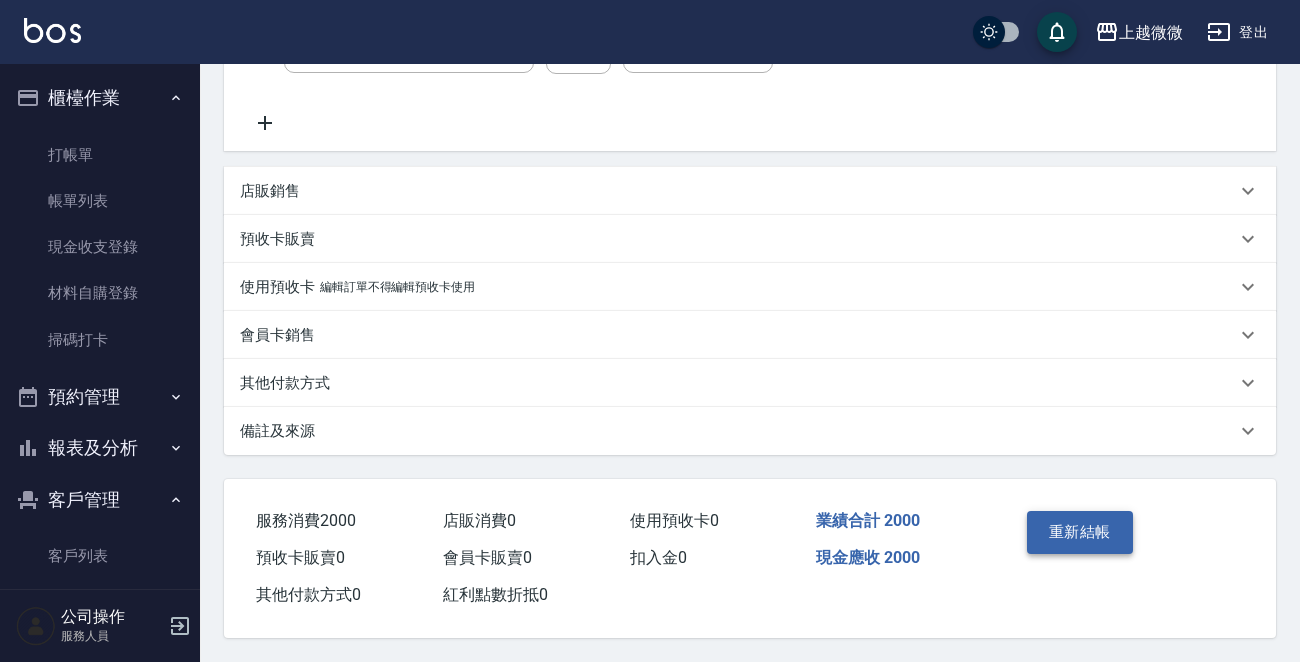 click on "重新結帳" at bounding box center (1080, 532) 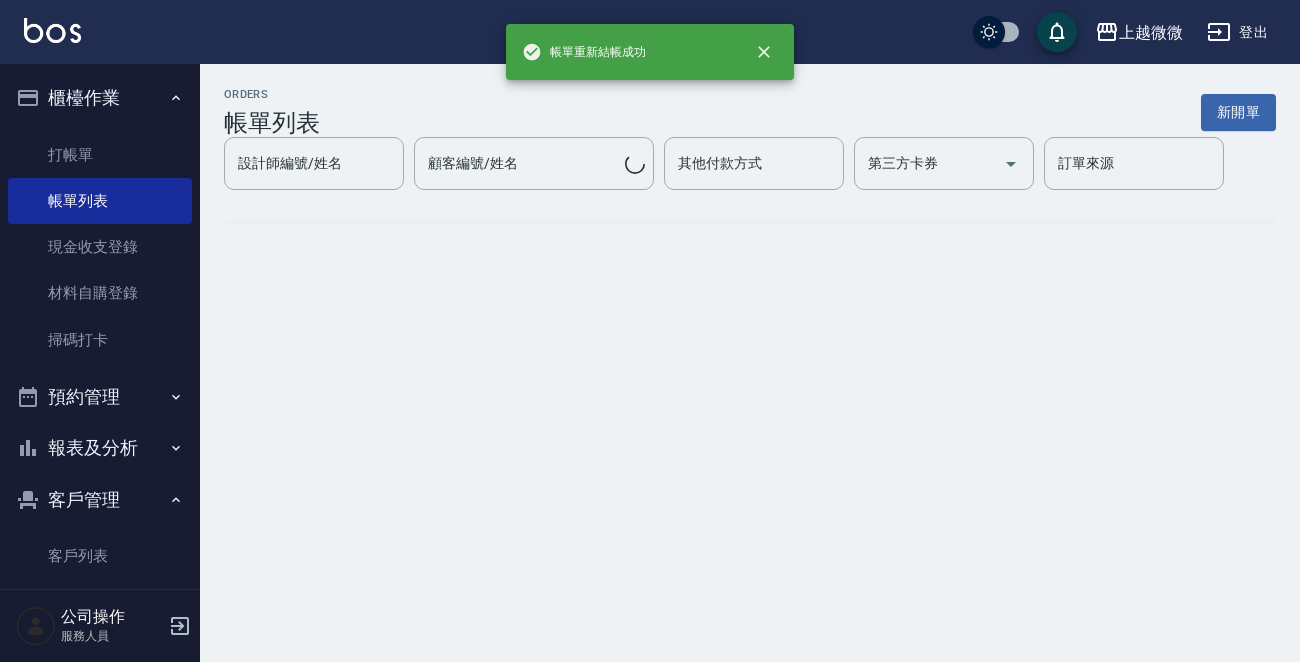 scroll, scrollTop: 0, scrollLeft: 0, axis: both 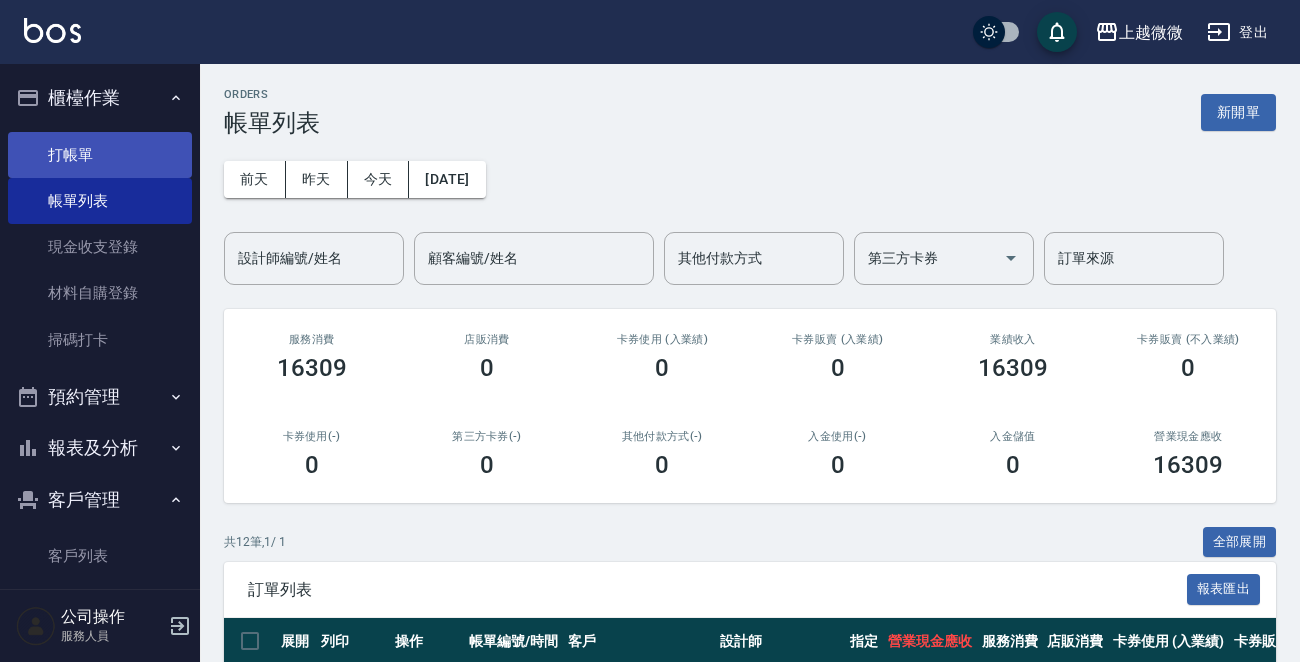 click on "打帳單" at bounding box center [100, 155] 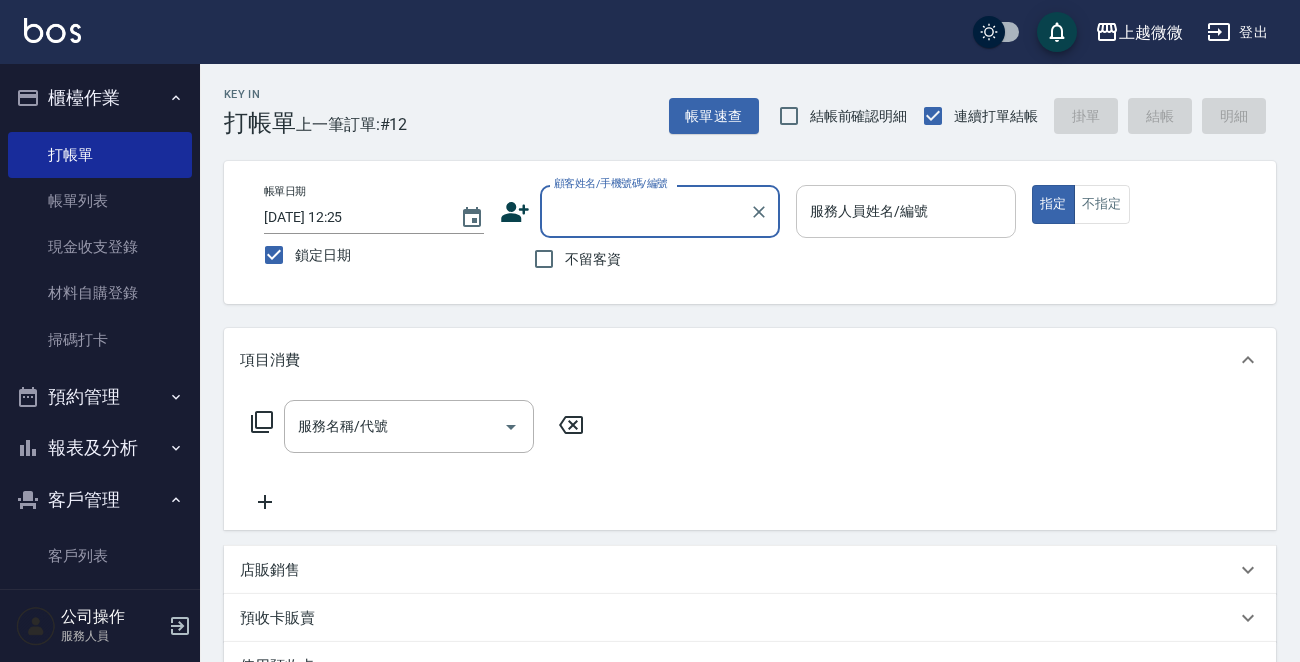 click on "服務人員姓名/編號 服務人員姓名/編號" at bounding box center [906, 211] 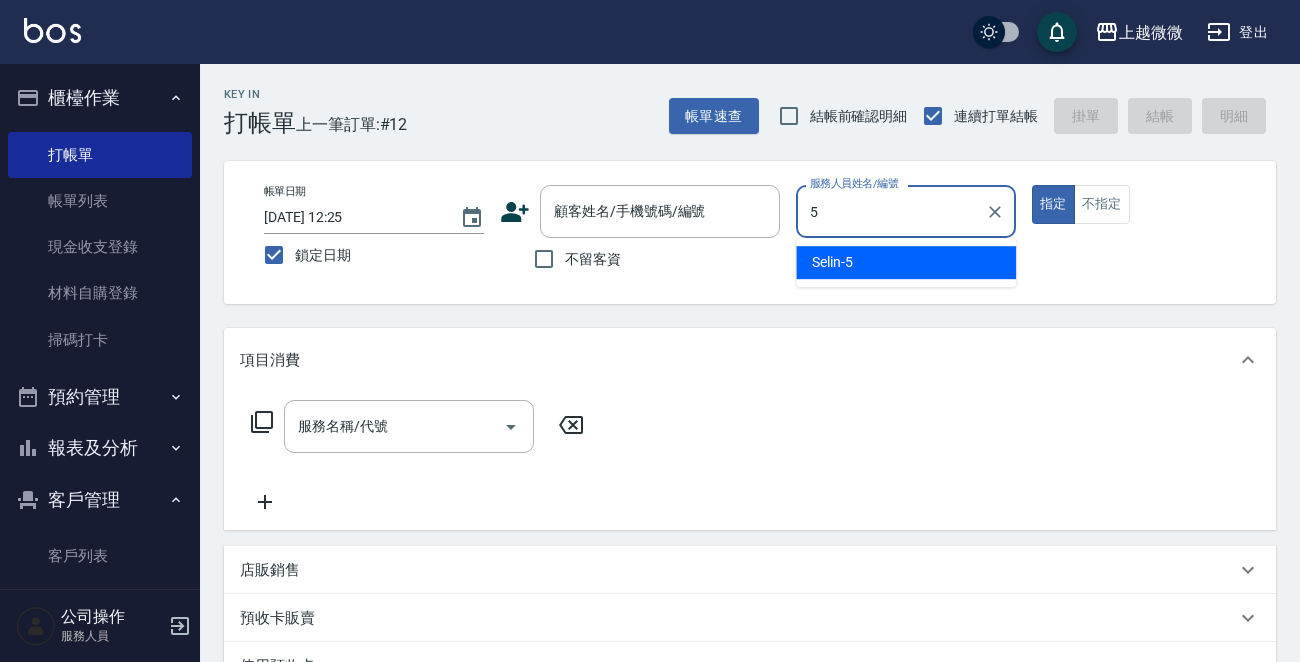 click on "Selin -5" at bounding box center (832, 262) 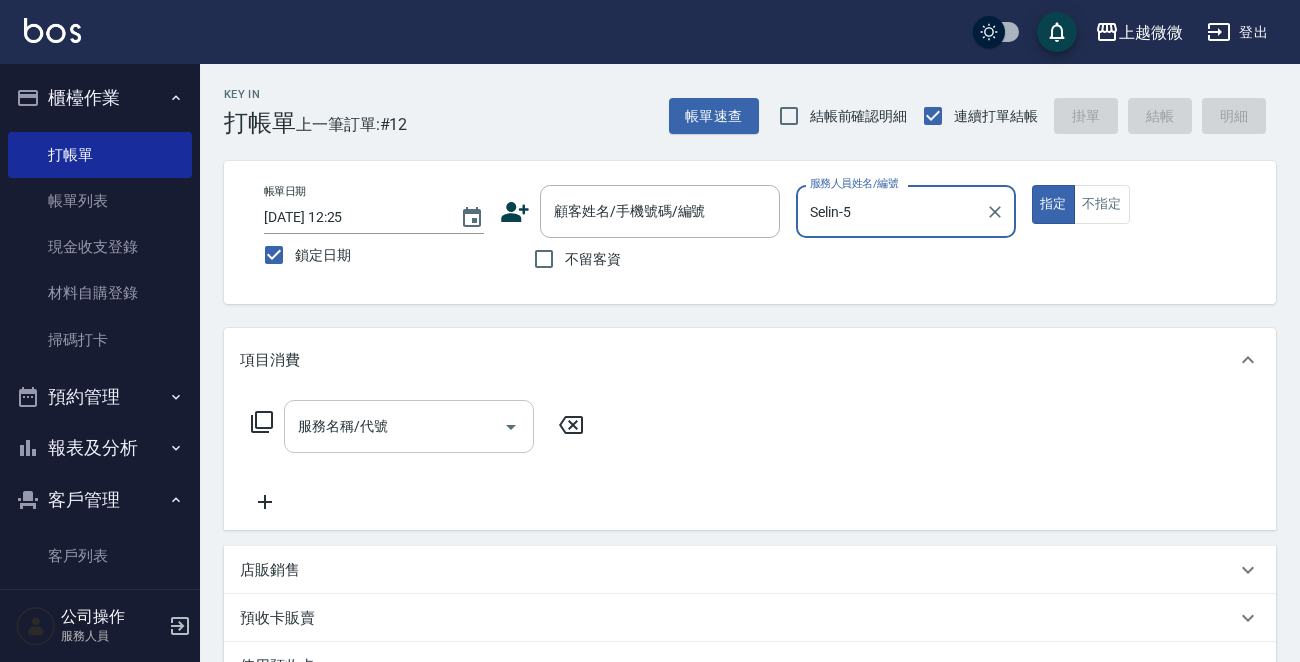 type on "Selin-5" 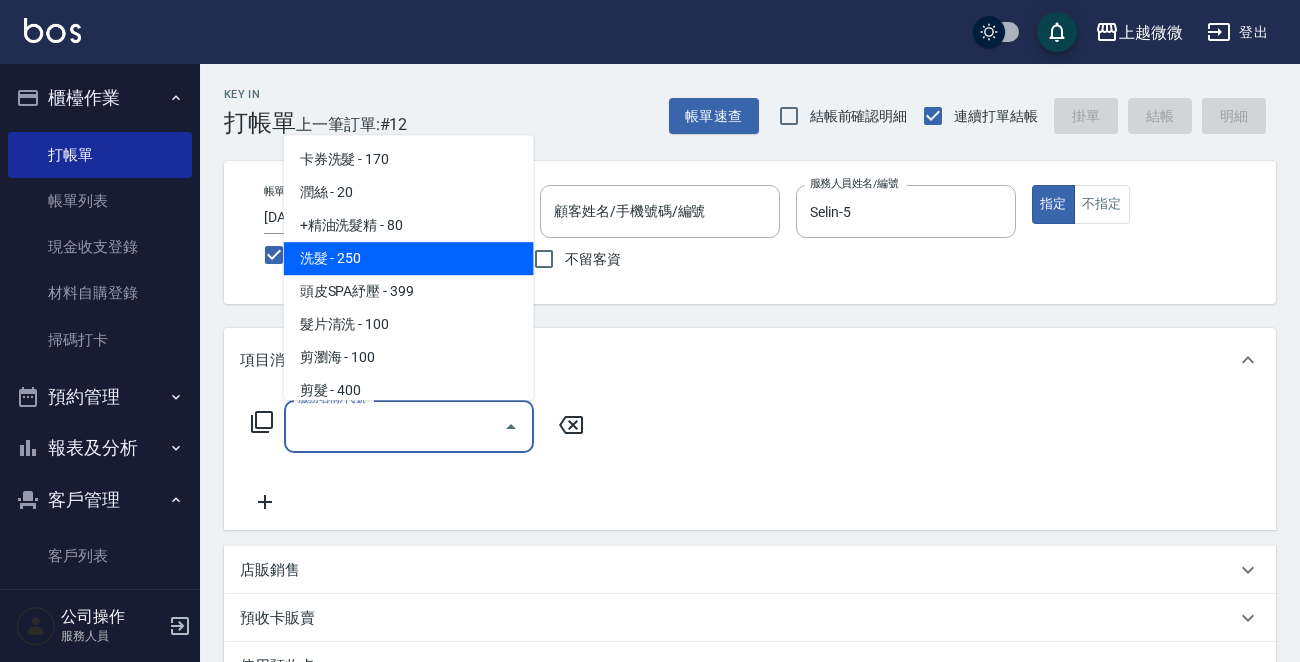 click on "洗髮 - 250" at bounding box center [409, 258] 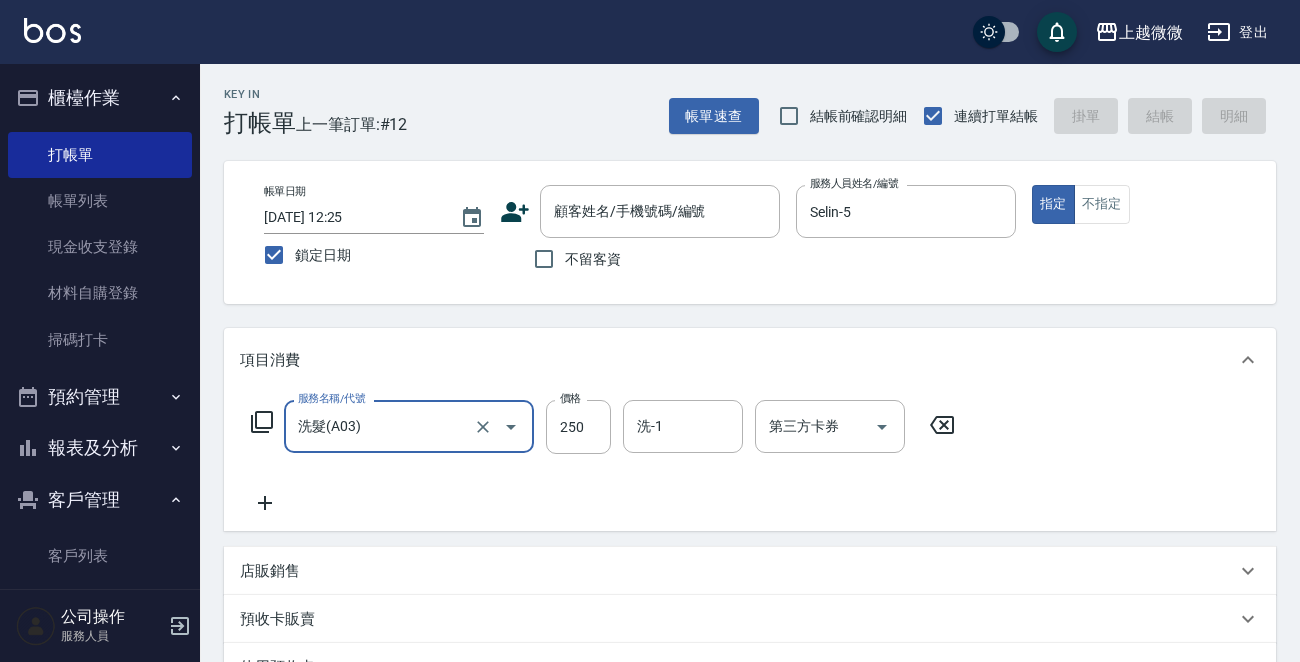 click 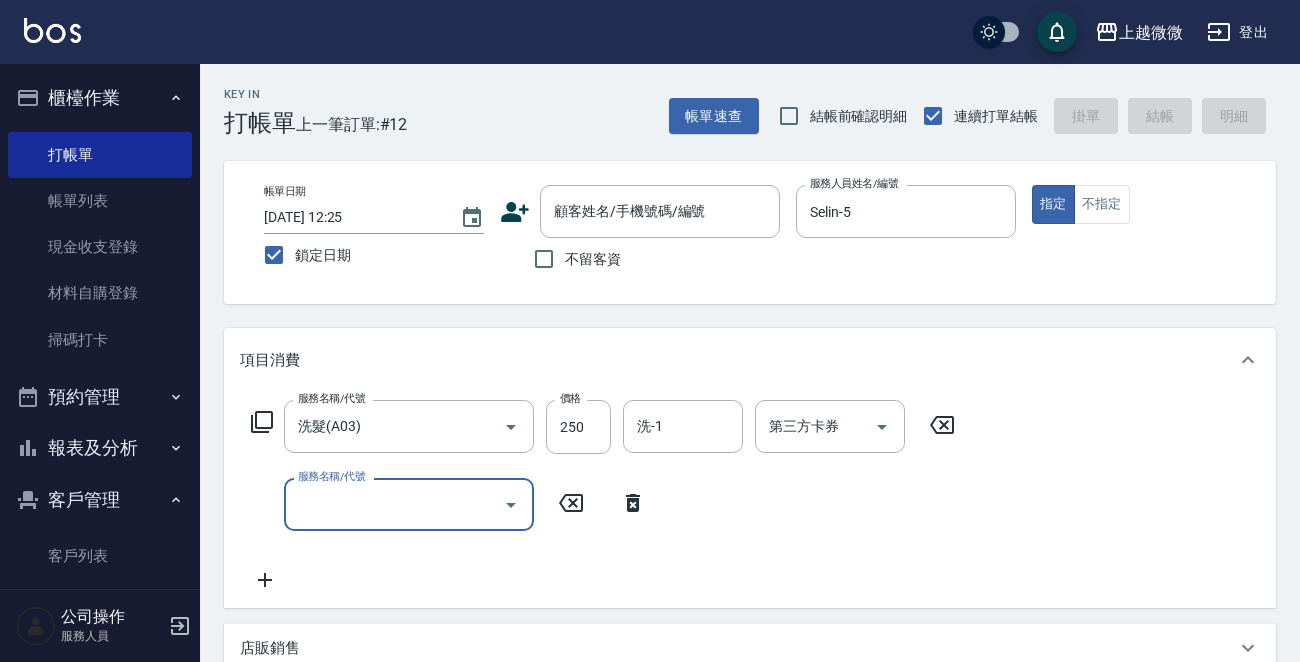 click on "服務名稱/代號" at bounding box center (394, 504) 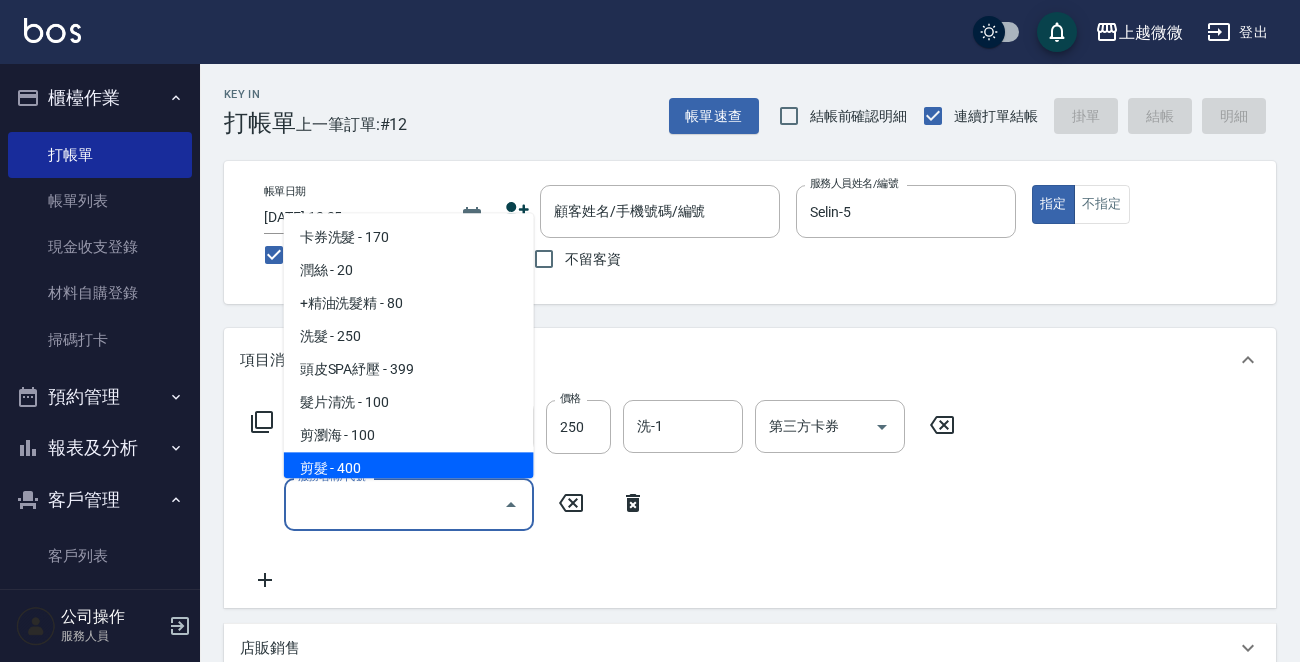 click on "剪髮 - 400" at bounding box center [409, 469] 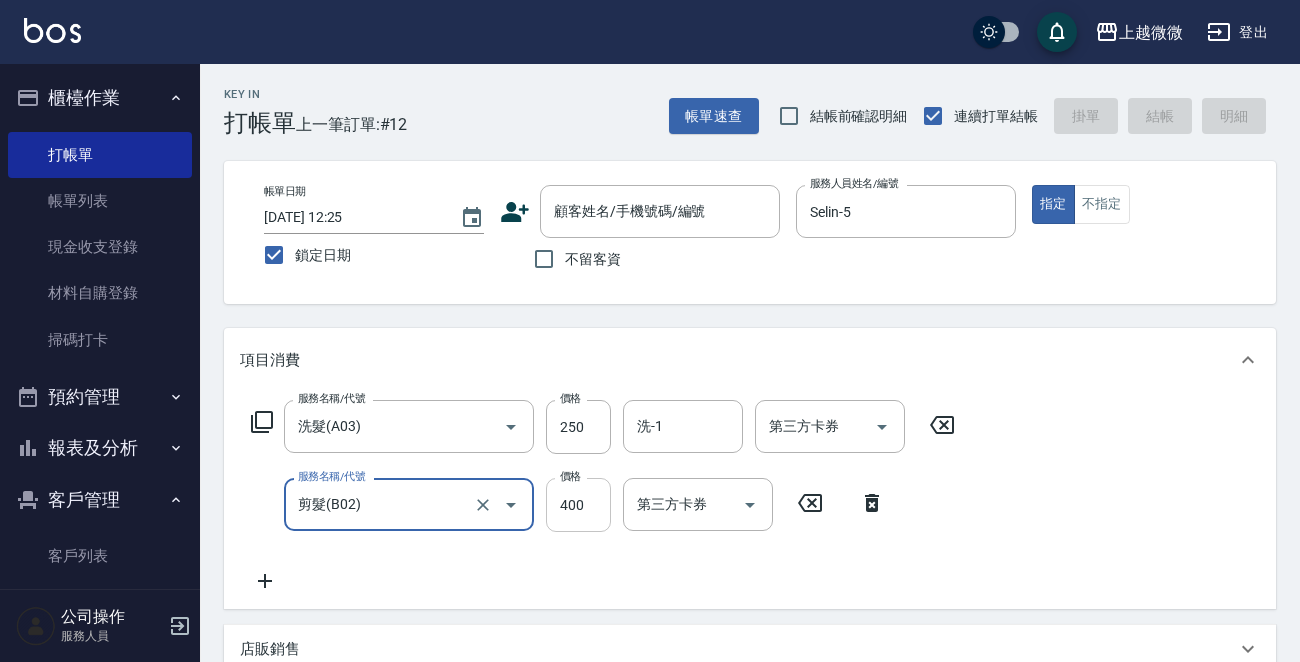 click on "400" at bounding box center (578, 505) 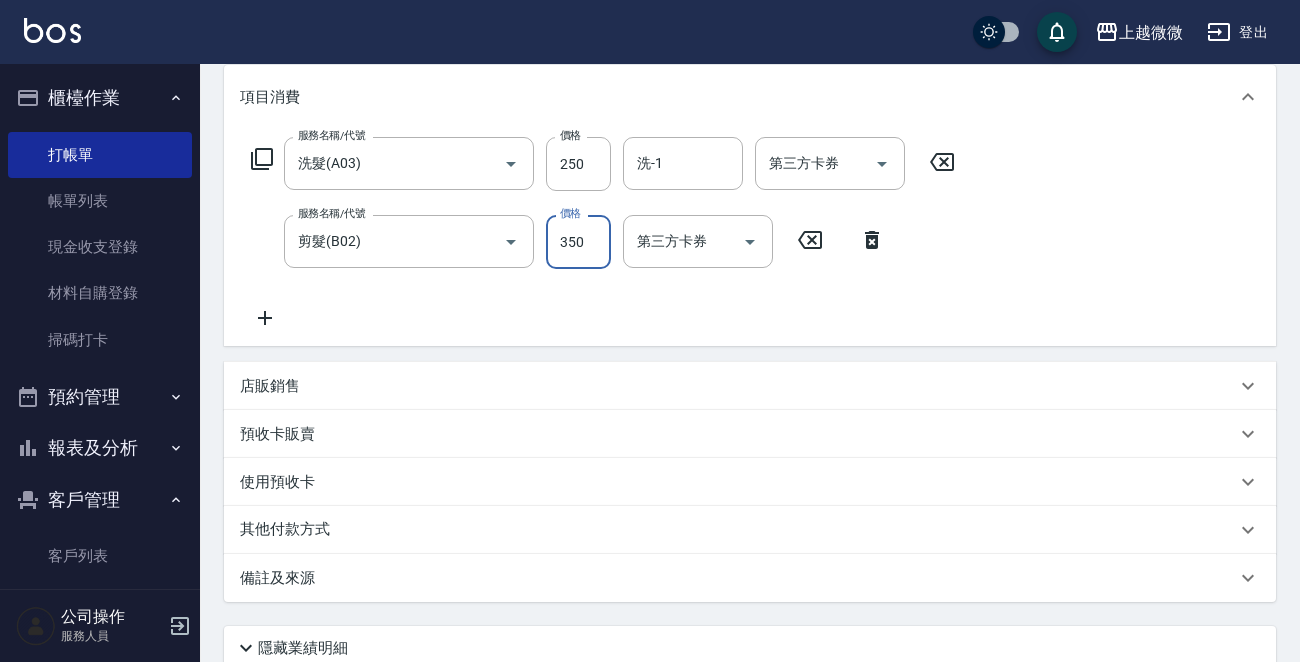 scroll, scrollTop: 100, scrollLeft: 0, axis: vertical 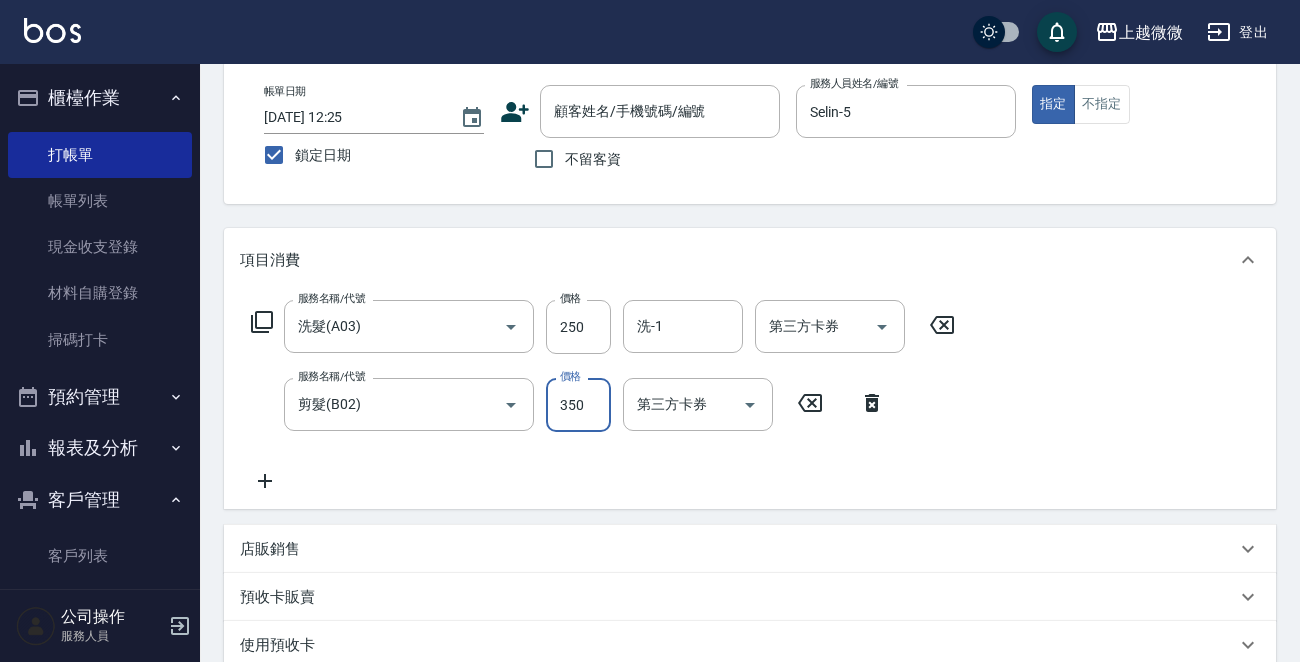 click on "350" at bounding box center [578, 405] 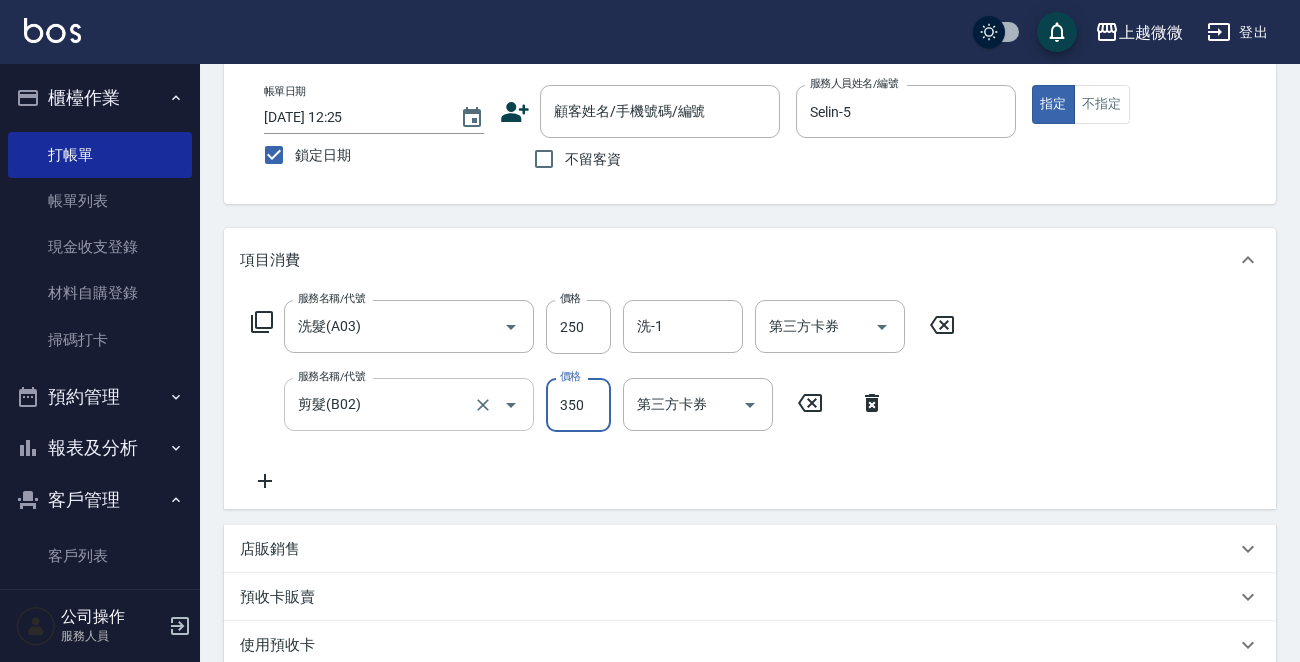 drag, startPoint x: 580, startPoint y: 399, endPoint x: 497, endPoint y: 399, distance: 83 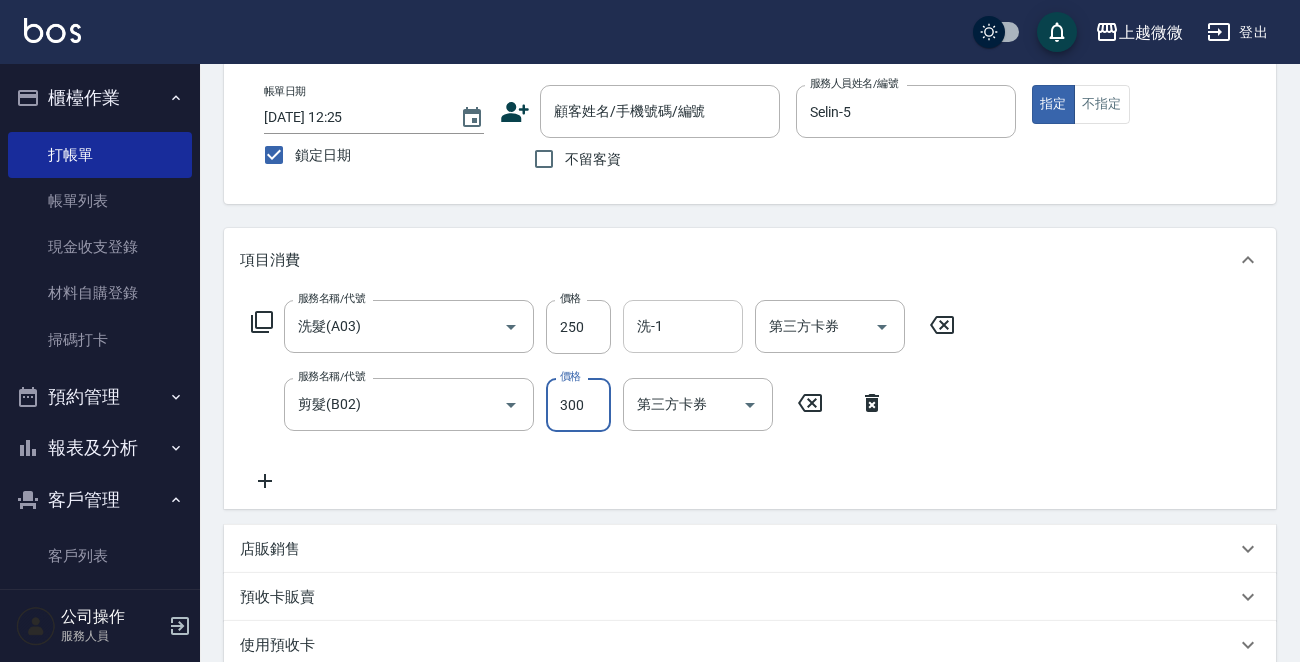 click on "洗-1" at bounding box center (683, 326) 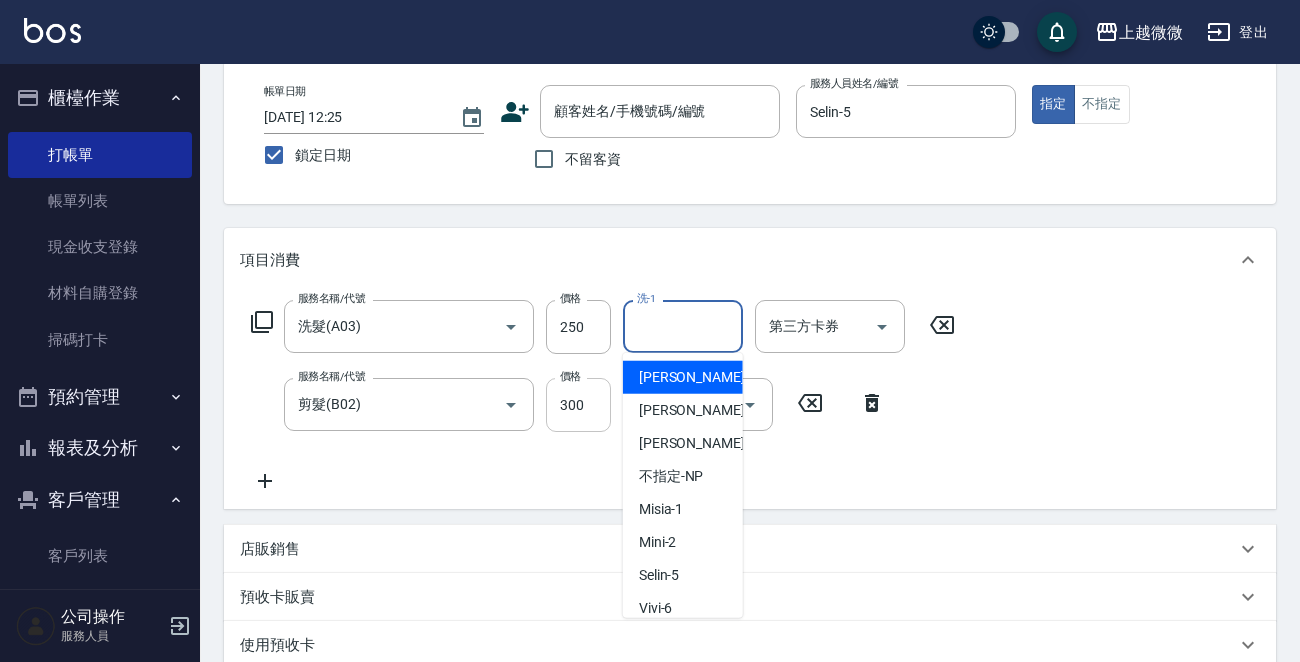 click on "300" at bounding box center [578, 405] 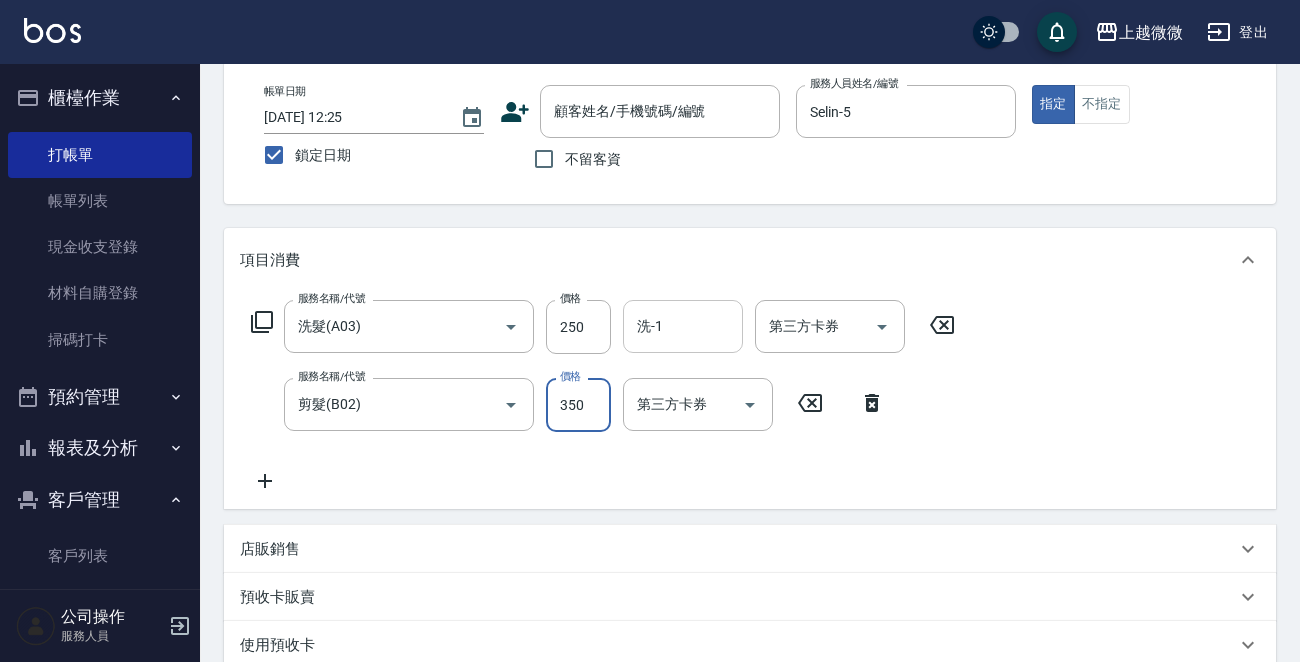 type on "350" 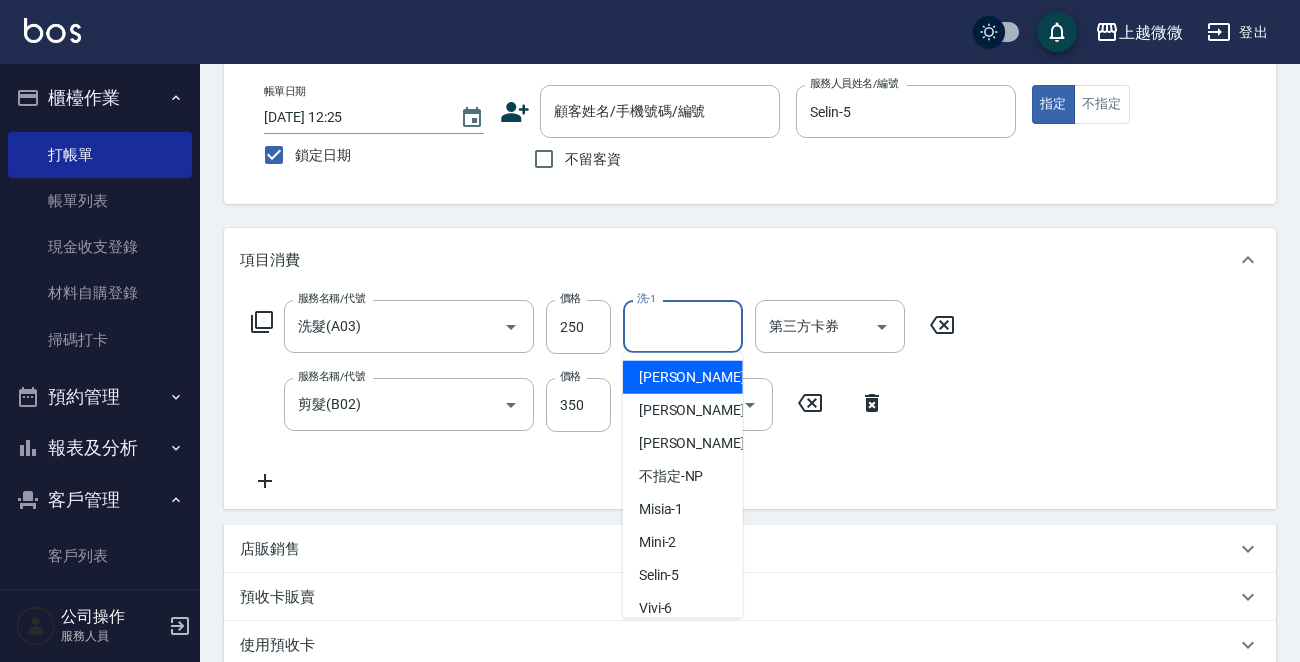 click on "洗-1" at bounding box center (683, 326) 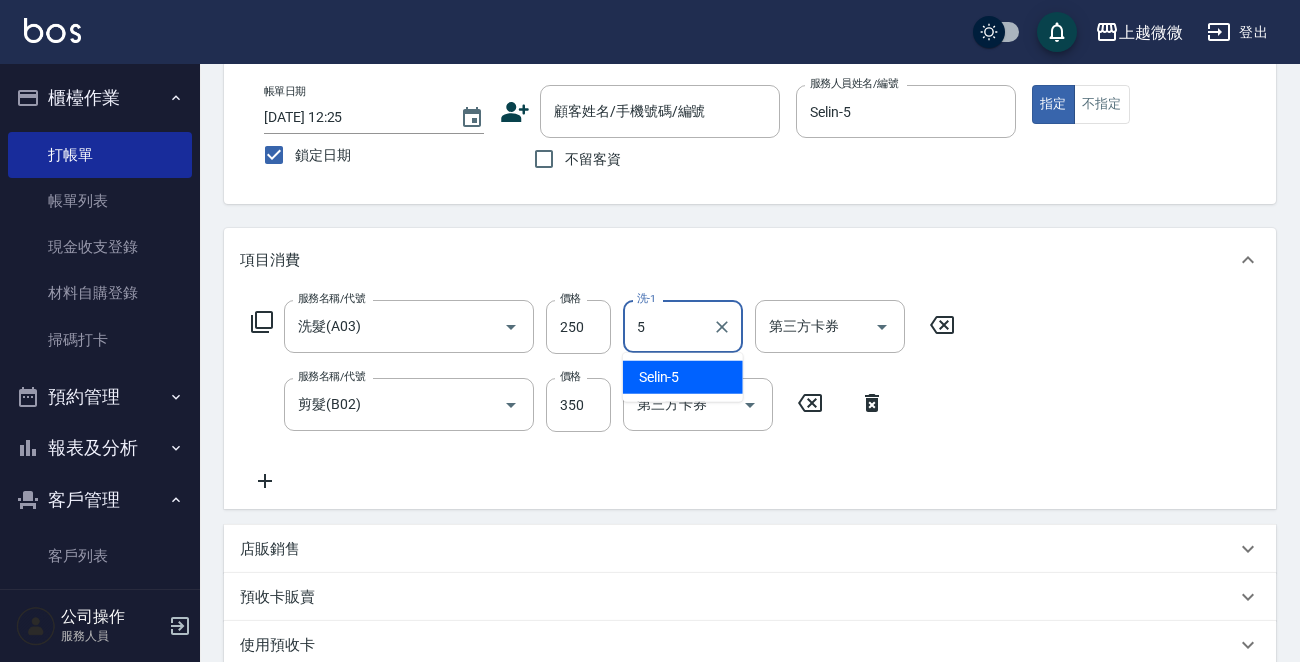 click on "Selin -5" at bounding box center [659, 377] 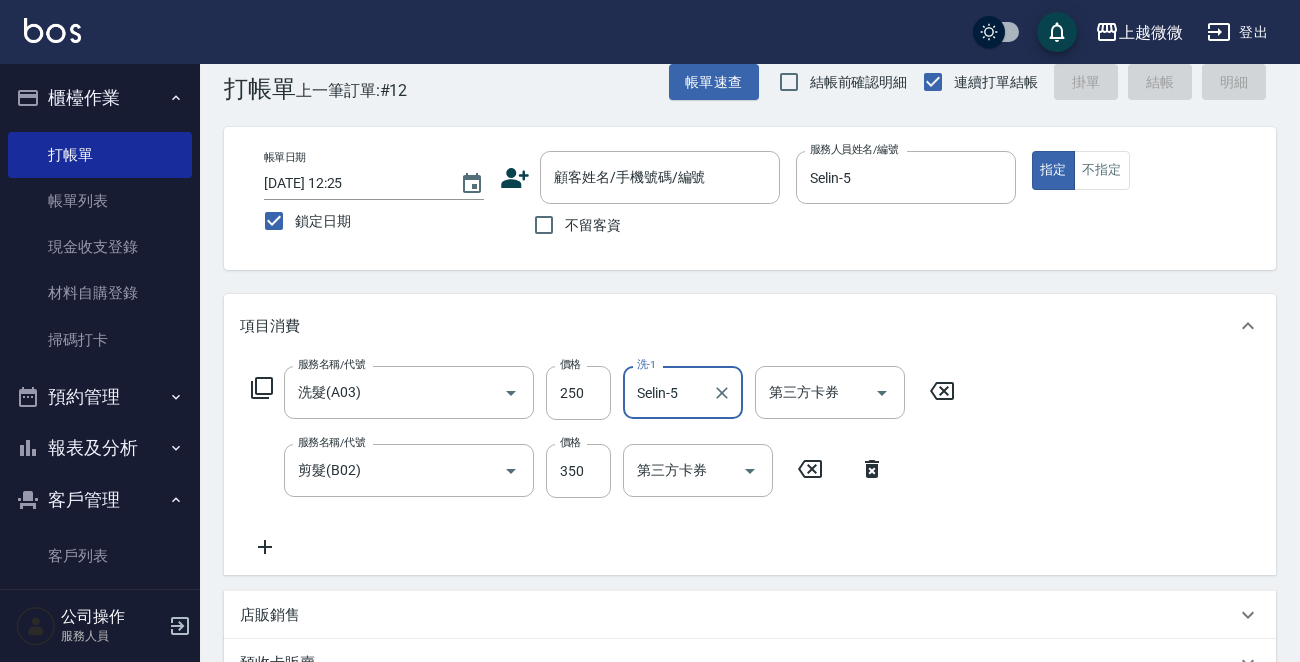 scroll, scrollTop: 0, scrollLeft: 0, axis: both 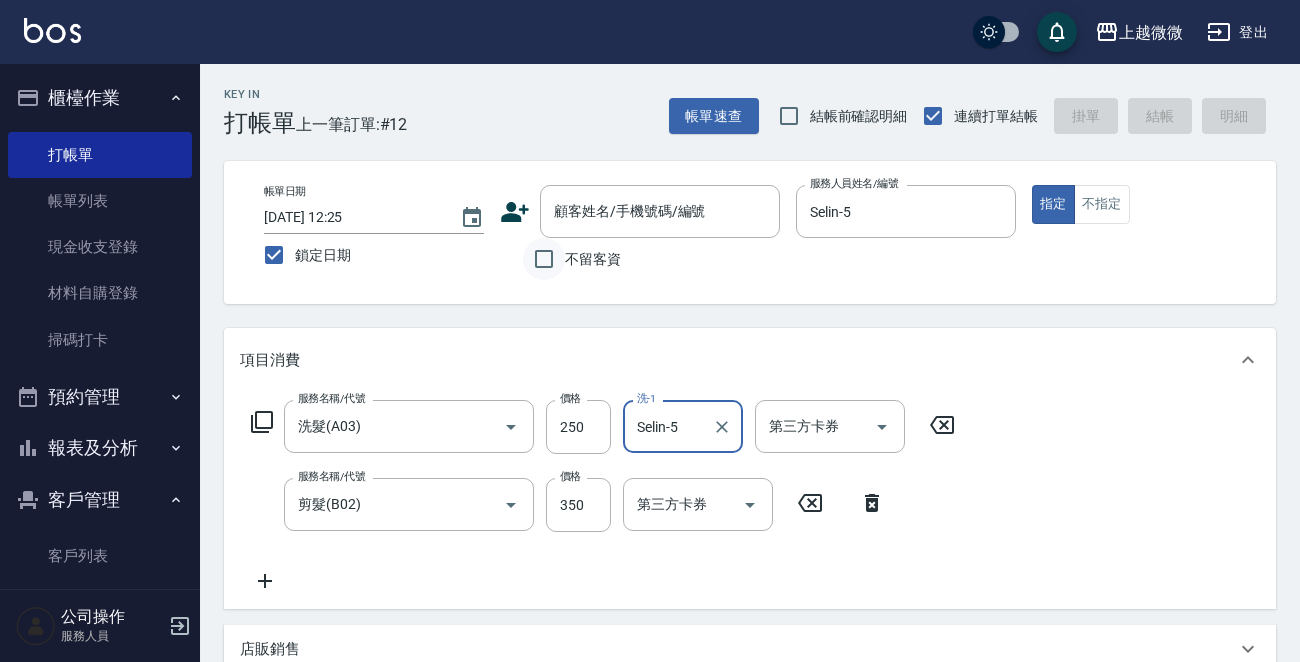 type on "Selin-5" 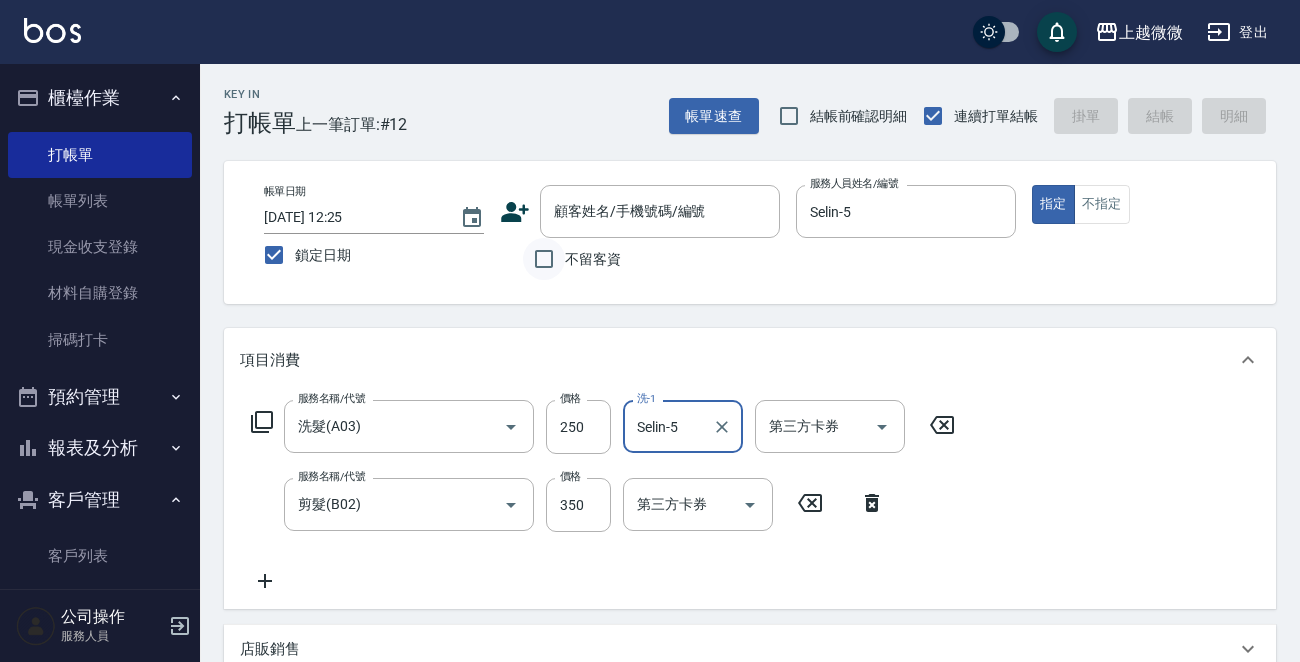click on "不留客資" at bounding box center [544, 259] 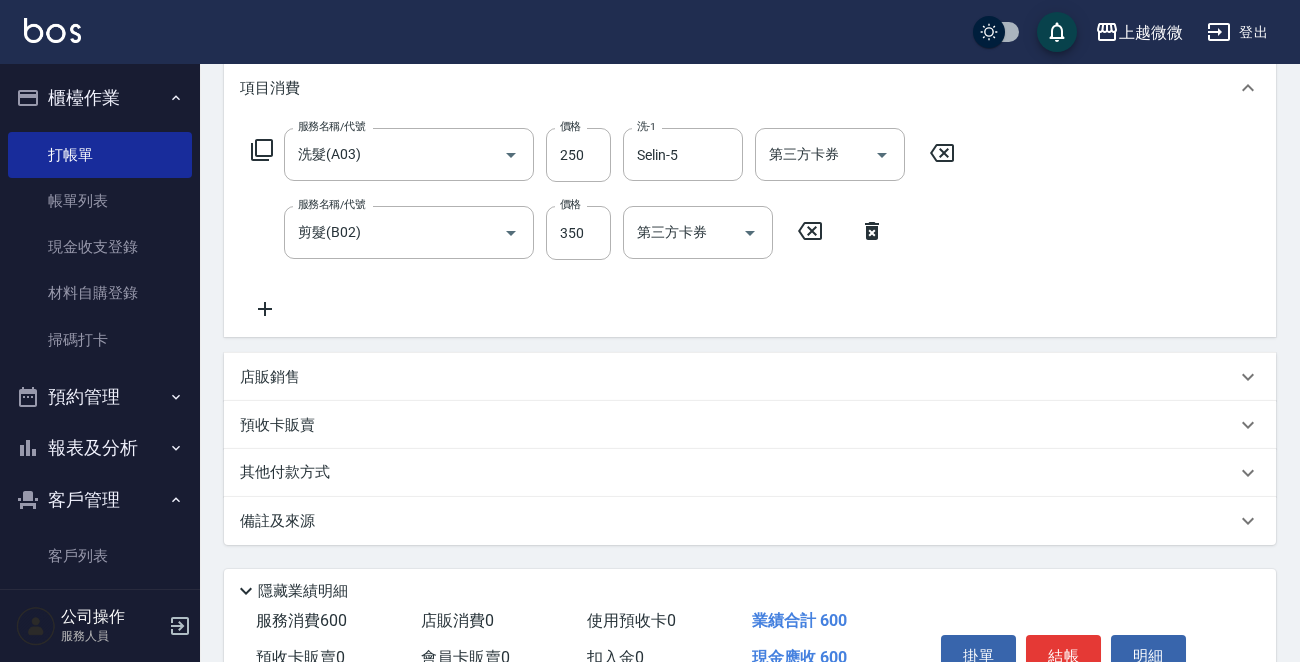 scroll, scrollTop: 377, scrollLeft: 0, axis: vertical 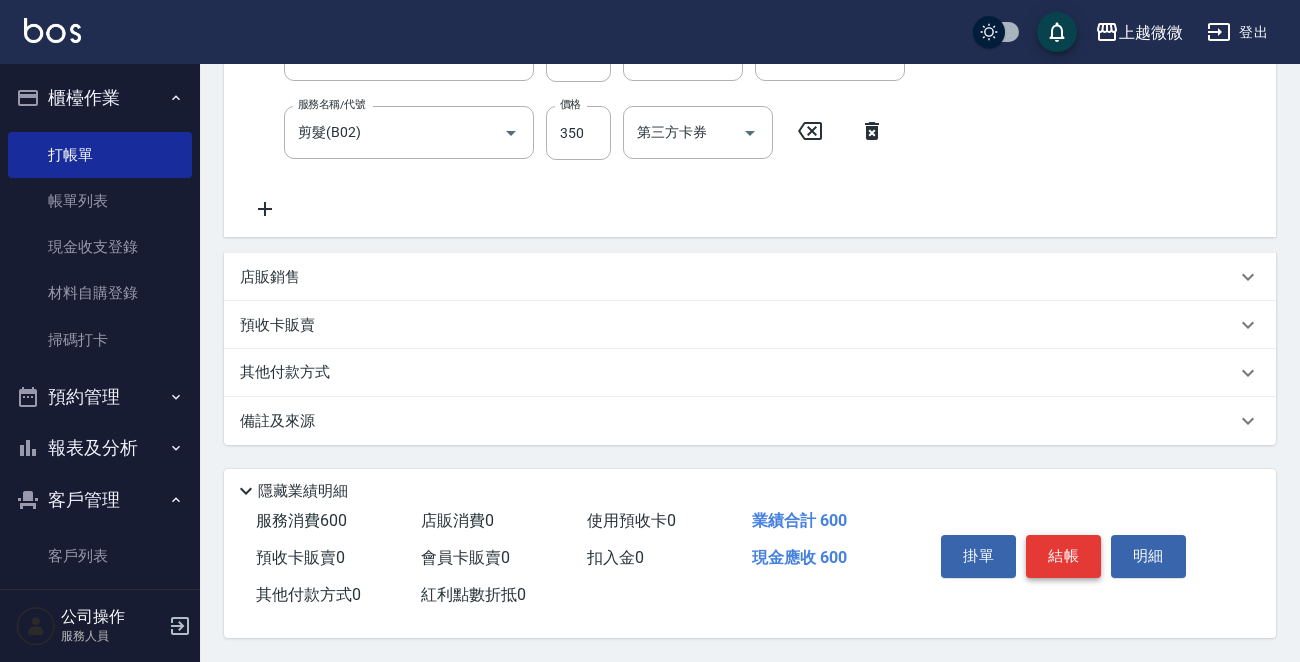 click on "結帳" at bounding box center [1063, 556] 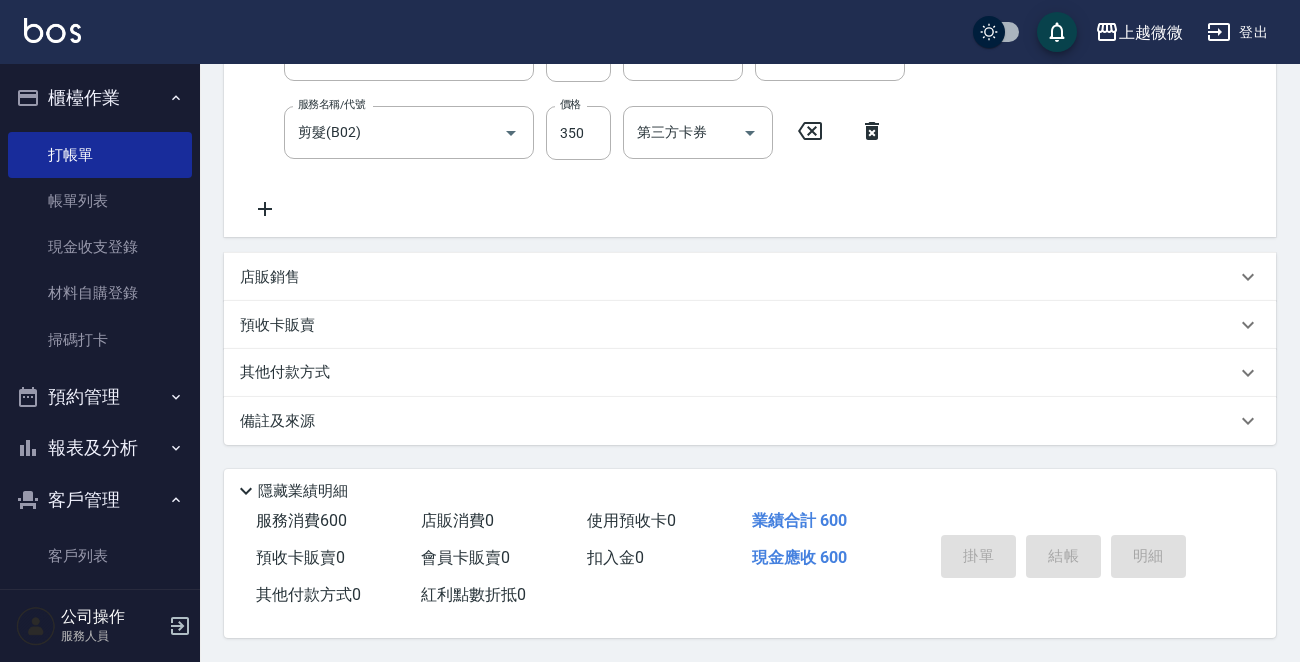 type 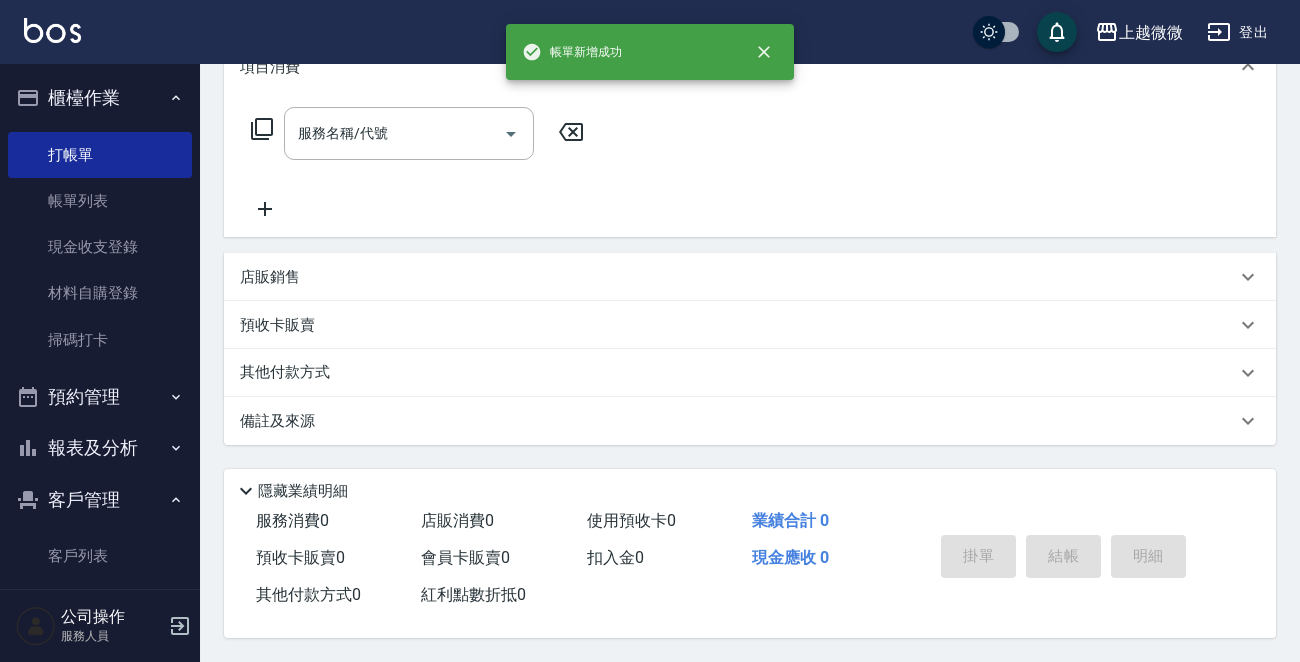 scroll, scrollTop: 0, scrollLeft: 0, axis: both 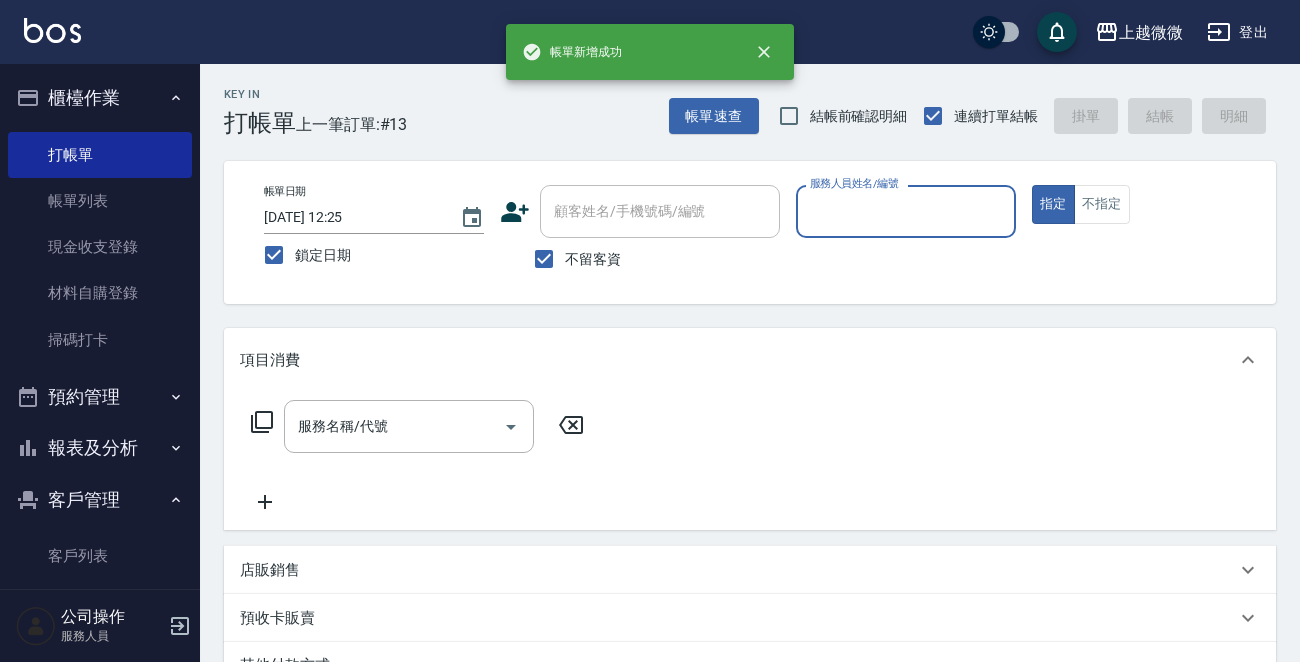click on "報表及分析" at bounding box center [100, 448] 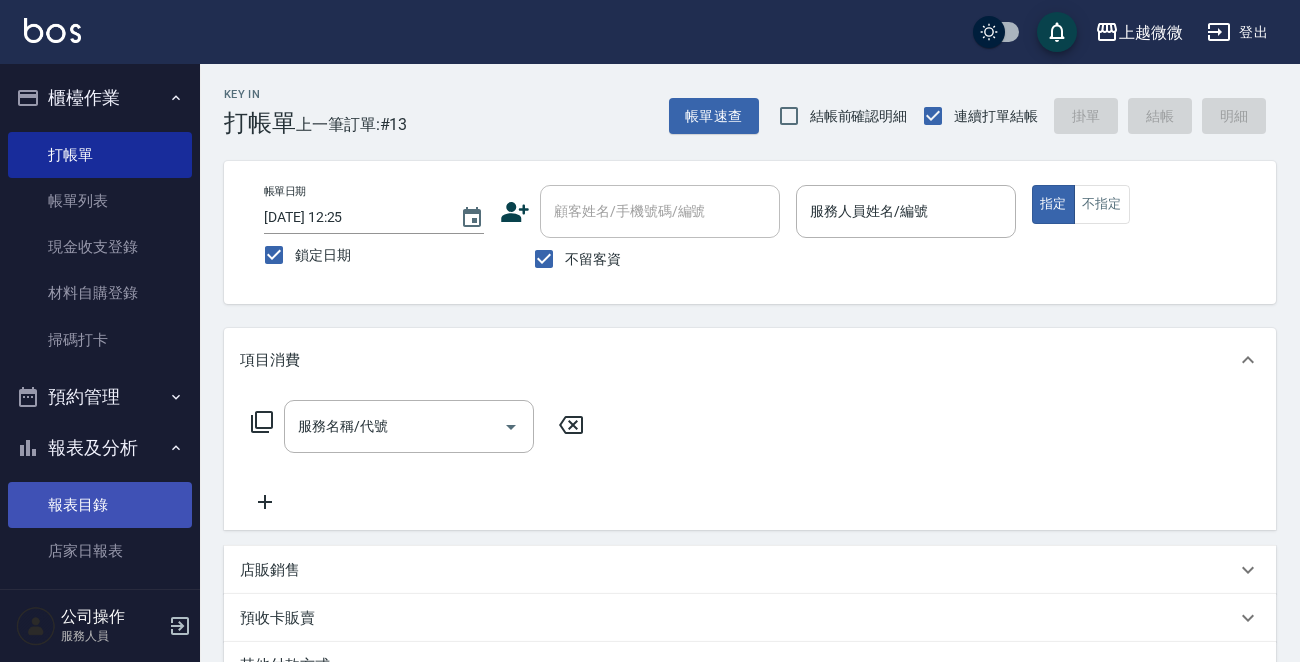 click on "報表目錄" at bounding box center [100, 505] 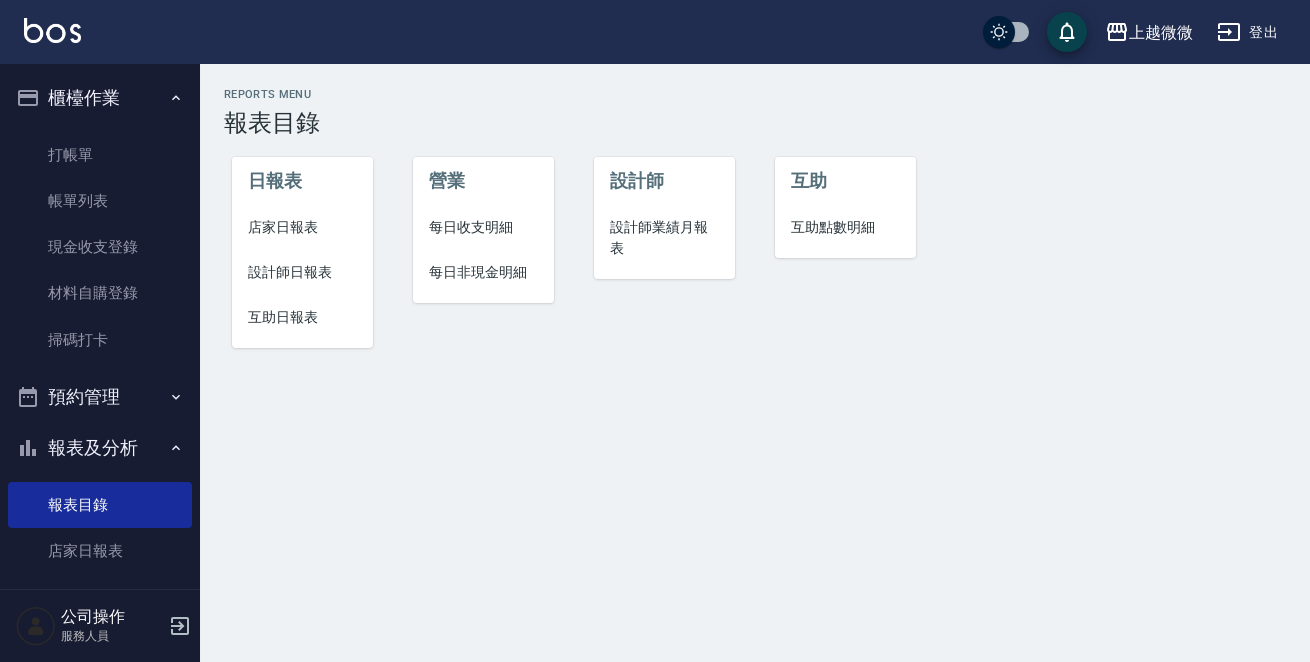click on "店家日報表" at bounding box center [302, 227] 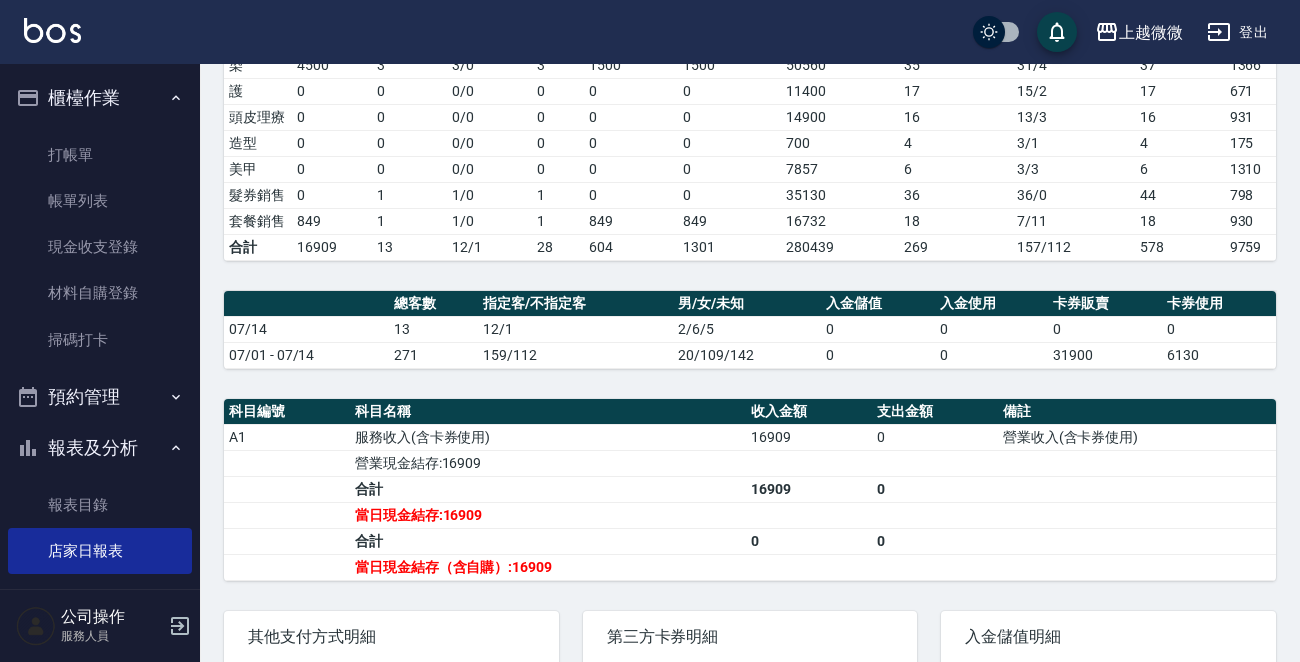 scroll, scrollTop: 593, scrollLeft: 0, axis: vertical 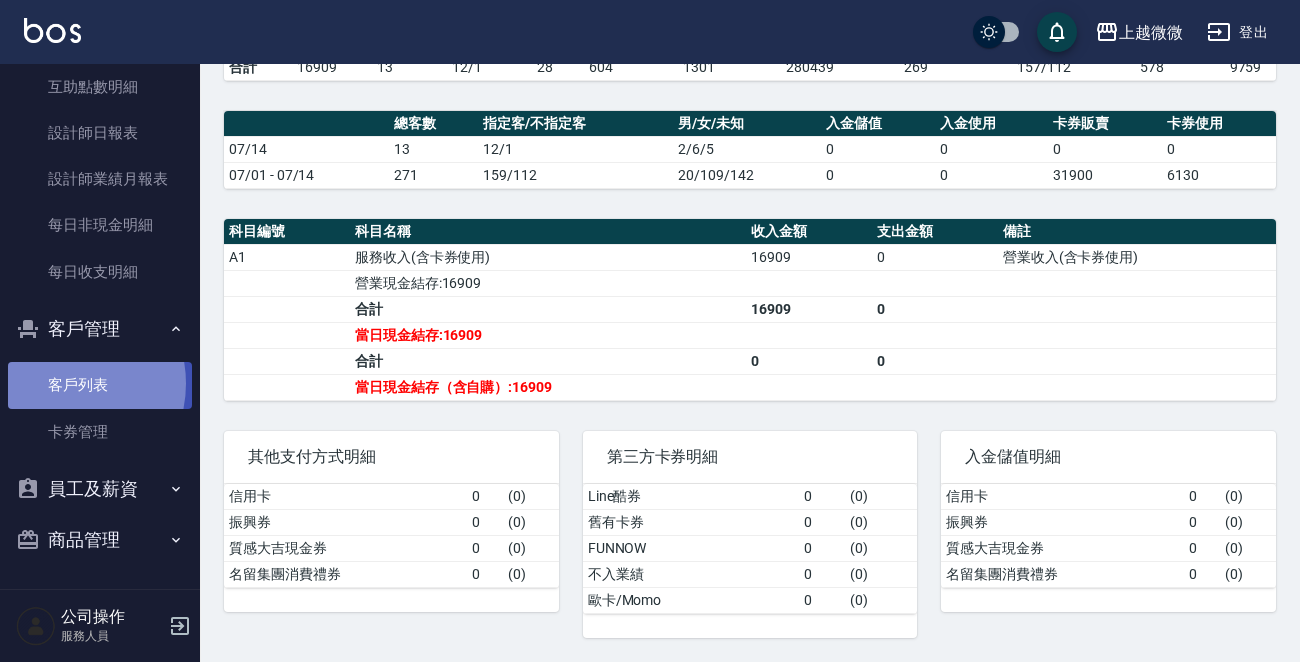 click on "客戶列表" at bounding box center [100, 385] 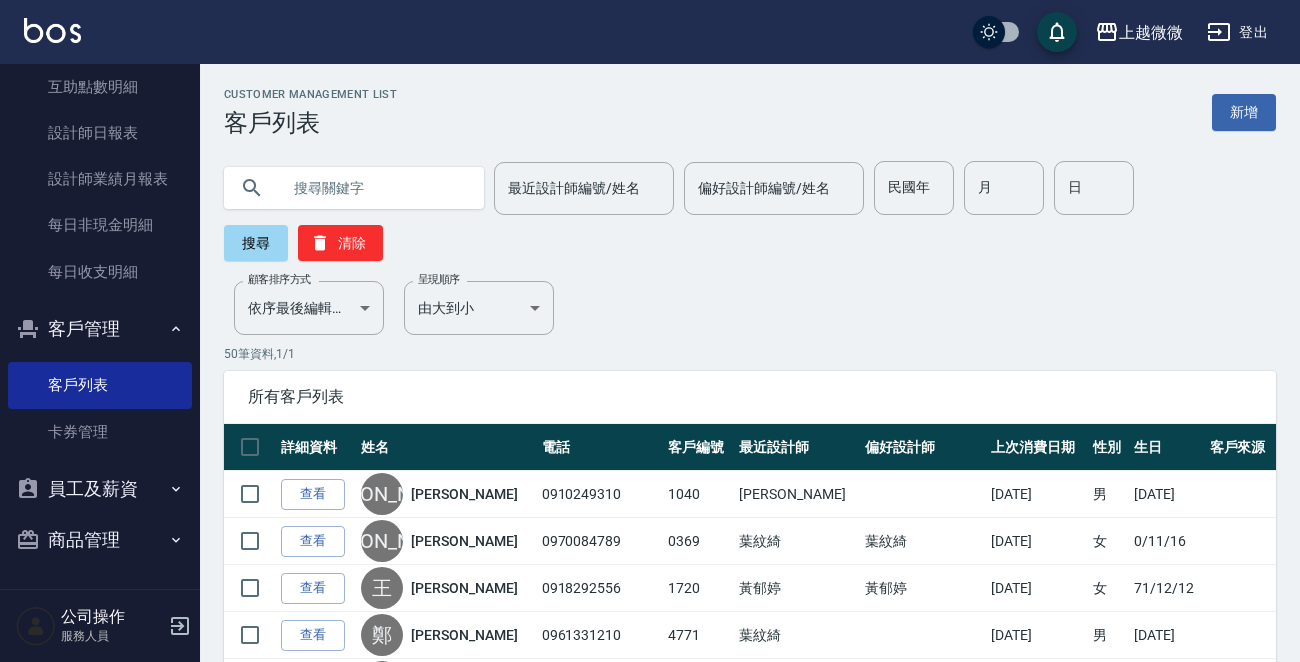 click at bounding box center [374, 188] 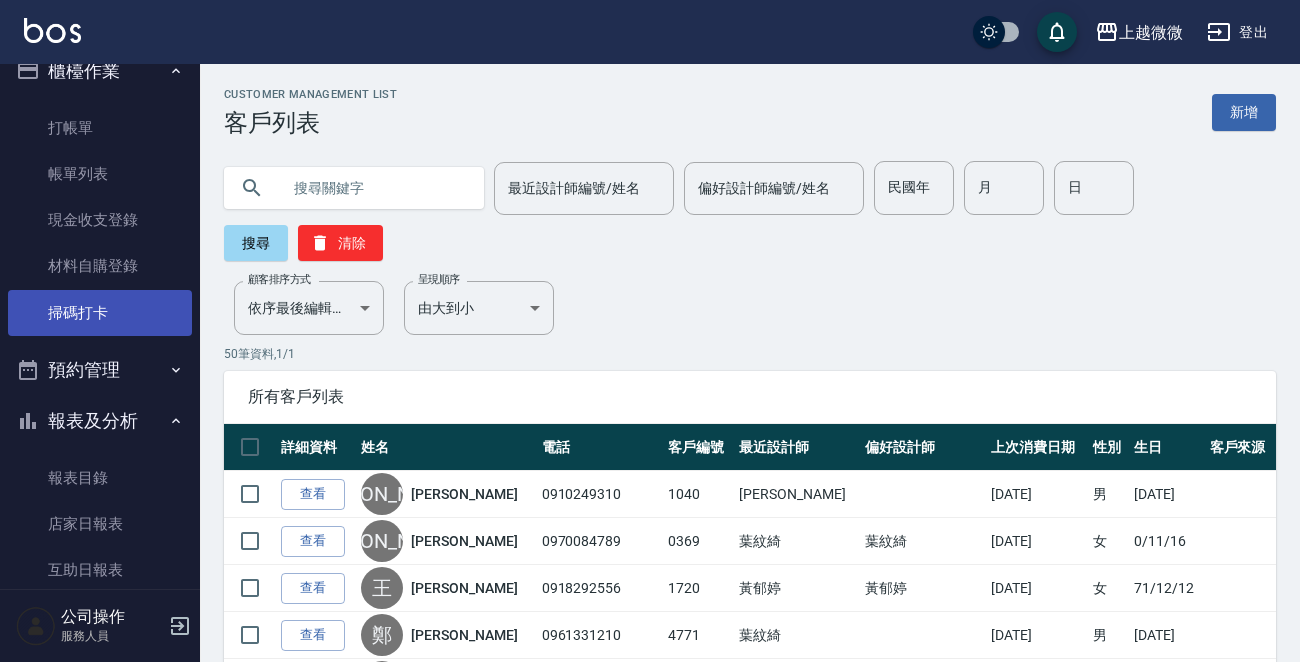 scroll, scrollTop: 0, scrollLeft: 0, axis: both 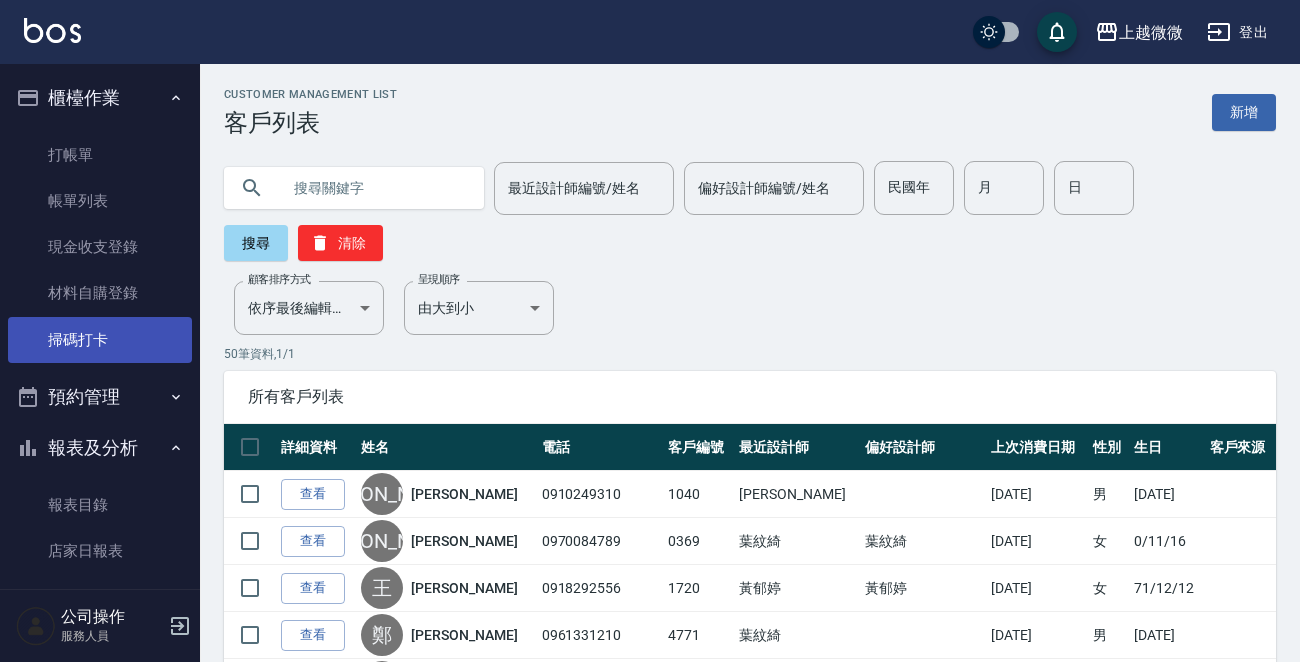 click on "掃碼打卡" at bounding box center (100, 340) 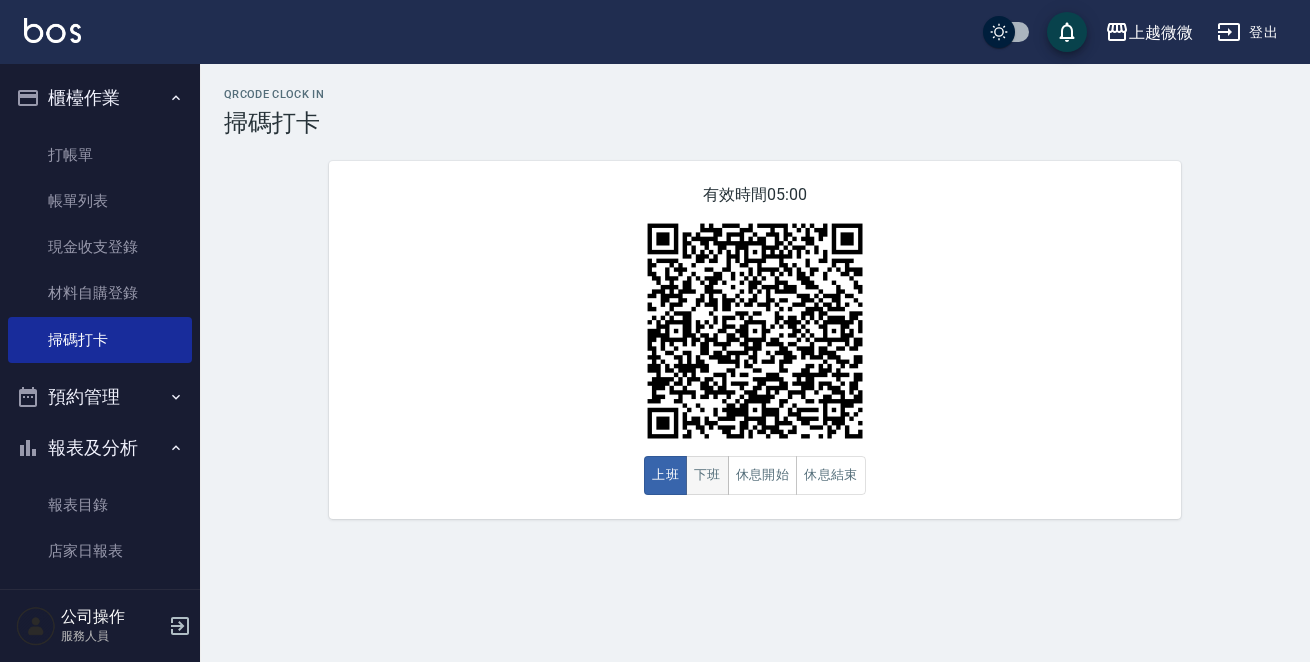 click on "下班" at bounding box center [707, 475] 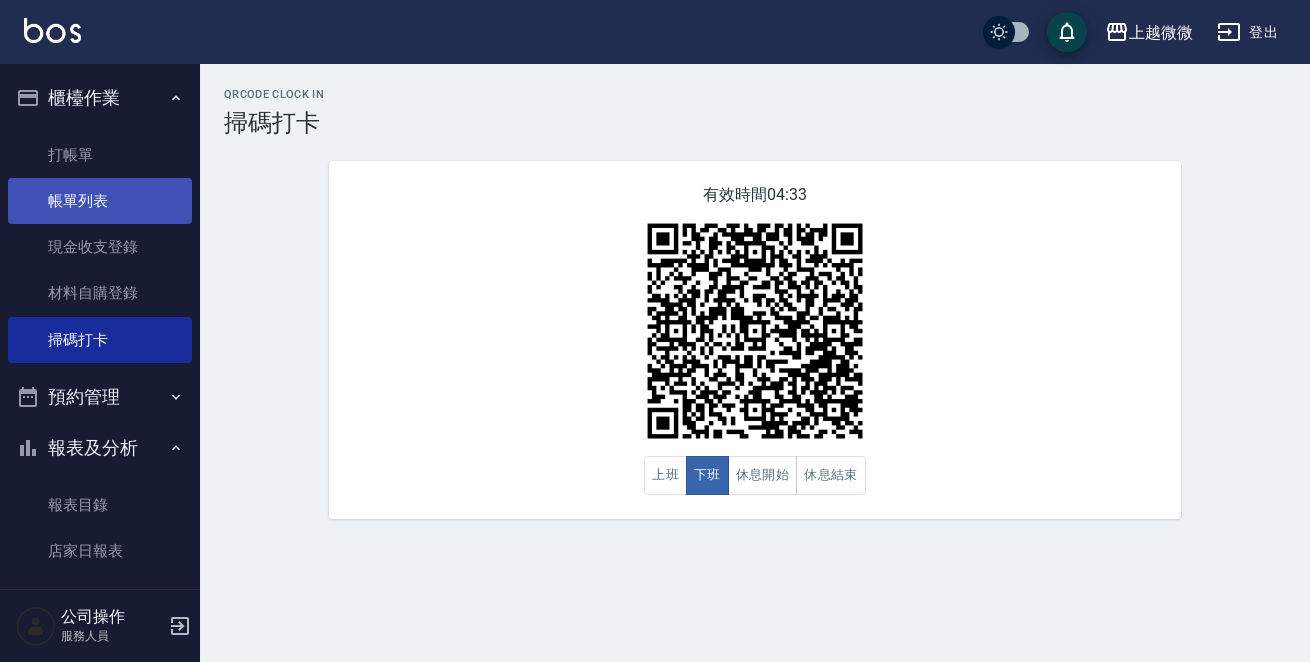 click on "帳單列表" at bounding box center (100, 201) 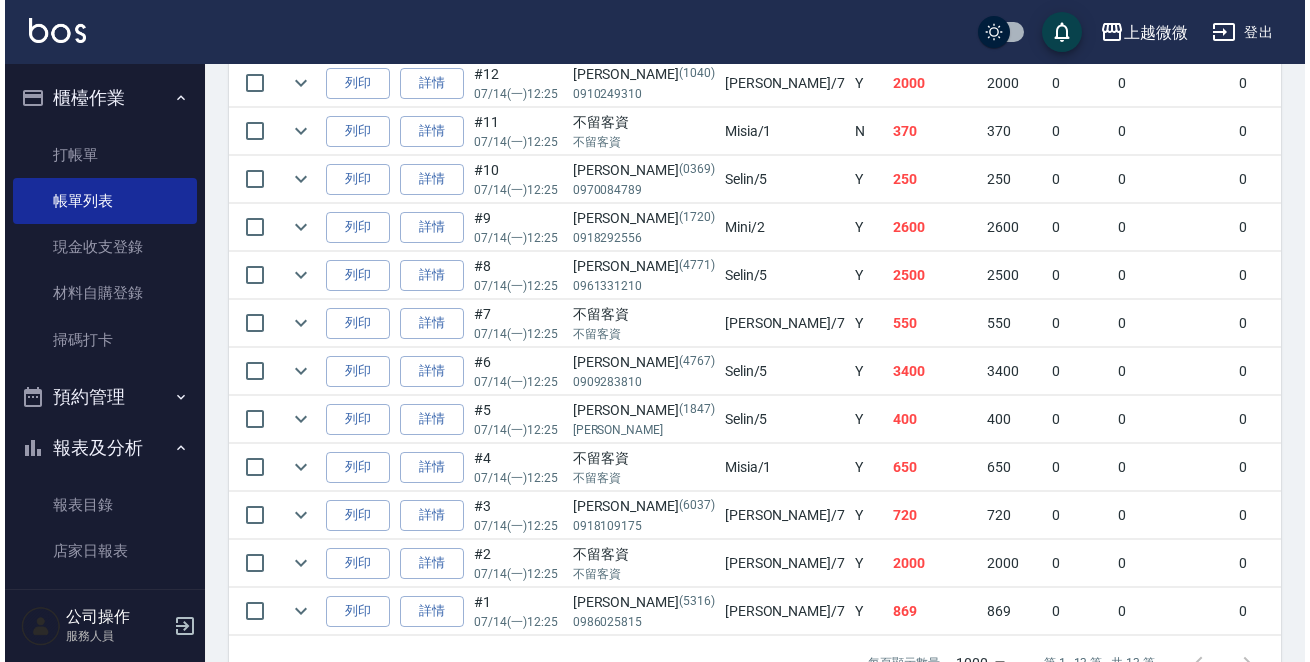 scroll, scrollTop: 700, scrollLeft: 0, axis: vertical 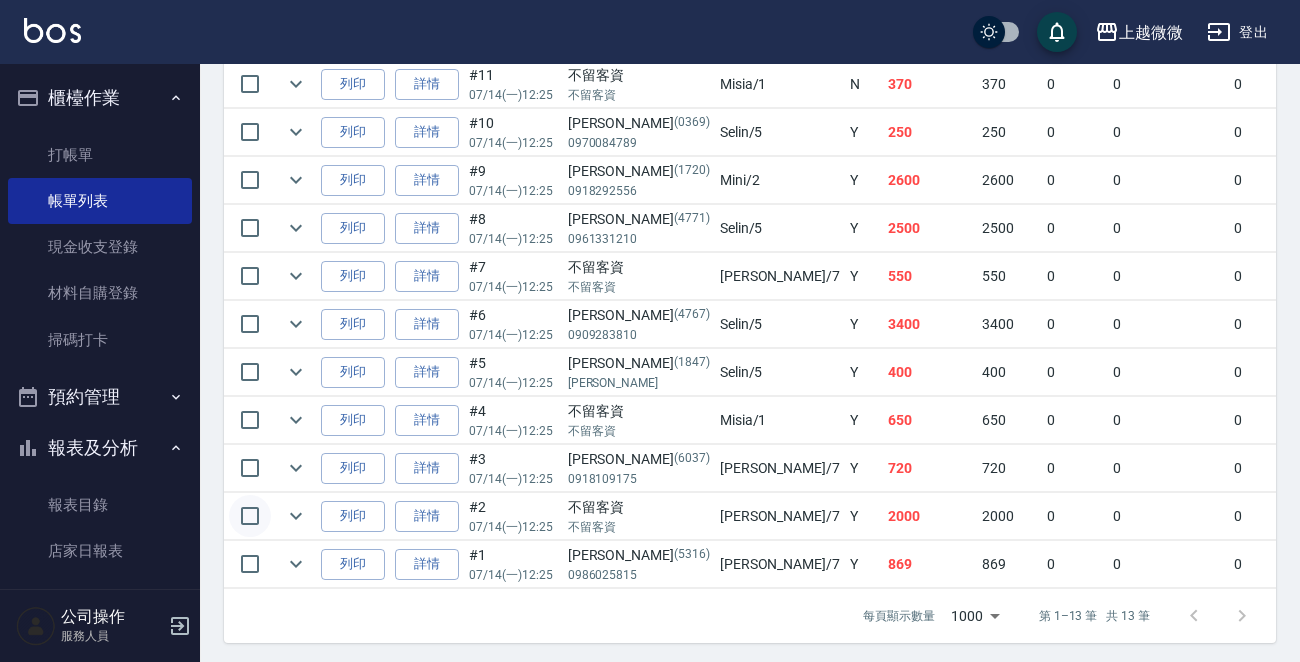 click at bounding box center (250, 516) 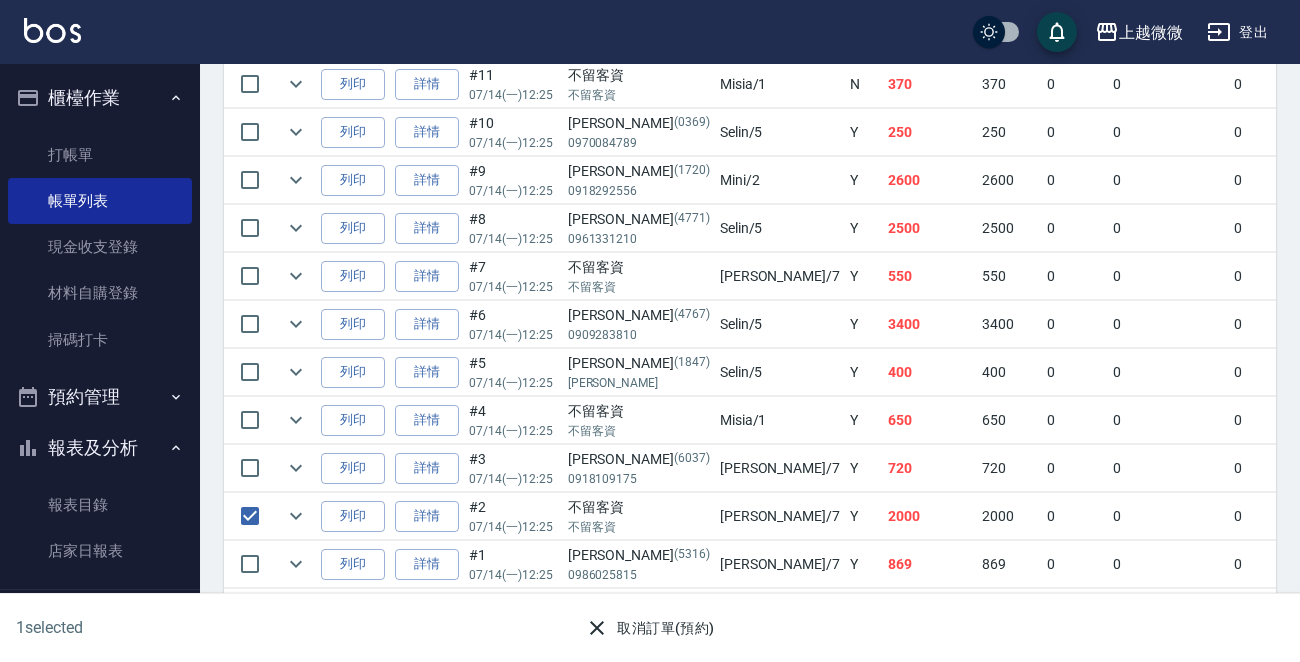 click on "取消訂單(預約)" at bounding box center (649, 628) 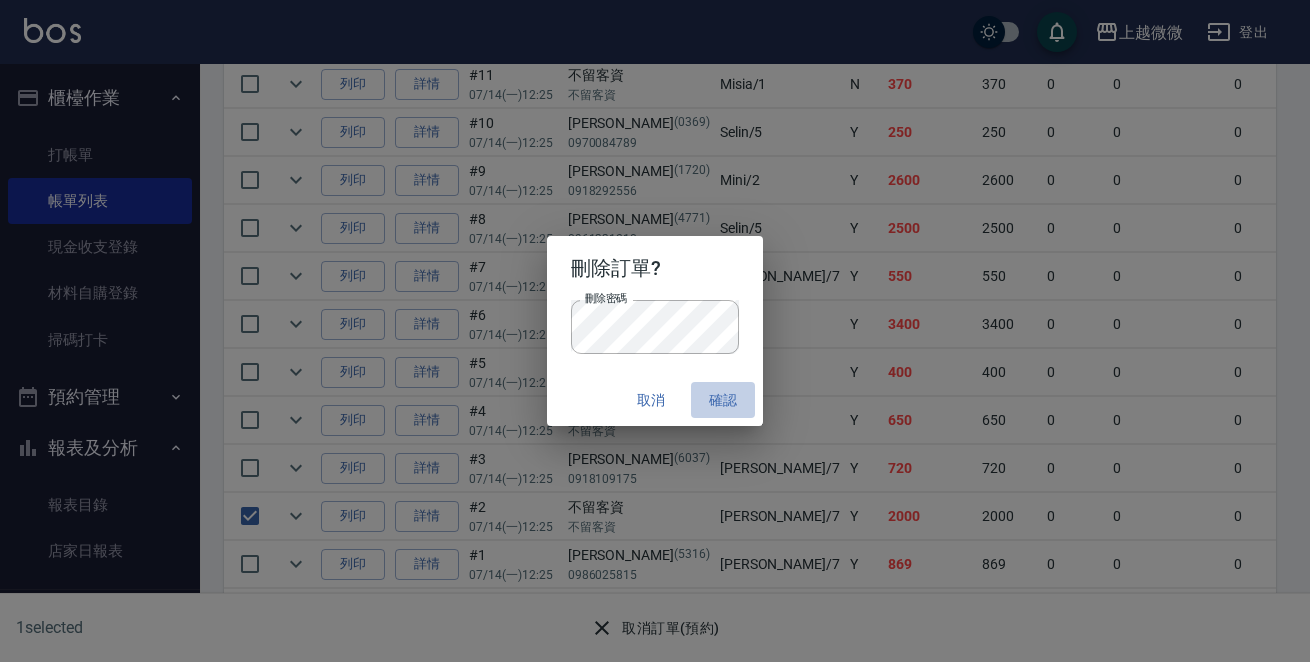 click on "確認" at bounding box center [723, 400] 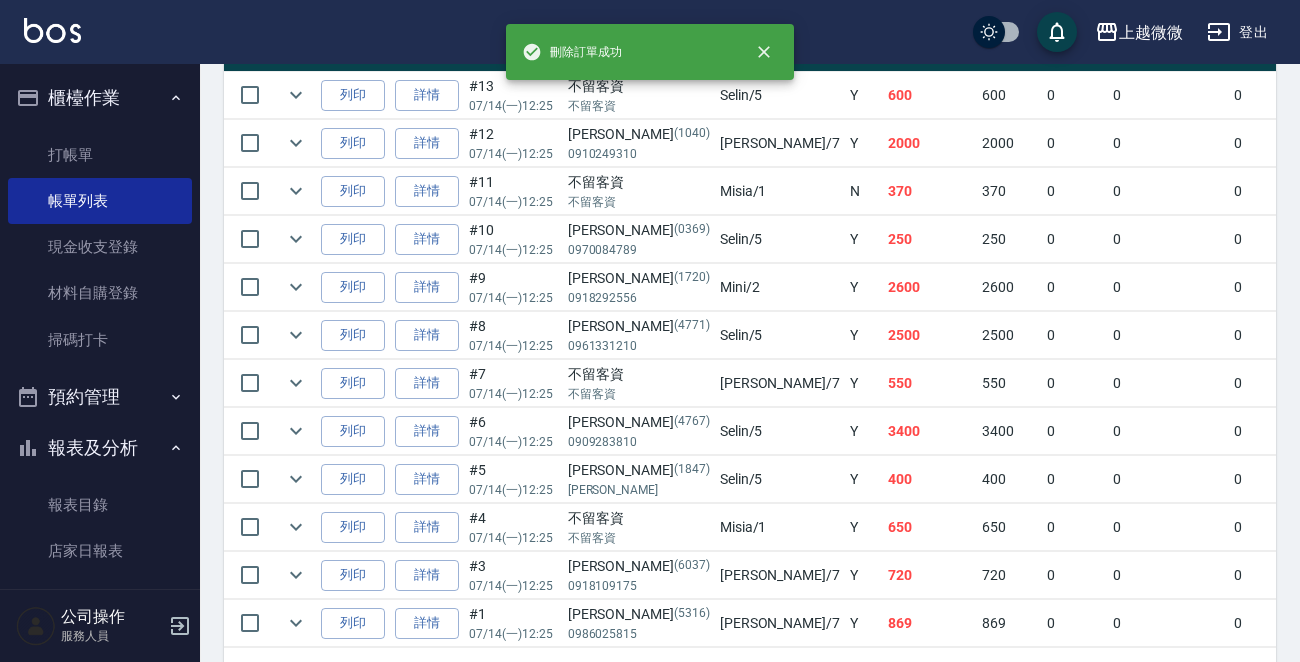 scroll, scrollTop: 600, scrollLeft: 0, axis: vertical 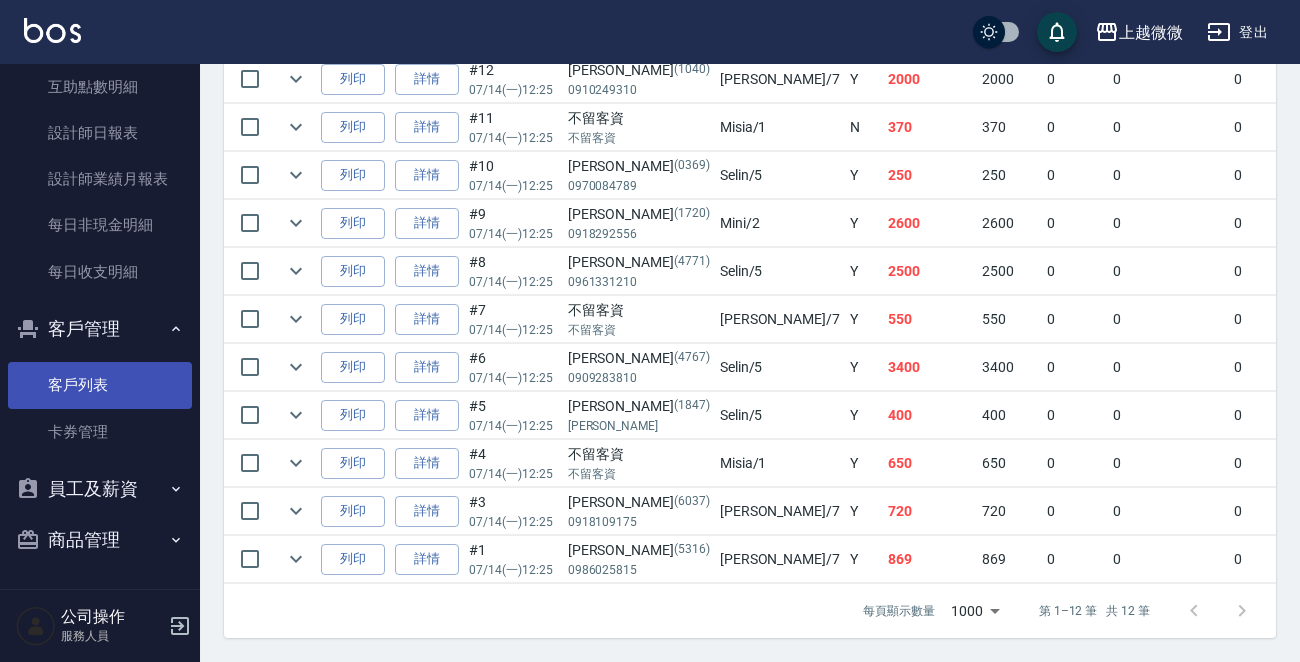 click on "客戶列表" at bounding box center [100, 385] 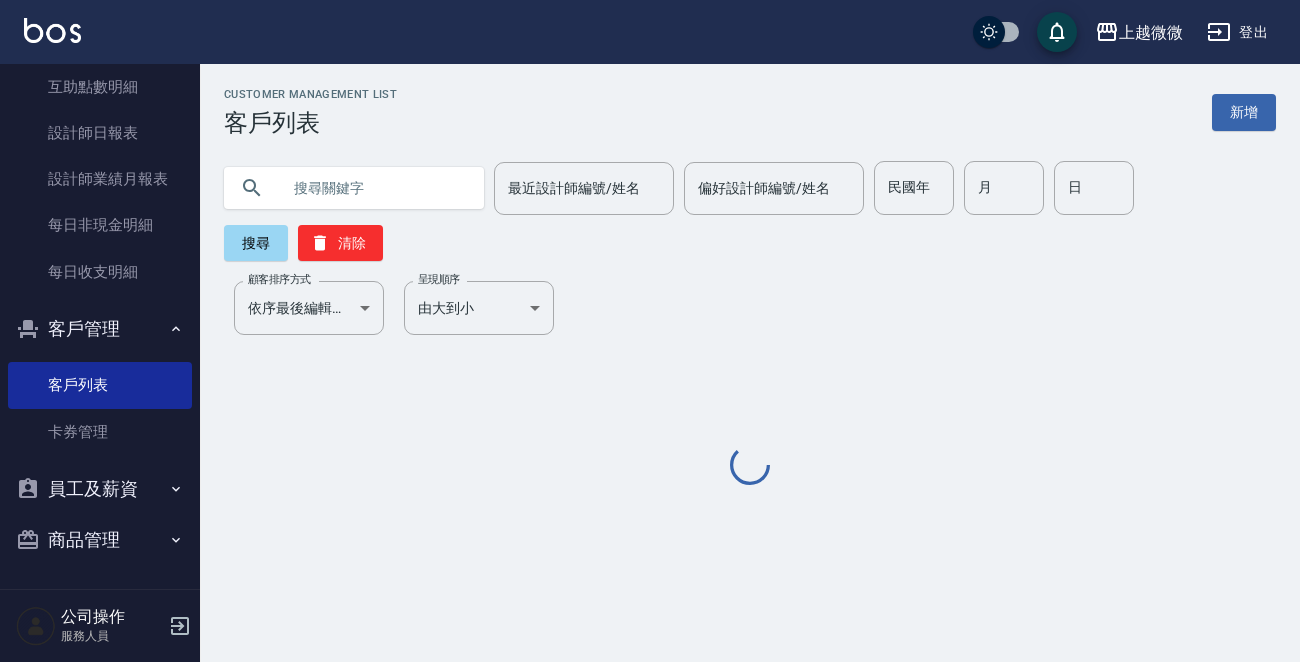 scroll, scrollTop: 0, scrollLeft: 0, axis: both 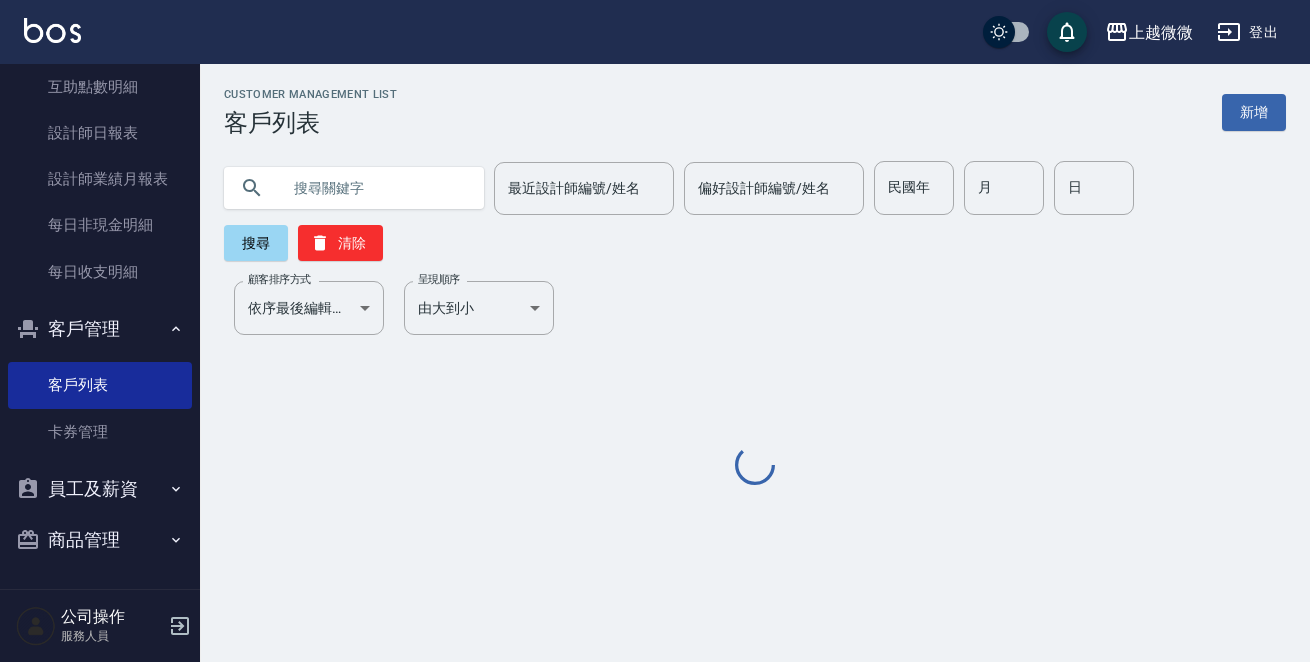 click at bounding box center [374, 188] 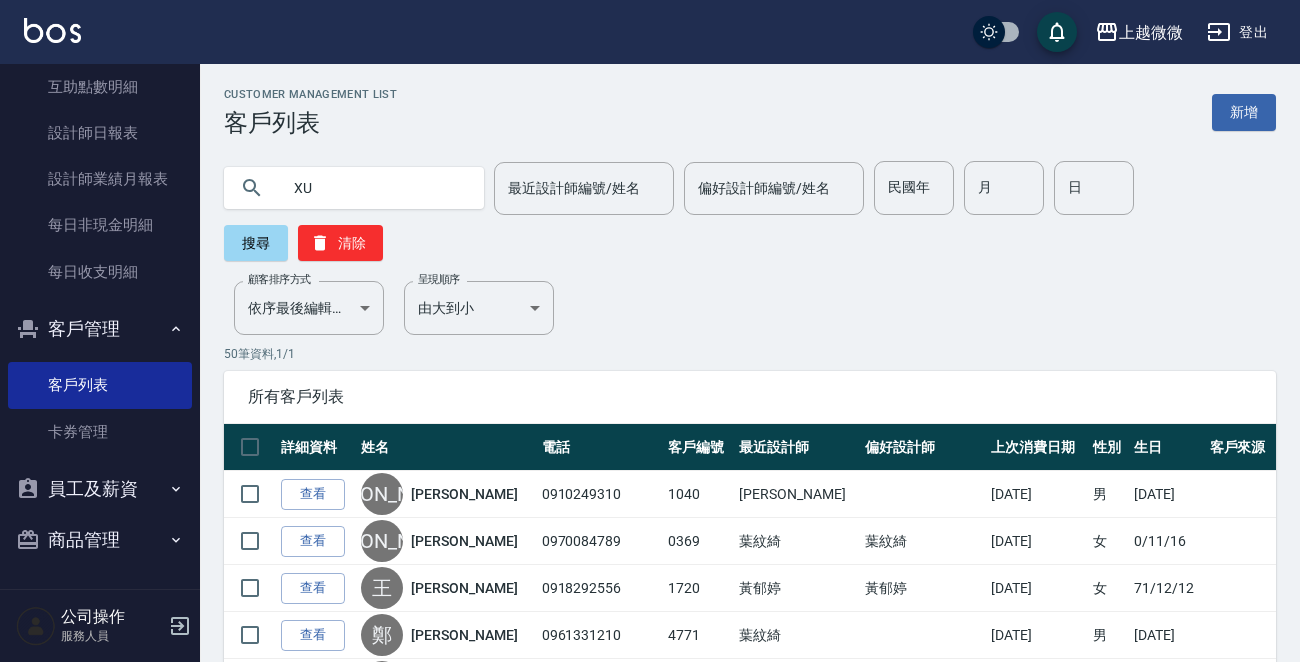 type on "X" 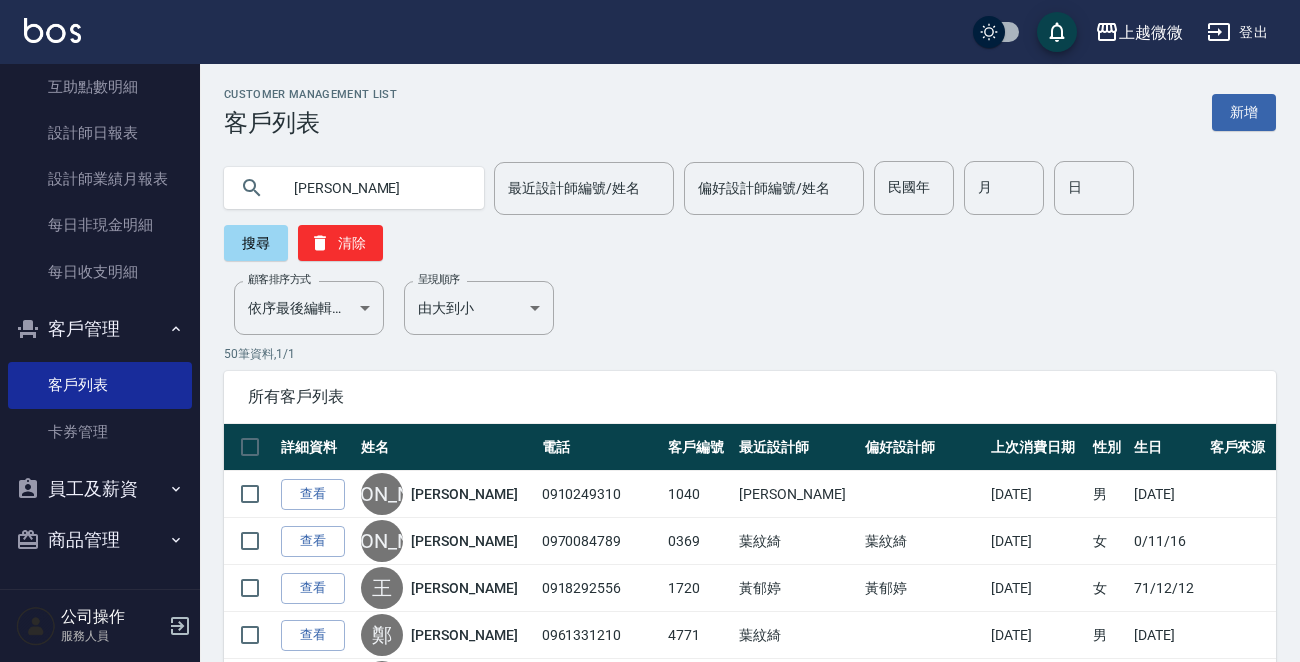 type on "[PERSON_NAME]" 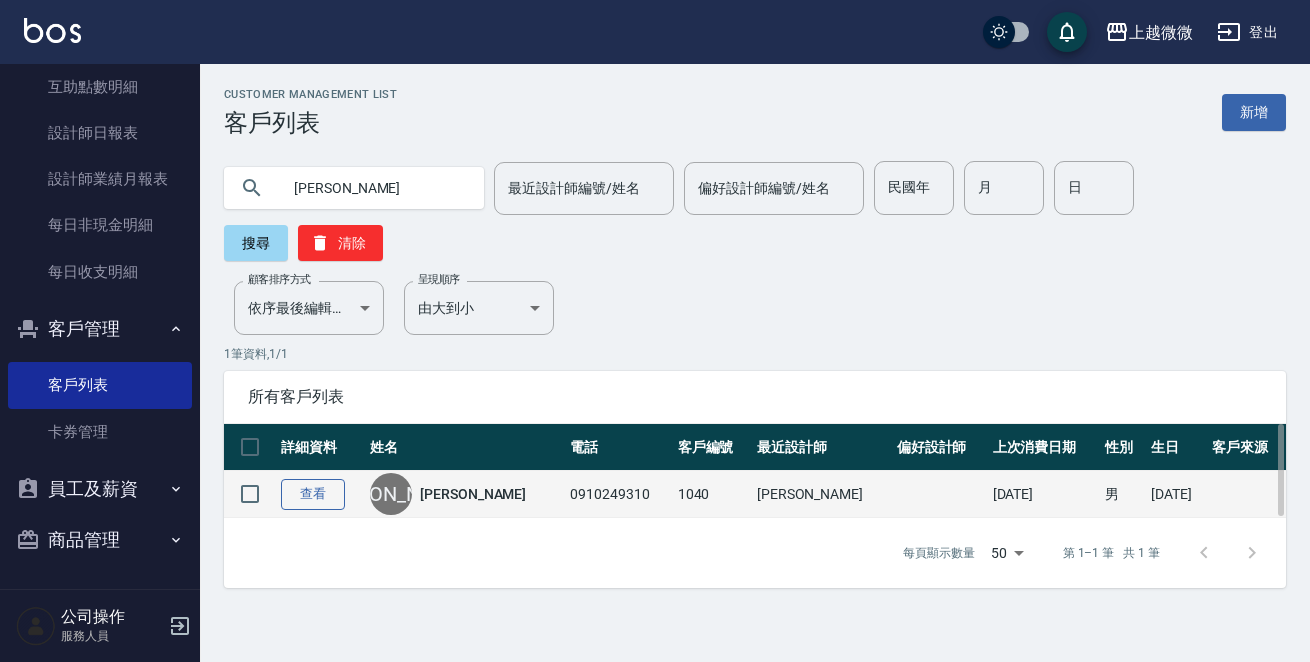 click on "查看" at bounding box center [313, 494] 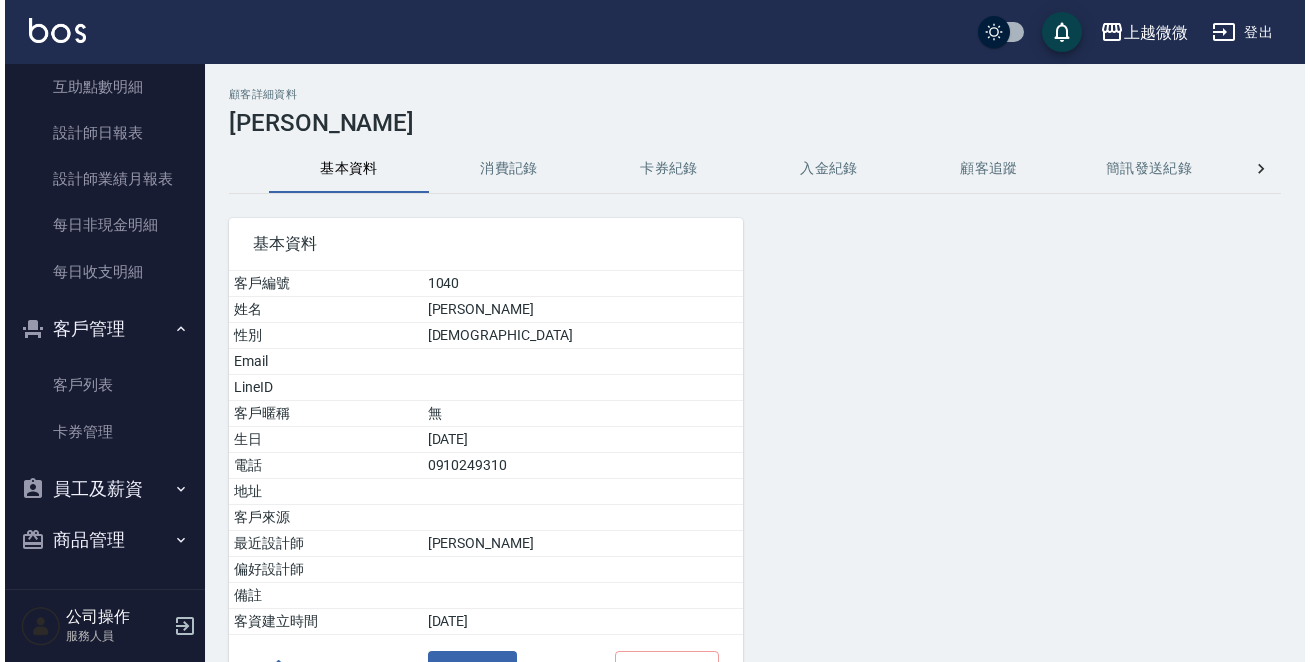 scroll, scrollTop: 124, scrollLeft: 0, axis: vertical 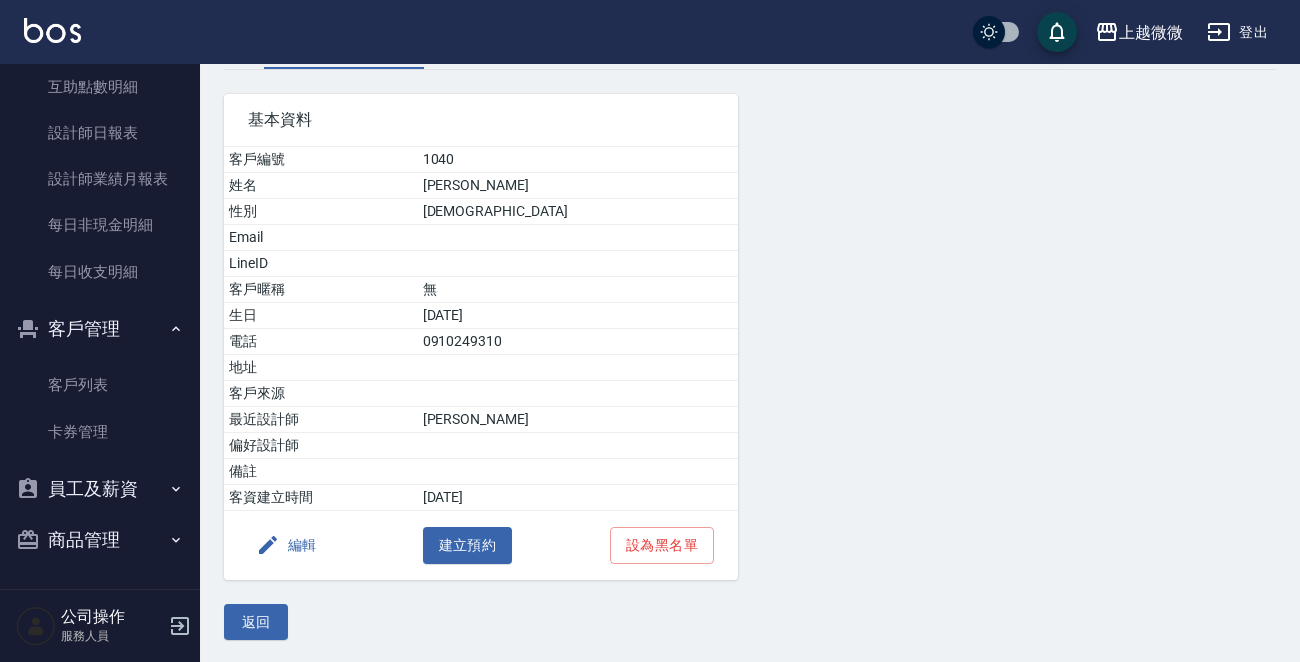 click on "編輯" at bounding box center (286, 545) 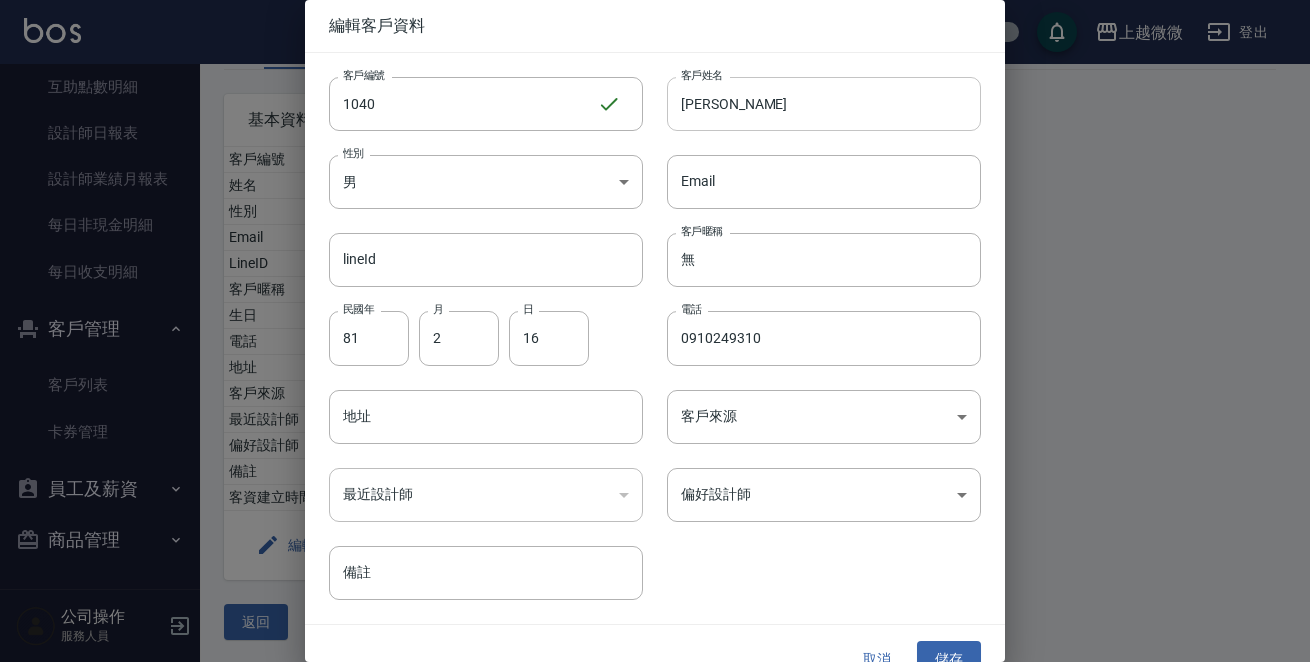 click on "[PERSON_NAME]" at bounding box center [824, 104] 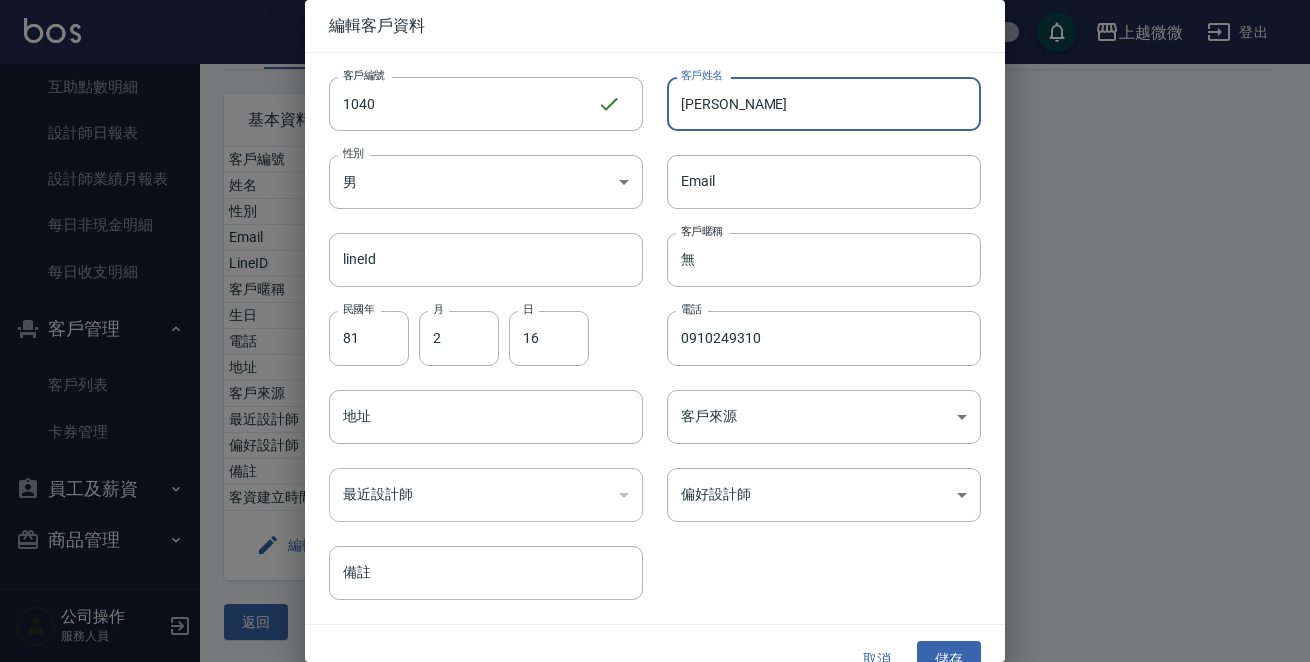scroll, scrollTop: 30, scrollLeft: 0, axis: vertical 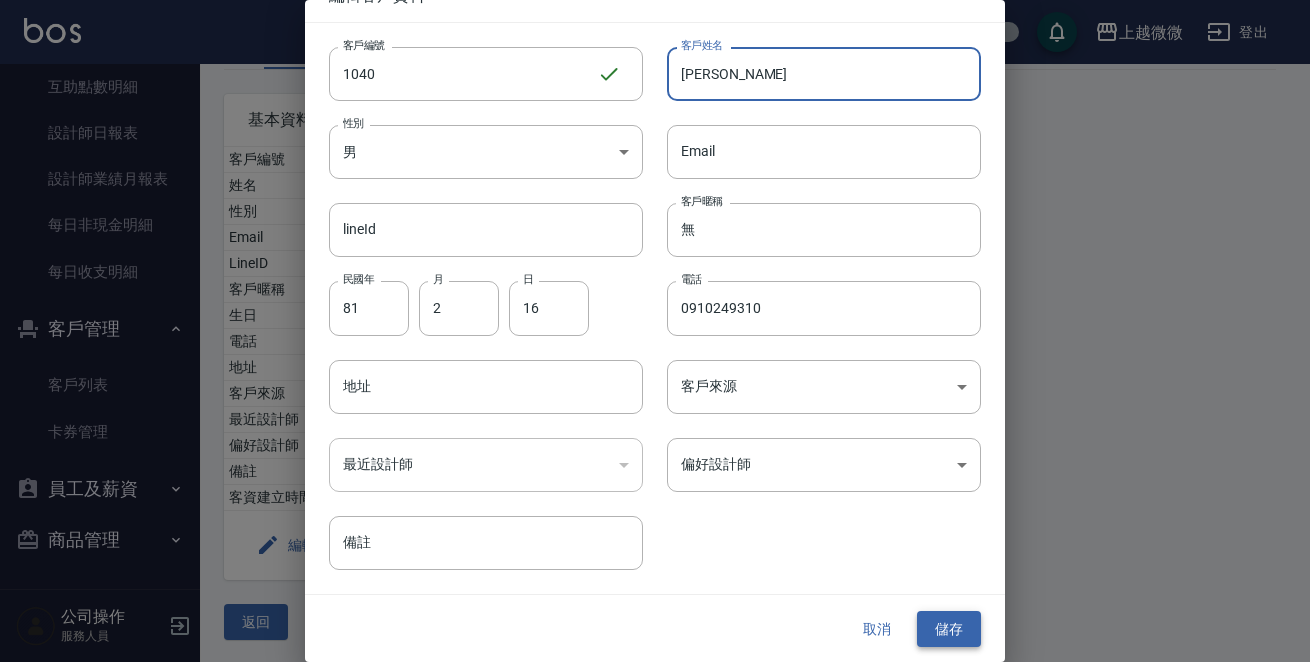 type on "[PERSON_NAME]" 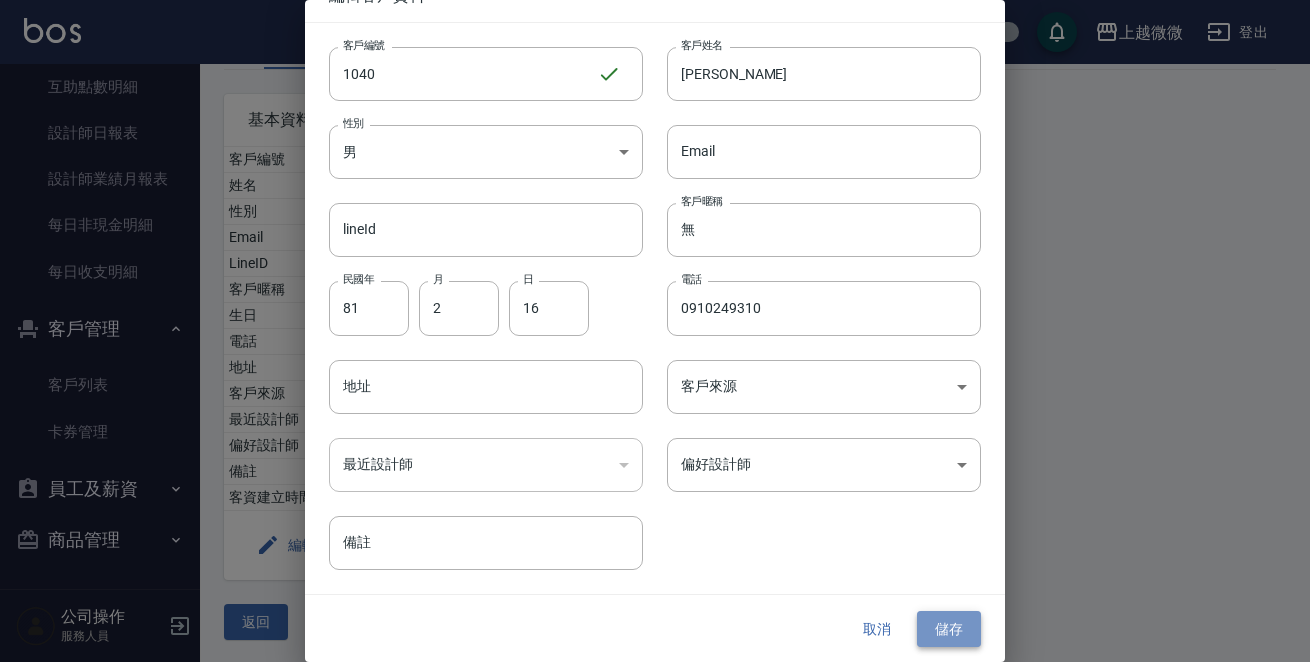 click on "儲存" at bounding box center (949, 629) 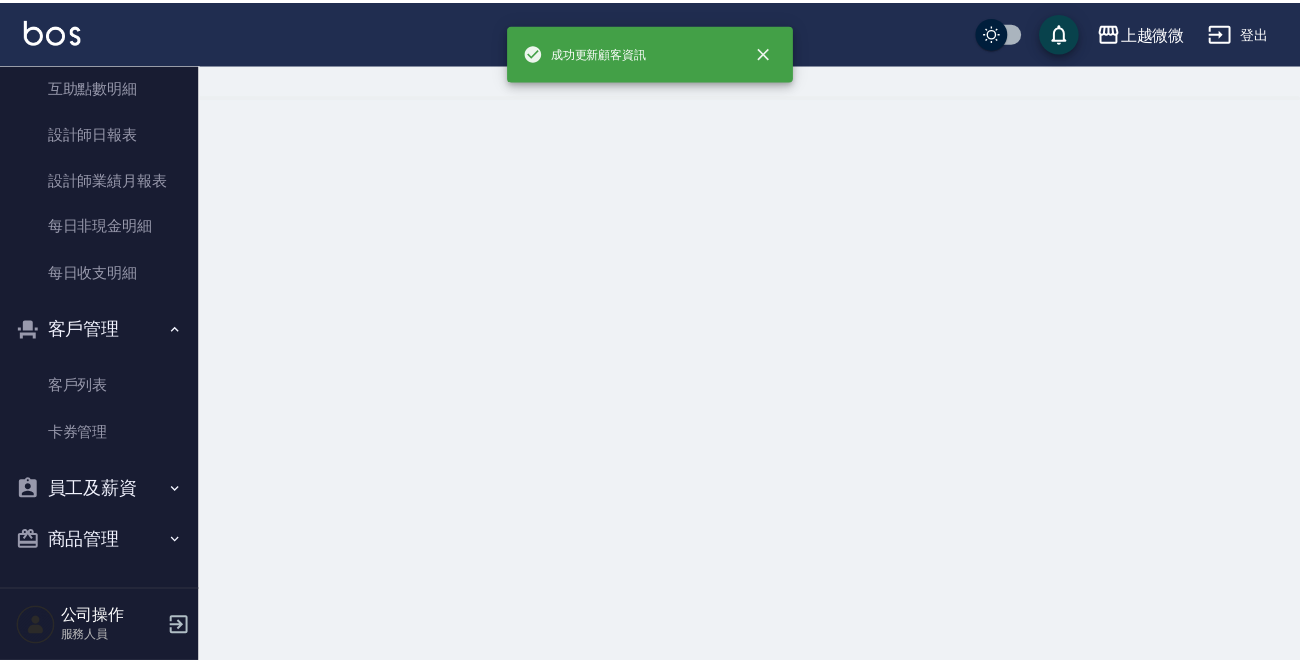 scroll, scrollTop: 0, scrollLeft: 0, axis: both 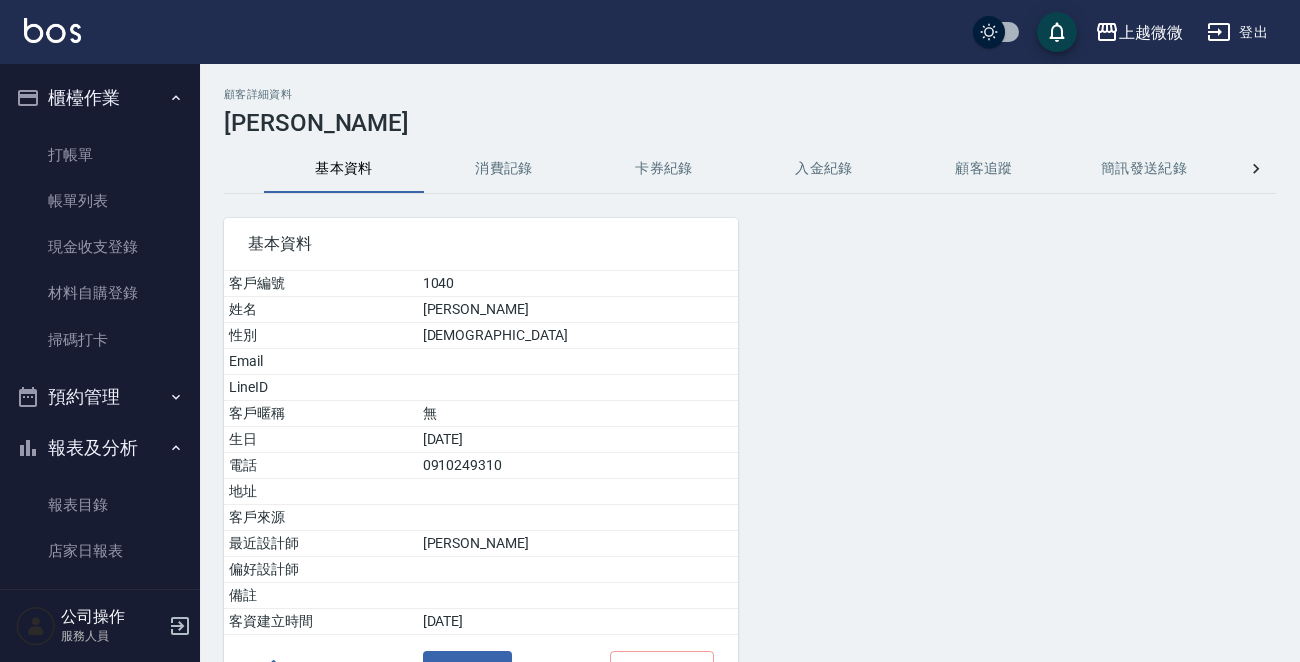 click on "帳單列表" at bounding box center (100, 201) 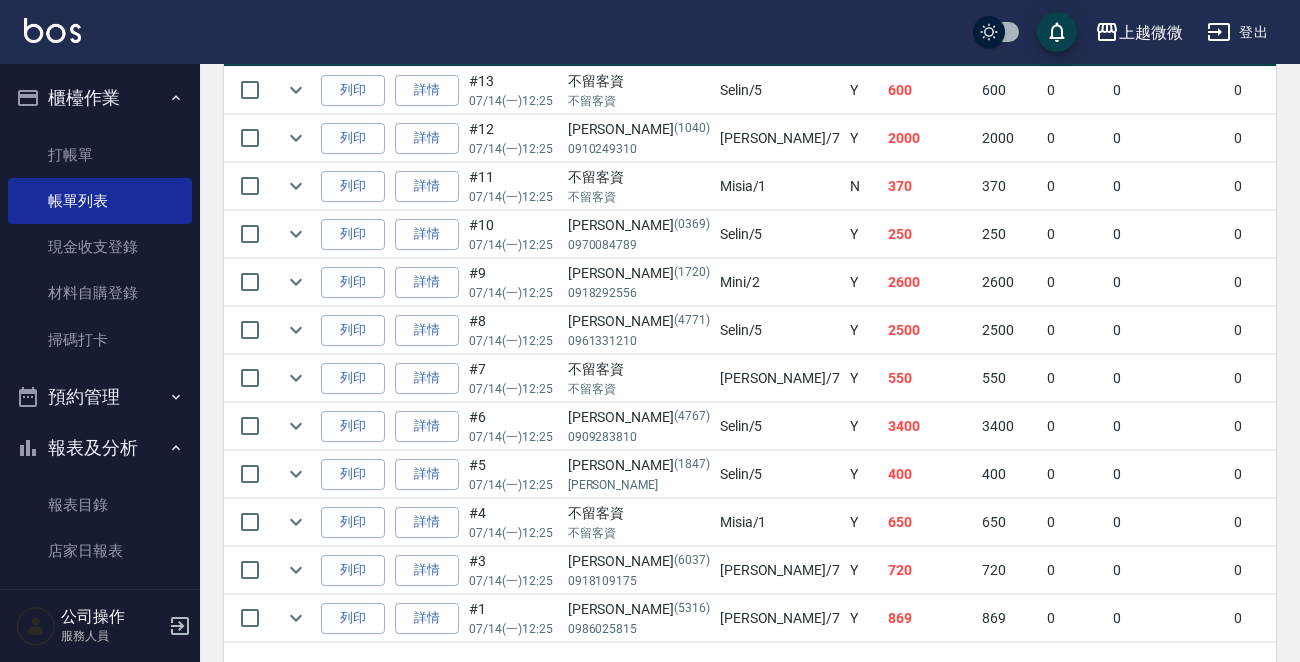 scroll, scrollTop: 270, scrollLeft: 0, axis: vertical 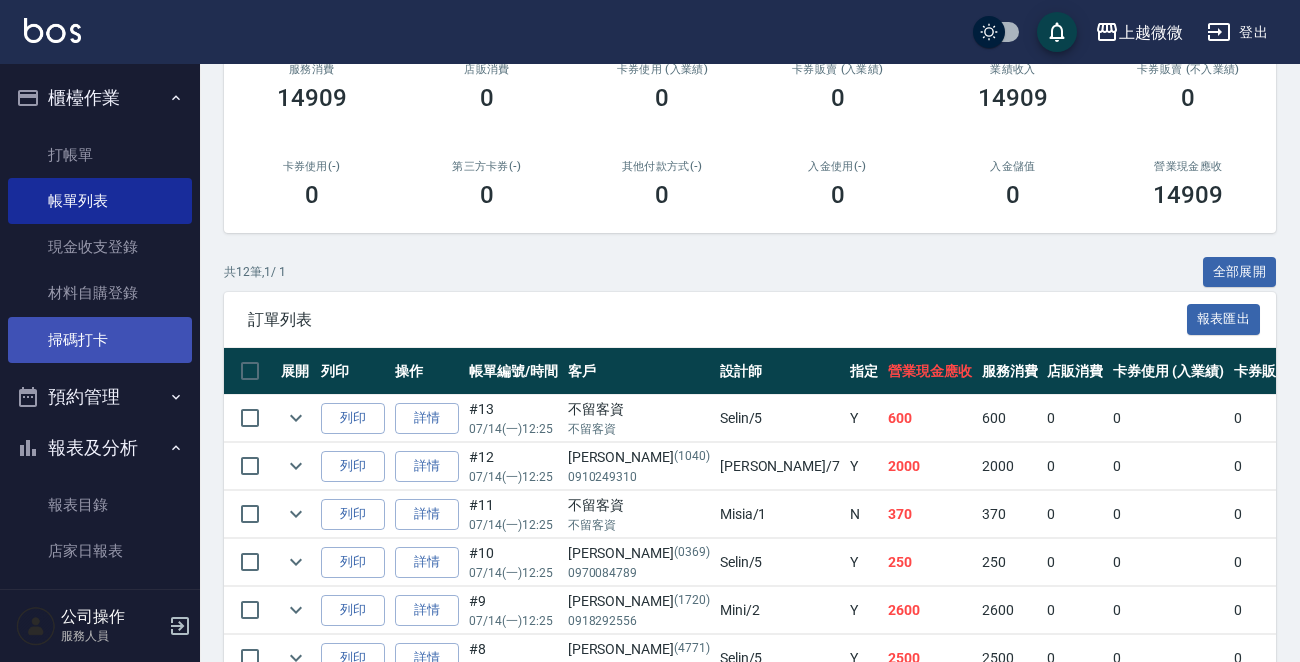 click on "掃碼打卡" at bounding box center [100, 340] 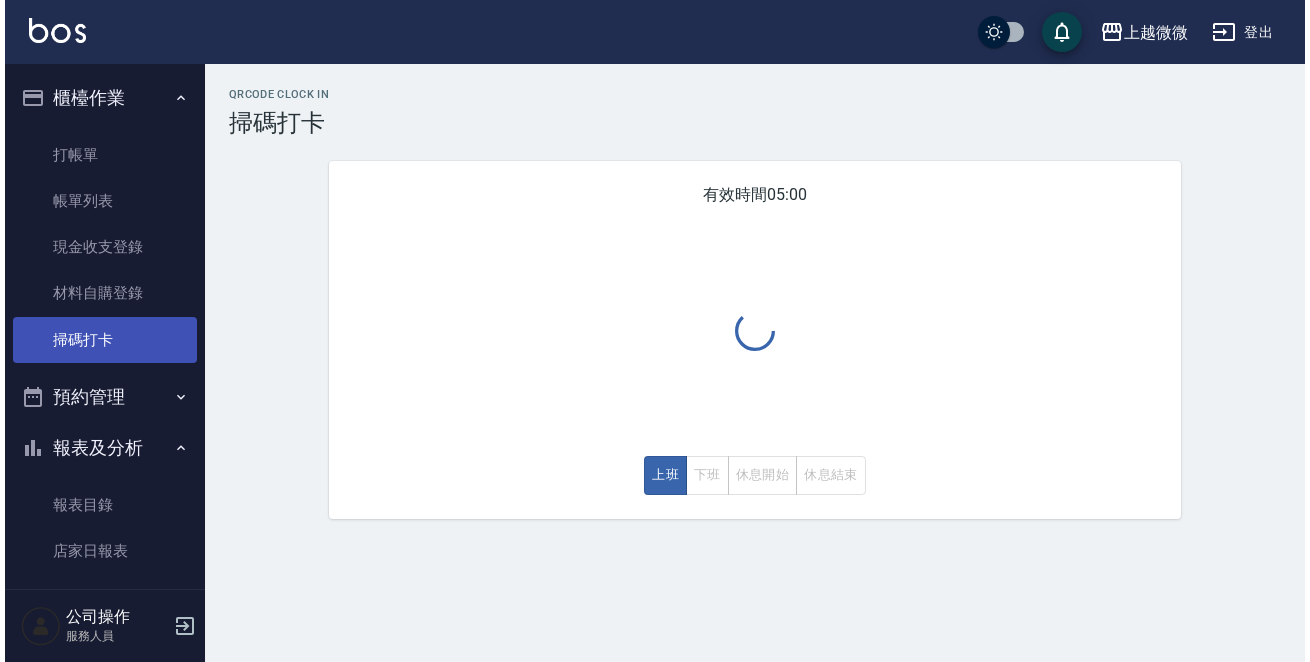 scroll, scrollTop: 0, scrollLeft: 0, axis: both 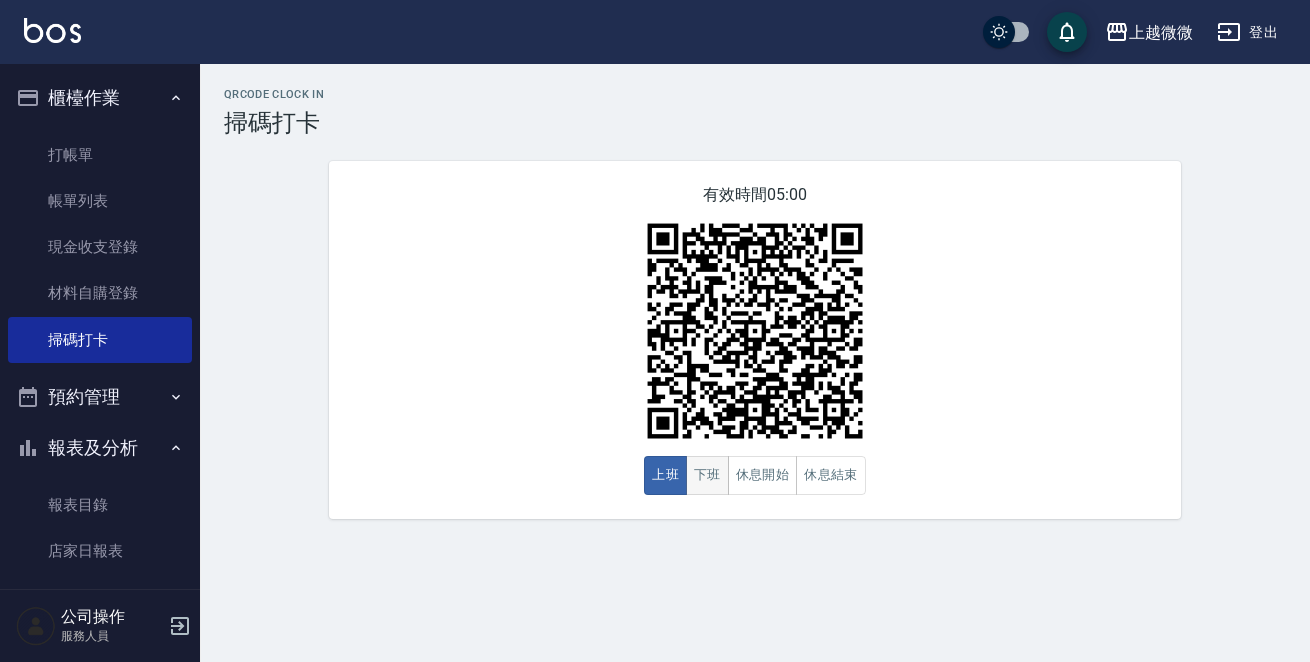 click on "下班" at bounding box center [707, 475] 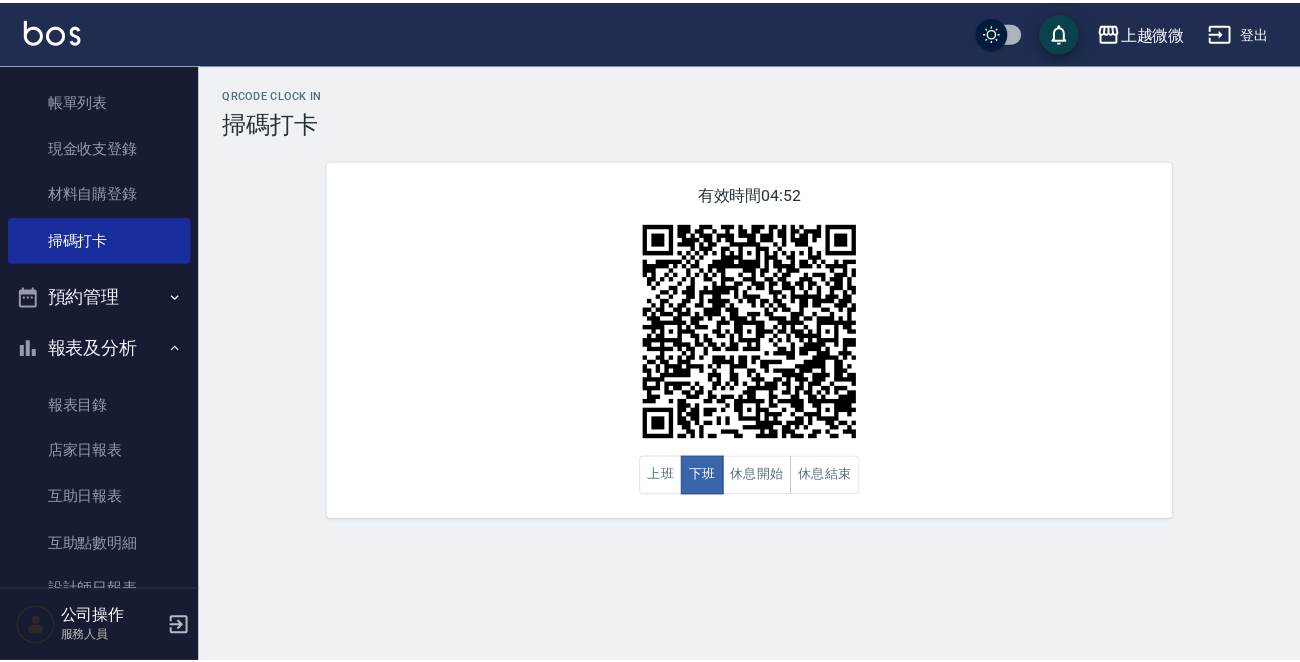scroll, scrollTop: 0, scrollLeft: 0, axis: both 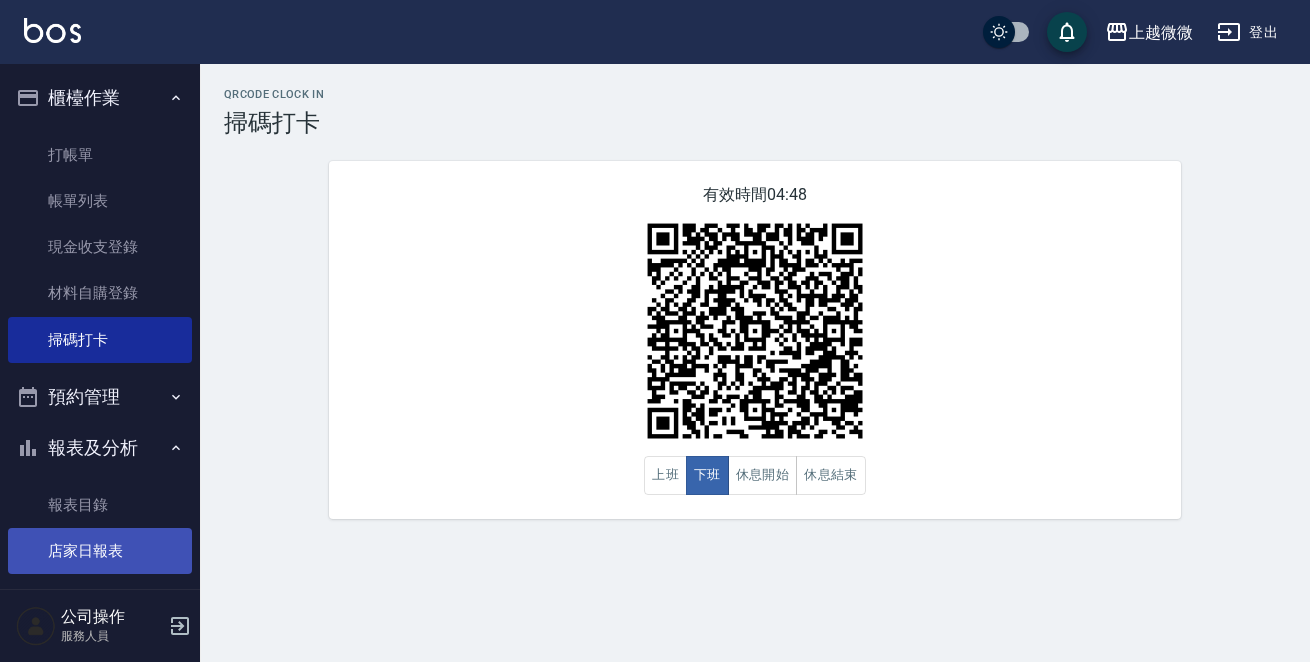 drag, startPoint x: 77, startPoint y: 504, endPoint x: 83, endPoint y: 553, distance: 49.365982 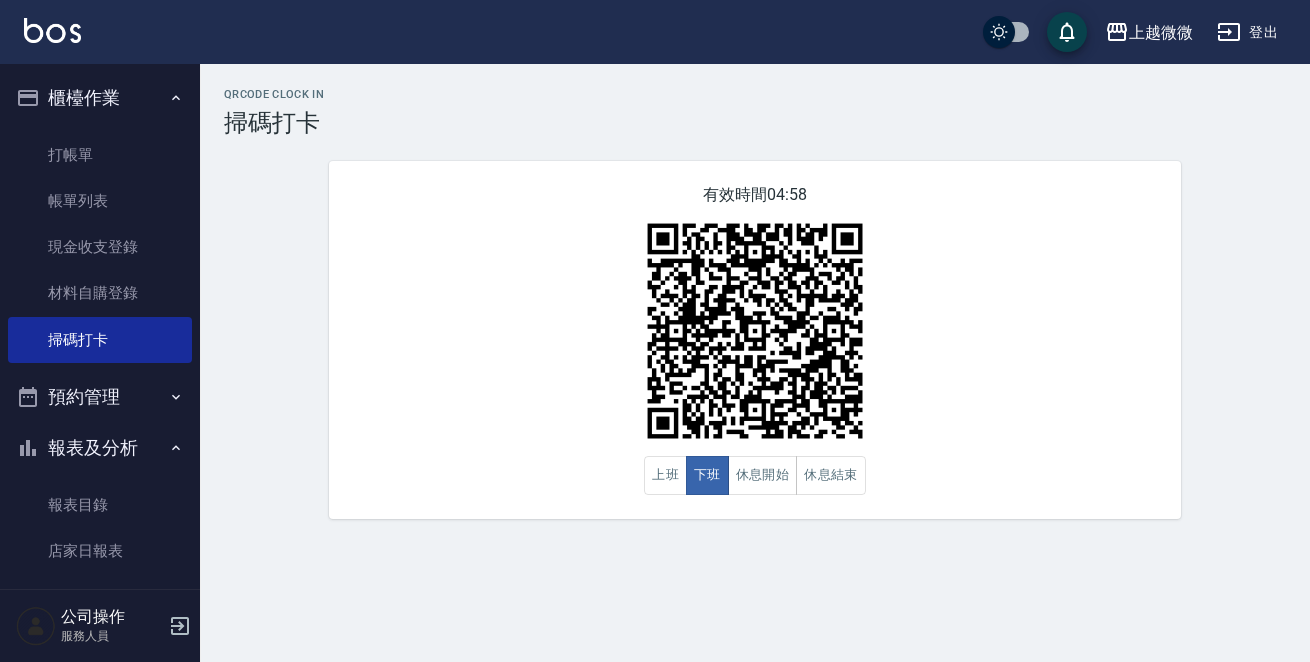 drag, startPoint x: 83, startPoint y: 553, endPoint x: 416, endPoint y: 212, distance: 476.62354 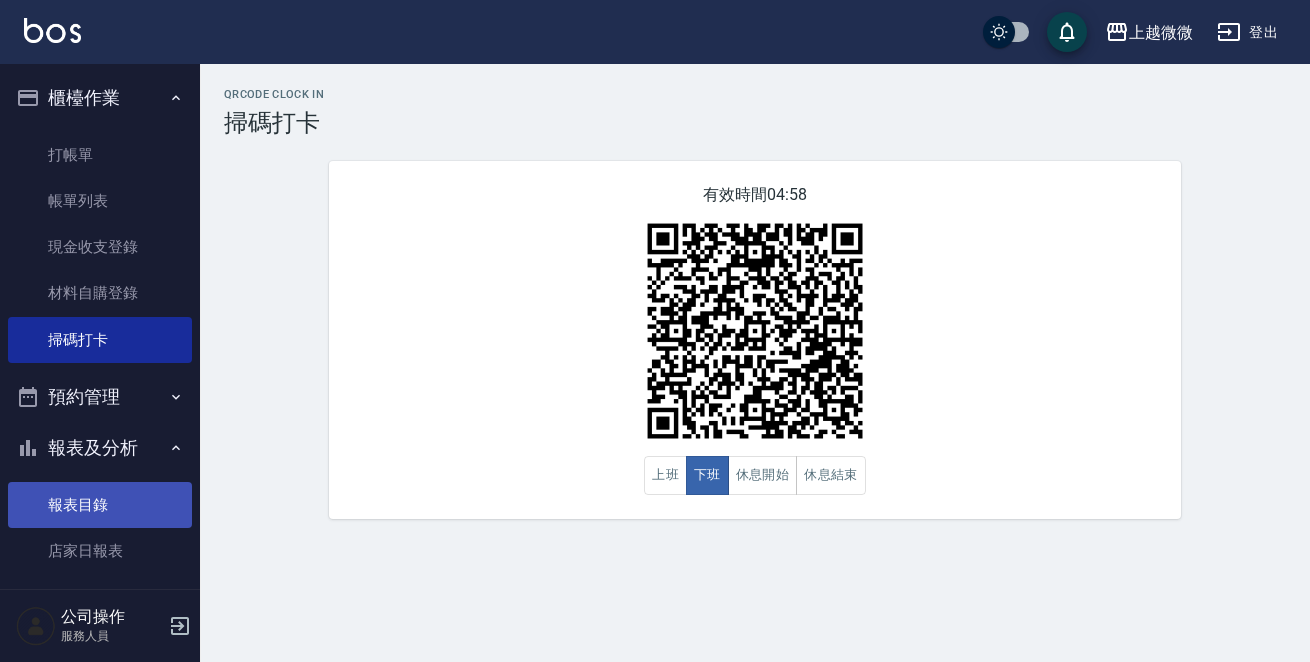 click on "報表目錄" at bounding box center [100, 505] 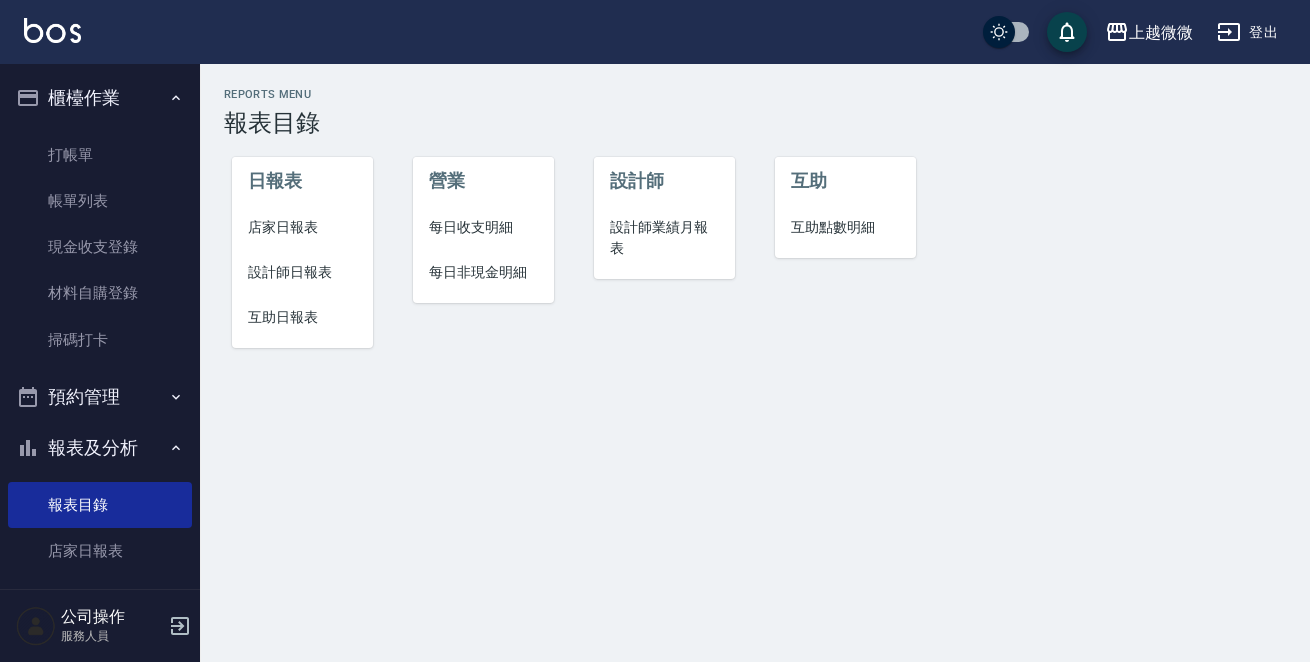click on "店家日報表" at bounding box center [302, 227] 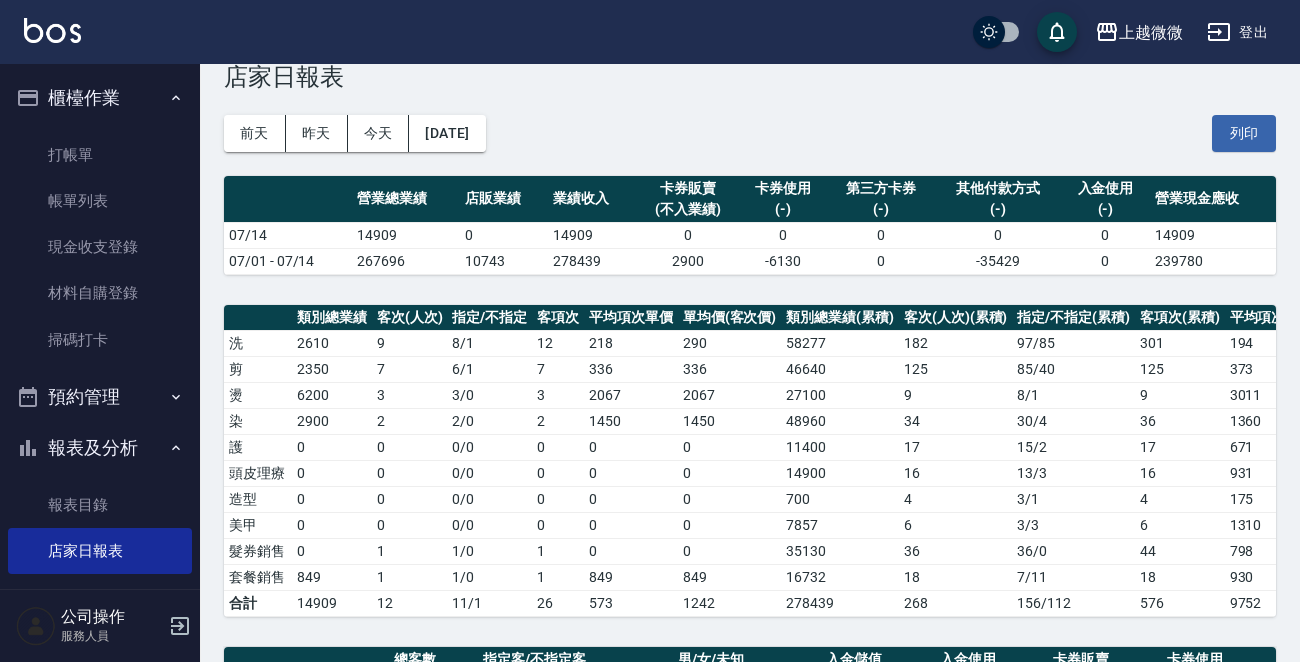 scroll, scrollTop: 0, scrollLeft: 0, axis: both 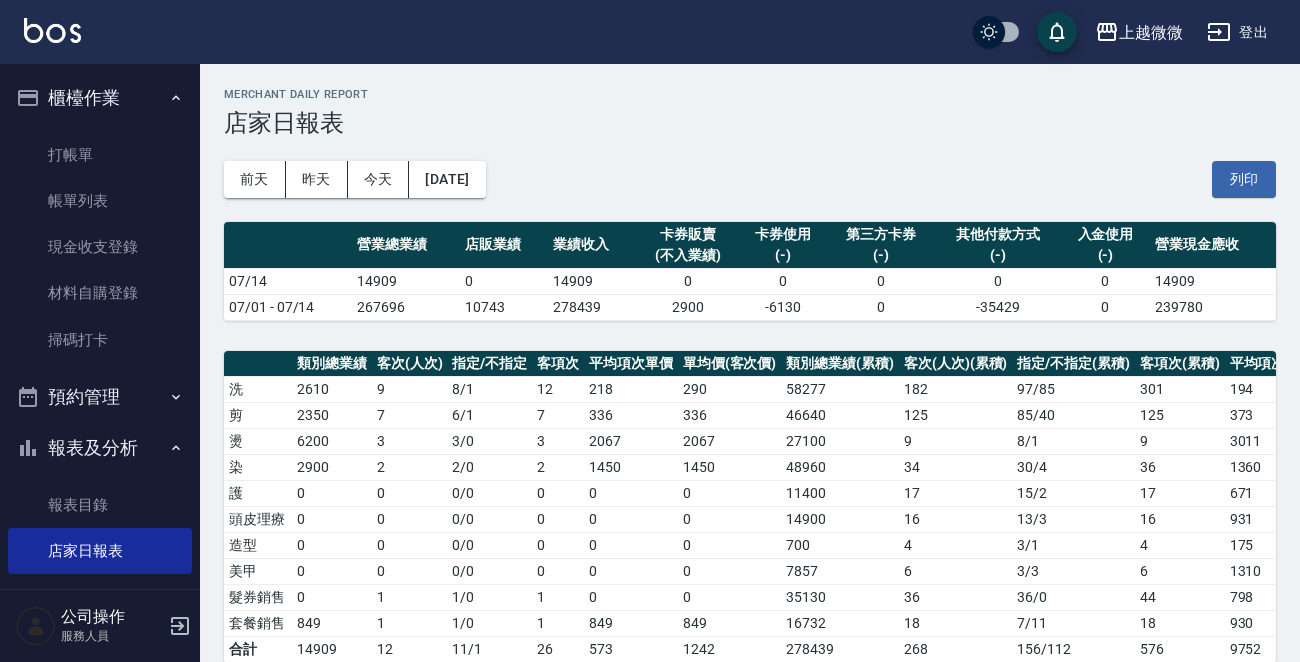 click at bounding box center (52, 30) 